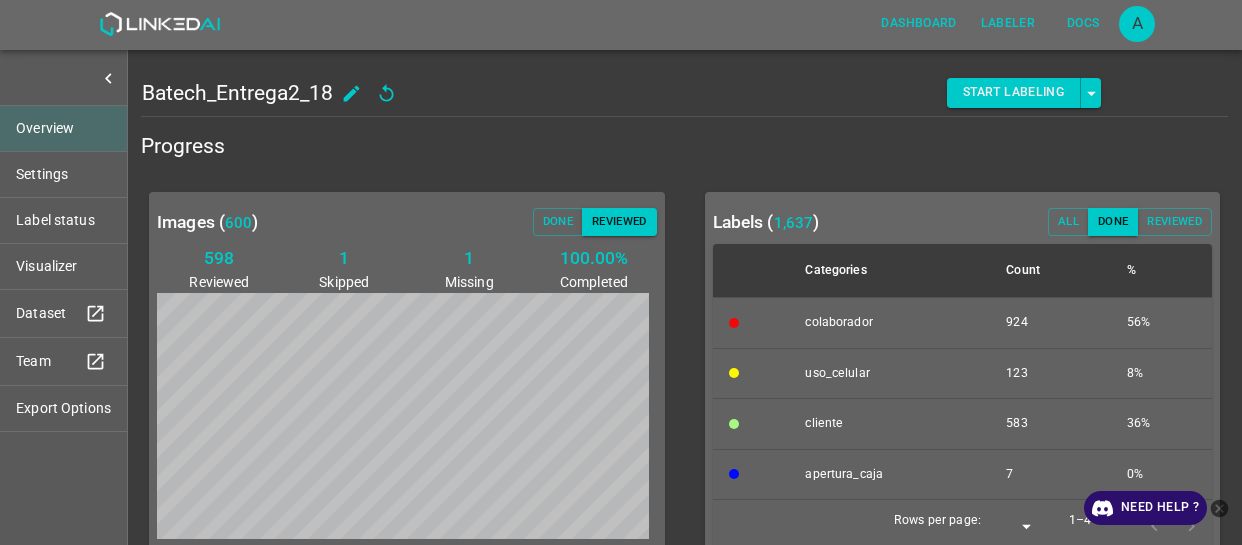 scroll, scrollTop: 0, scrollLeft: 0, axis: both 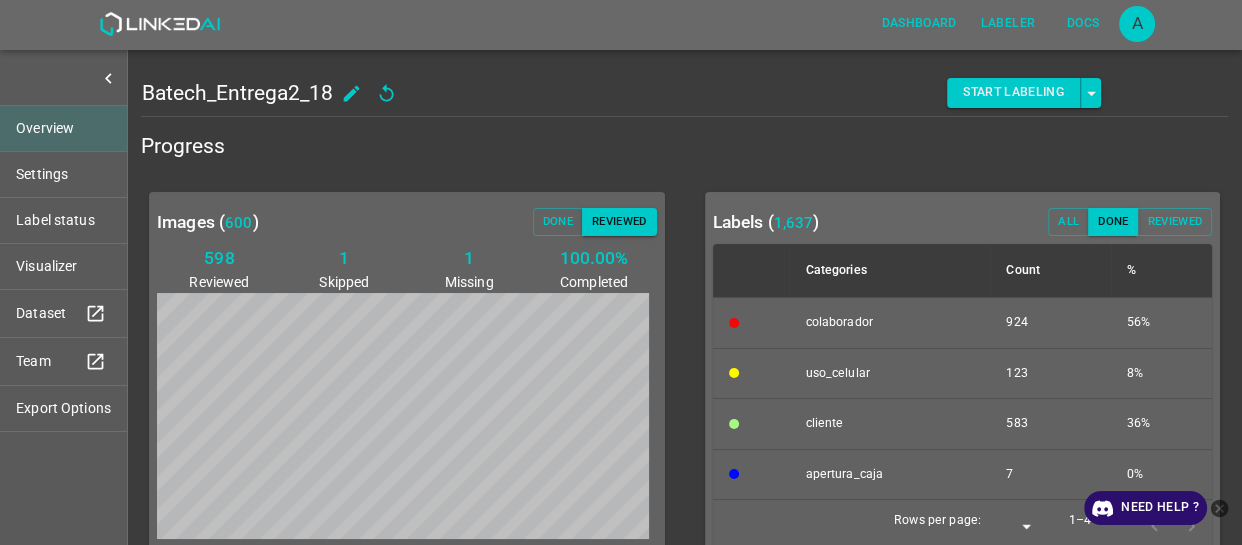click on "Visualizer" at bounding box center (63, 266) 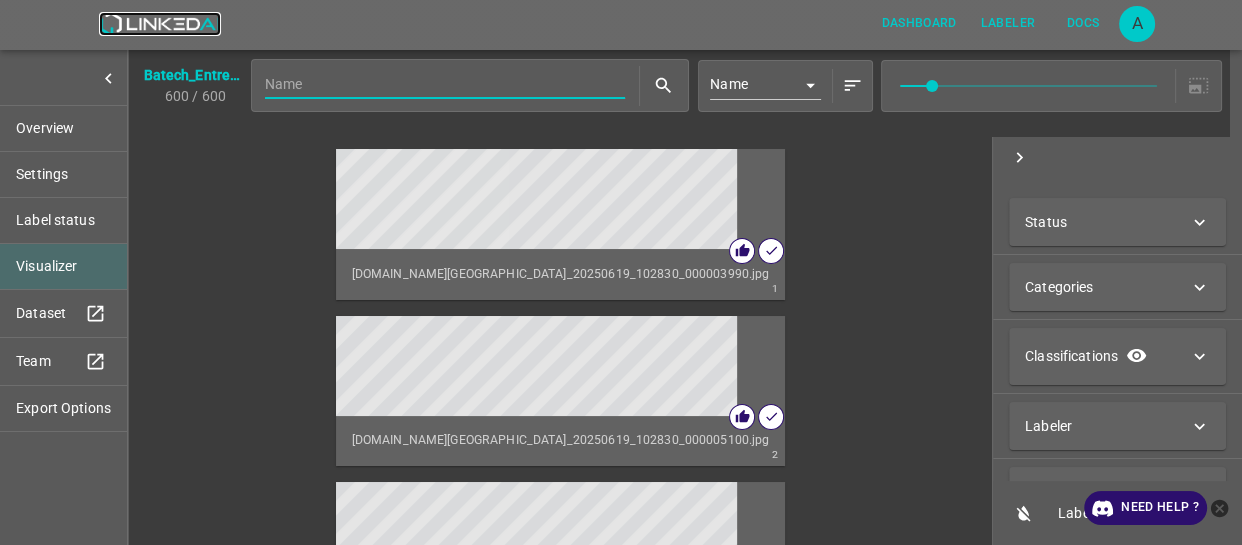 click at bounding box center [159, 24] 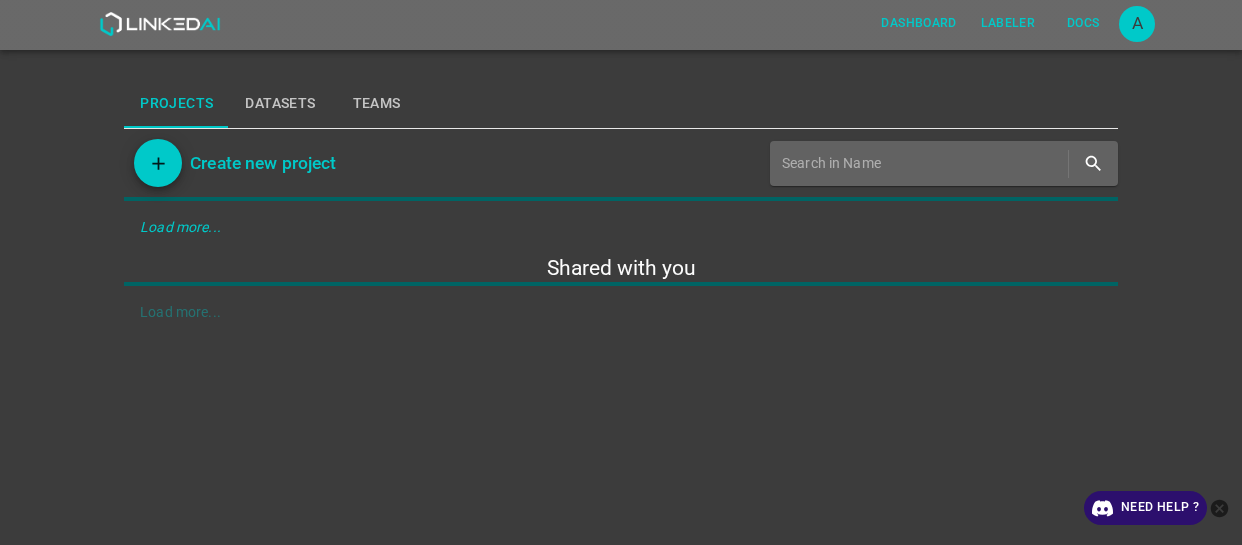 scroll, scrollTop: 0, scrollLeft: 0, axis: both 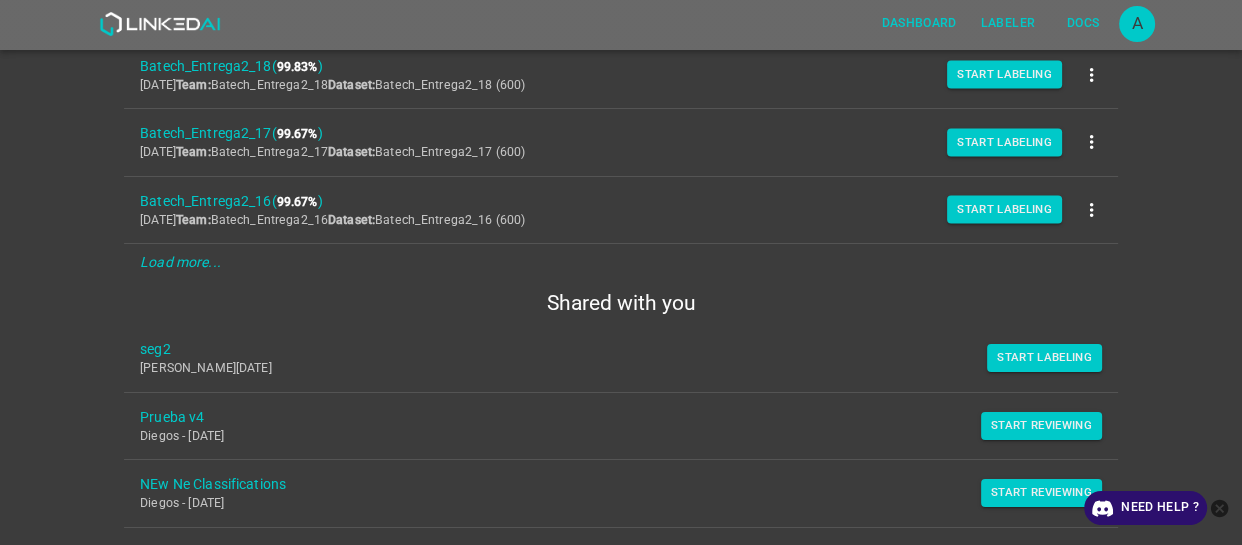 click on "Load more..." at bounding box center (621, 262) 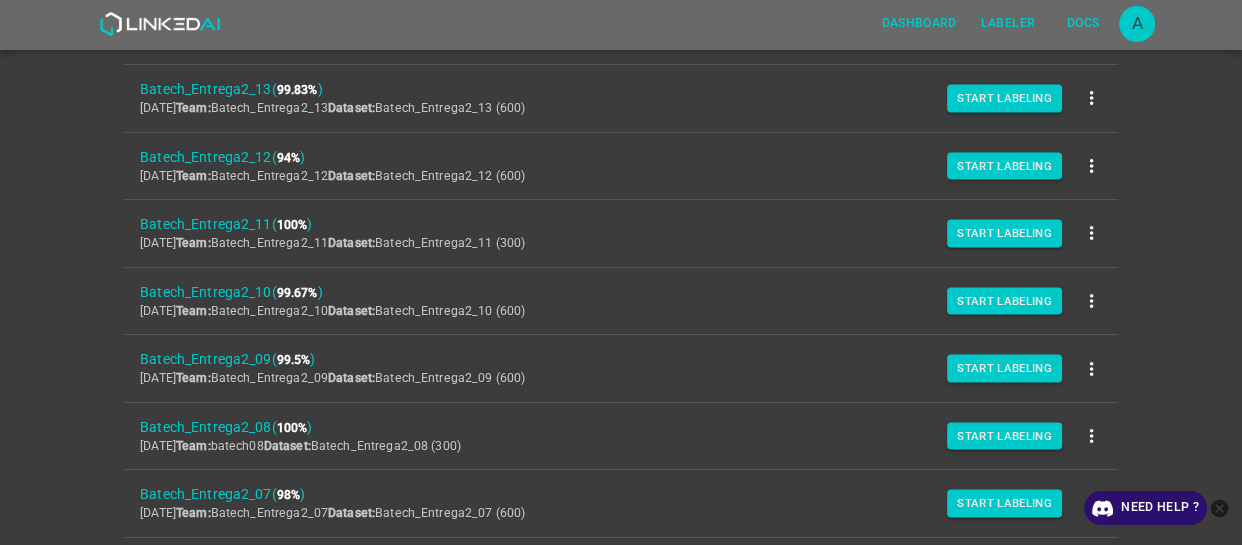 scroll, scrollTop: 1090, scrollLeft: 0, axis: vertical 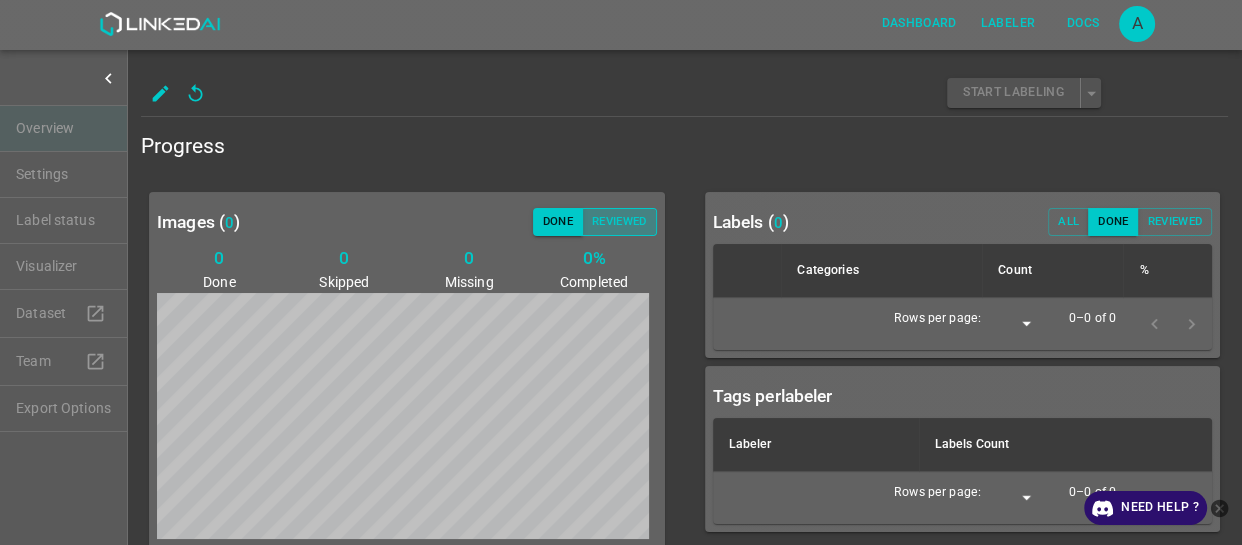 click on "Reviewed" at bounding box center (619, 222) 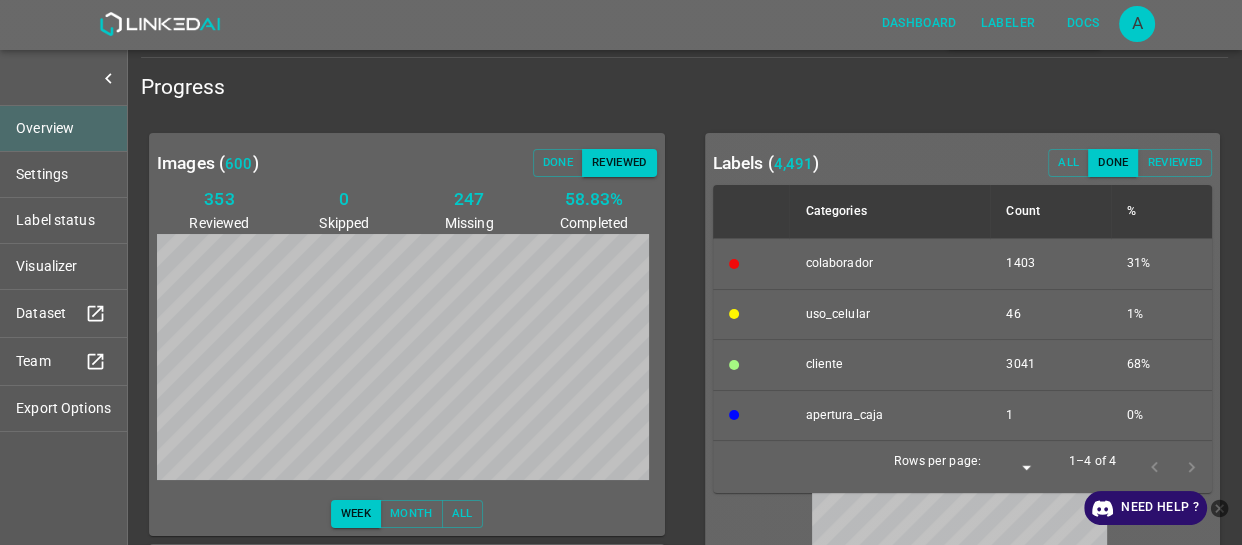 scroll, scrollTop: 90, scrollLeft: 0, axis: vertical 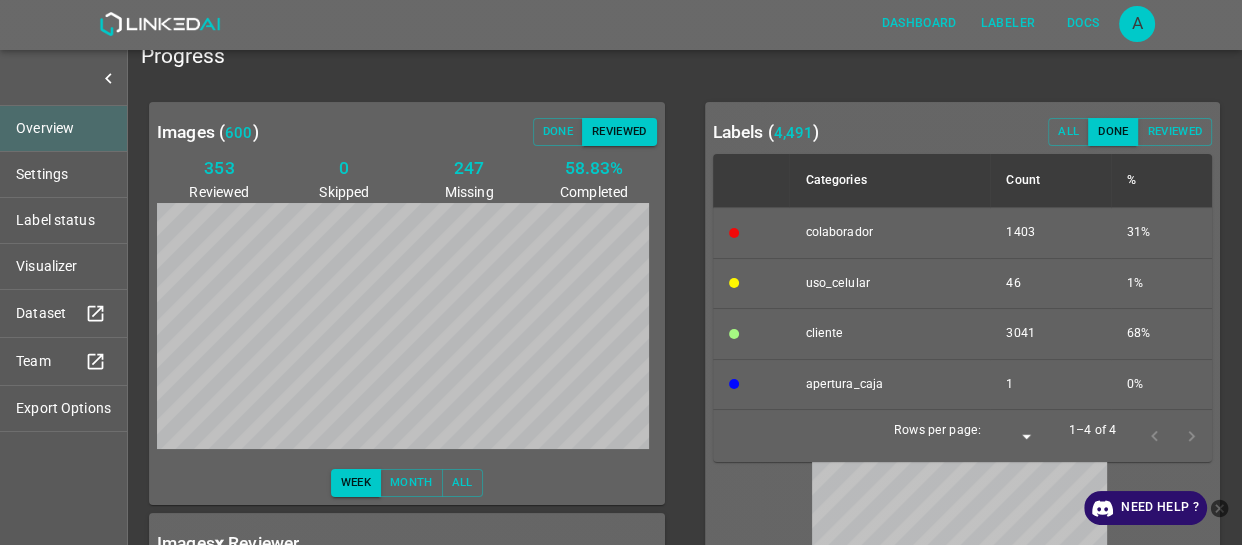 click on "Visualizer" at bounding box center (63, 266) 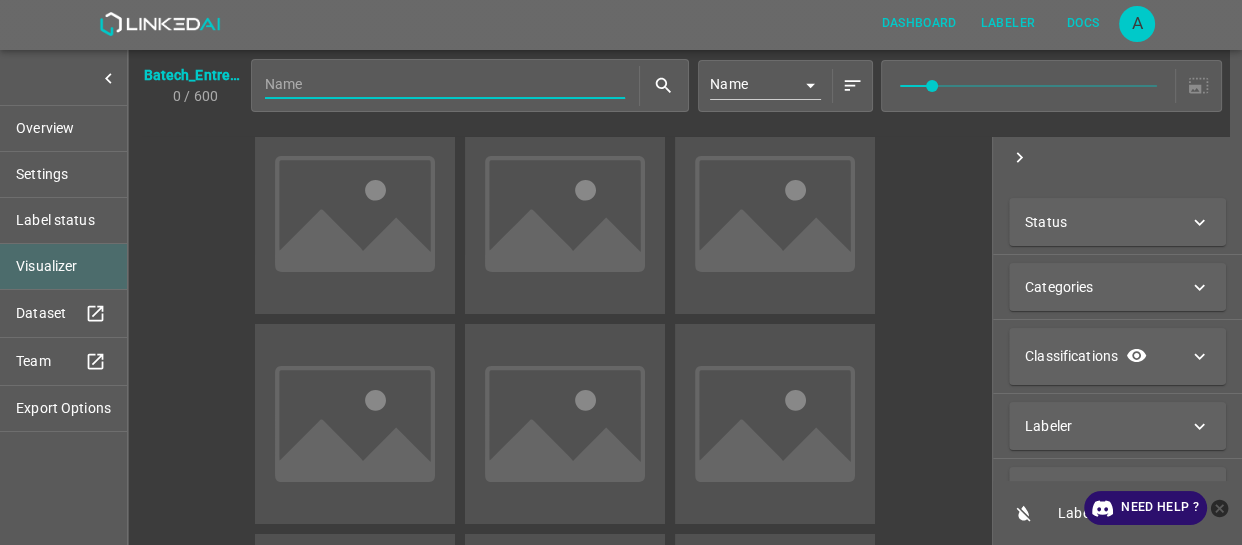 scroll, scrollTop: 0, scrollLeft: 0, axis: both 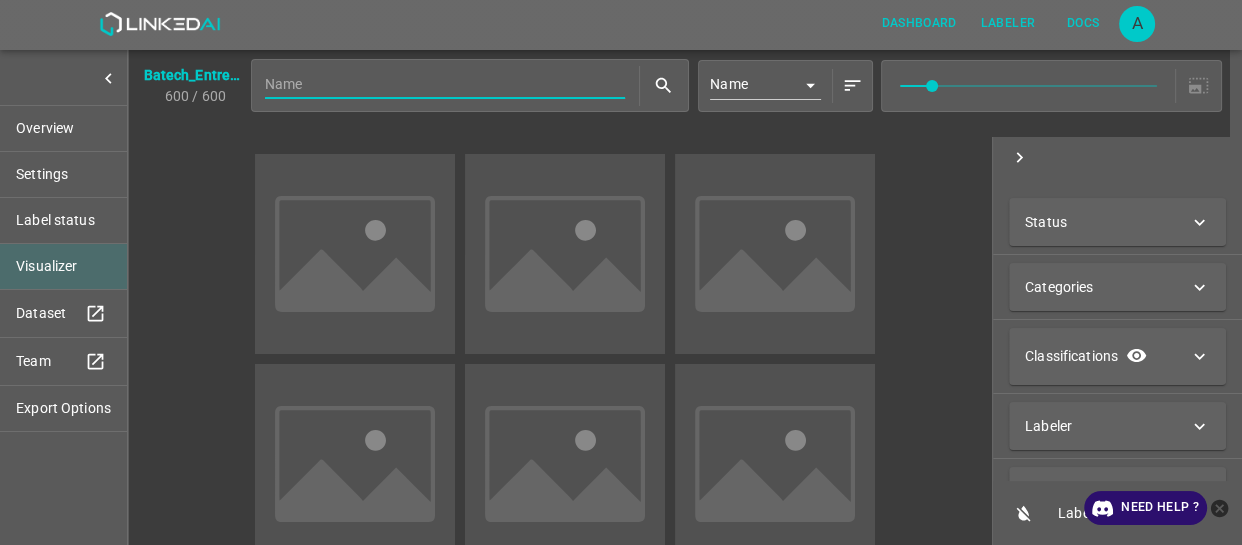 click on "Status" at bounding box center (1107, 222) 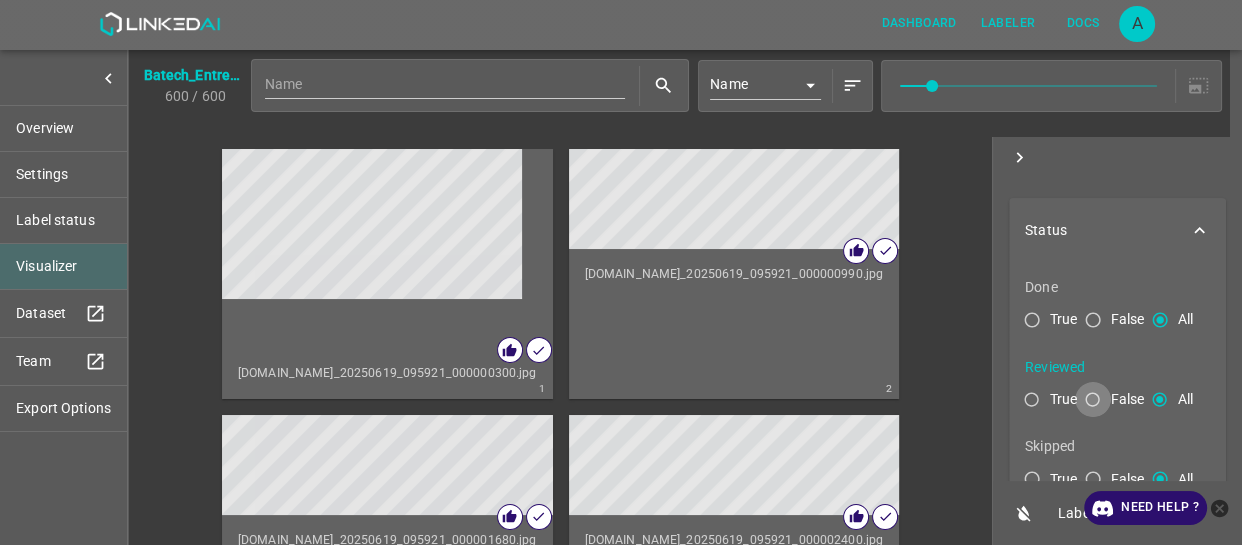 click on "False" at bounding box center [1093, 404] 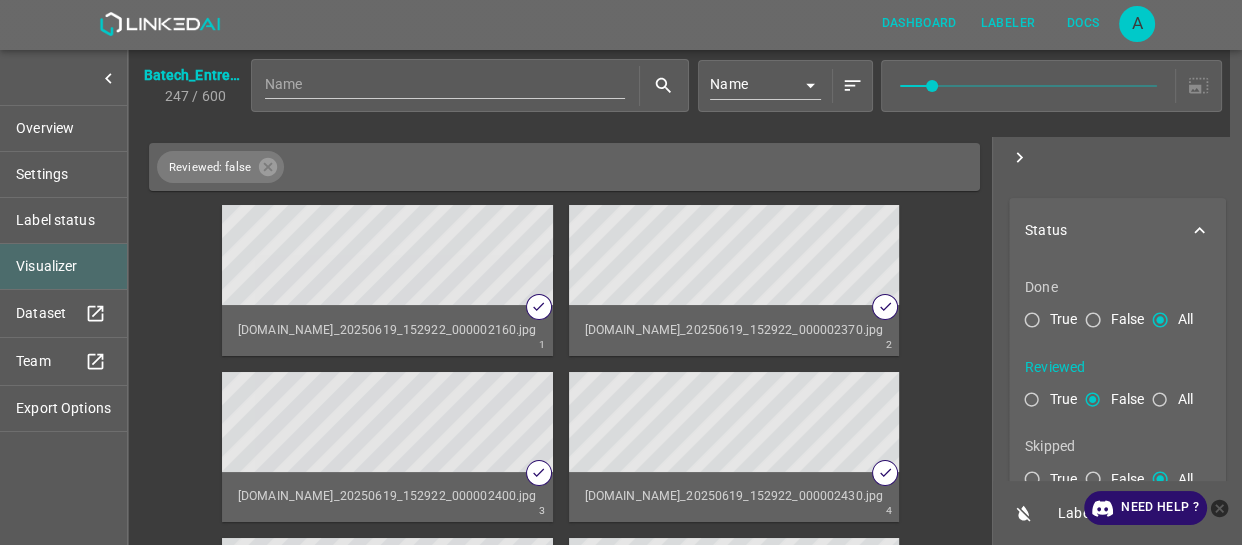 click 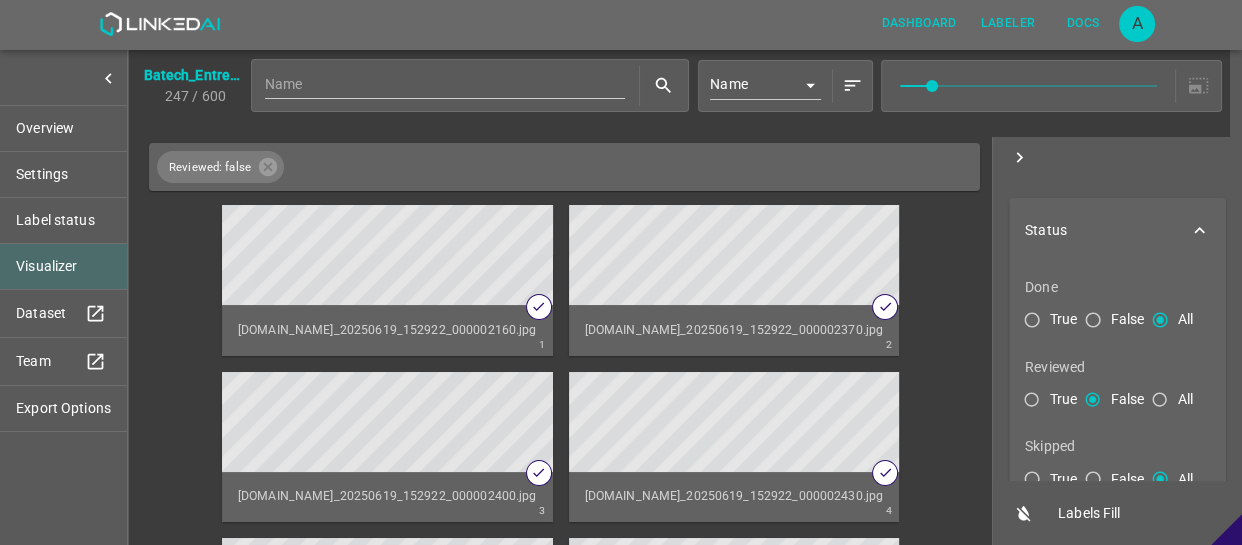 click 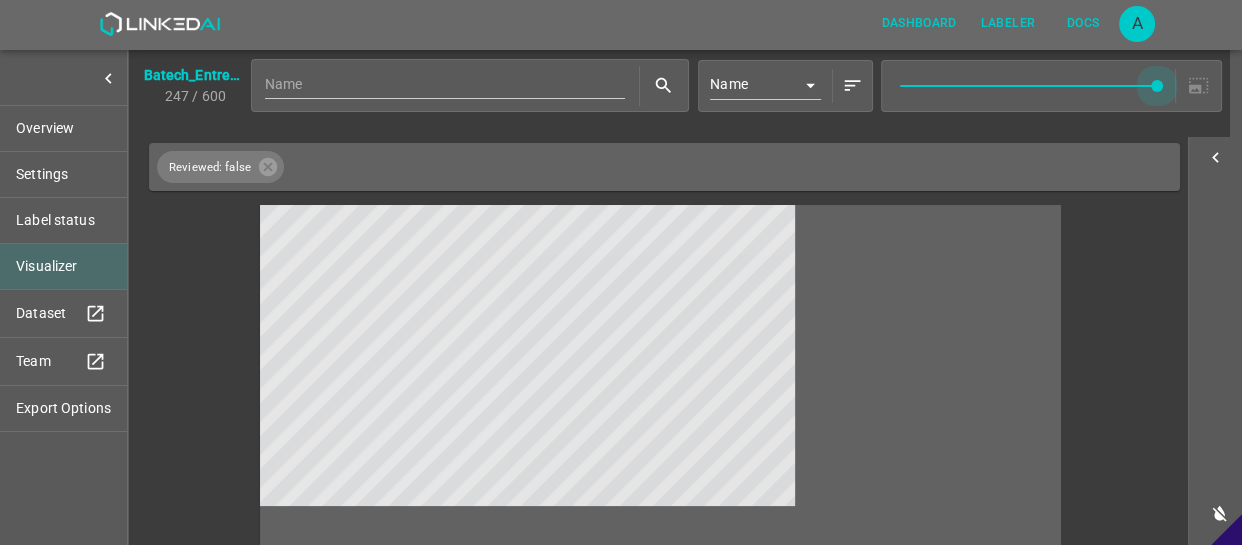 type on "9" 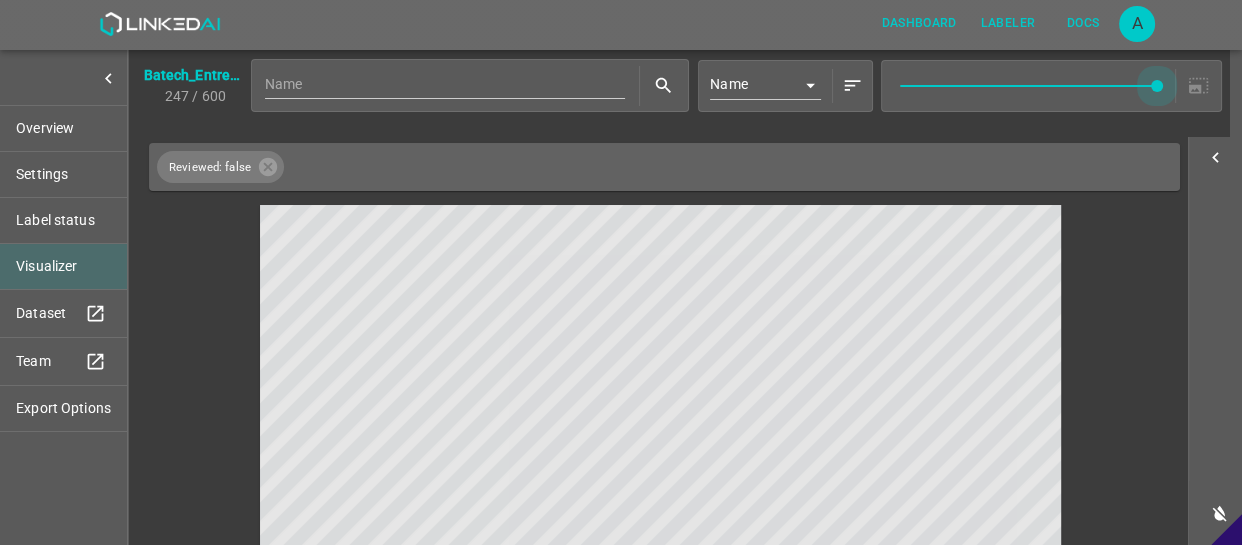 drag, startPoint x: 932, startPoint y: 84, endPoint x: 1156, endPoint y: 81, distance: 224.0201 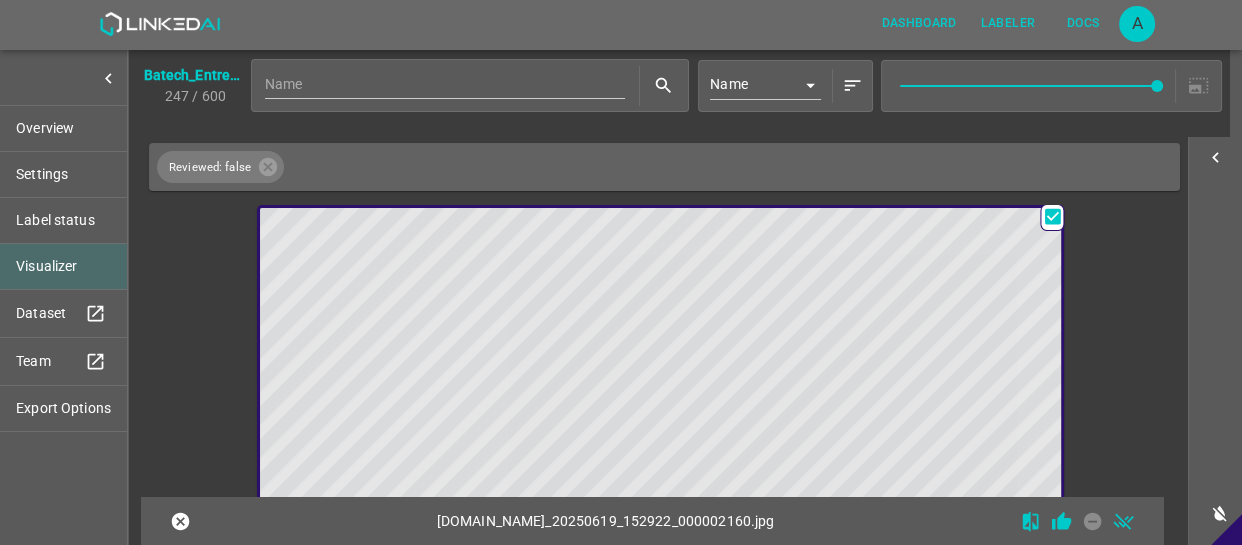 click 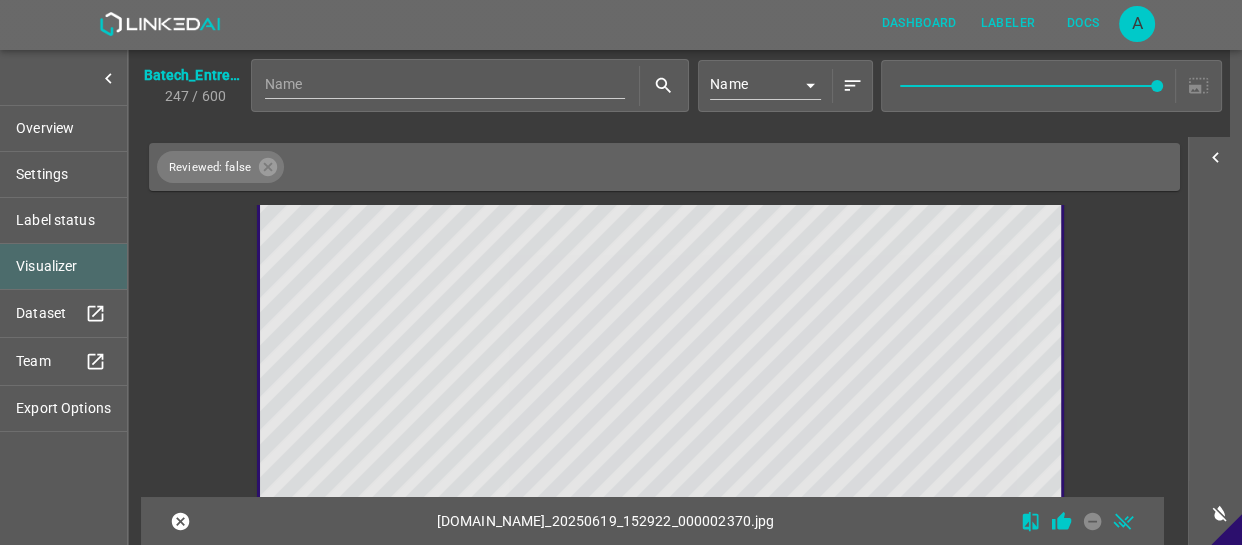 scroll, scrollTop: 542, scrollLeft: 0, axis: vertical 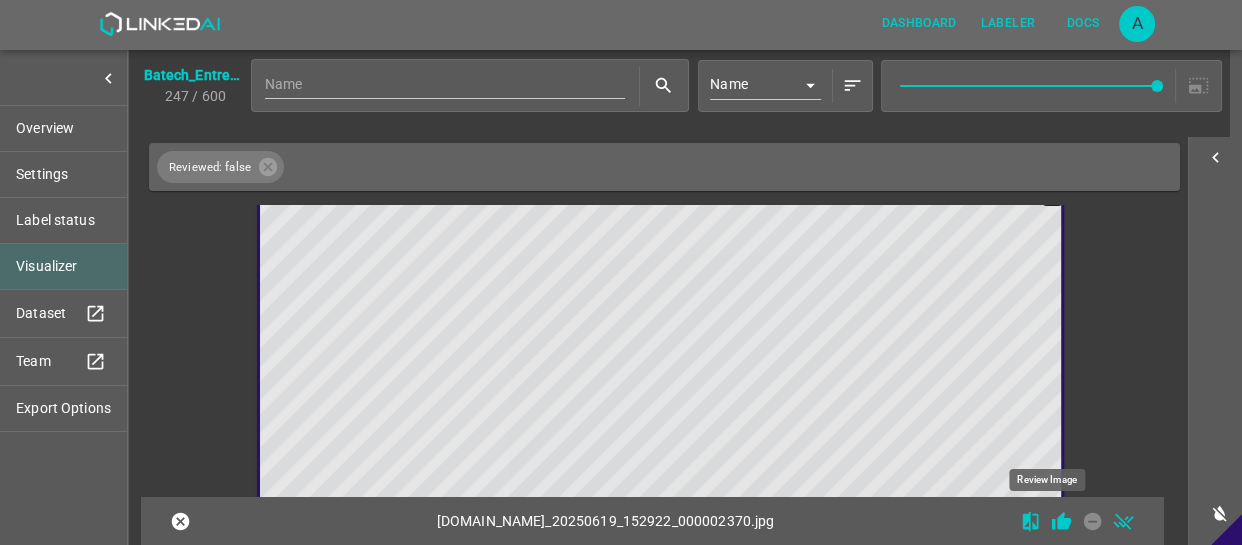 click at bounding box center [1061, 521] 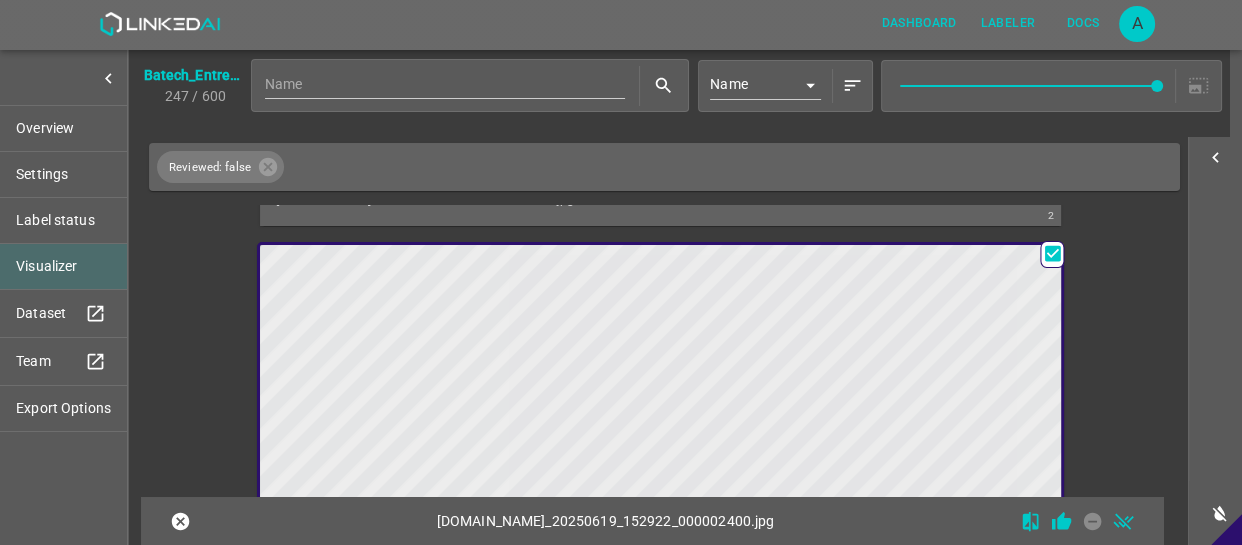 scroll, scrollTop: 994, scrollLeft: 0, axis: vertical 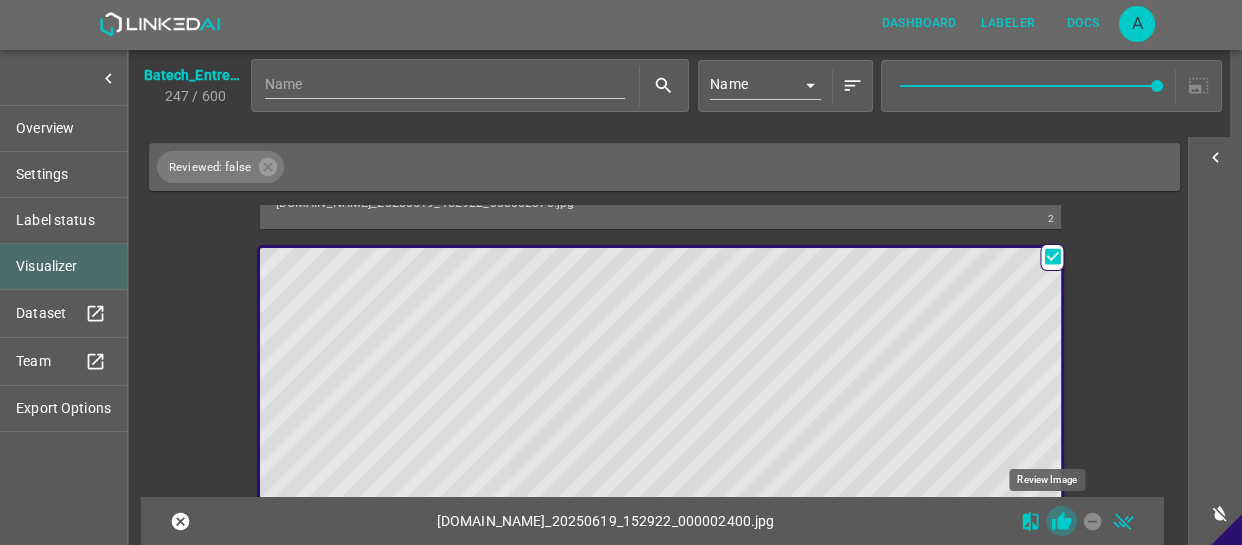 click 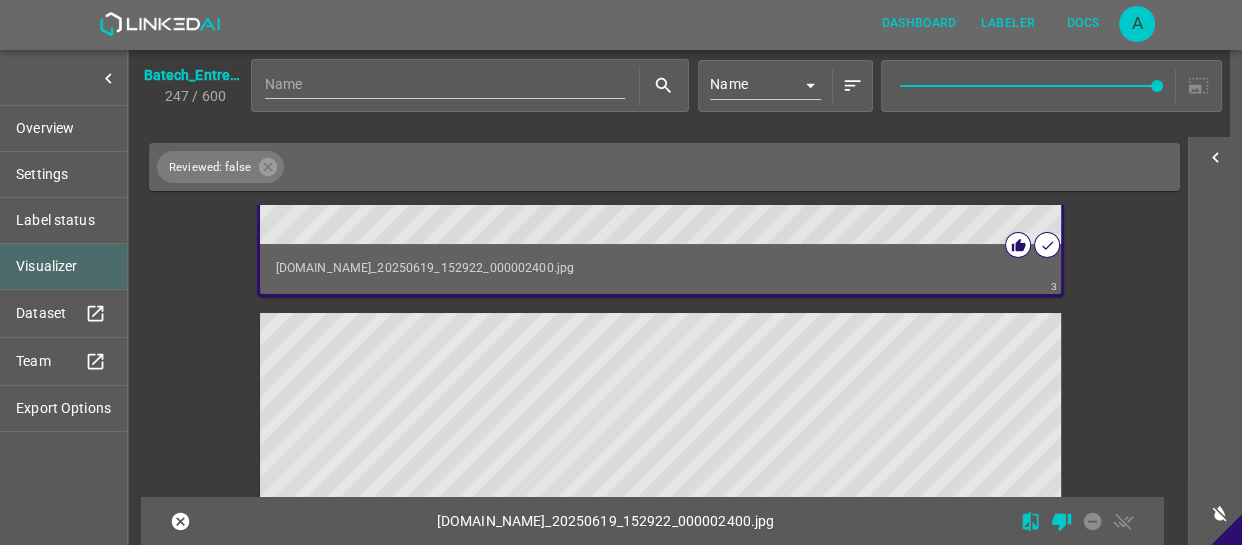 click at bounding box center [560, 538] 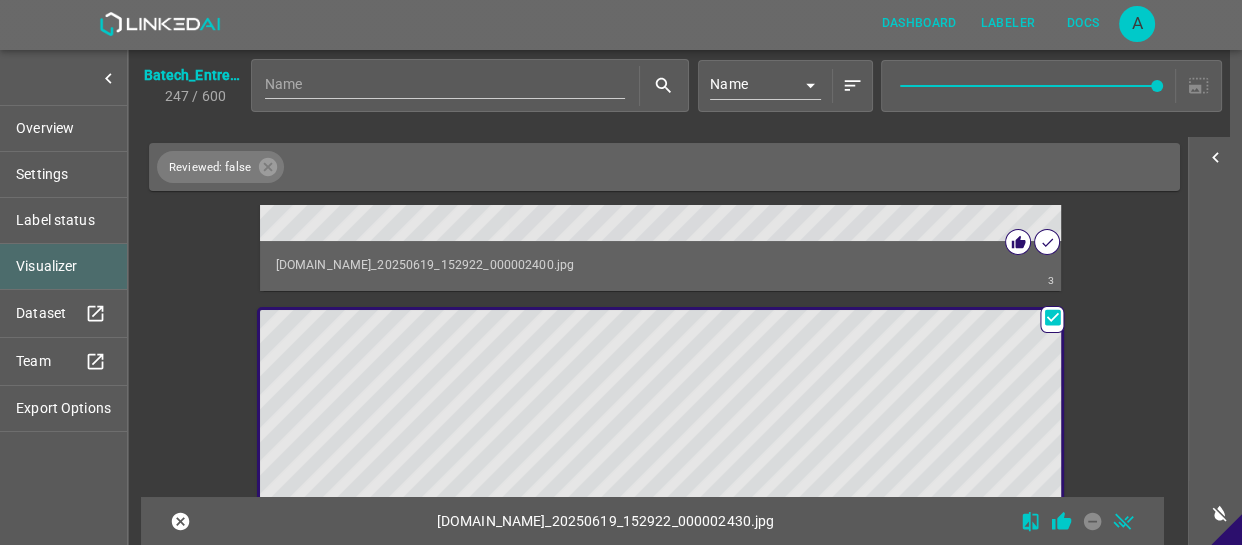 scroll, scrollTop: 1446, scrollLeft: 0, axis: vertical 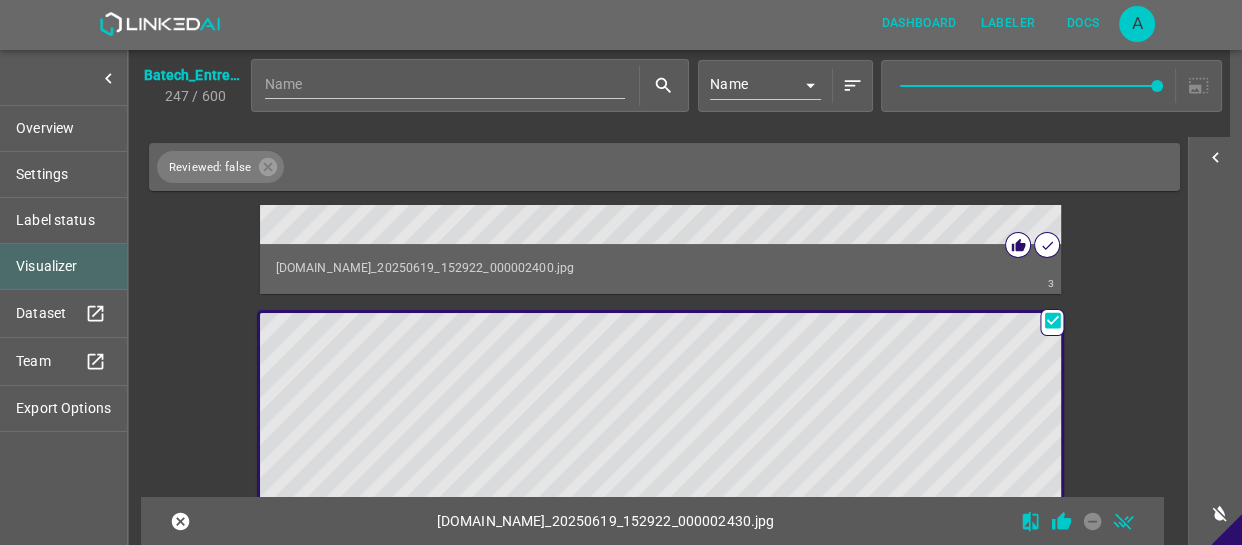 click at bounding box center [560, 538] 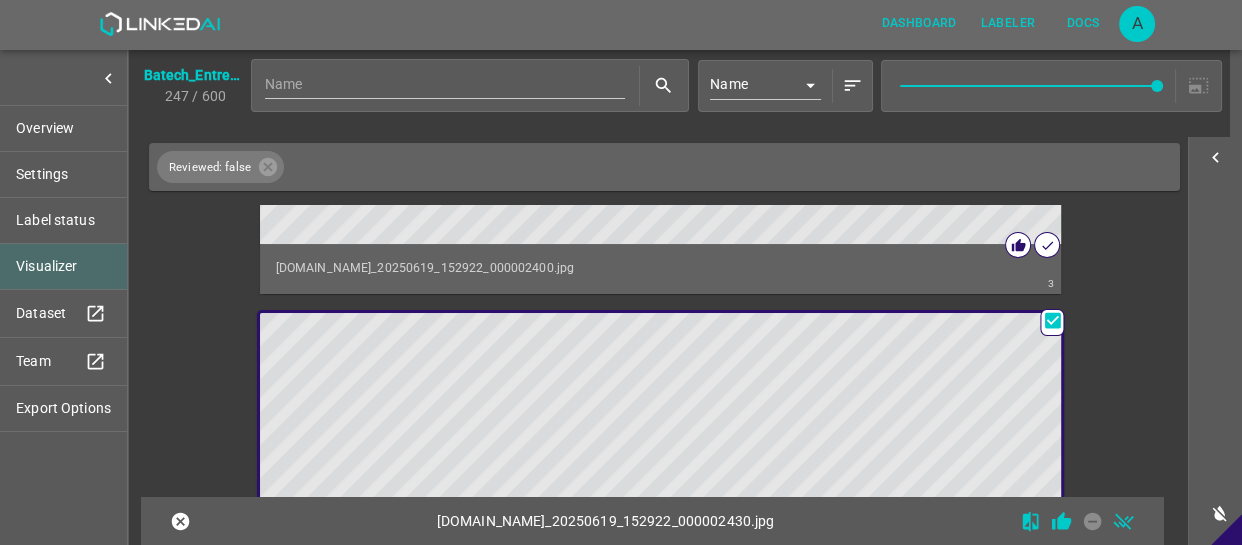 click at bounding box center (560, 538) 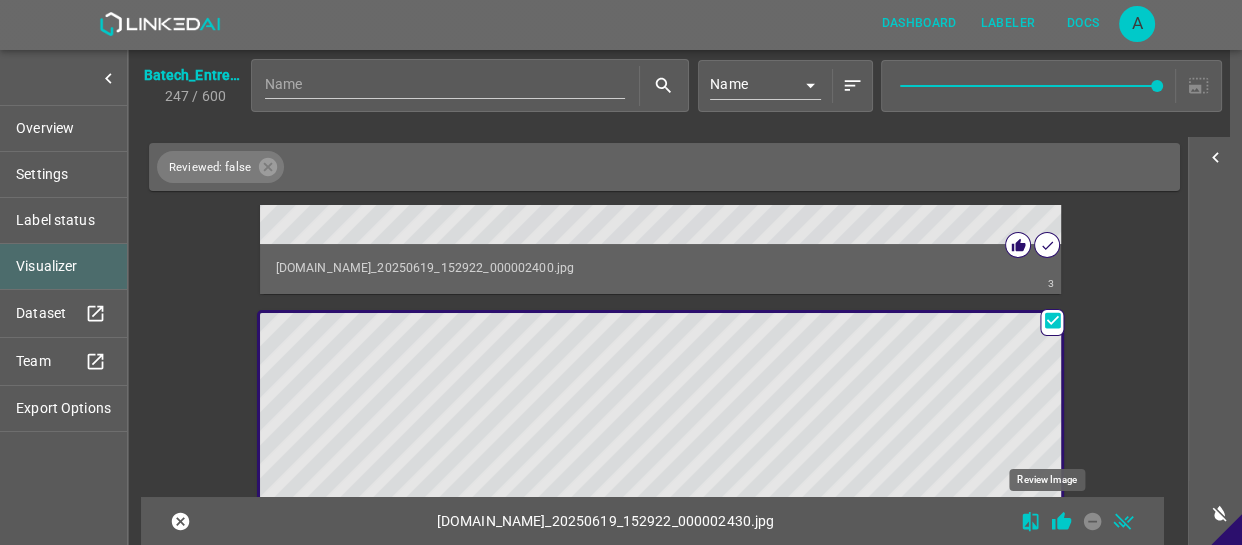 click 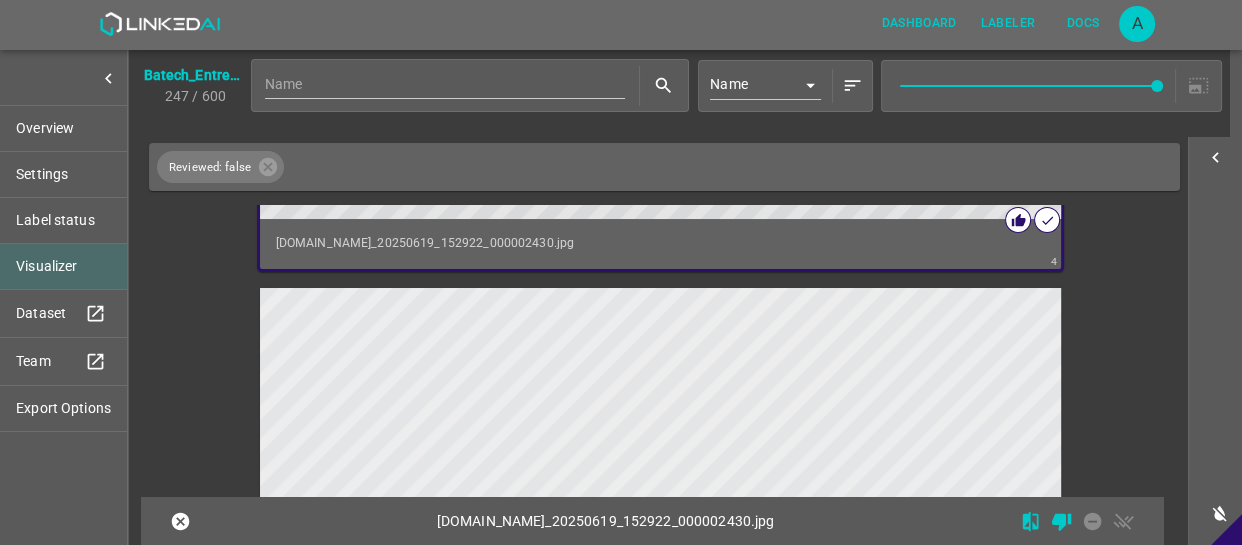 scroll, scrollTop: 1989, scrollLeft: 0, axis: vertical 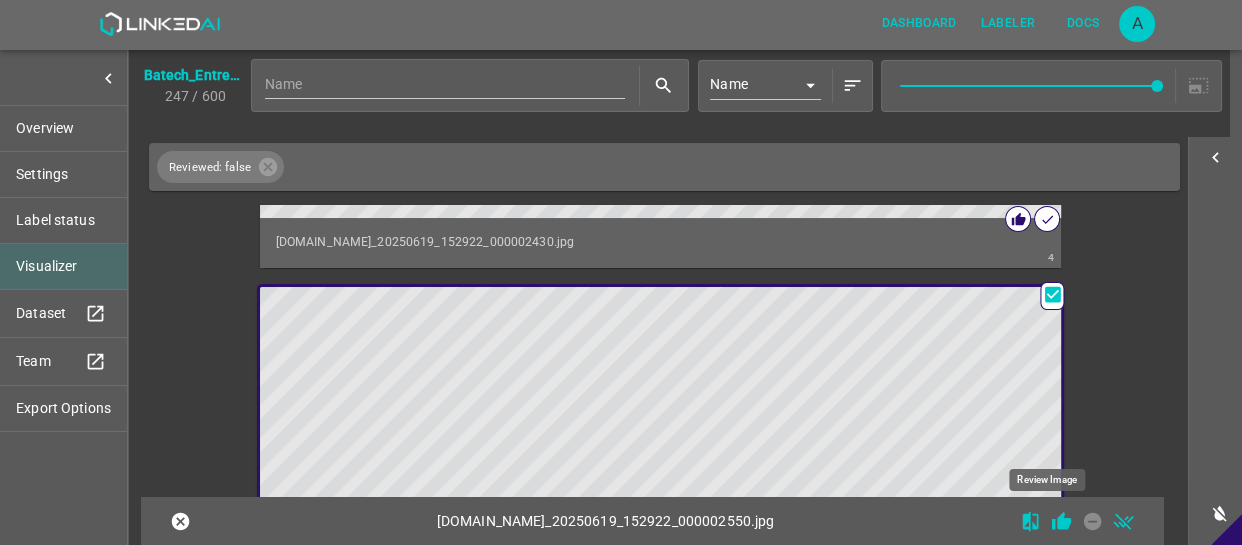 click 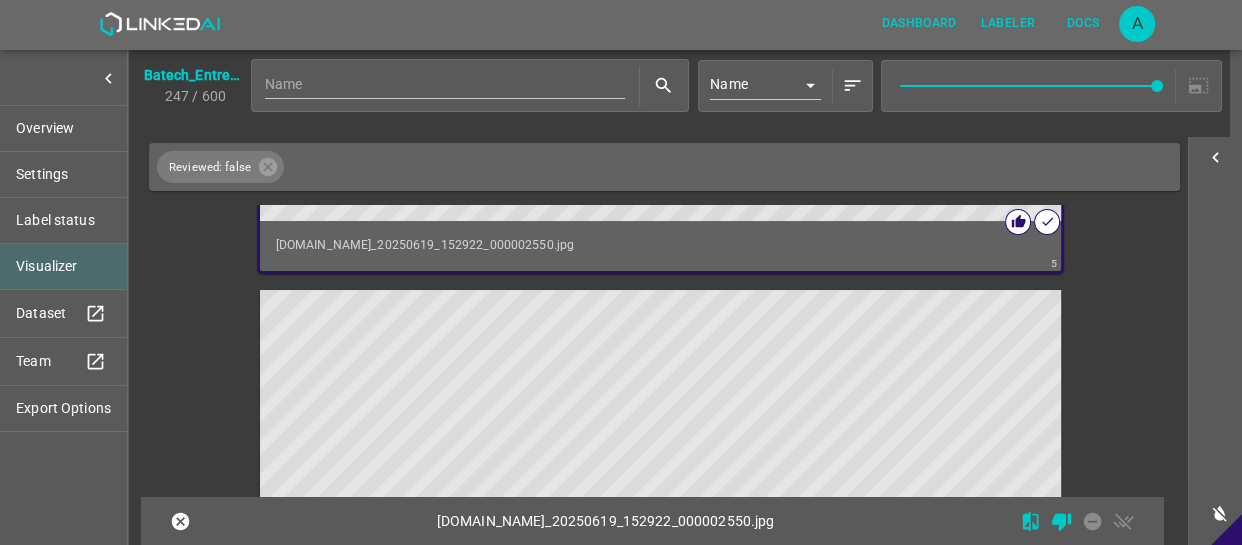 scroll, scrollTop: 2534, scrollLeft: 0, axis: vertical 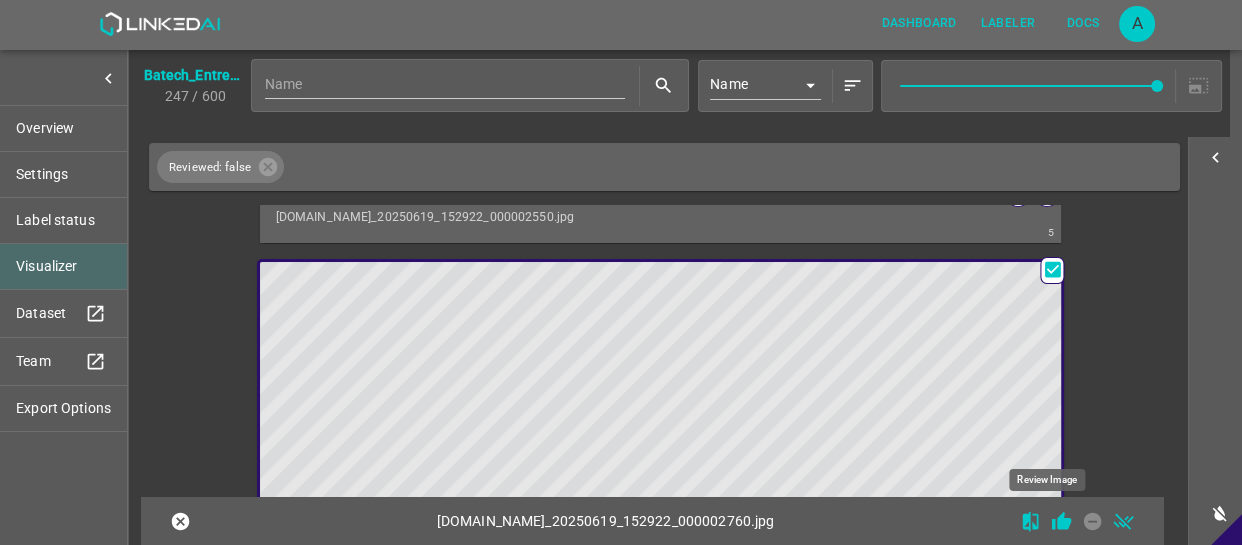click 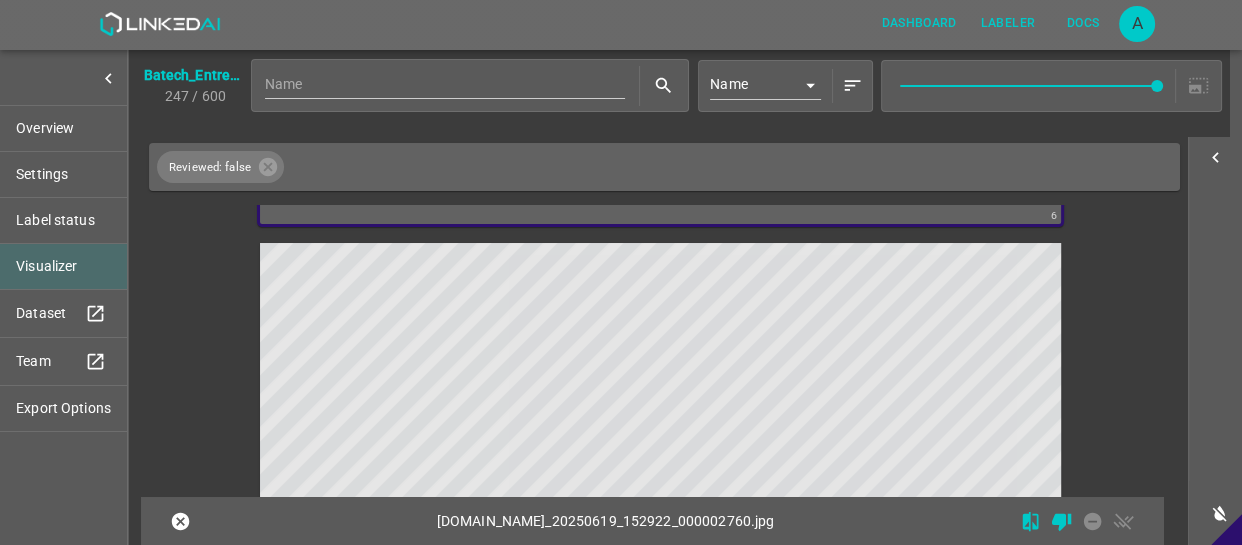 scroll, scrollTop: 3077, scrollLeft: 0, axis: vertical 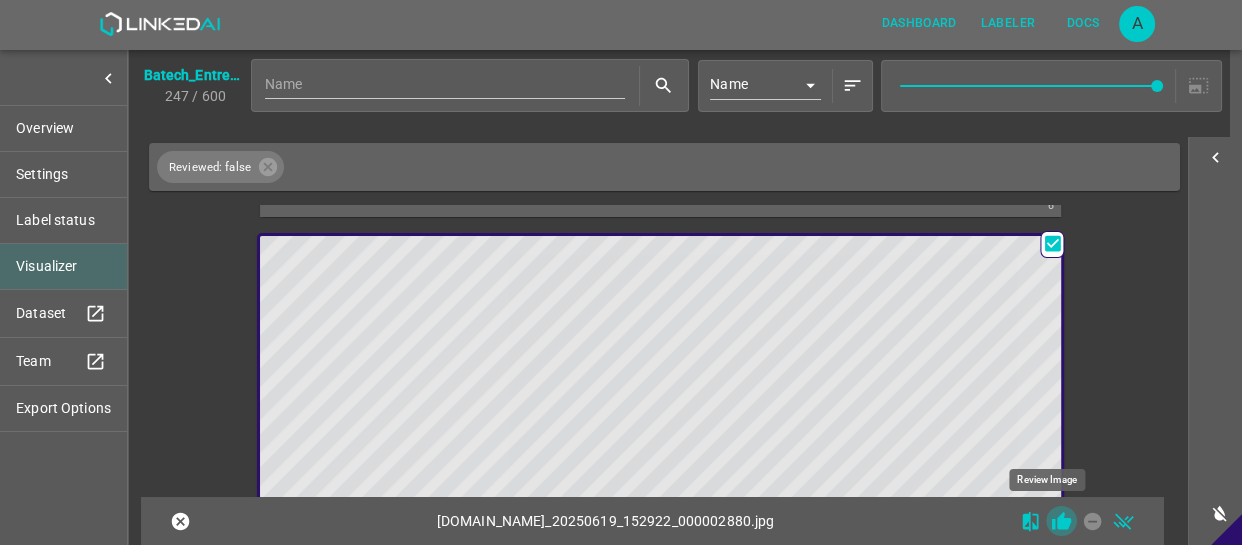 click at bounding box center [1061, 521] 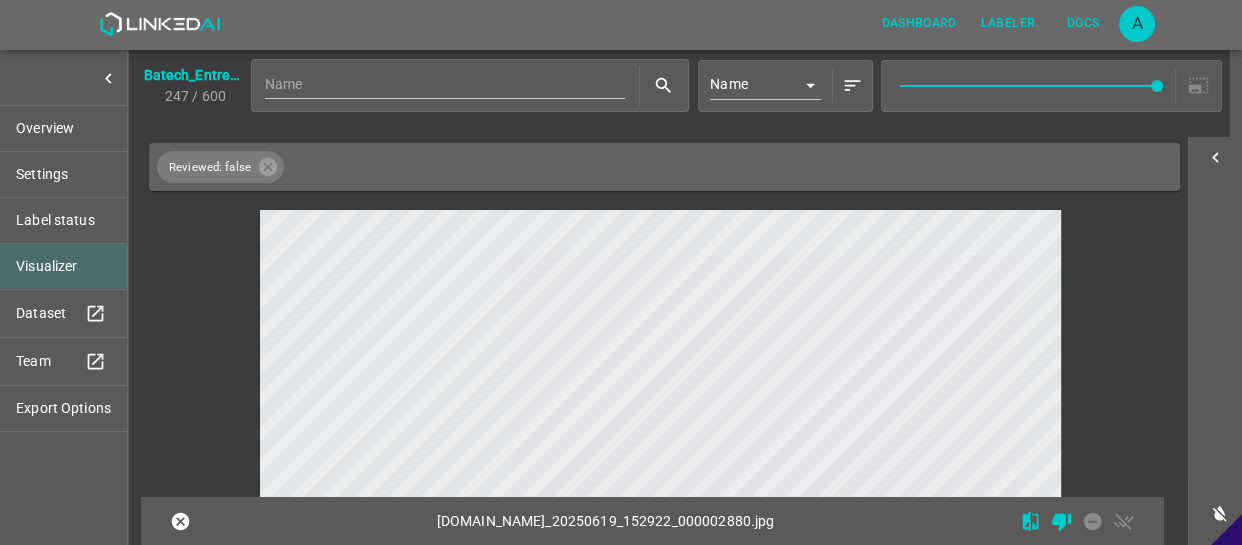 scroll, scrollTop: 3617, scrollLeft: 0, axis: vertical 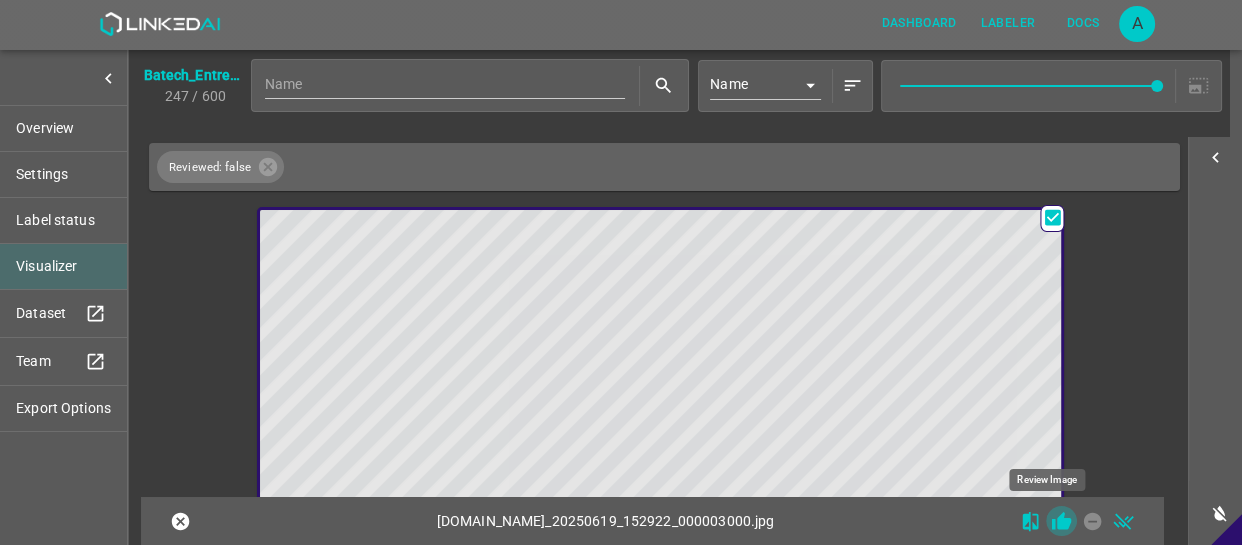 click 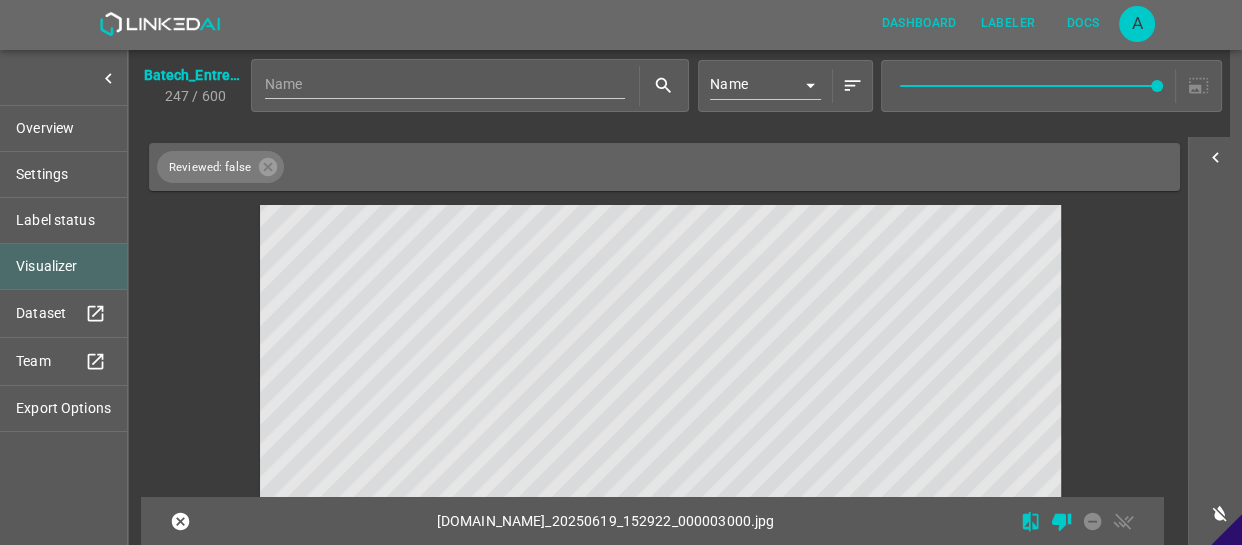 scroll, scrollTop: 4162, scrollLeft: 0, axis: vertical 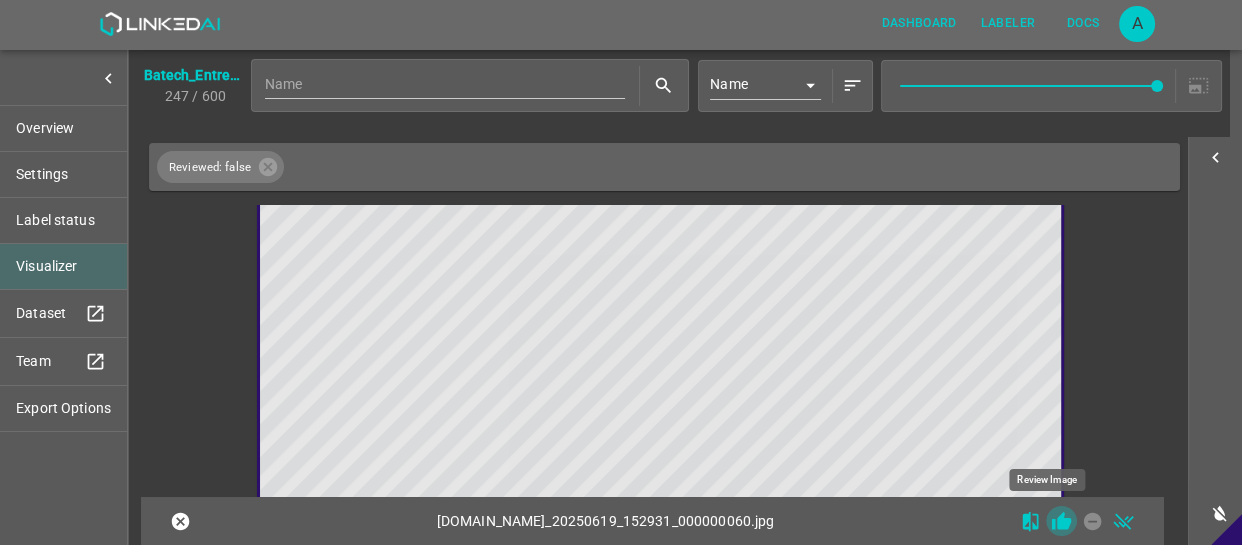 click 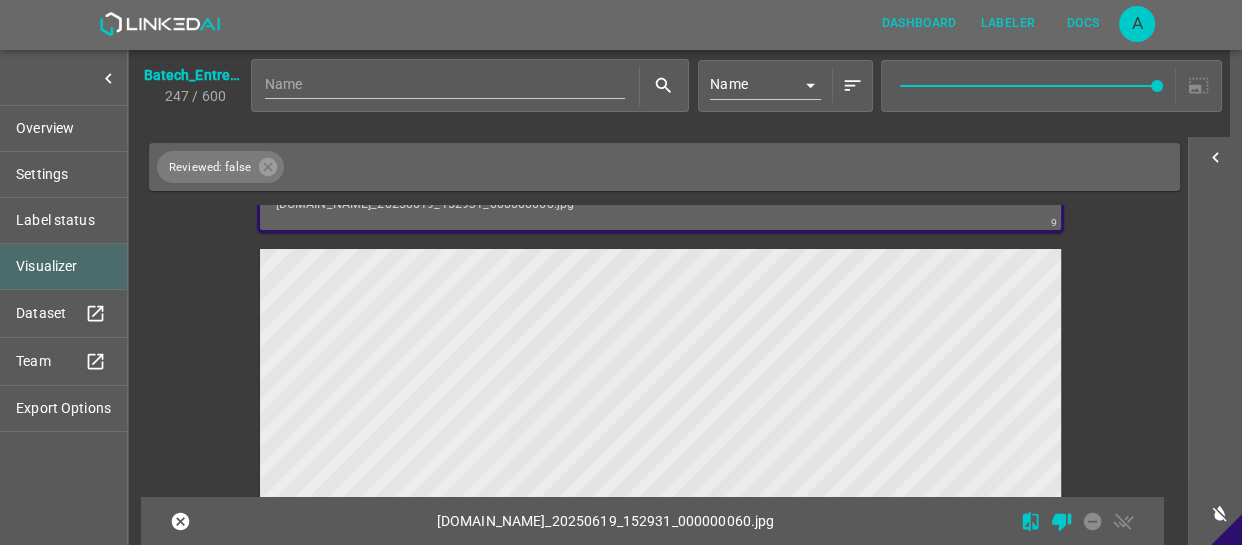 scroll, scrollTop: 4611, scrollLeft: 0, axis: vertical 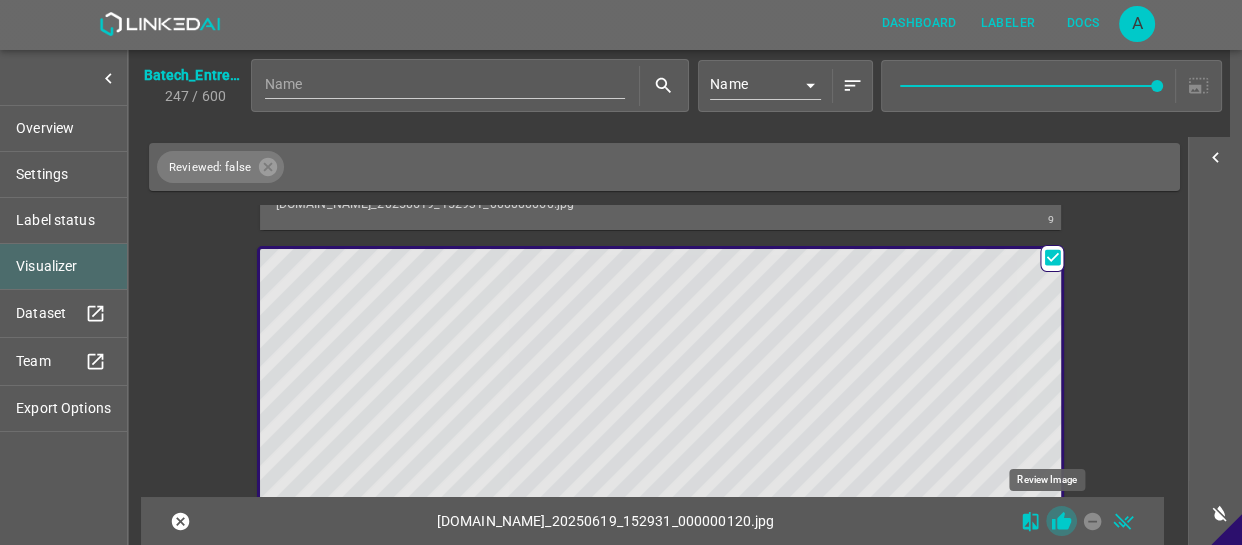 click 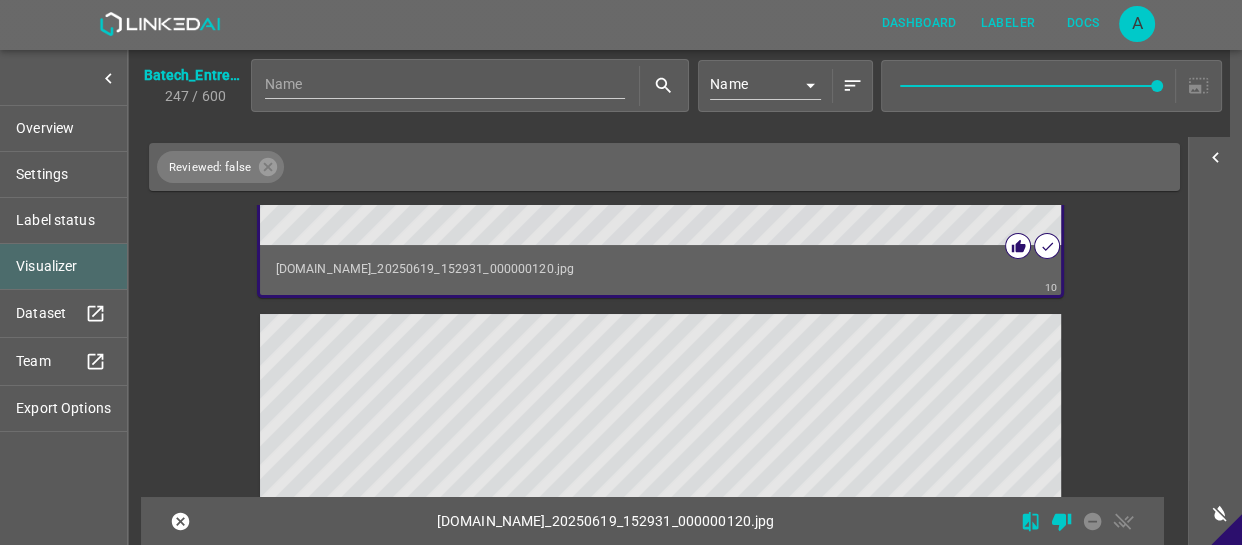 scroll, scrollTop: 5157, scrollLeft: 0, axis: vertical 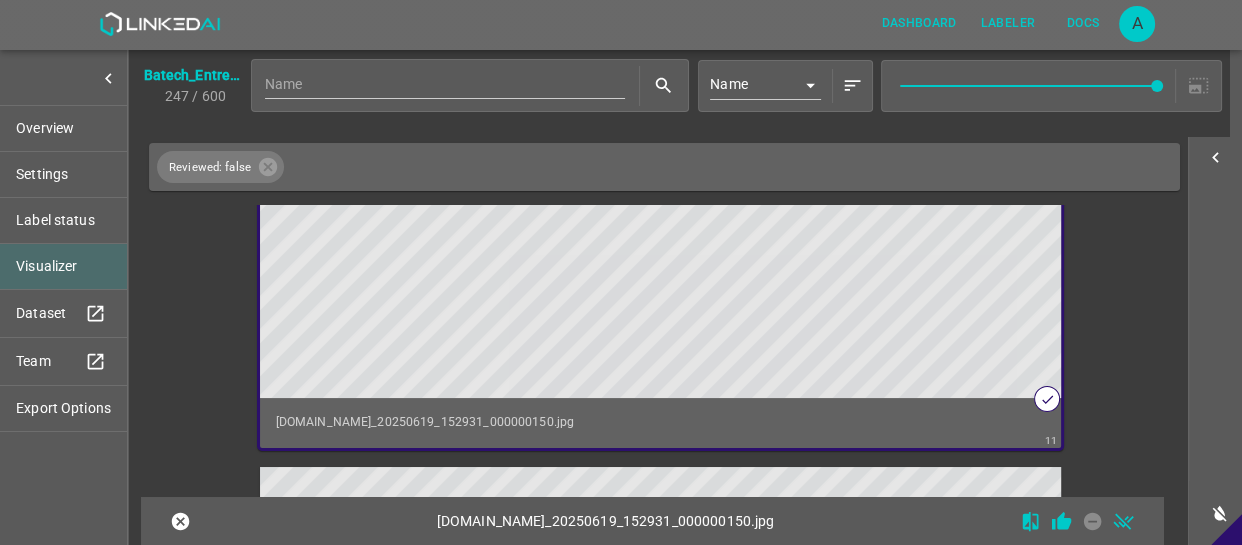 click at bounding box center (560, 172) 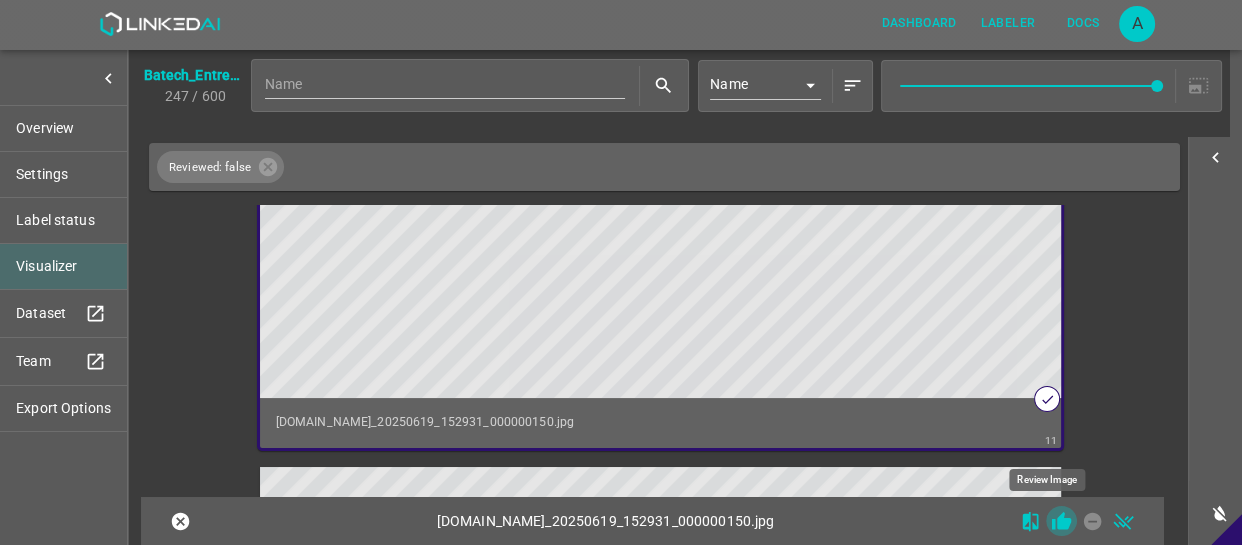 click 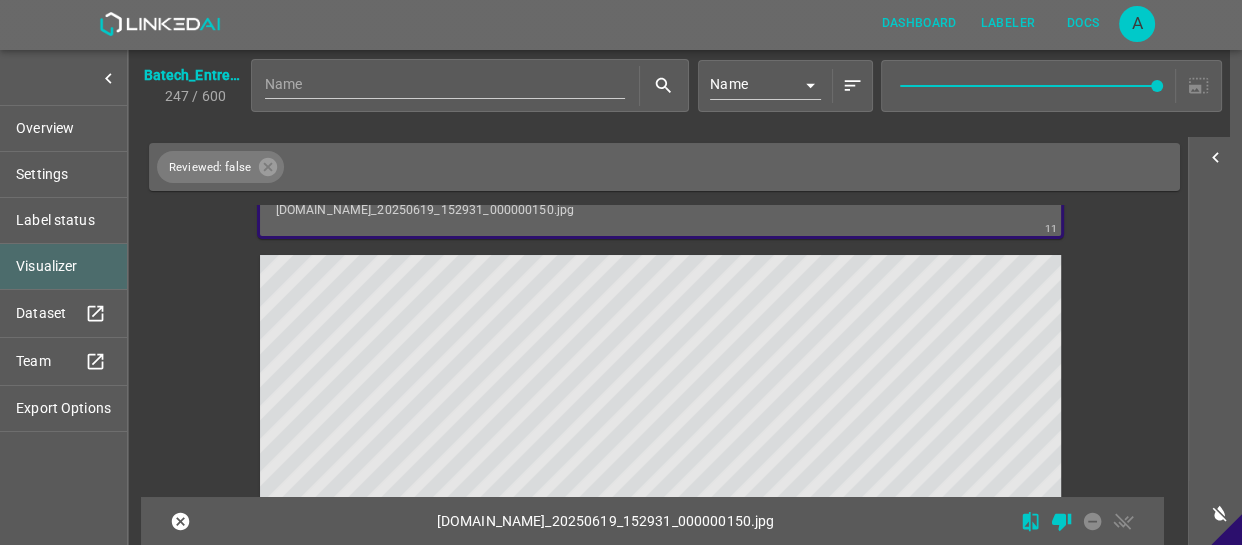 scroll, scrollTop: 5702, scrollLeft: 0, axis: vertical 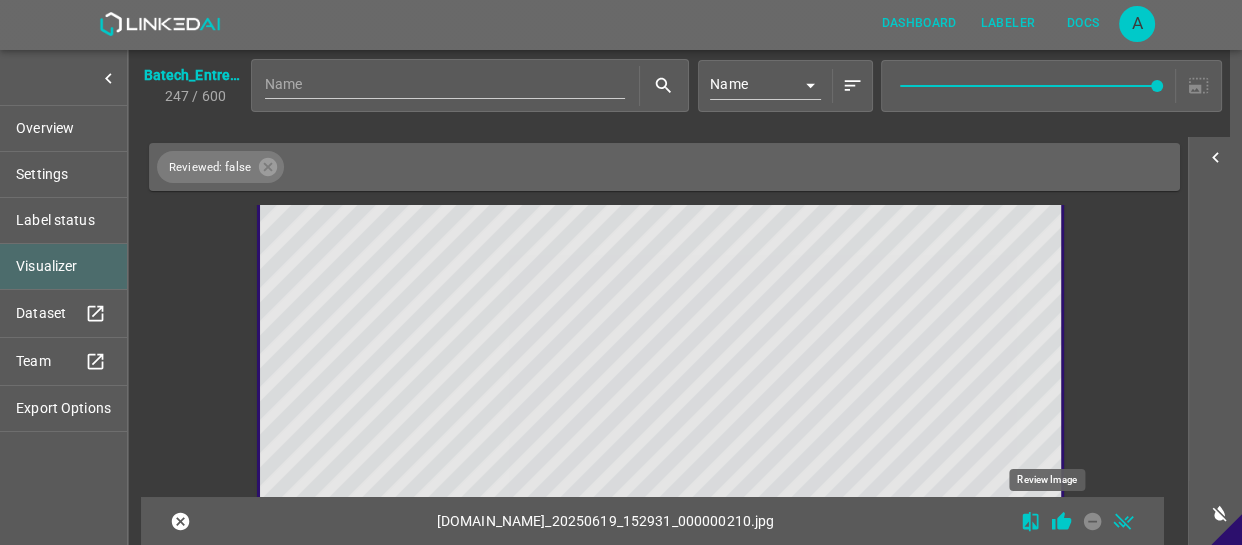 click 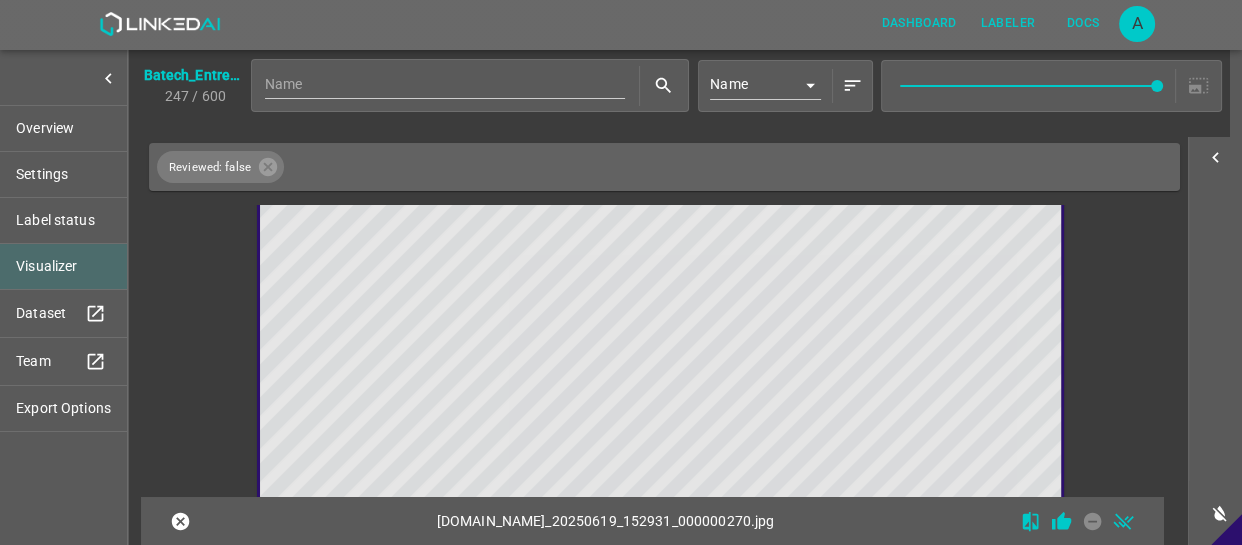 scroll, scrollTop: 6242, scrollLeft: 0, axis: vertical 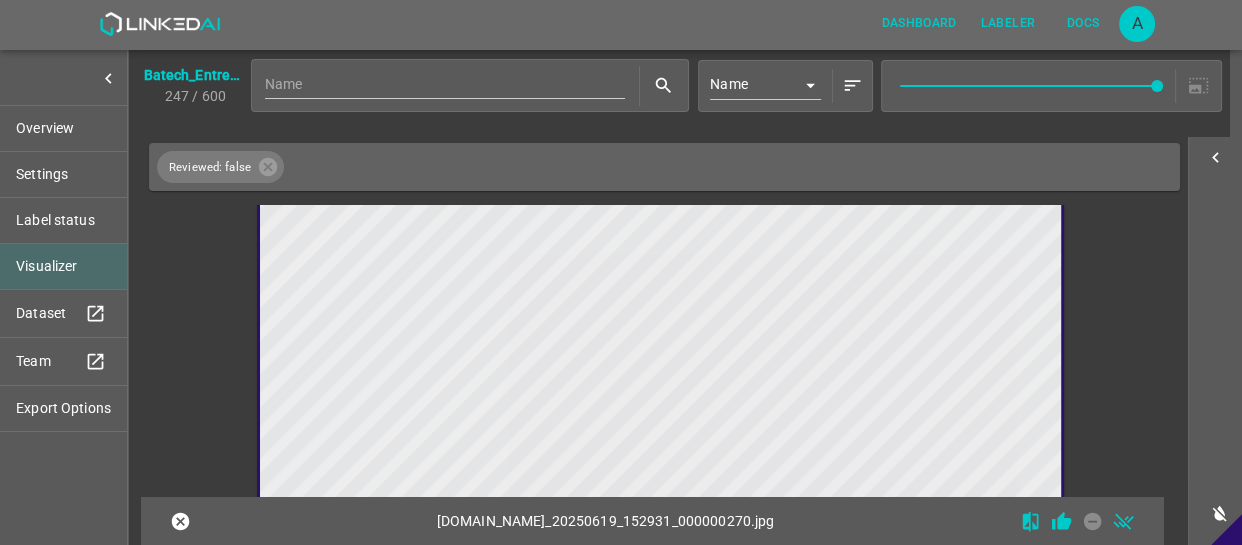 drag, startPoint x: 626, startPoint y: 285, endPoint x: 655, endPoint y: 383, distance: 102.20078 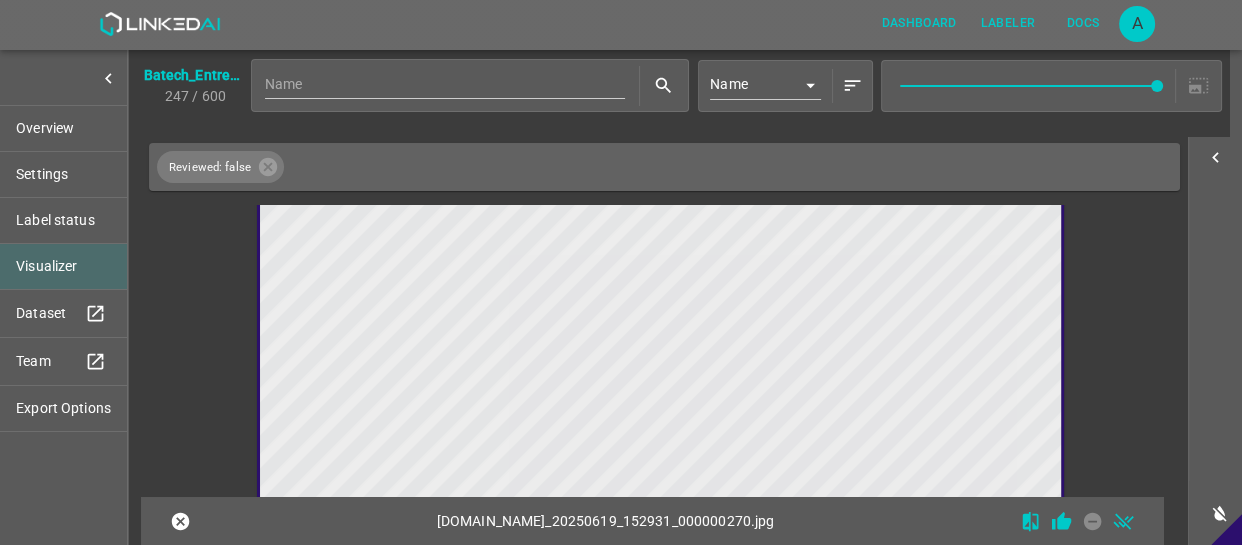 drag, startPoint x: 846, startPoint y: 260, endPoint x: 824, endPoint y: 314, distance: 58.30952 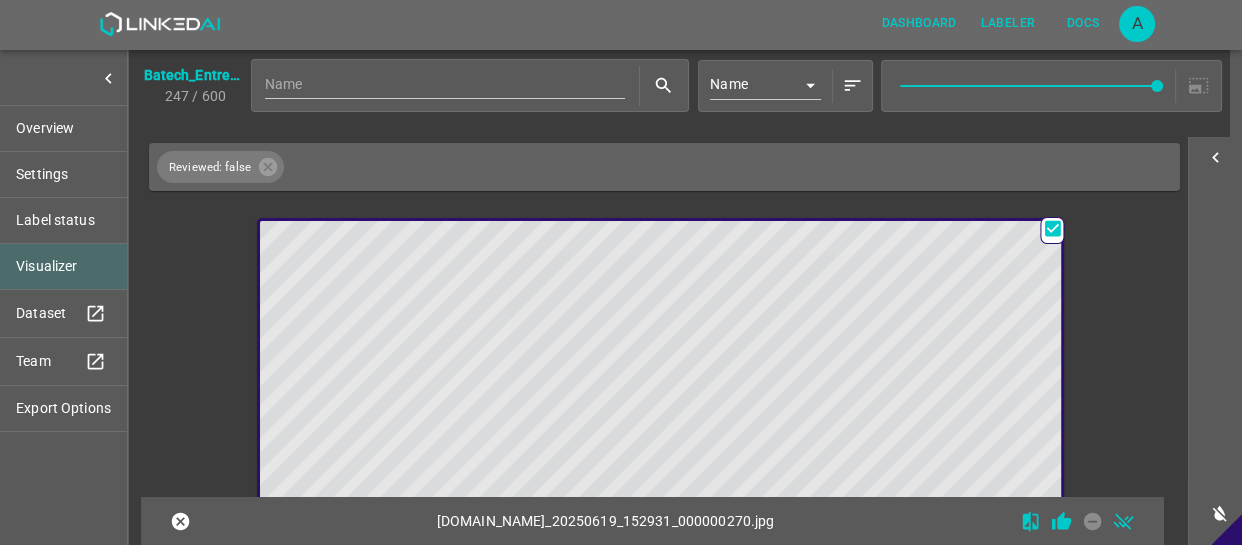 scroll, scrollTop: 6102, scrollLeft: 0, axis: vertical 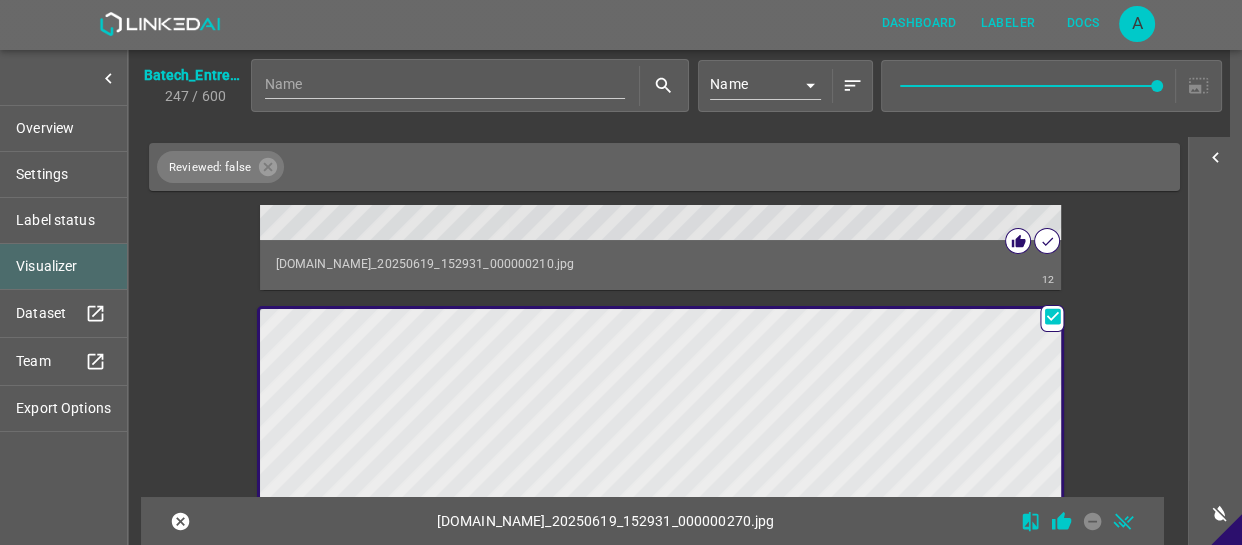 click at bounding box center (560, 534) 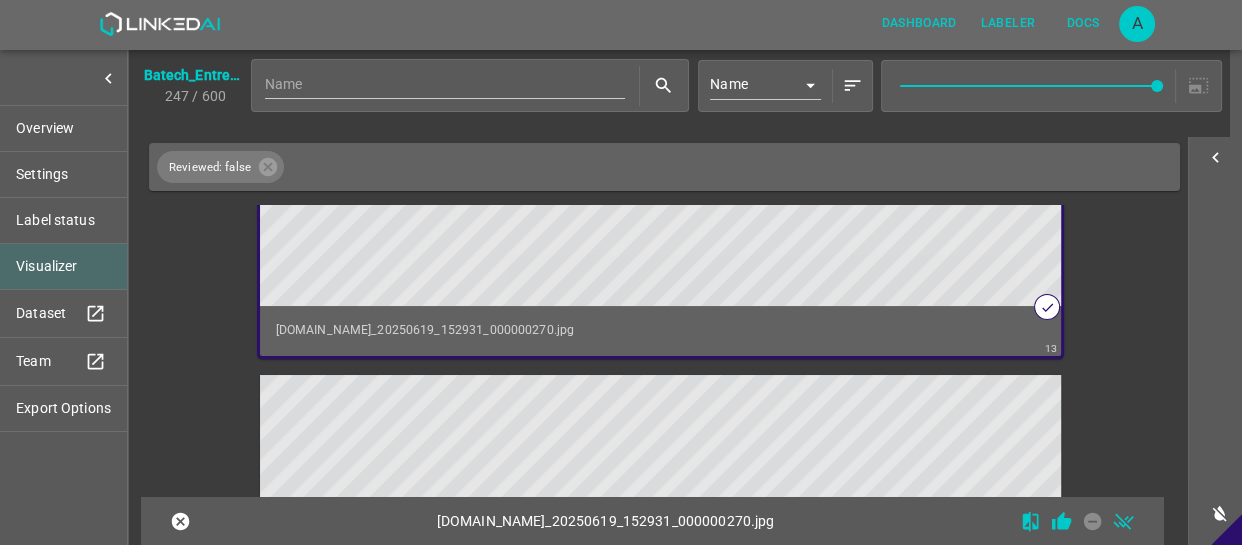scroll, scrollTop: 6557, scrollLeft: 0, axis: vertical 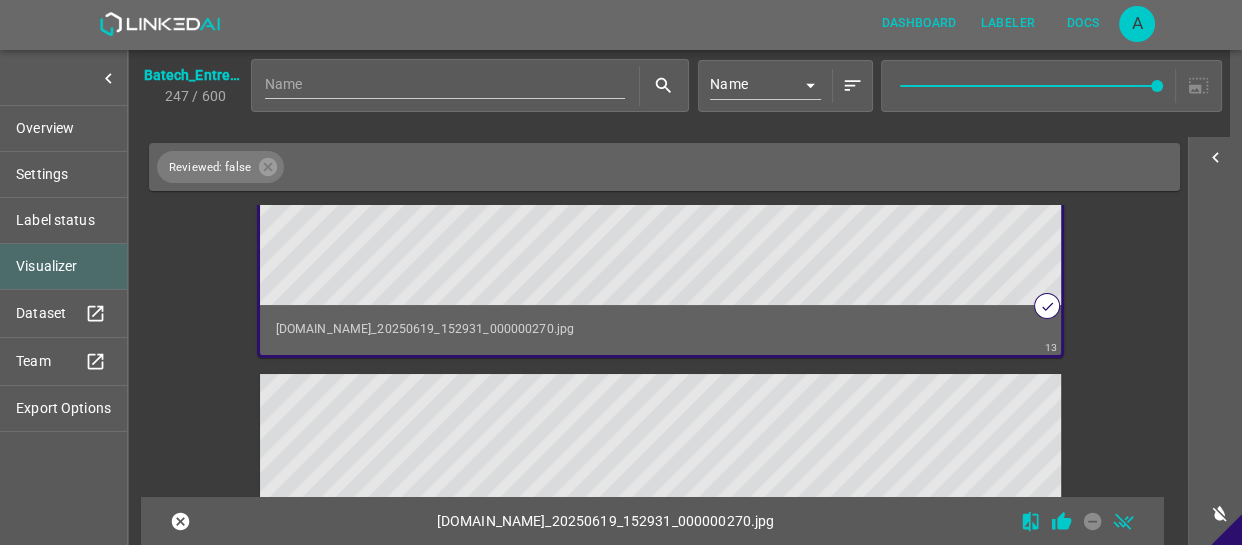click 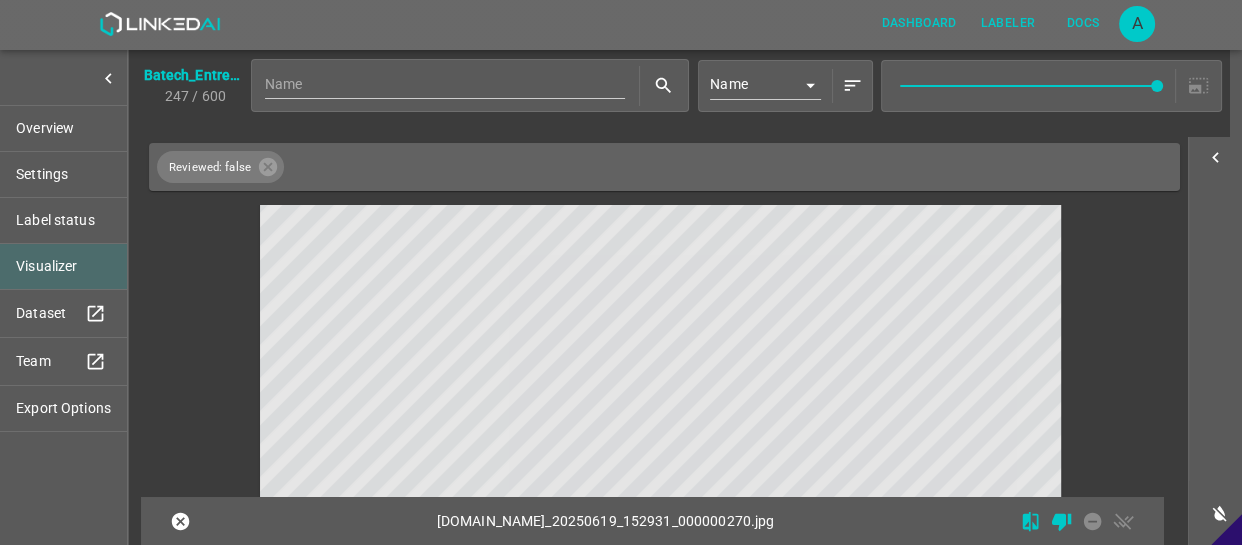 scroll, scrollTop: 6739, scrollLeft: 0, axis: vertical 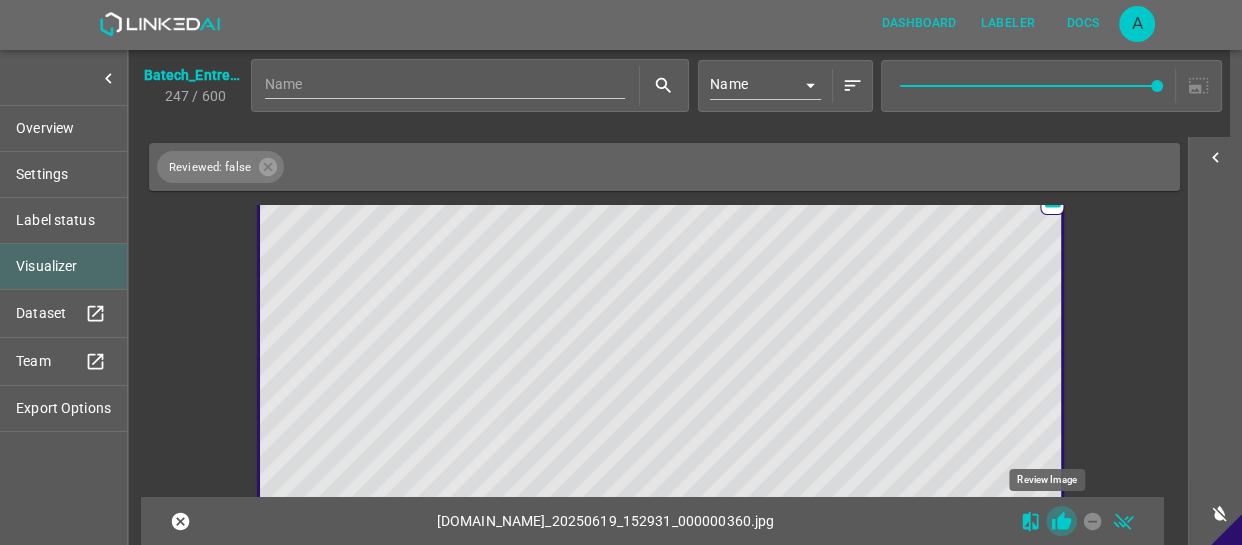 click 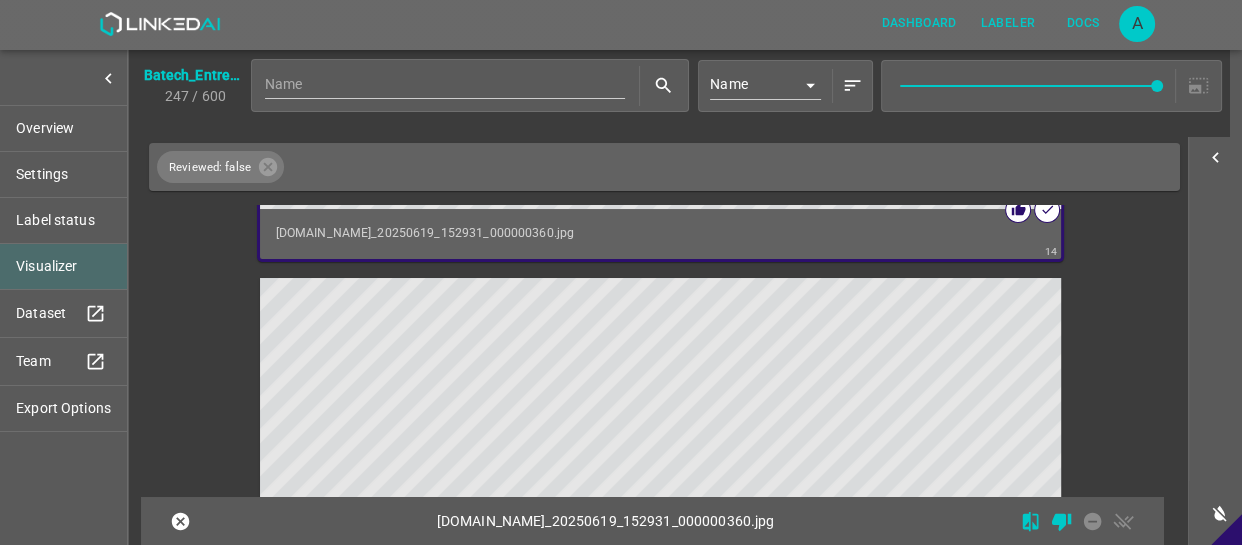 scroll, scrollTop: 7190, scrollLeft: 0, axis: vertical 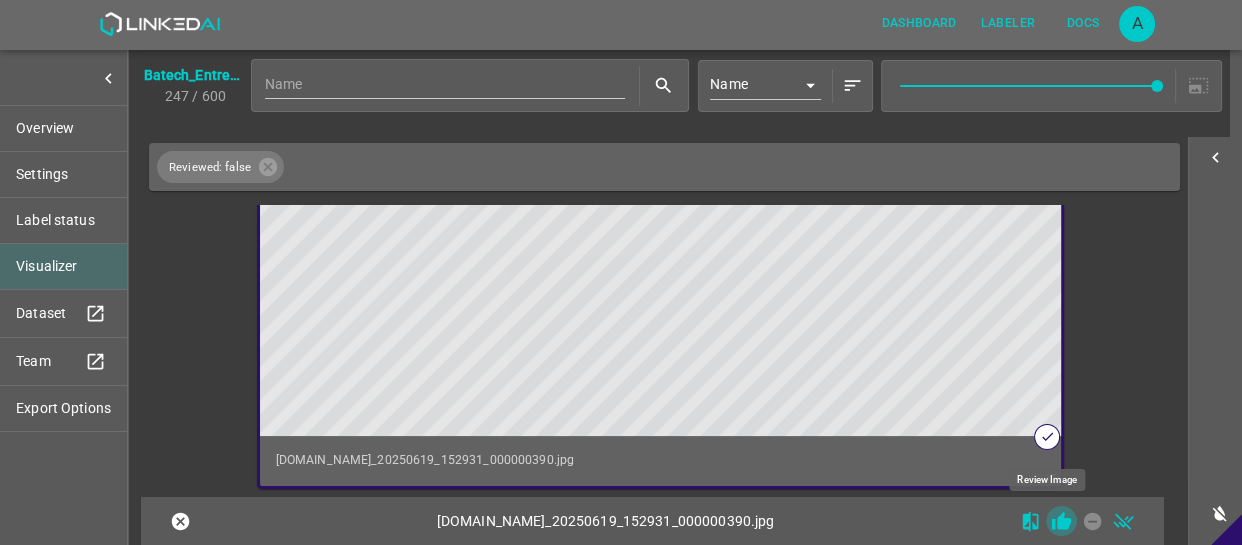 click 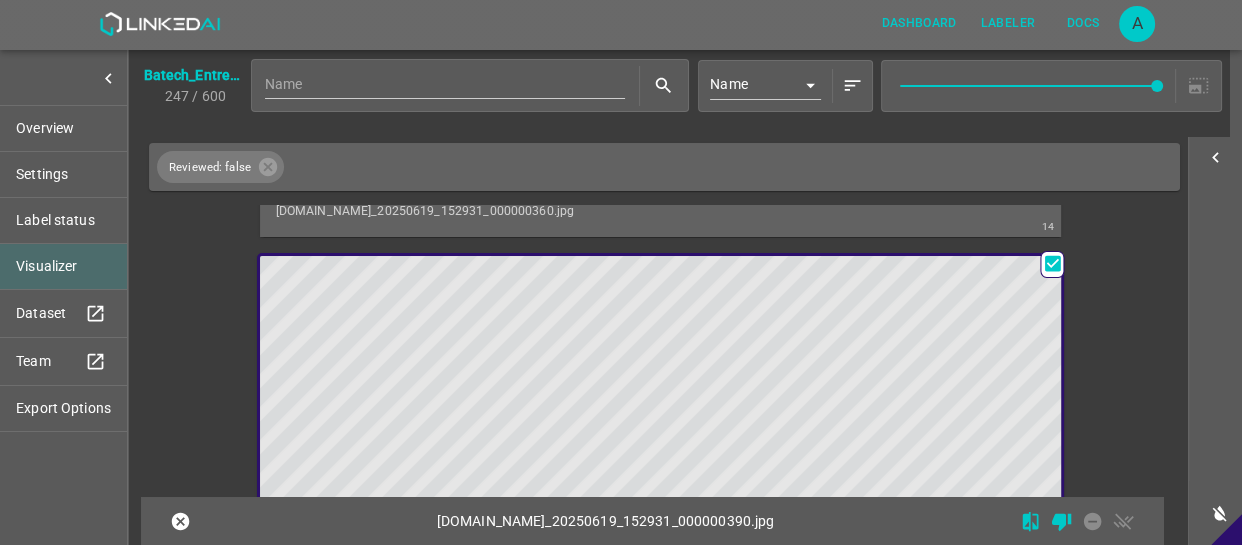 scroll, scrollTop: 7188, scrollLeft: 0, axis: vertical 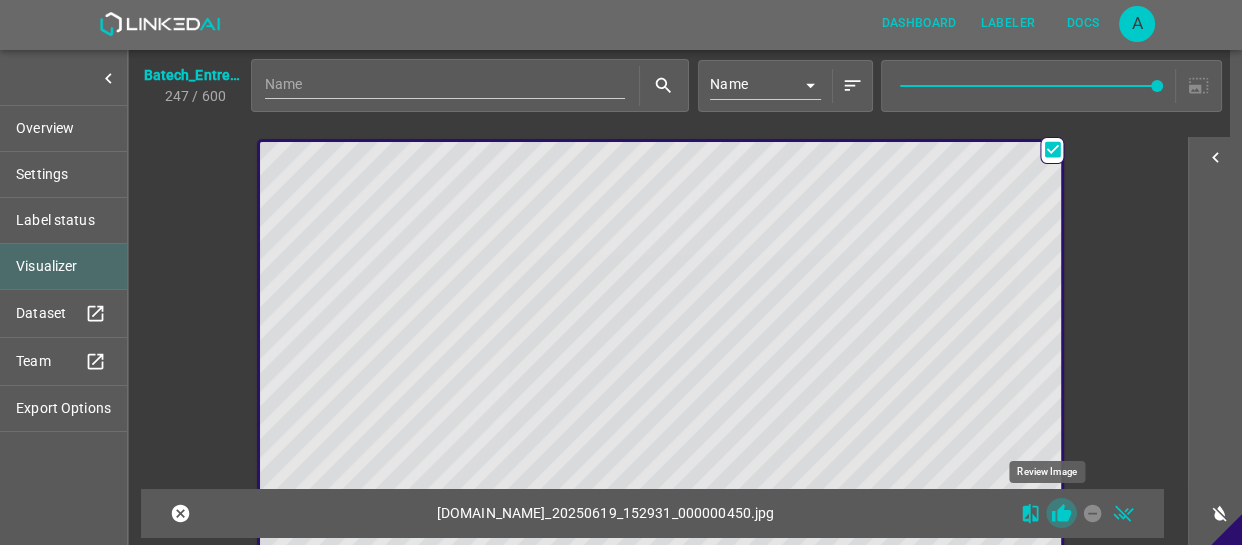 click 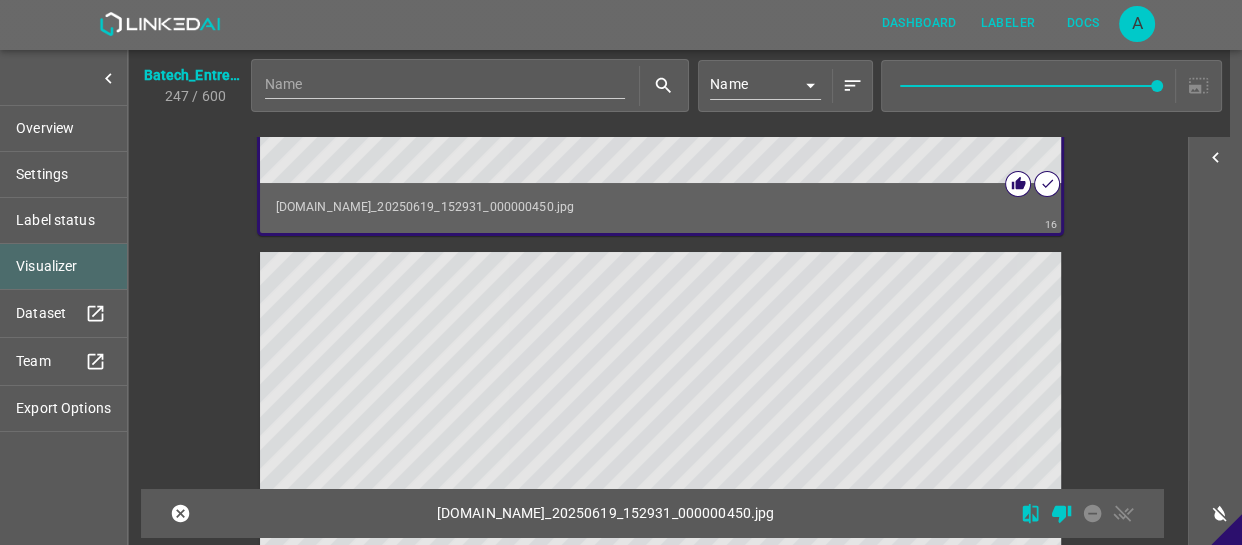 scroll, scrollTop: 8185, scrollLeft: 0, axis: vertical 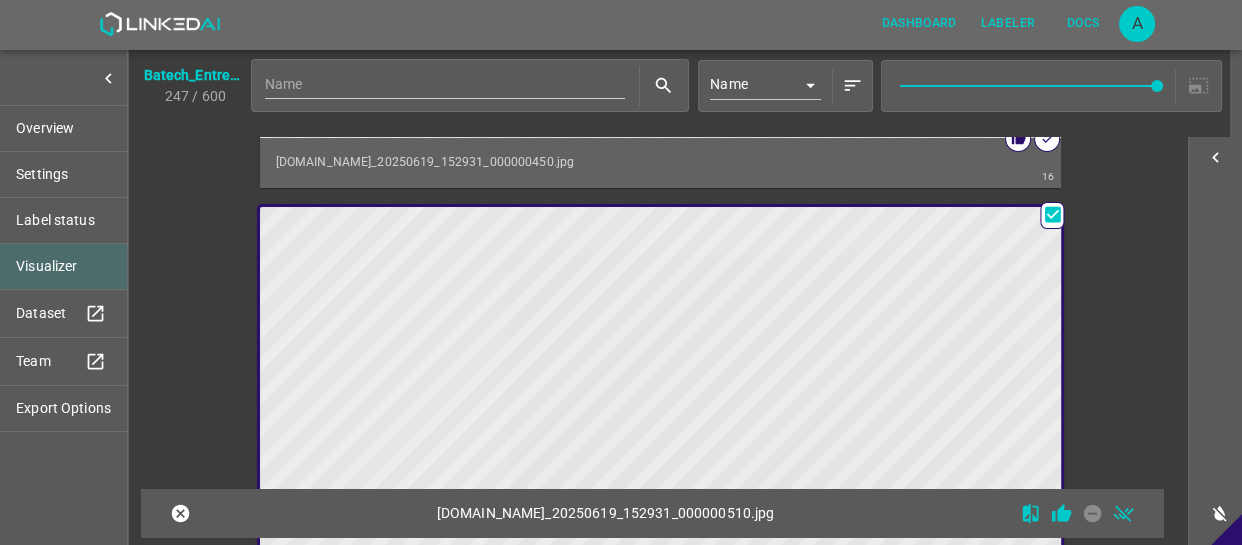 drag, startPoint x: 840, startPoint y: 350, endPoint x: 1101, endPoint y: 526, distance: 314.79675 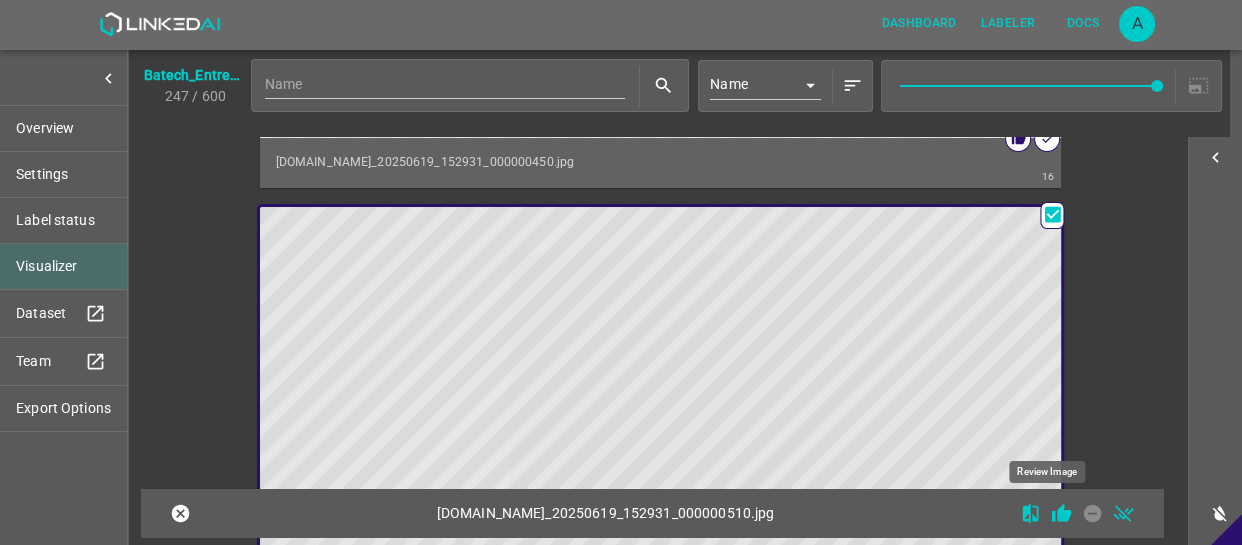 click 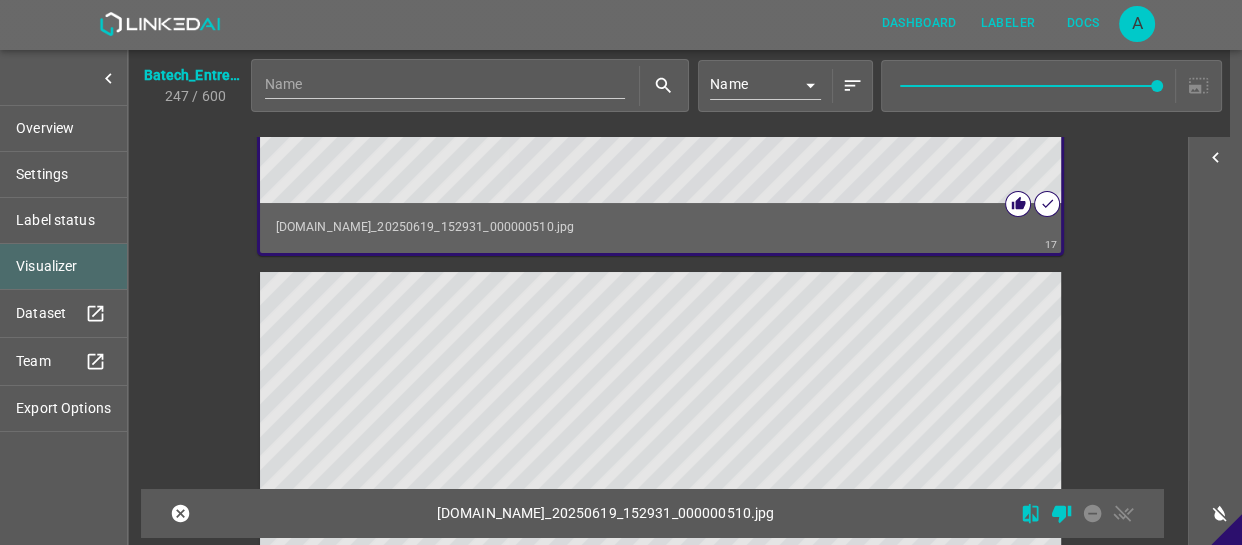 scroll, scrollTop: 8728, scrollLeft: 0, axis: vertical 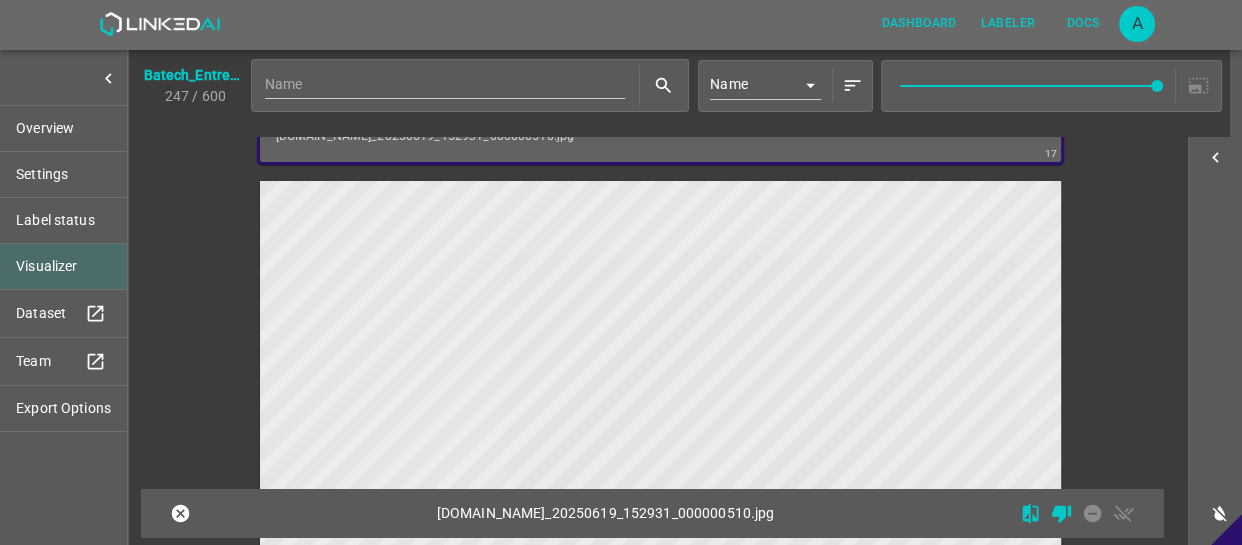 click at bounding box center [560, 406] 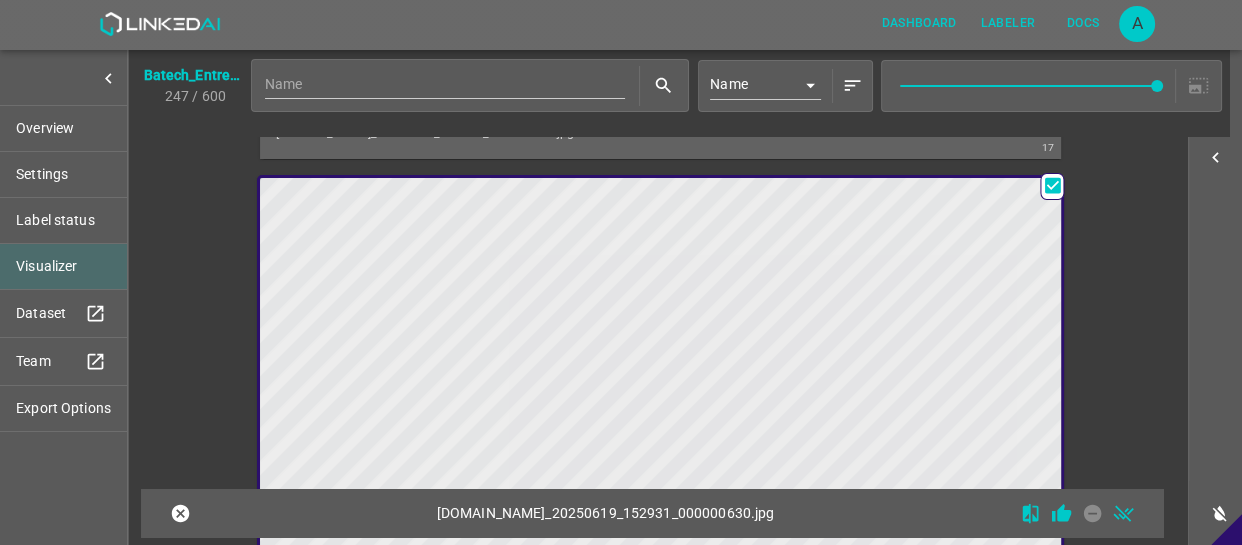 click at bounding box center (560, 403) 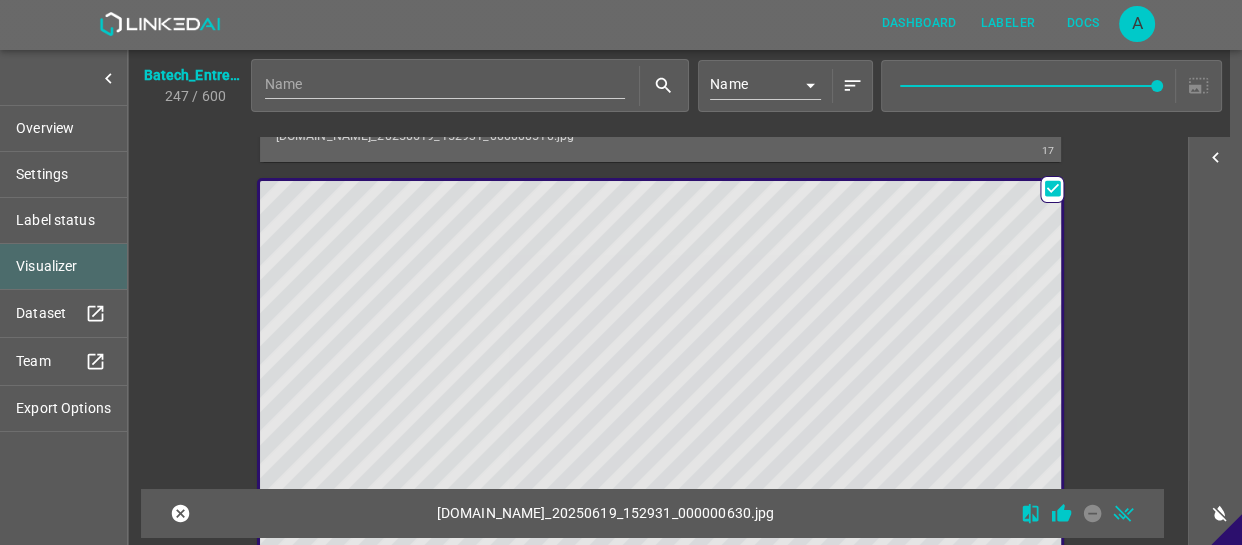 click 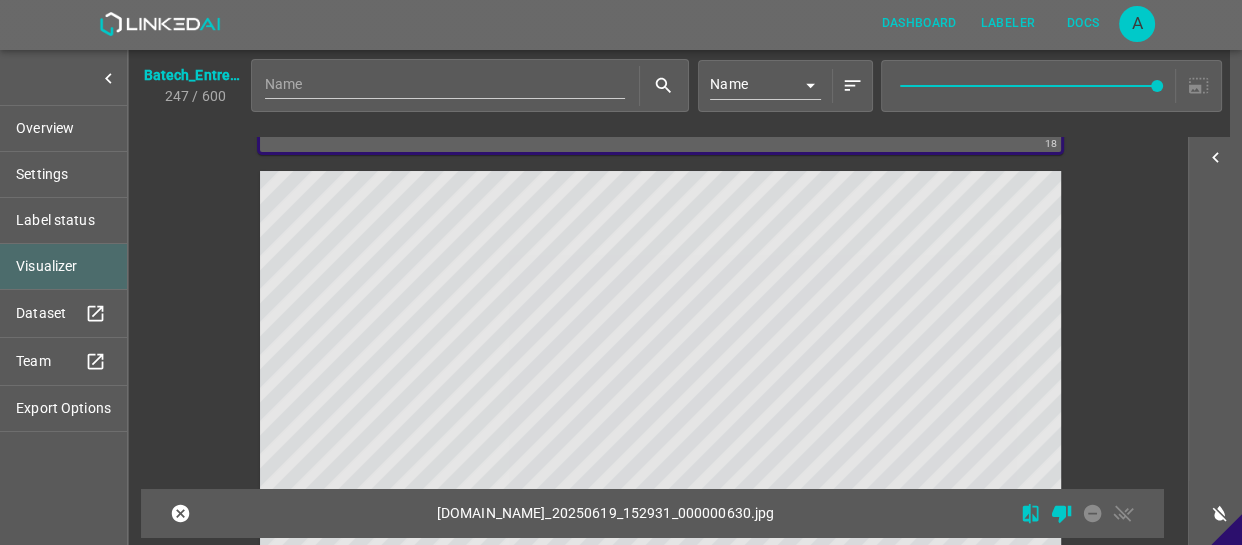 scroll, scrollTop: 9270, scrollLeft: 0, axis: vertical 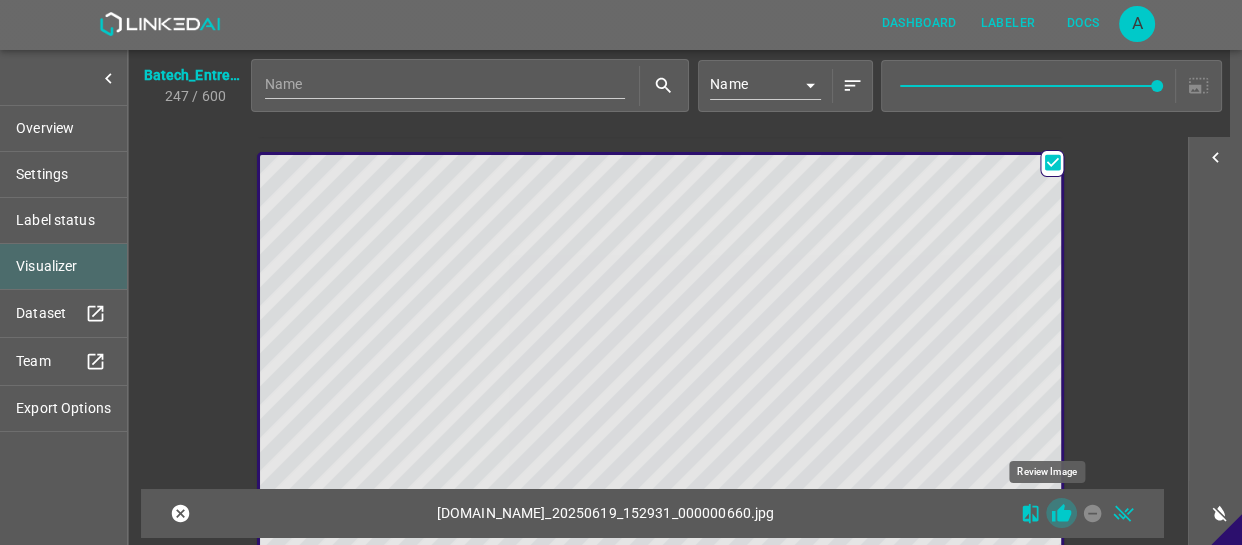 click 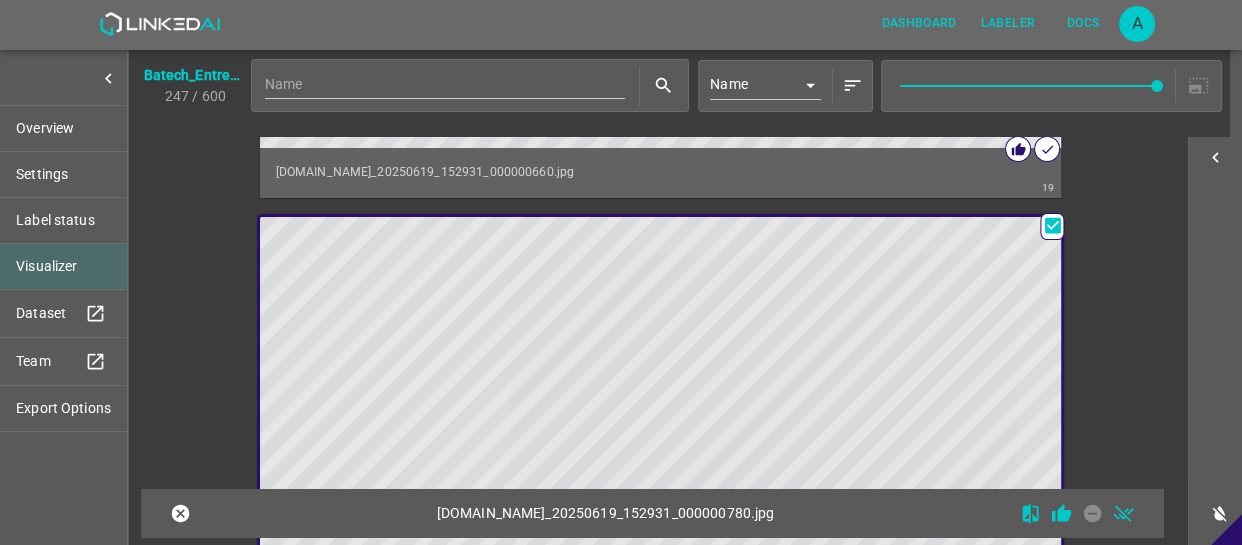 scroll, scrollTop: 9720, scrollLeft: 0, axis: vertical 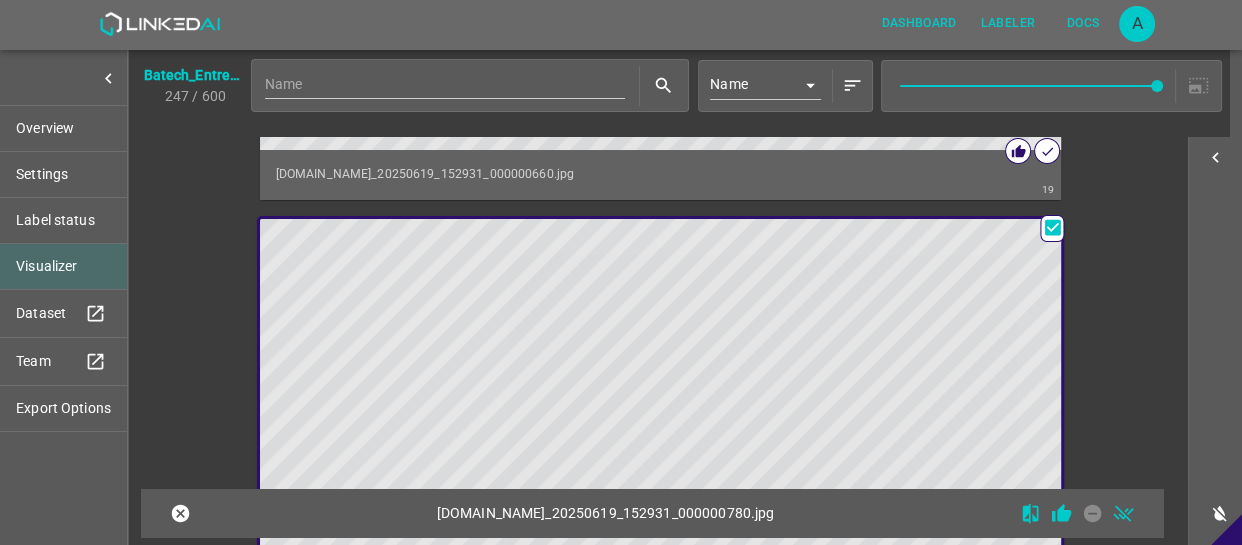 click 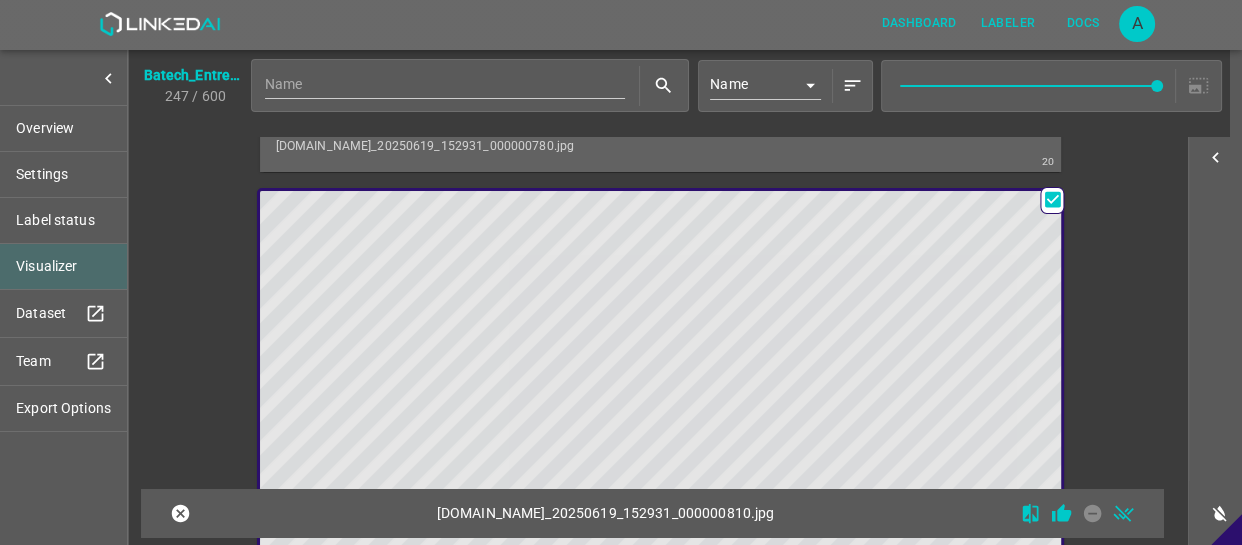 scroll, scrollTop: 10262, scrollLeft: 0, axis: vertical 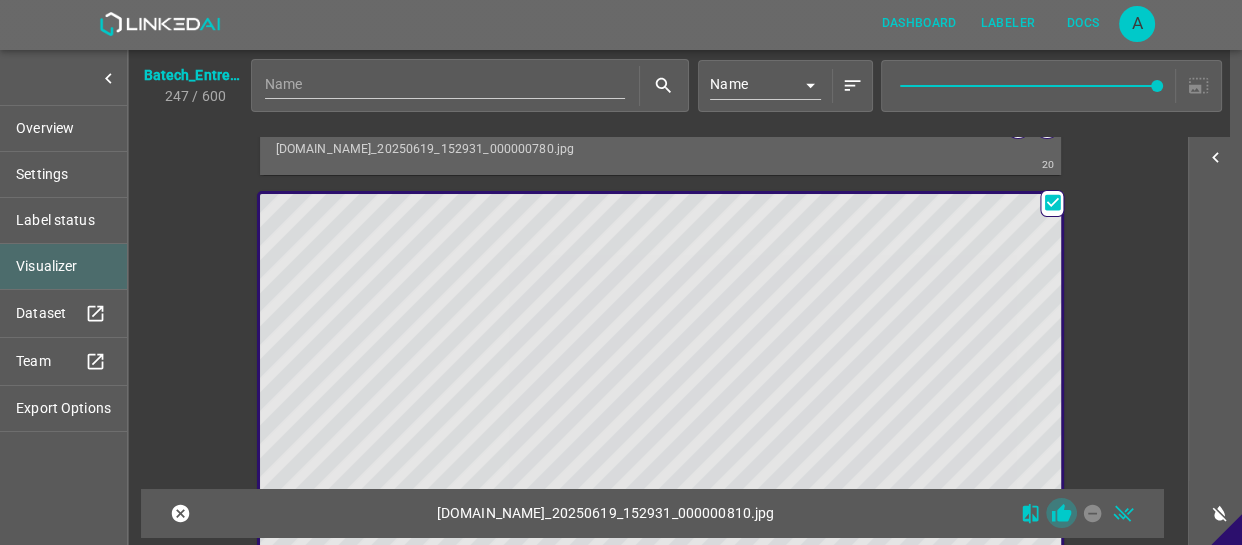 click 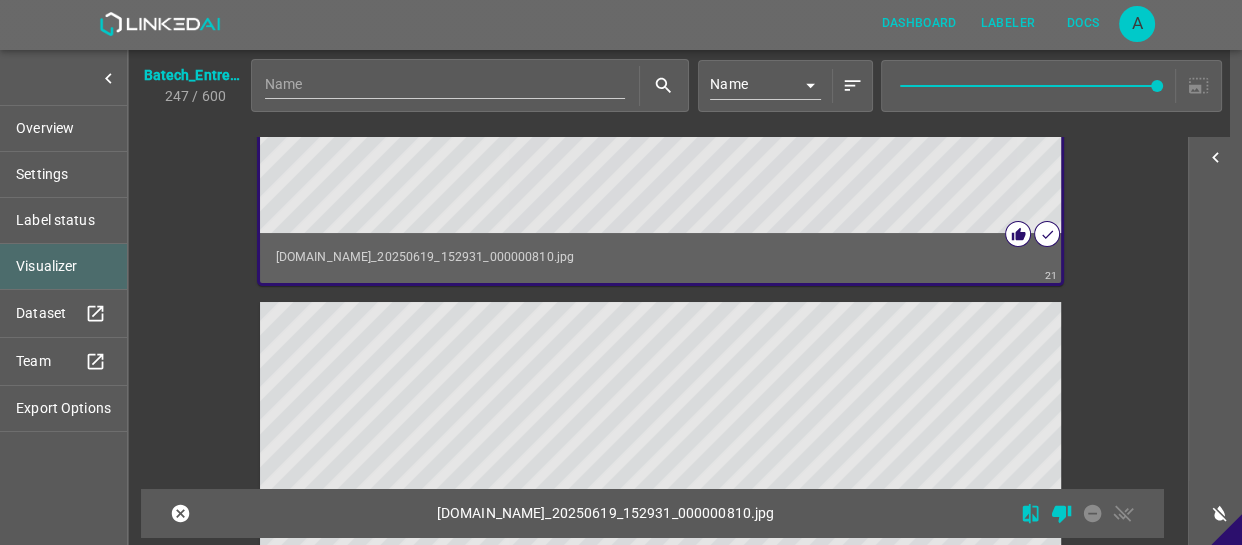 scroll, scrollTop: 10717, scrollLeft: 0, axis: vertical 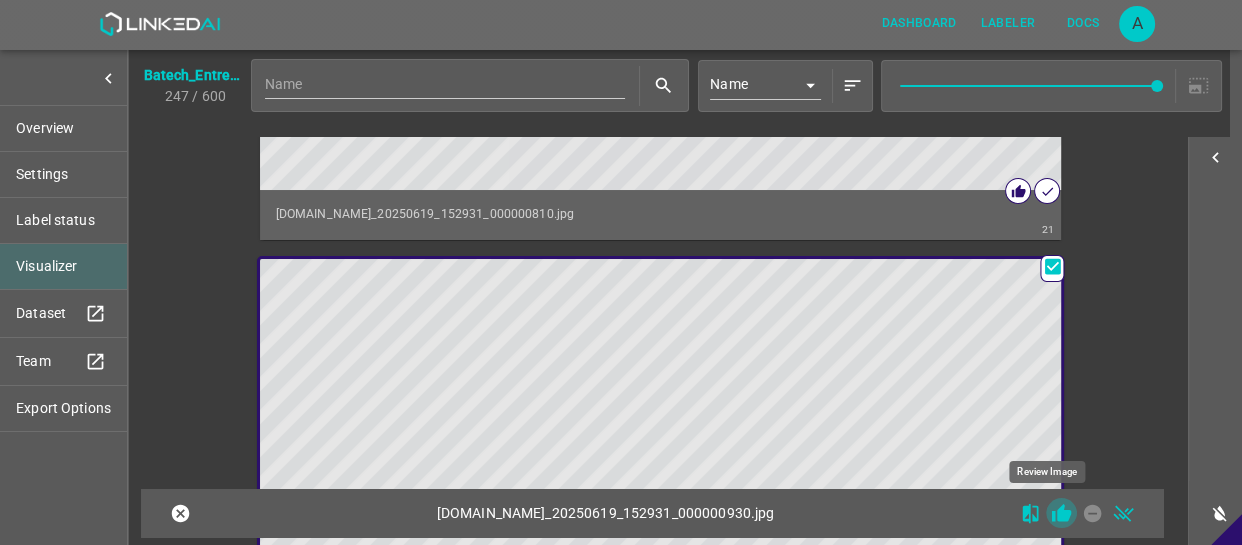 click 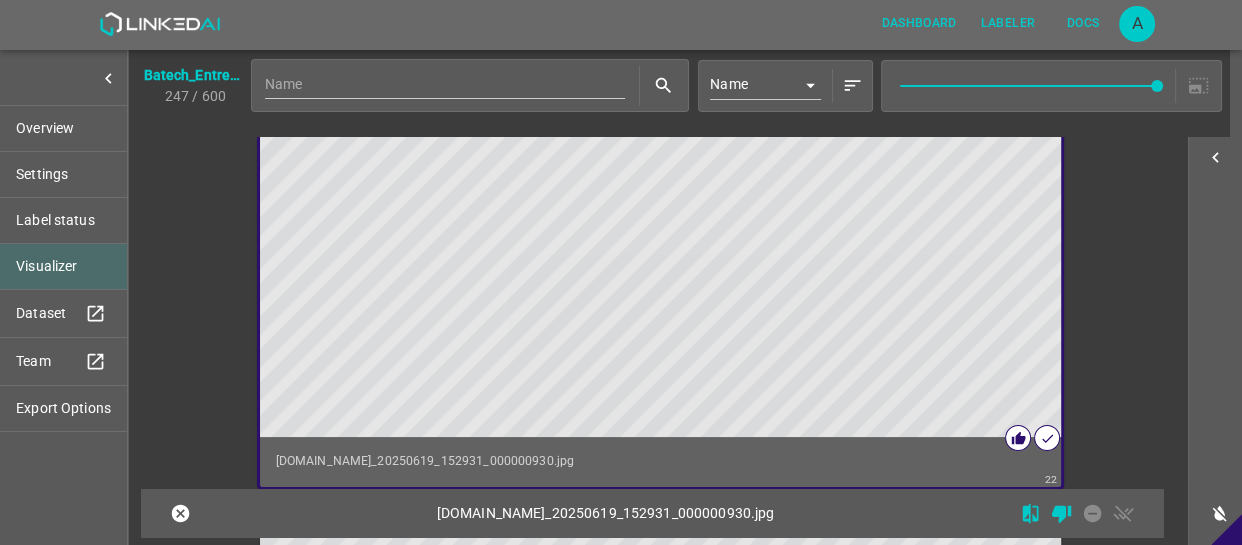 scroll, scrollTop: 11260, scrollLeft: 0, axis: vertical 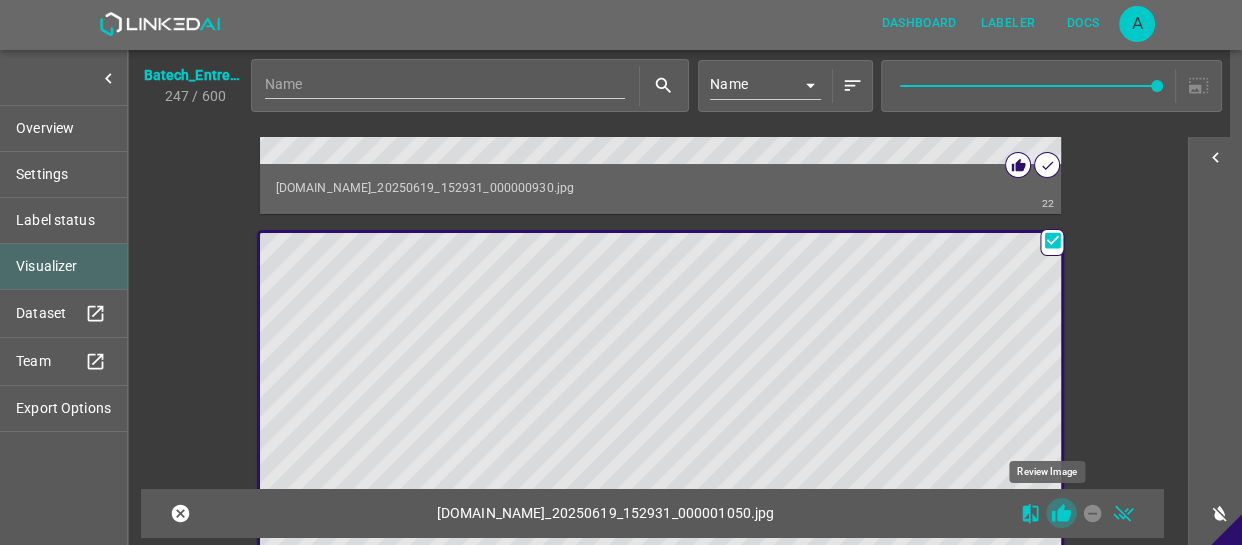 click 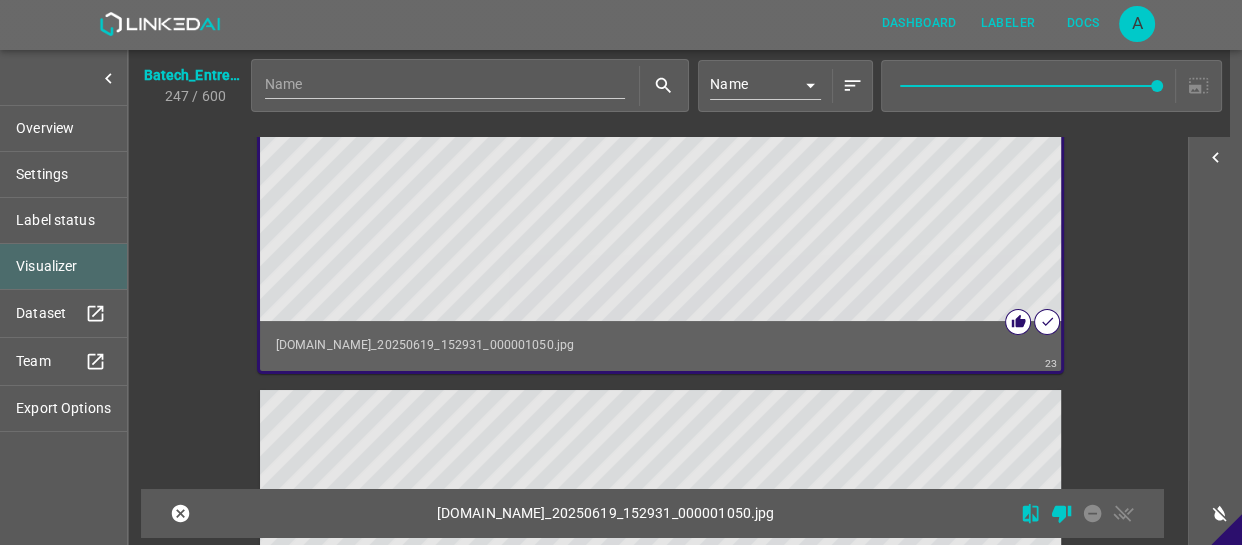 scroll, scrollTop: 11802, scrollLeft: 0, axis: vertical 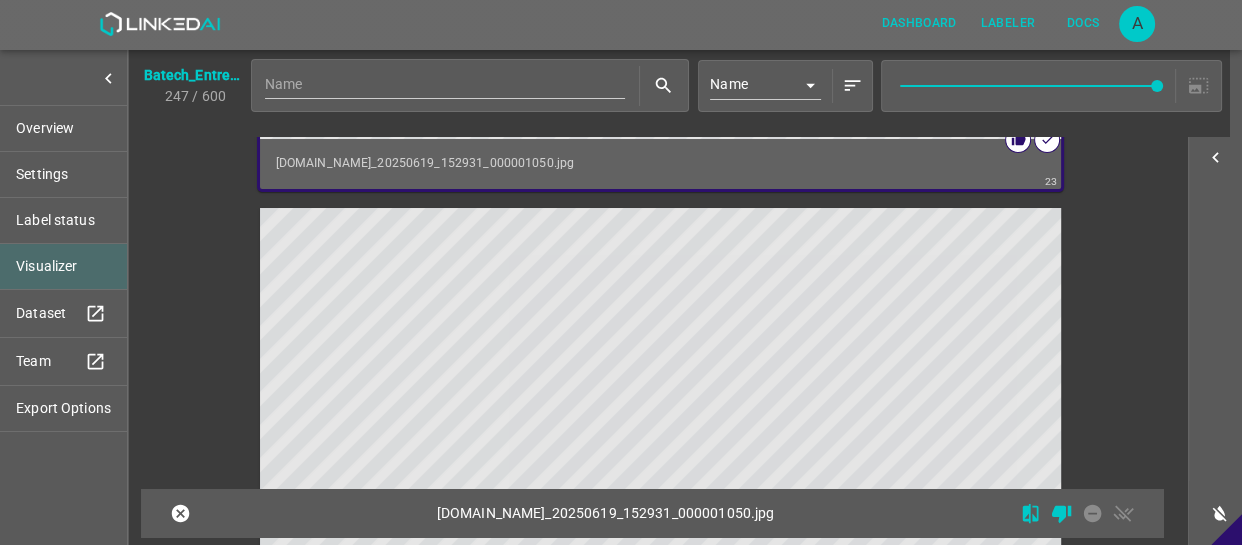 click at bounding box center (560, 433) 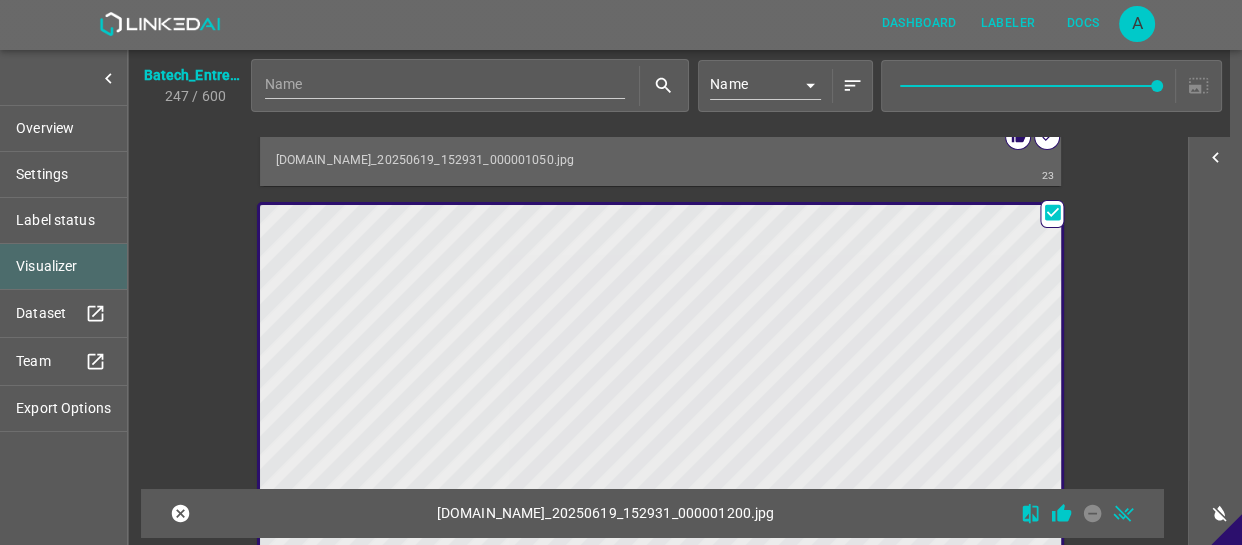 scroll, scrollTop: 11800, scrollLeft: 0, axis: vertical 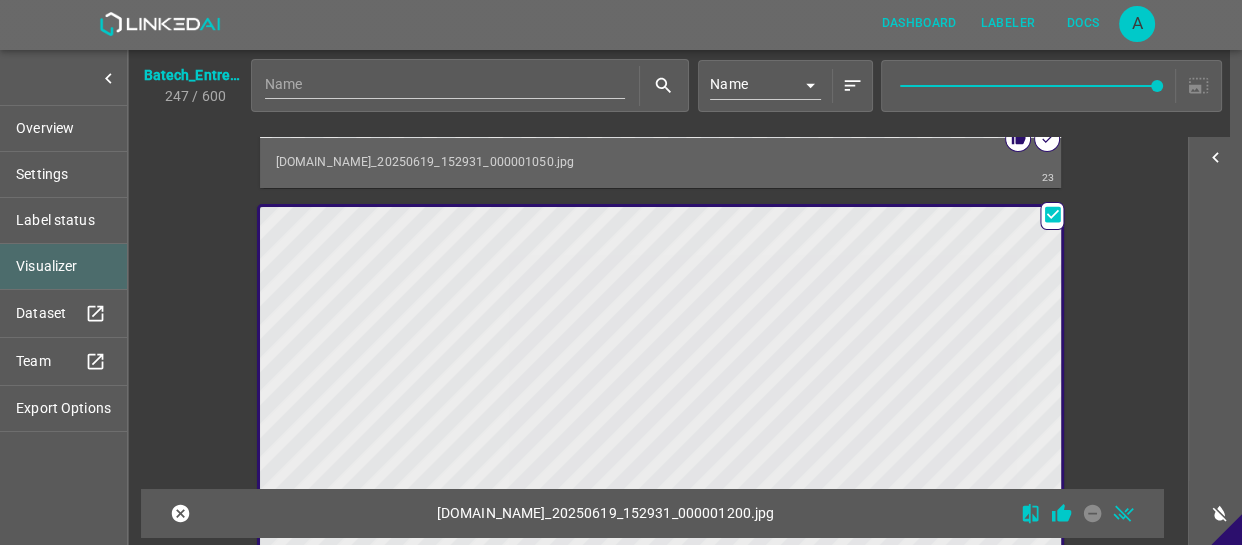 click at bounding box center (560, 432) 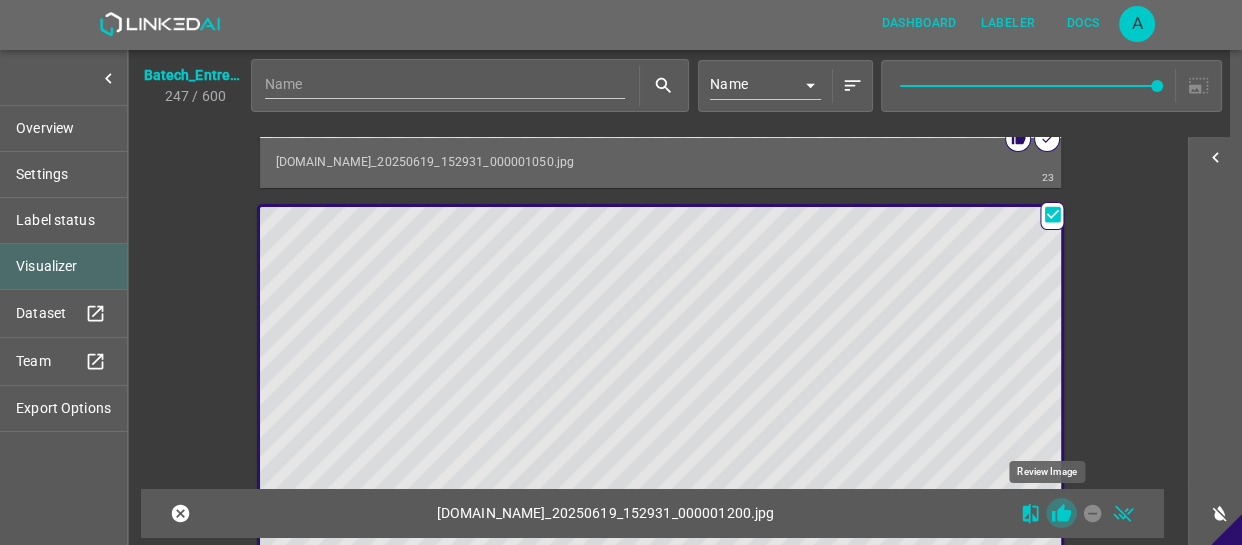 click 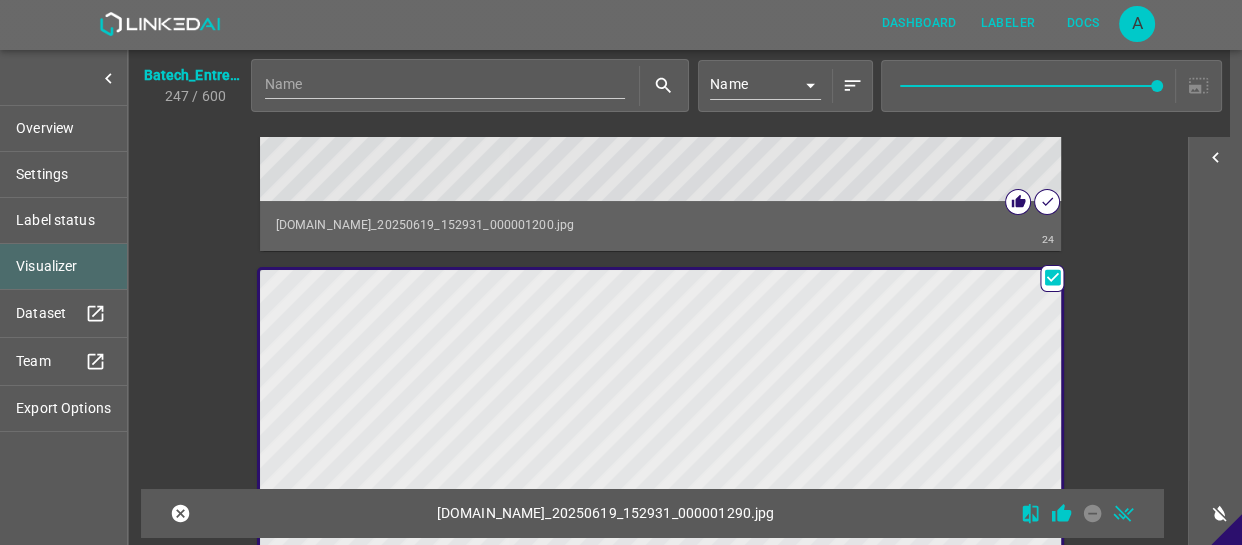 scroll, scrollTop: 12251, scrollLeft: 0, axis: vertical 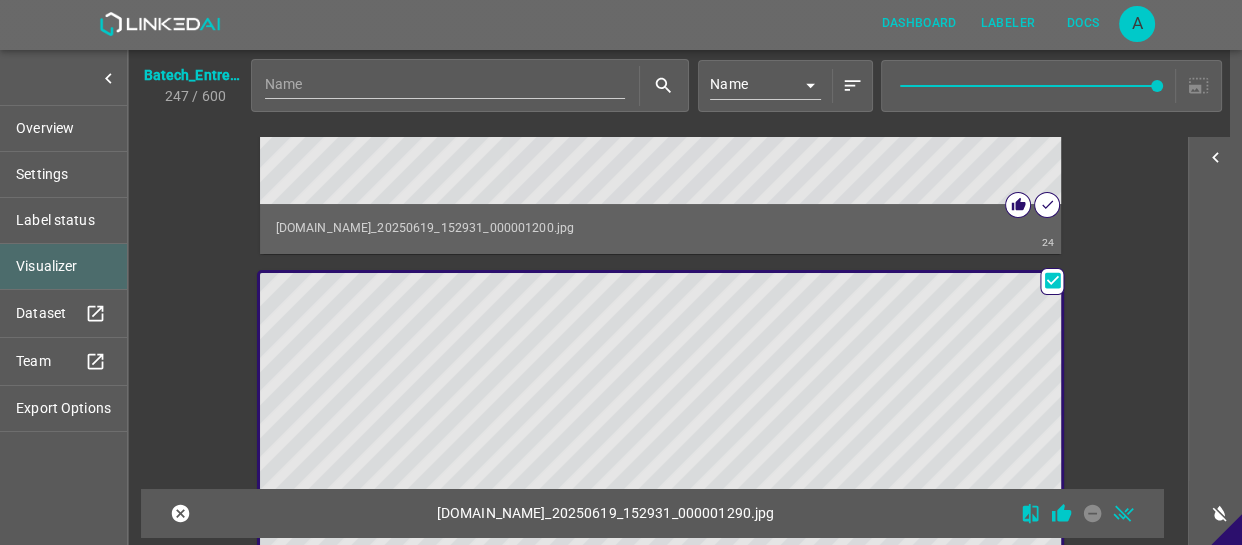 click 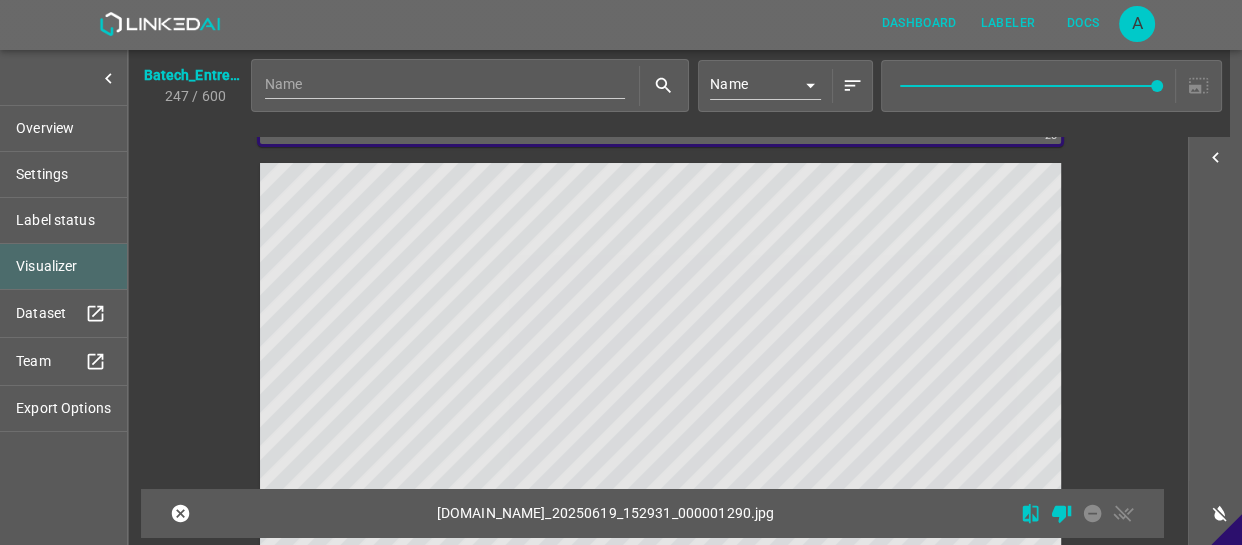 scroll, scrollTop: 12888, scrollLeft: 0, axis: vertical 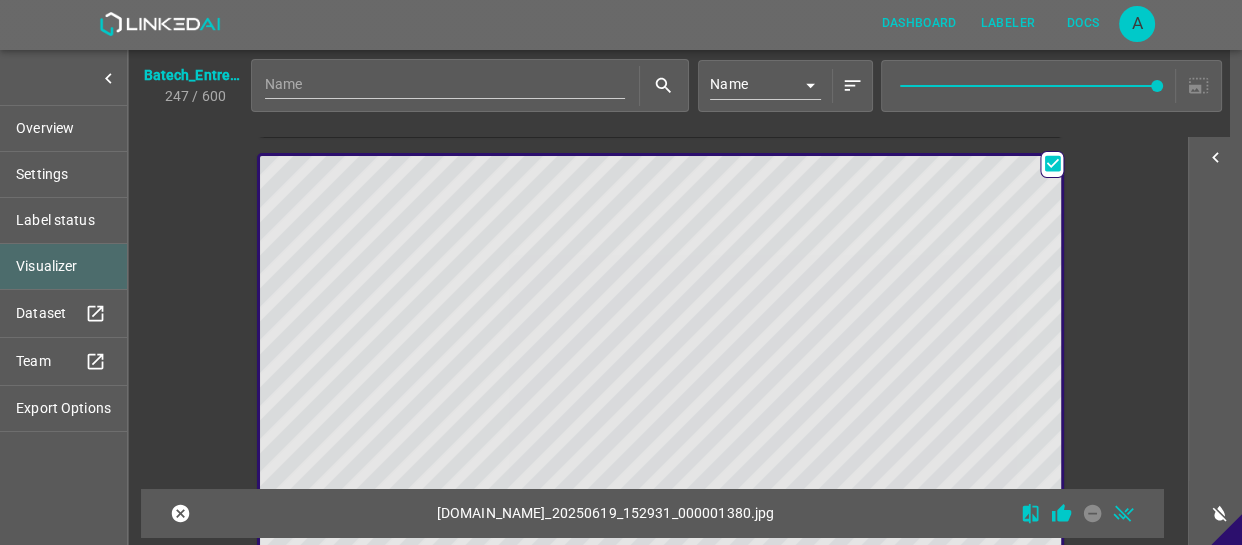 click 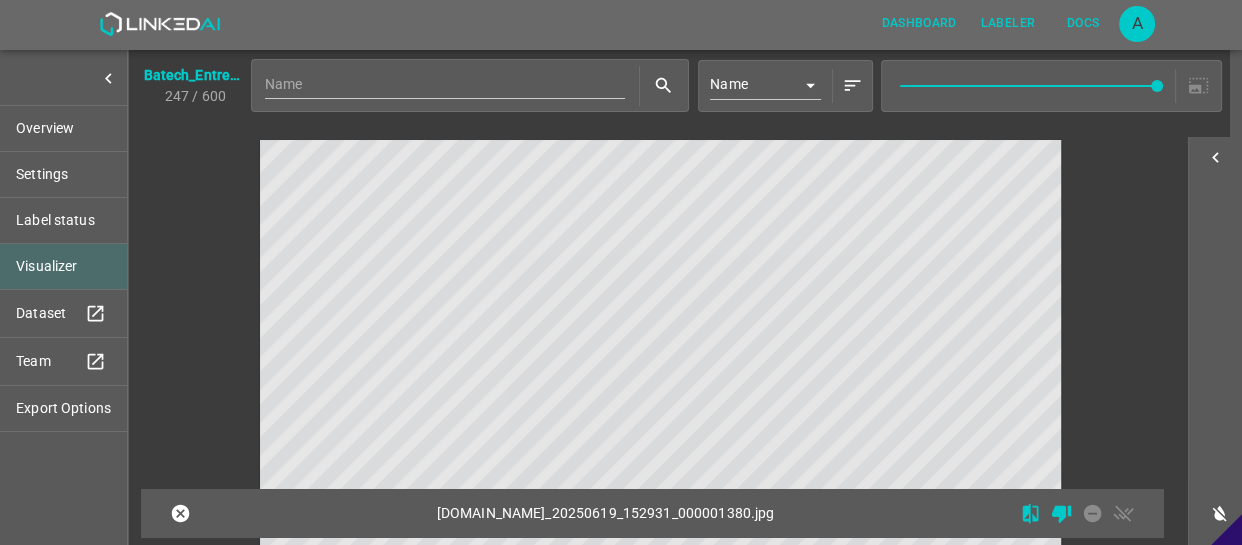scroll, scrollTop: 13430, scrollLeft: 0, axis: vertical 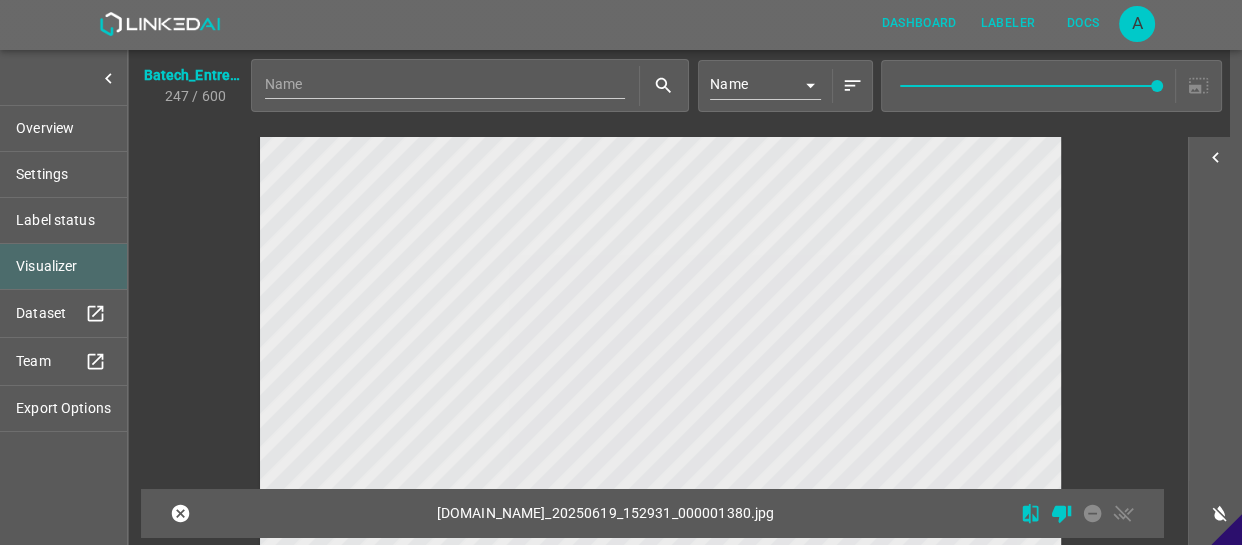 click at bounding box center [560, 356] 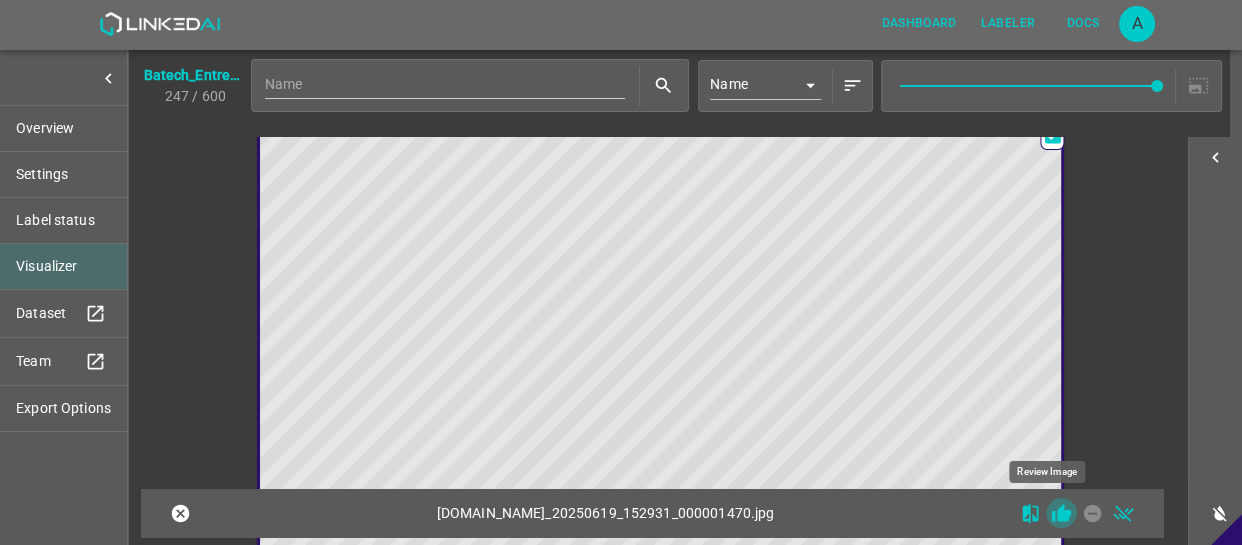 click 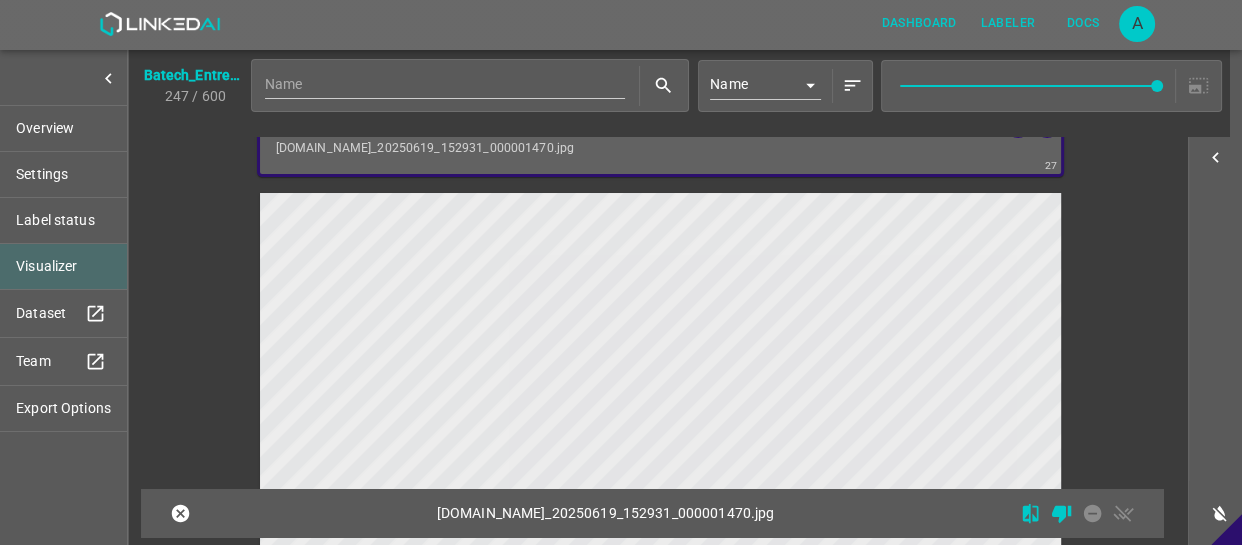 scroll, scrollTop: 13882, scrollLeft: 0, axis: vertical 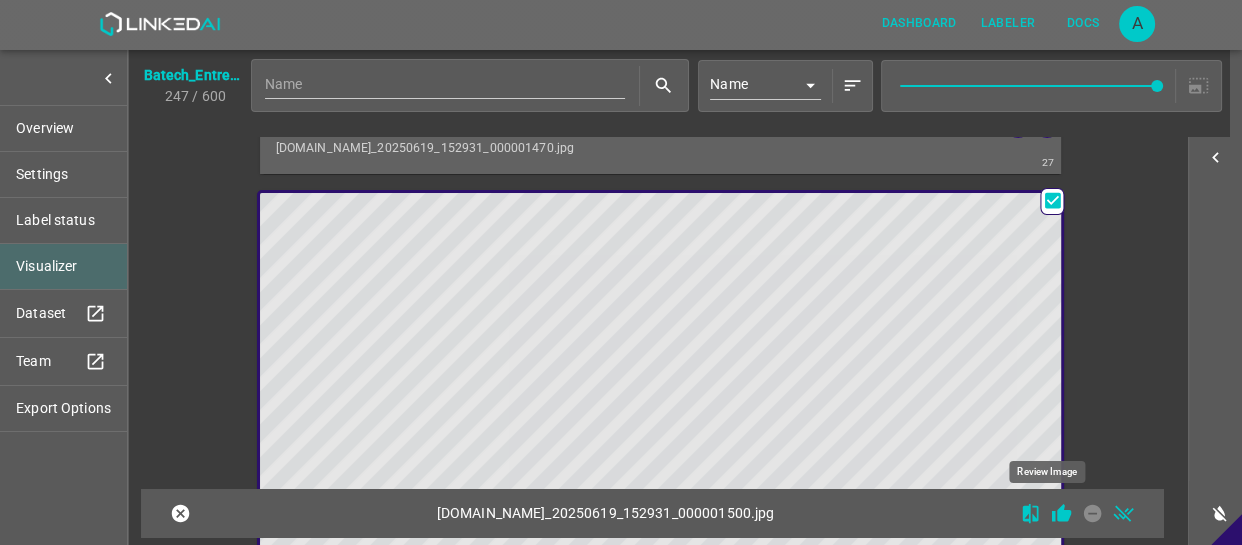 click 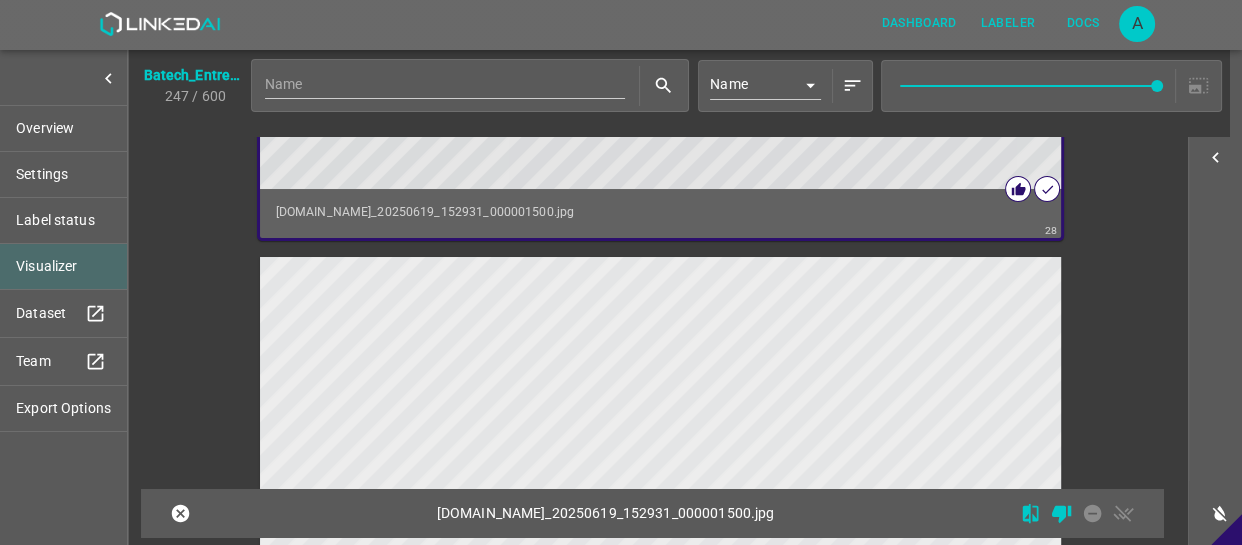 scroll, scrollTop: 14334, scrollLeft: 0, axis: vertical 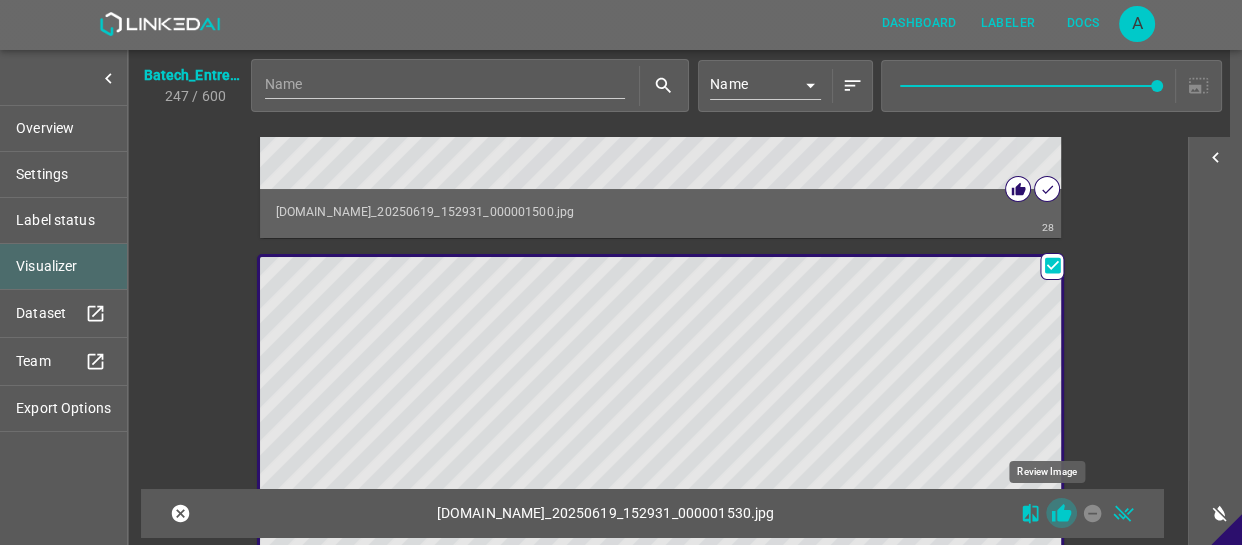 click 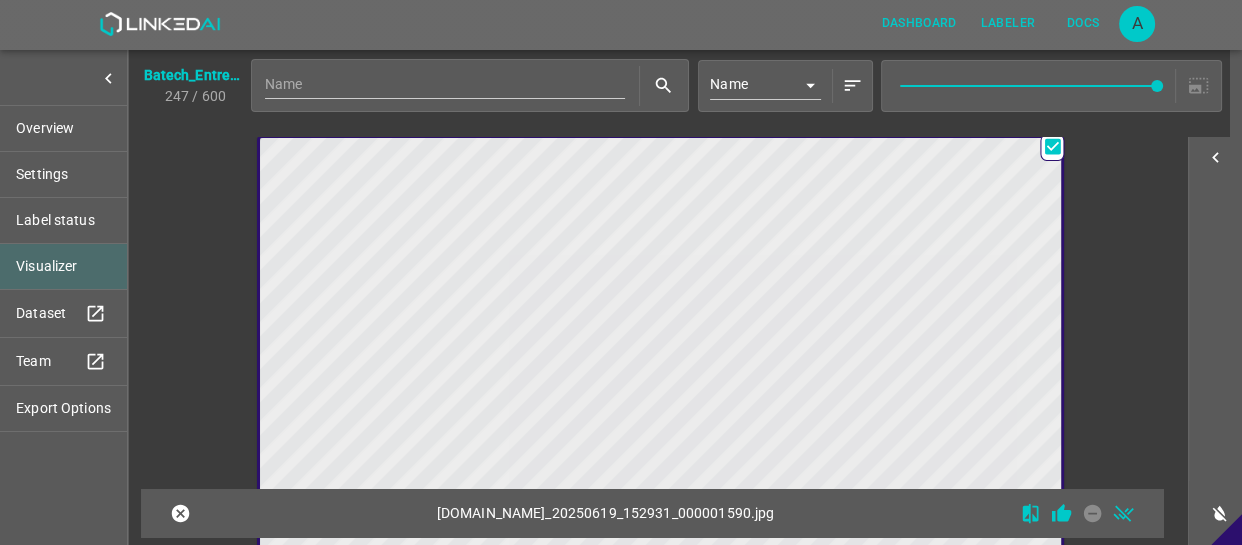scroll, scrollTop: 14968, scrollLeft: 0, axis: vertical 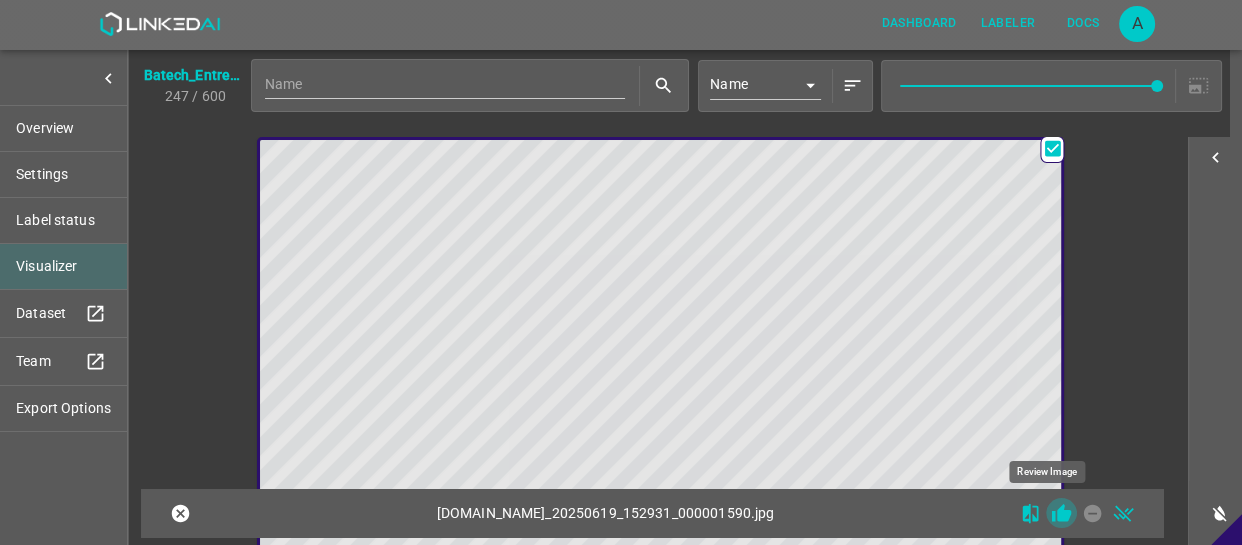 click 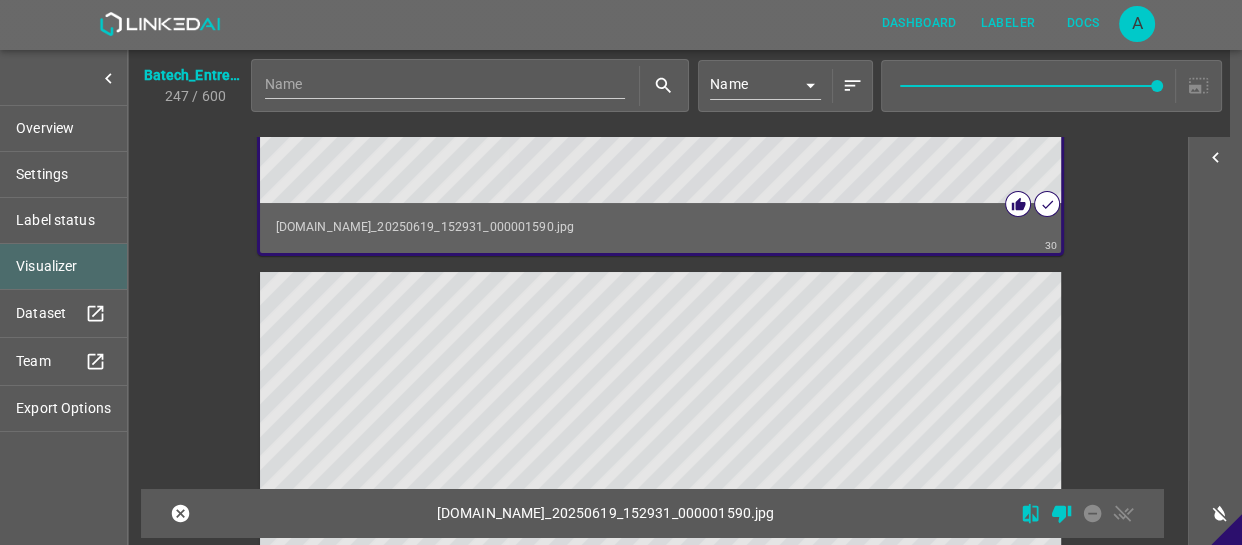 scroll, scrollTop: 15422, scrollLeft: 0, axis: vertical 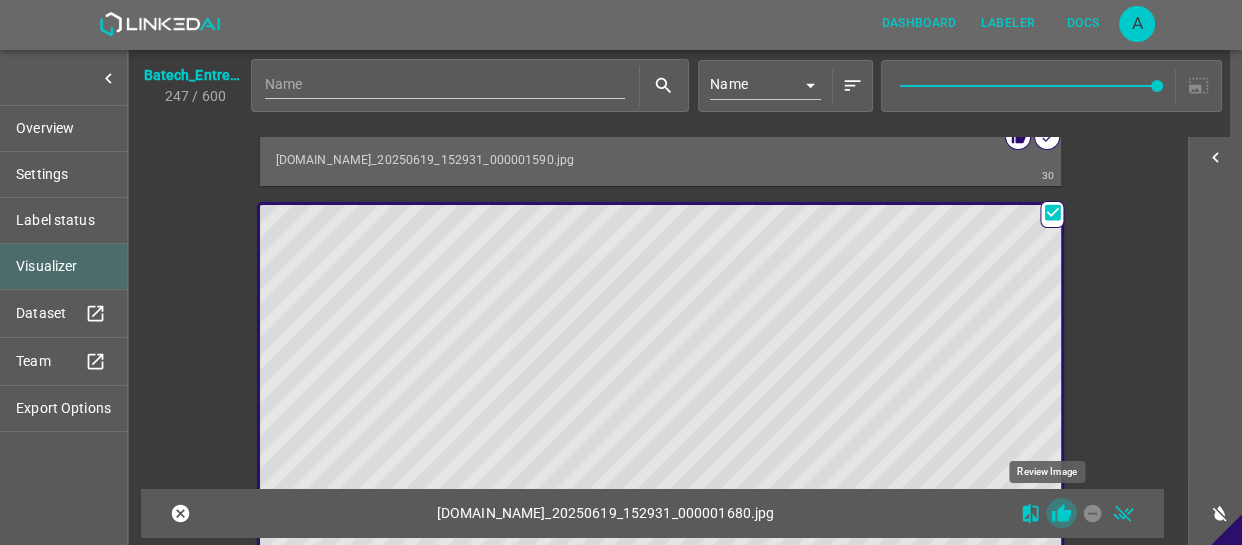 click 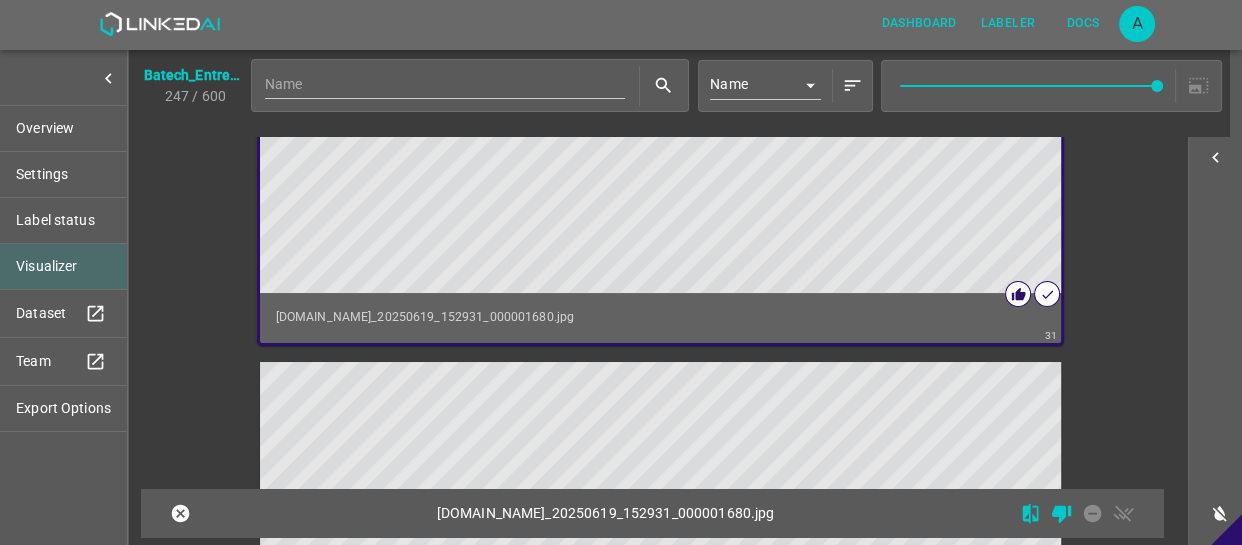 scroll, scrollTop: 15874, scrollLeft: 0, axis: vertical 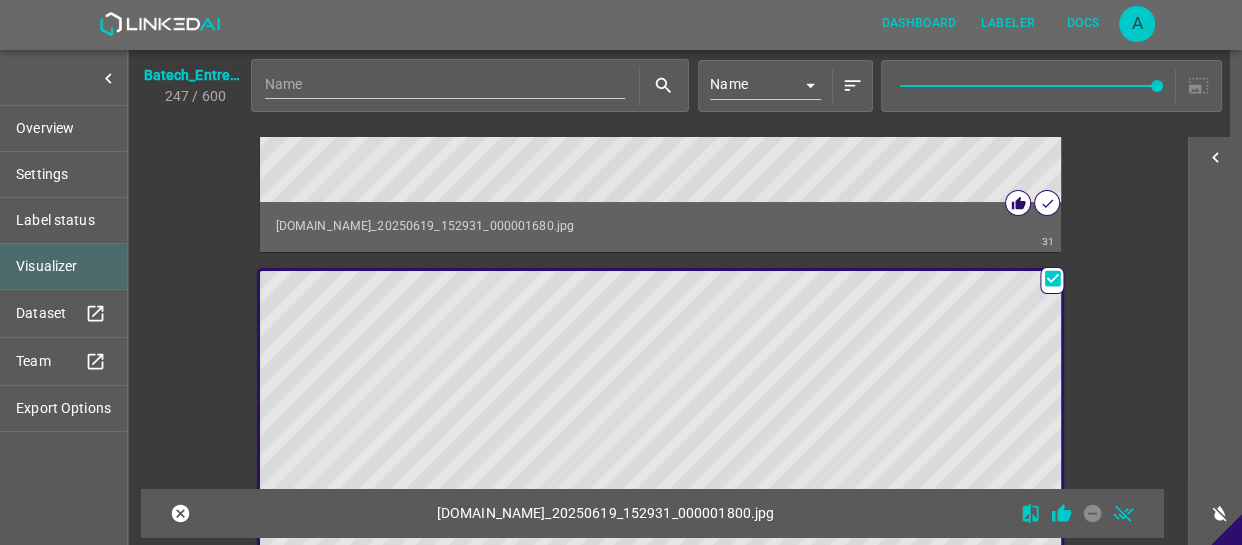 drag, startPoint x: 792, startPoint y: 417, endPoint x: 836, endPoint y: 412, distance: 44.28318 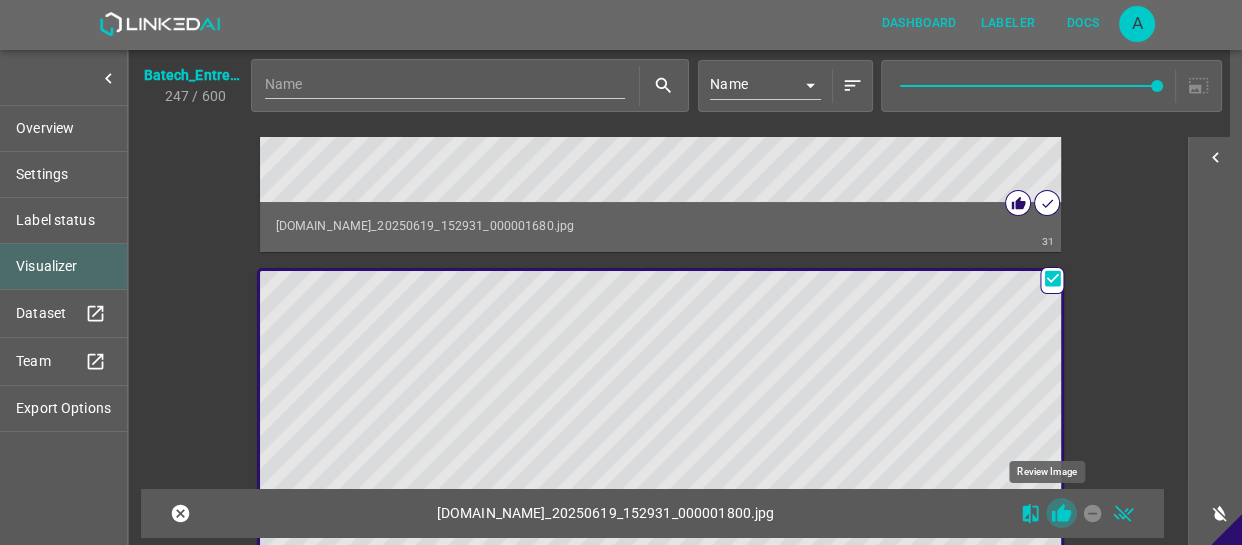 click 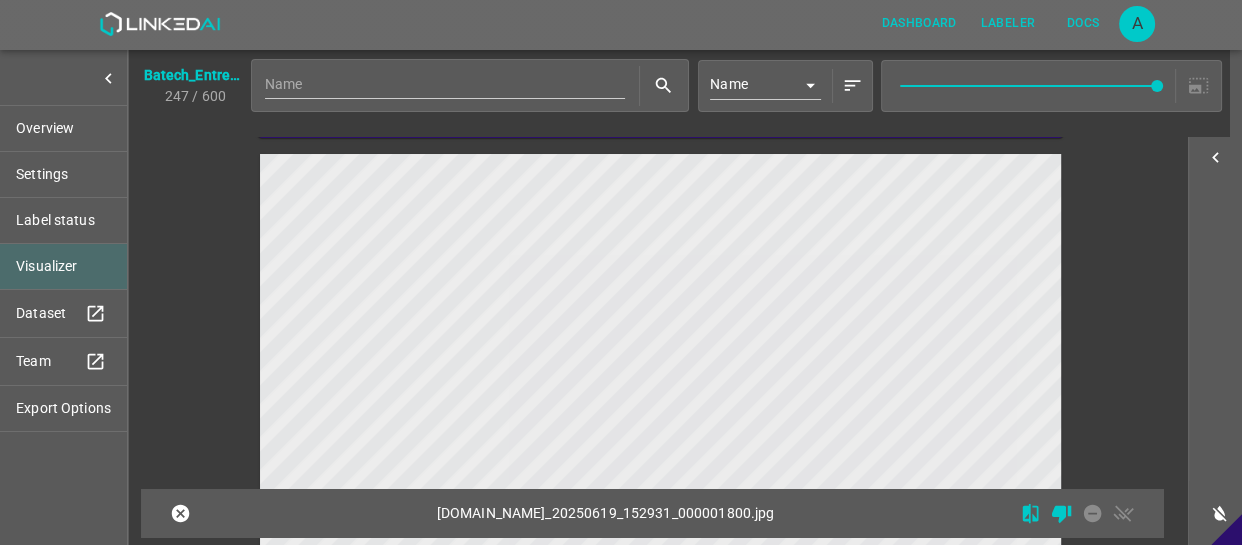 scroll, scrollTop: 16505, scrollLeft: 0, axis: vertical 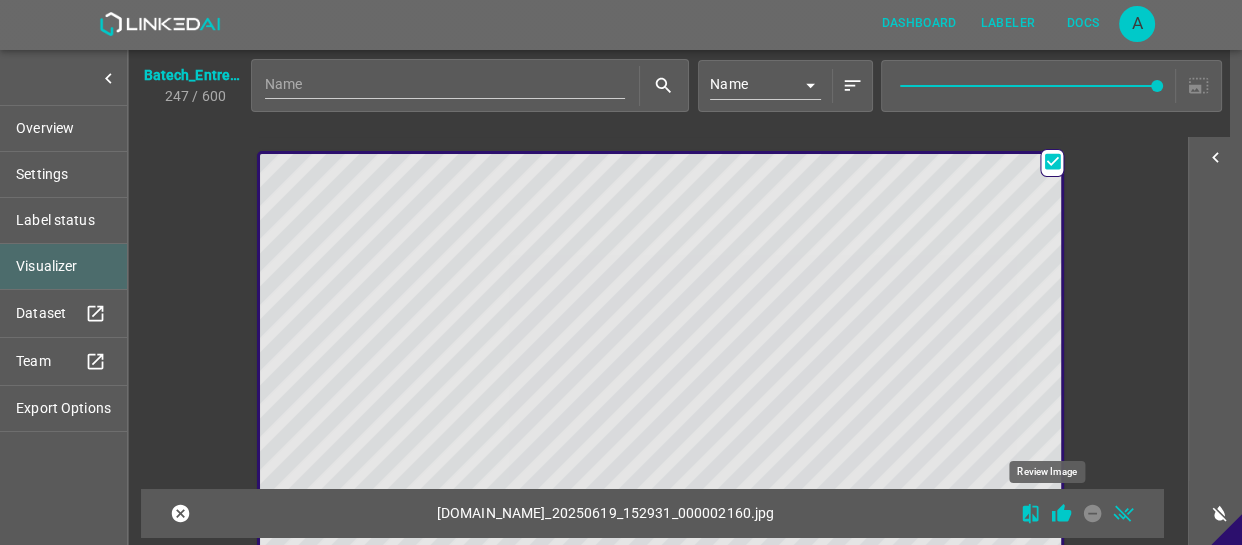 click 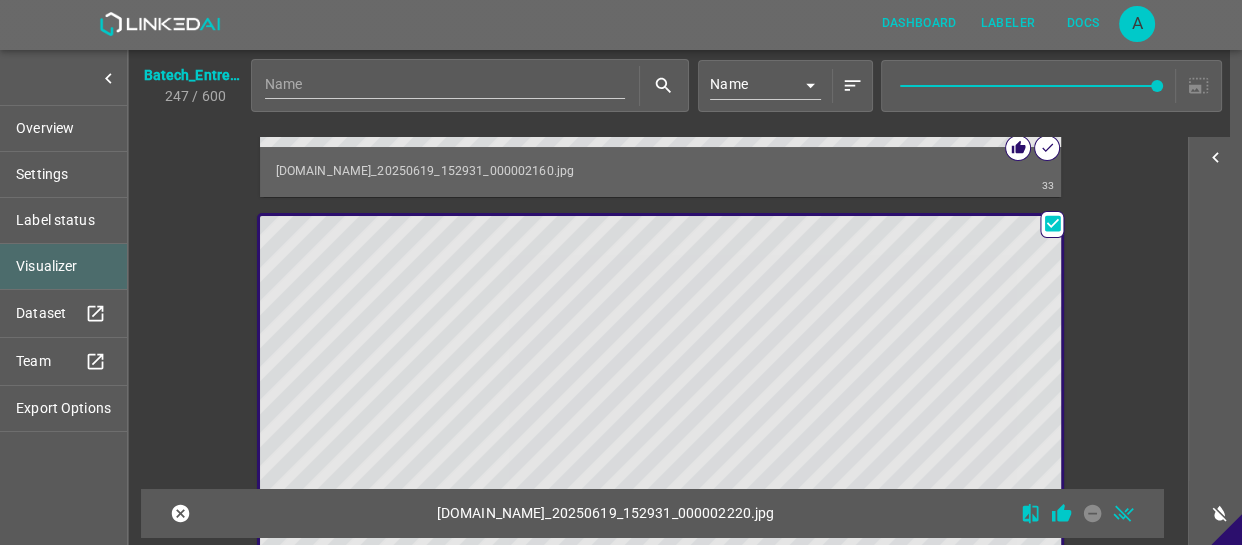 scroll, scrollTop: 16957, scrollLeft: 0, axis: vertical 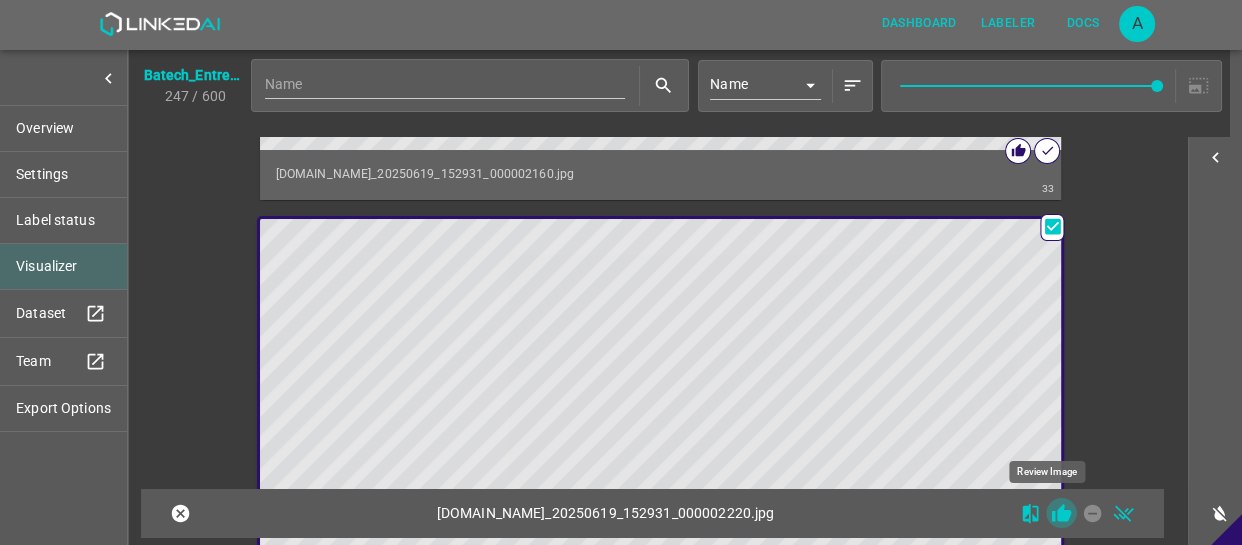 click 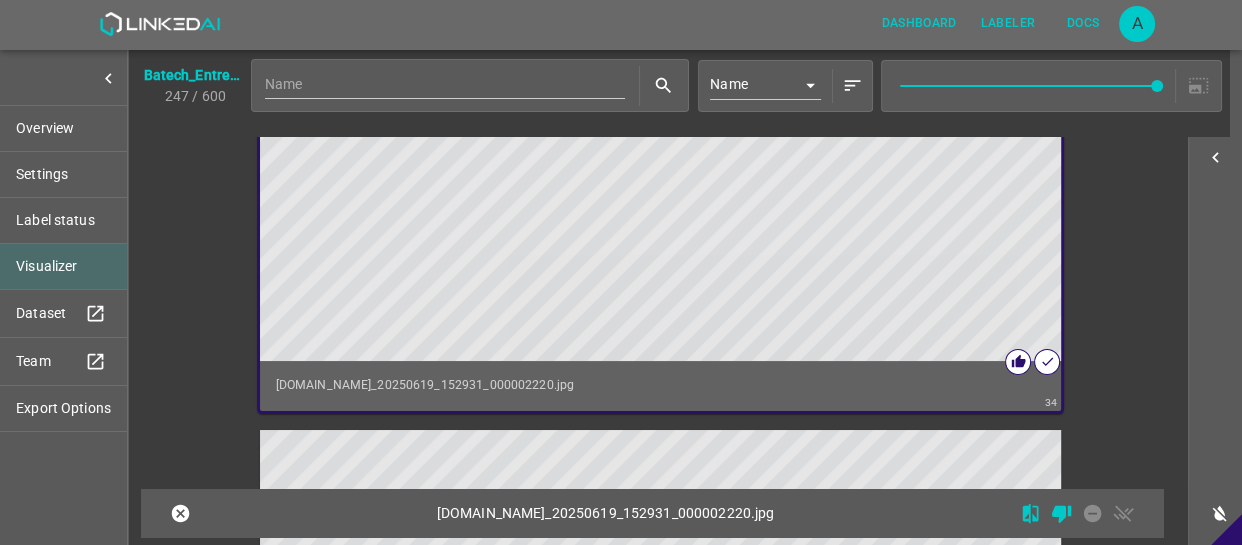 scroll, scrollTop: 17320, scrollLeft: 0, axis: vertical 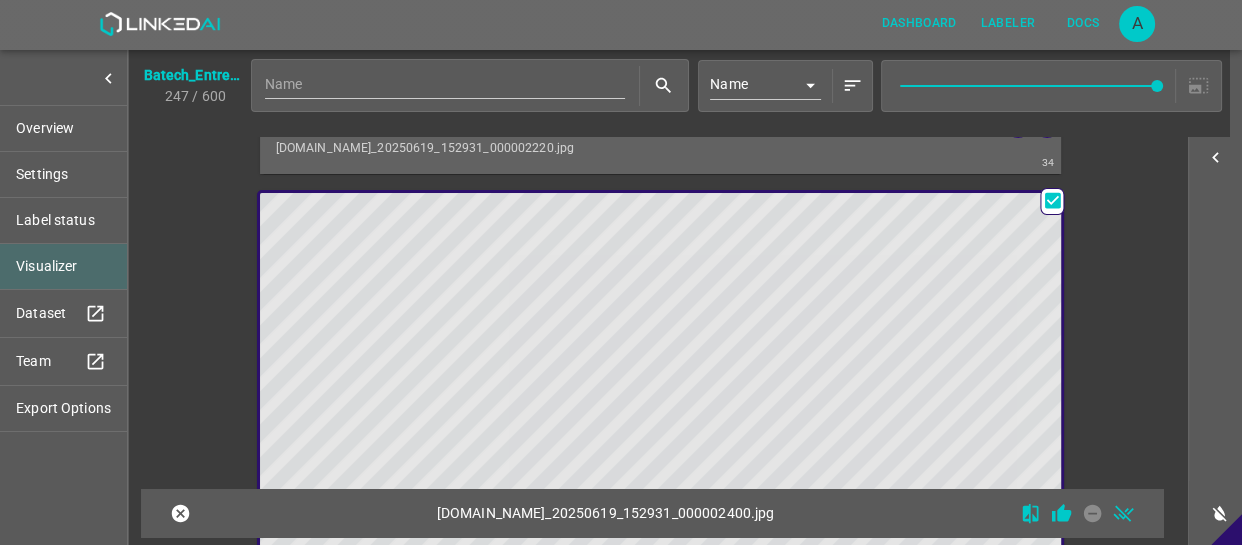 click 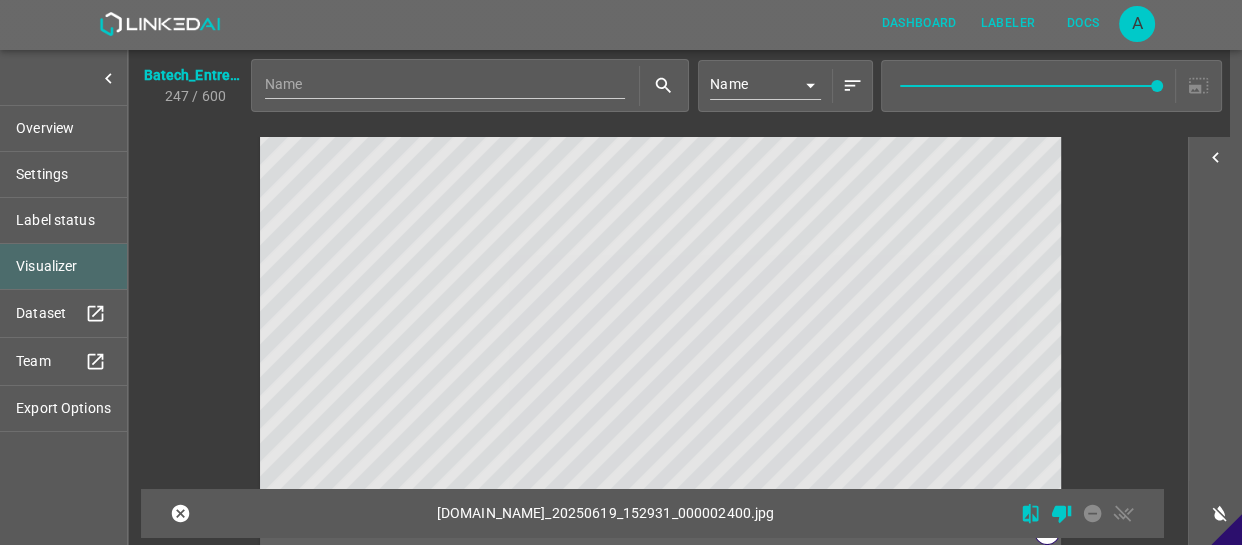 scroll, scrollTop: 18136, scrollLeft: 0, axis: vertical 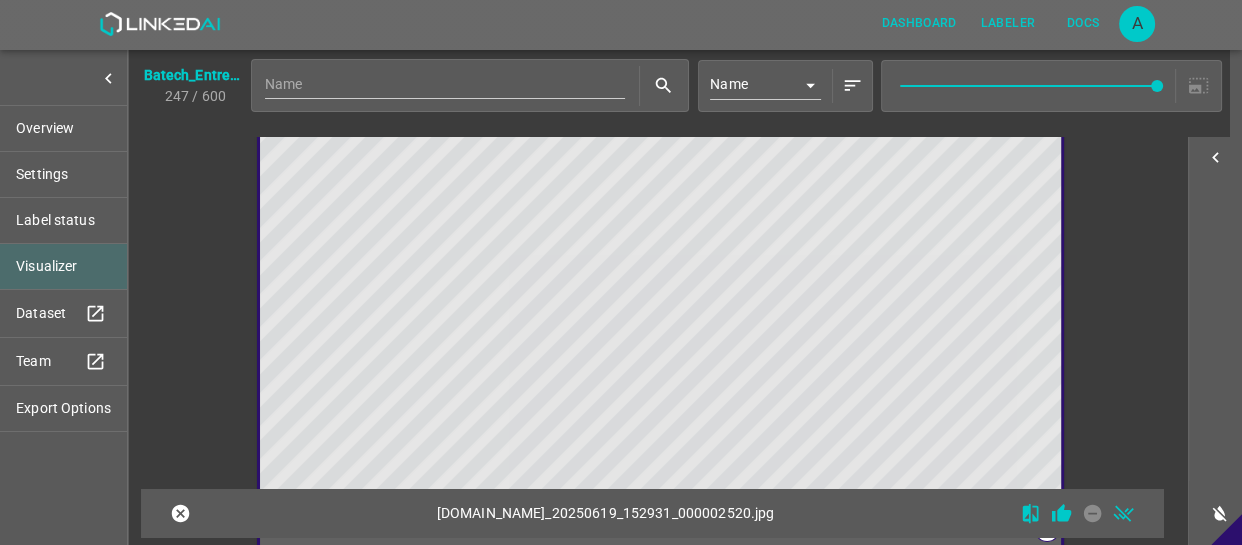 click 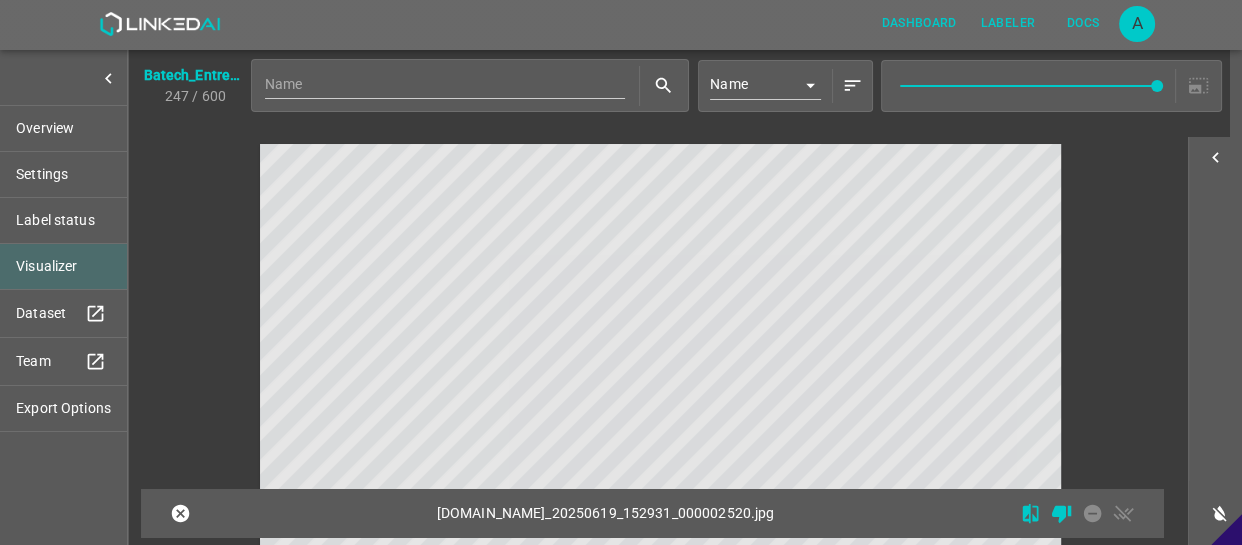 scroll, scrollTop: 18588, scrollLeft: 0, axis: vertical 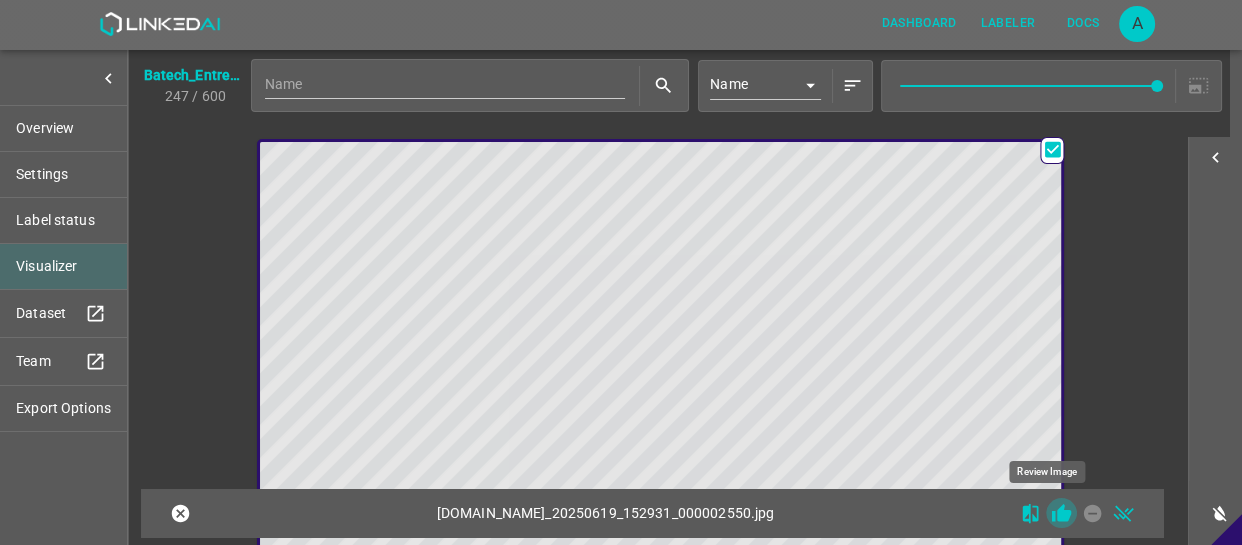 click 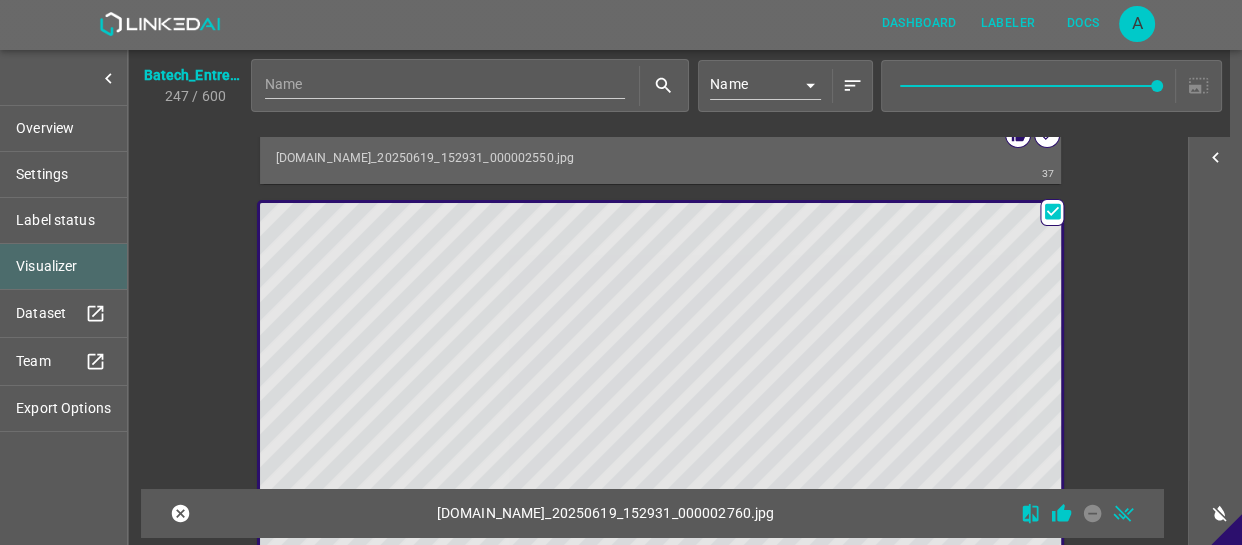 scroll, scrollTop: 19037, scrollLeft: 0, axis: vertical 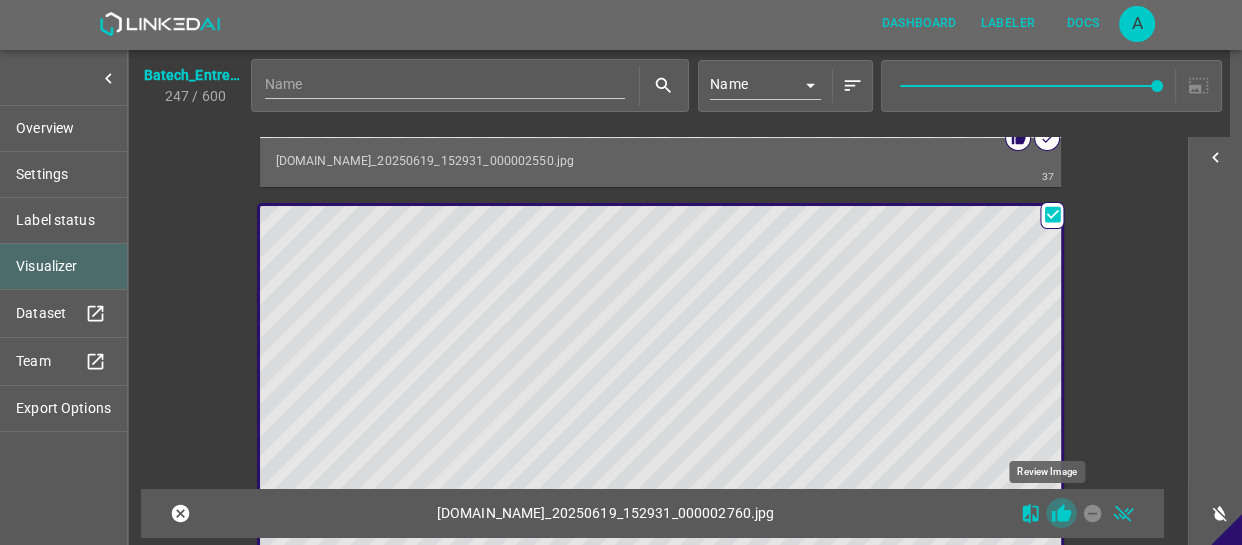 click 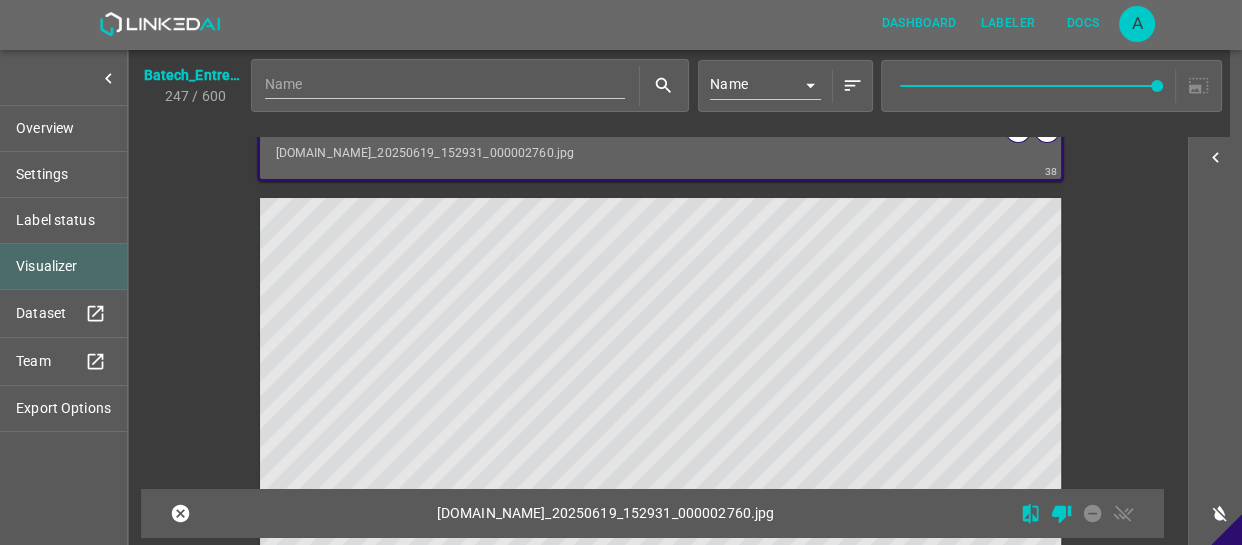 scroll, scrollTop: 19582, scrollLeft: 0, axis: vertical 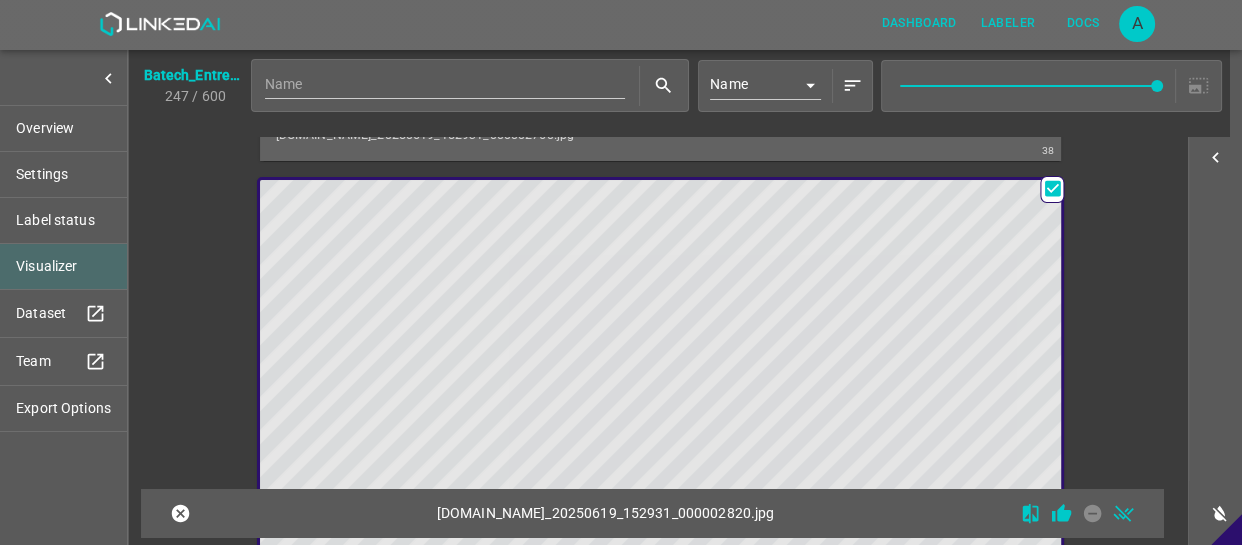 click 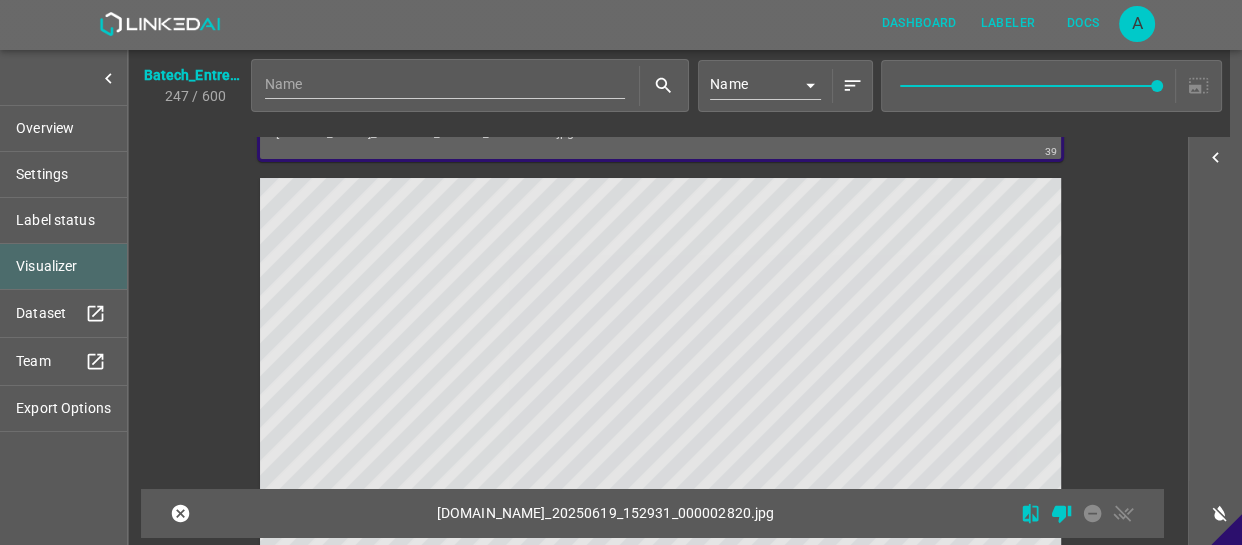 scroll, scrollTop: 20125, scrollLeft: 0, axis: vertical 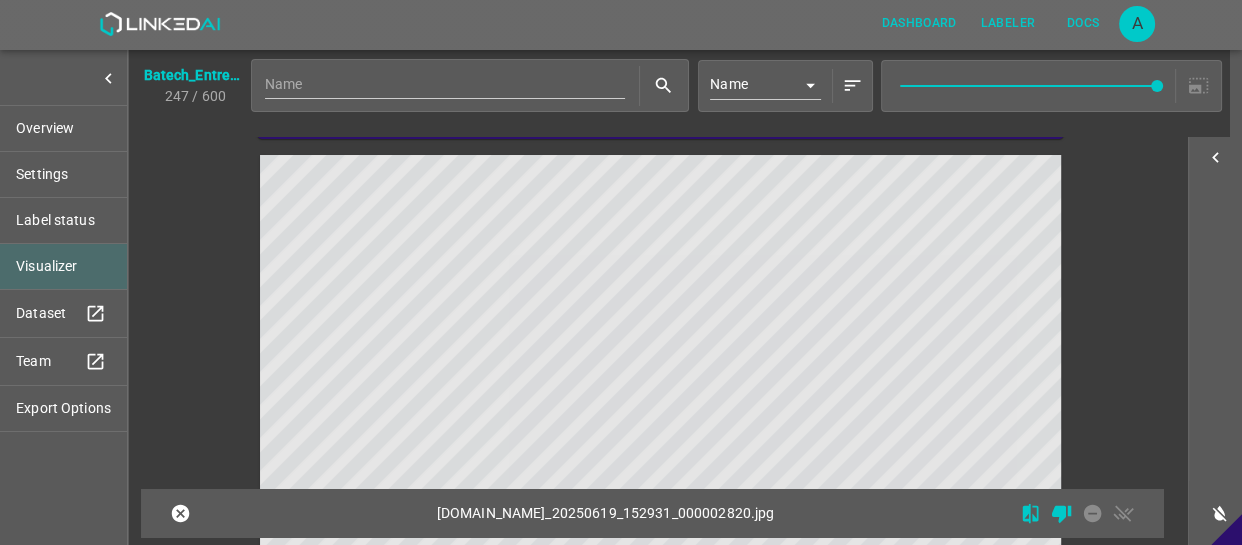 click at bounding box center [560, 380] 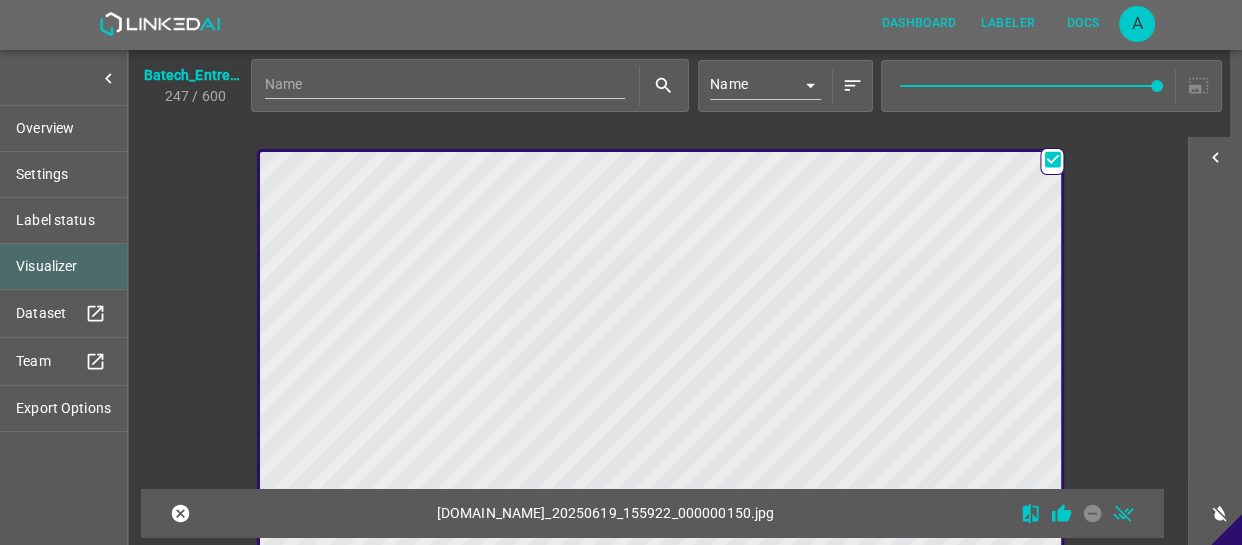 scroll, scrollTop: 20122, scrollLeft: 0, axis: vertical 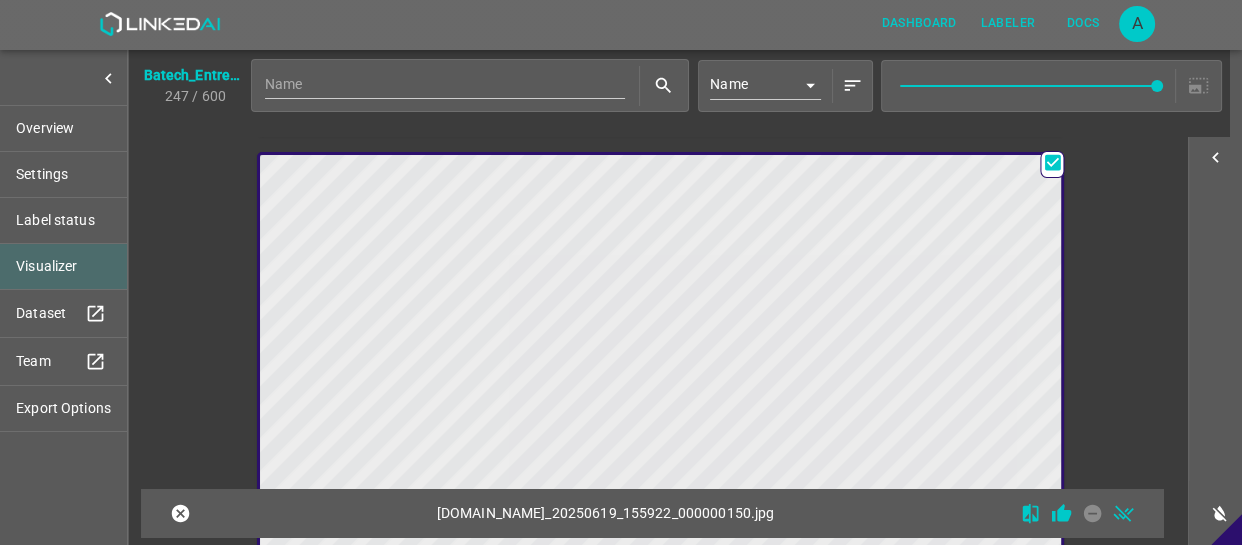 click at bounding box center (560, 380) 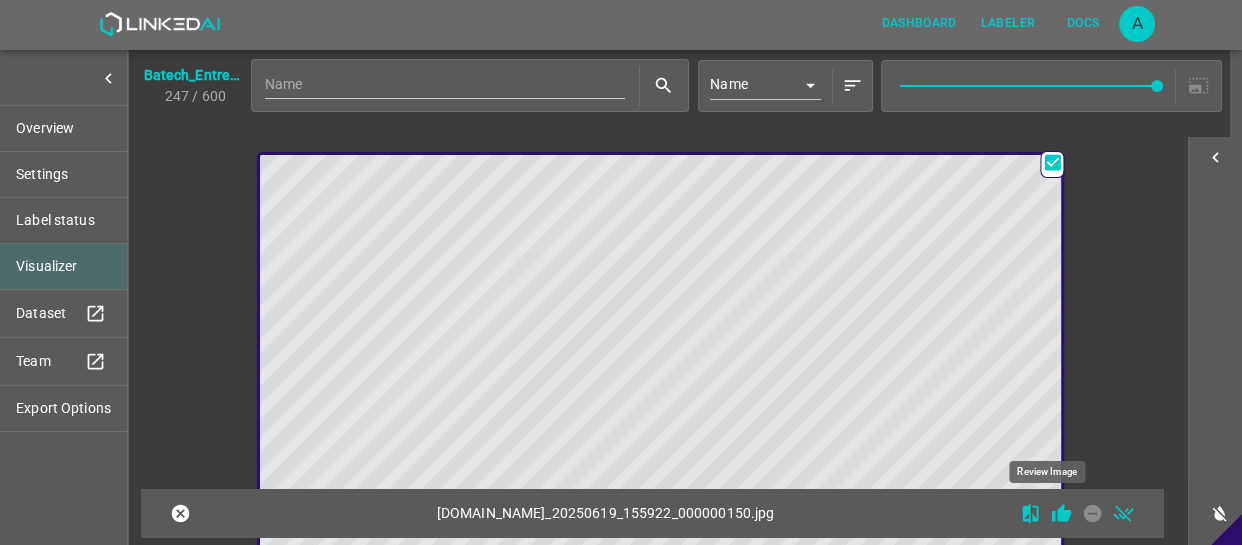 click 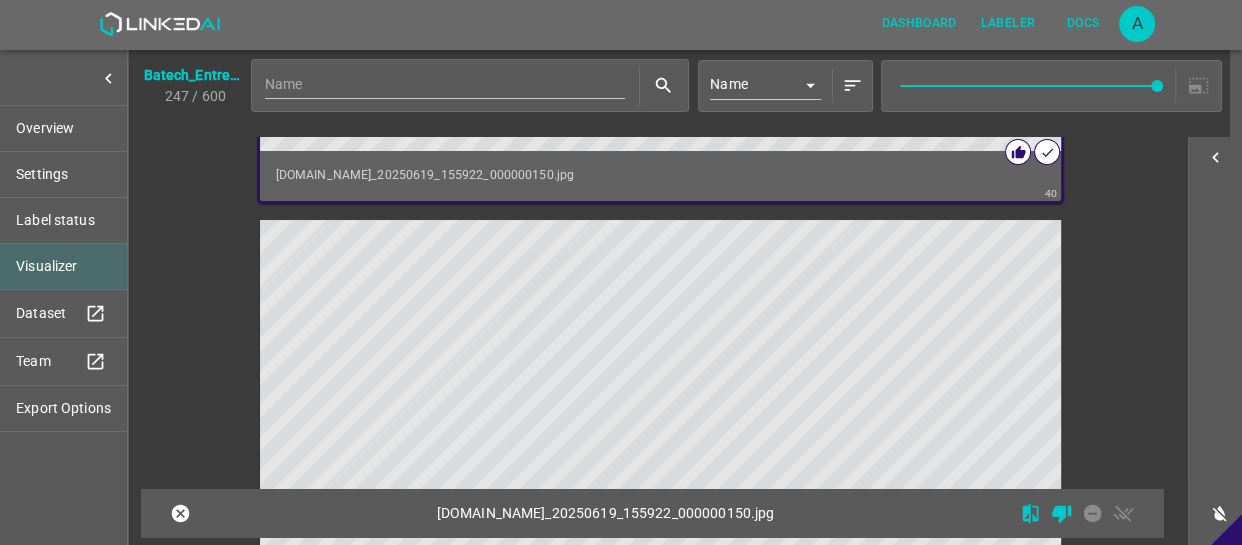 scroll, scrollTop: 20668, scrollLeft: 0, axis: vertical 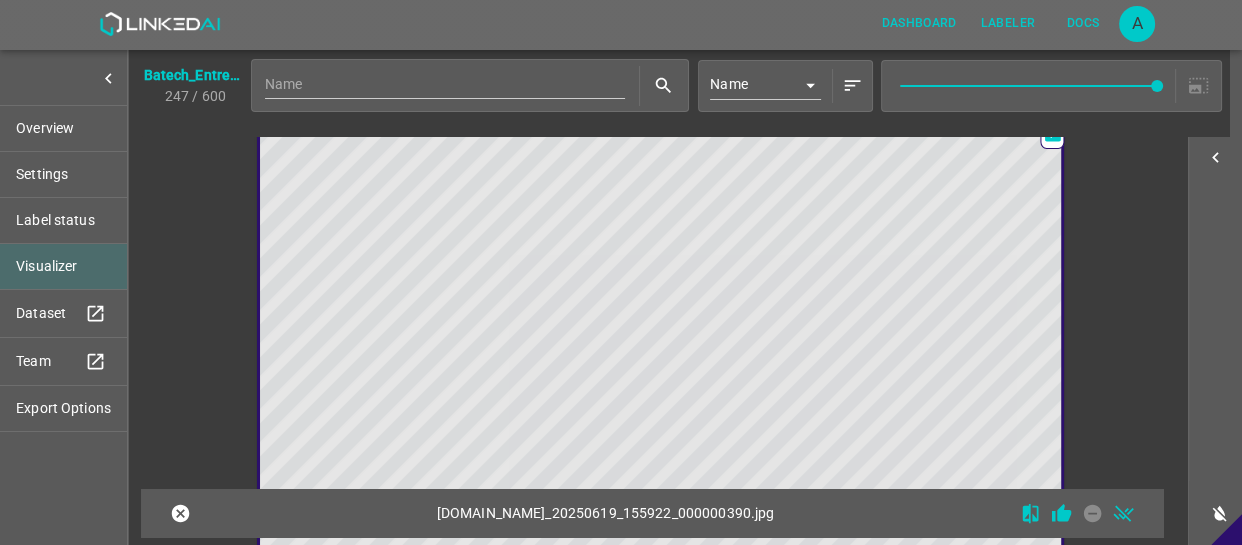 drag, startPoint x: 734, startPoint y: 368, endPoint x: 769, endPoint y: 394, distance: 43.60046 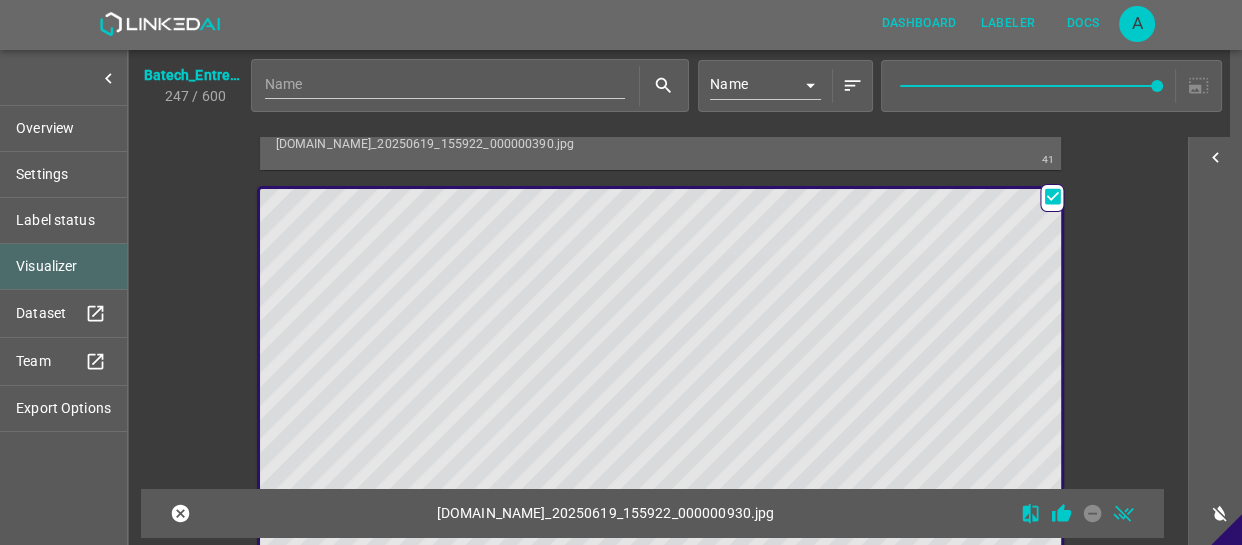 scroll, scrollTop: 21120, scrollLeft: 0, axis: vertical 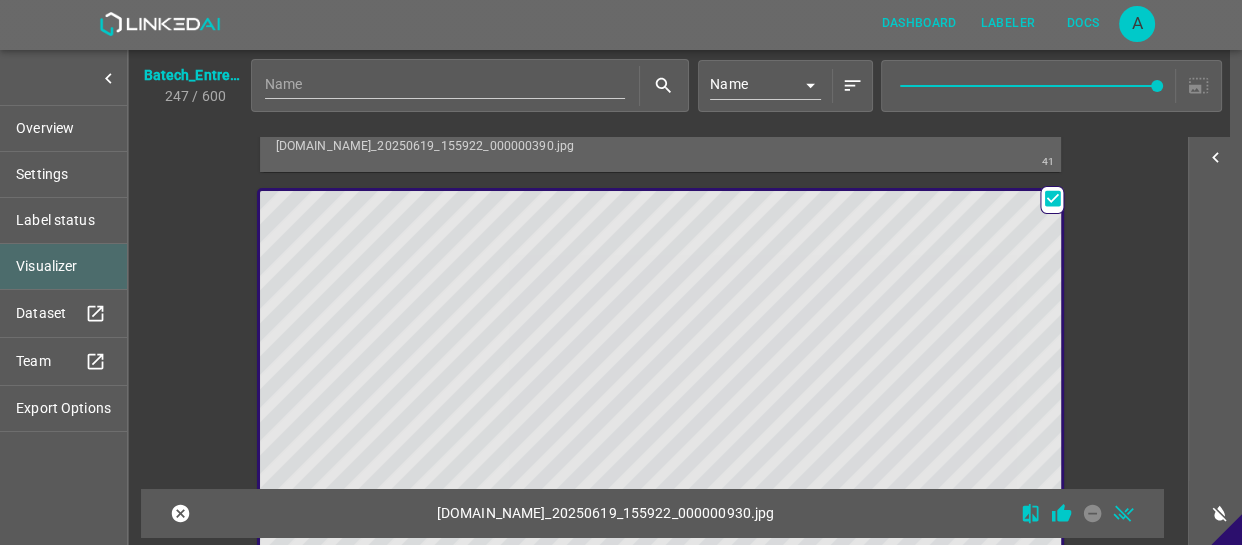 click 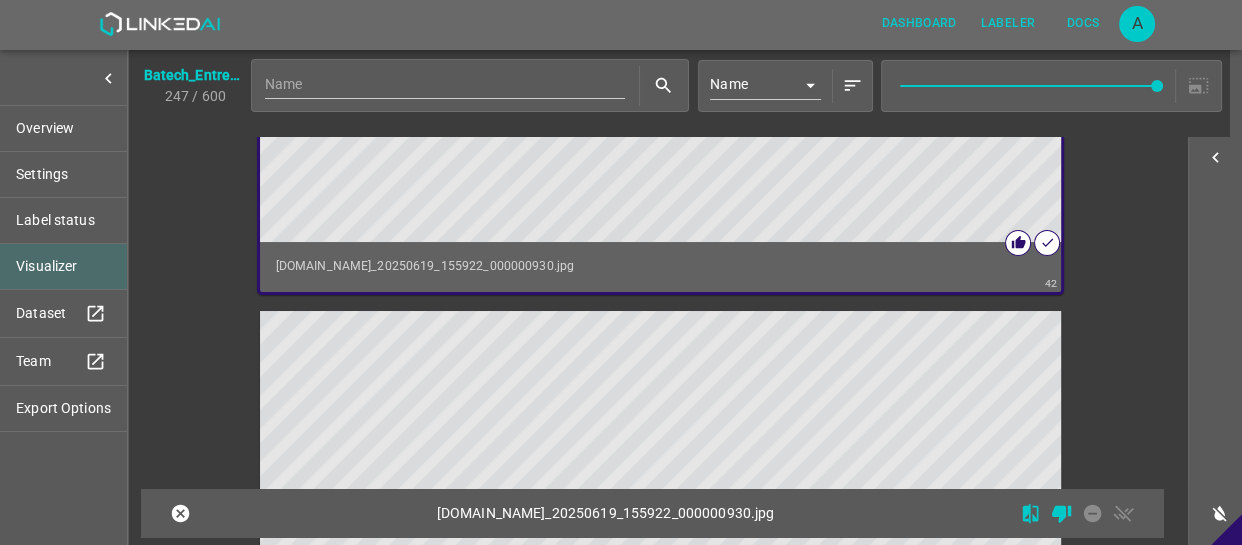 scroll, scrollTop: 21574, scrollLeft: 0, axis: vertical 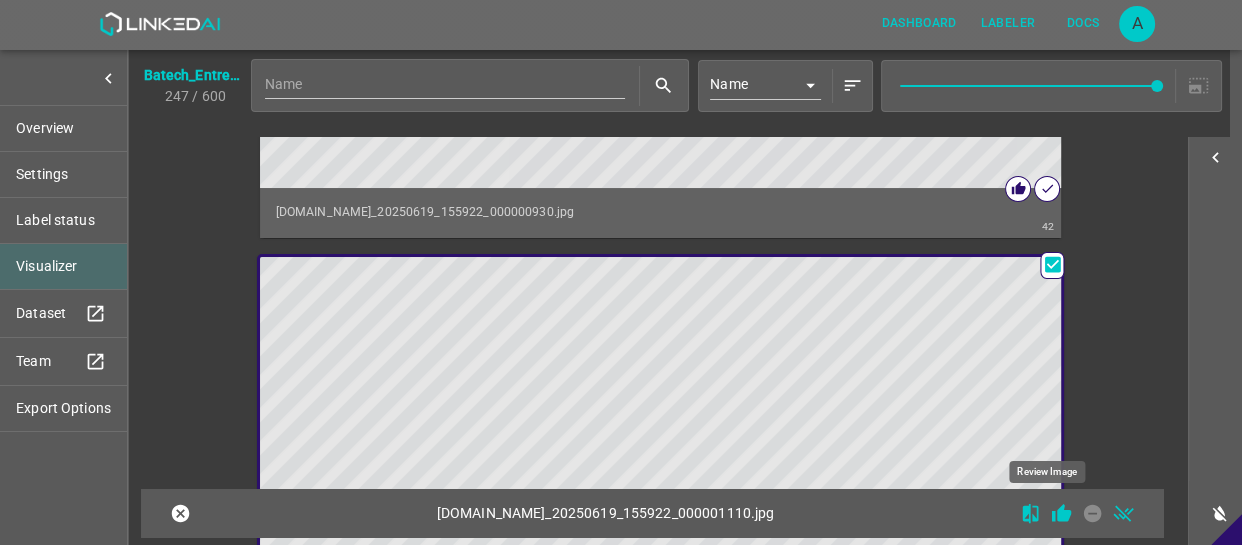click 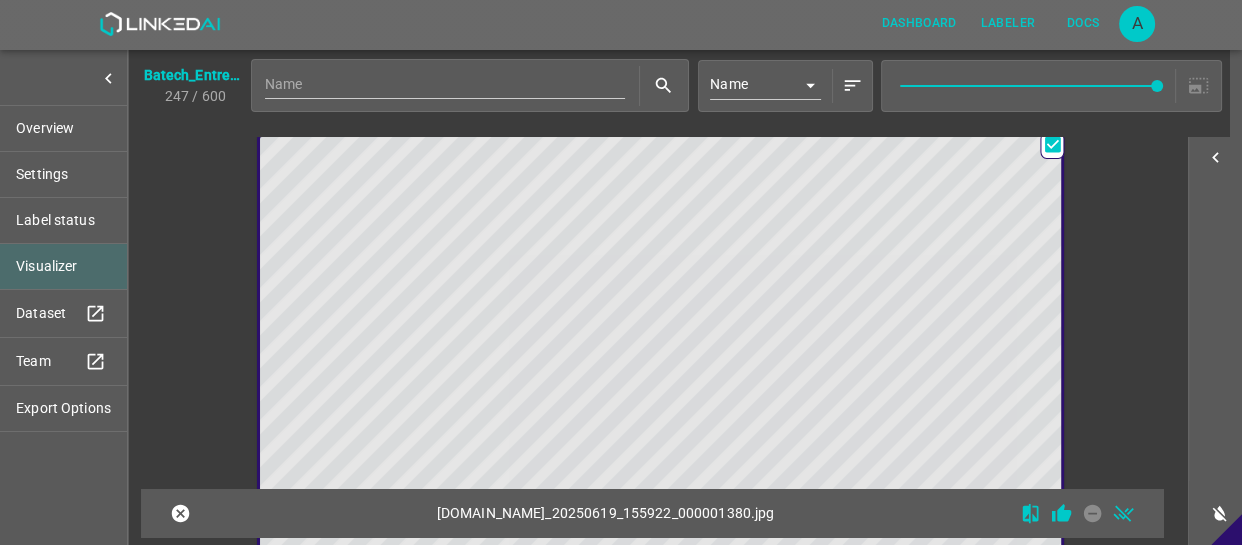 scroll, scrollTop: 22205, scrollLeft: 0, axis: vertical 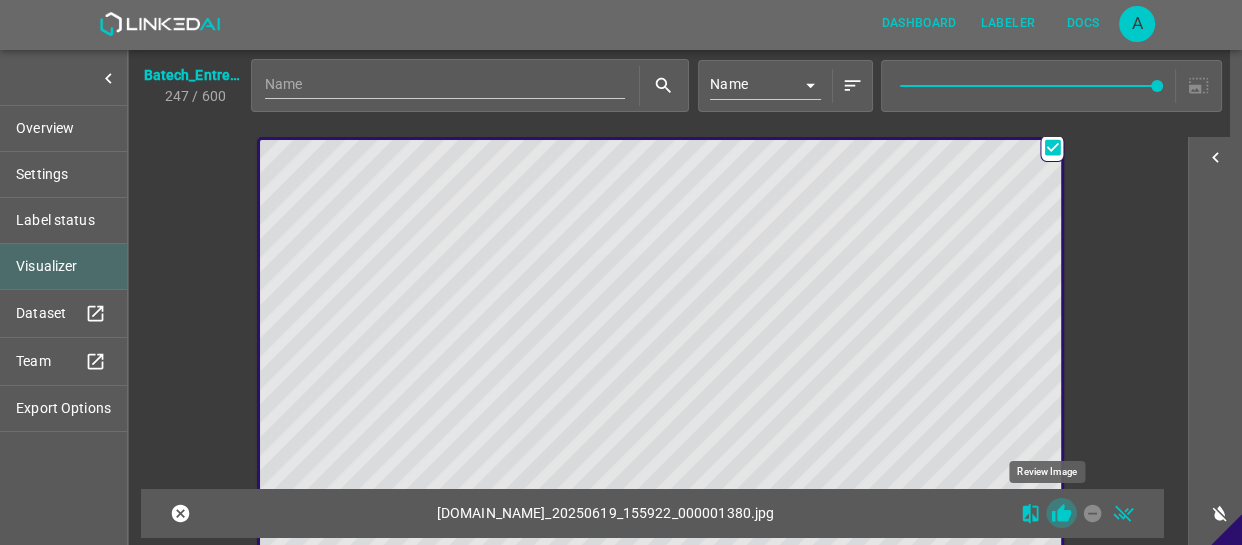 click 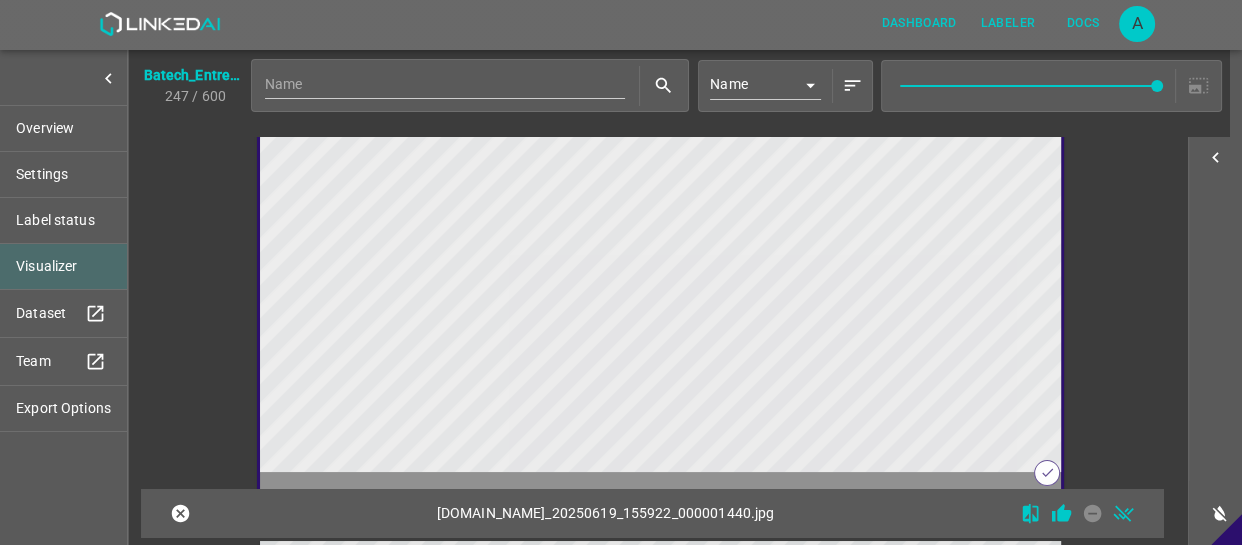 scroll, scrollTop: 22839, scrollLeft: 0, axis: vertical 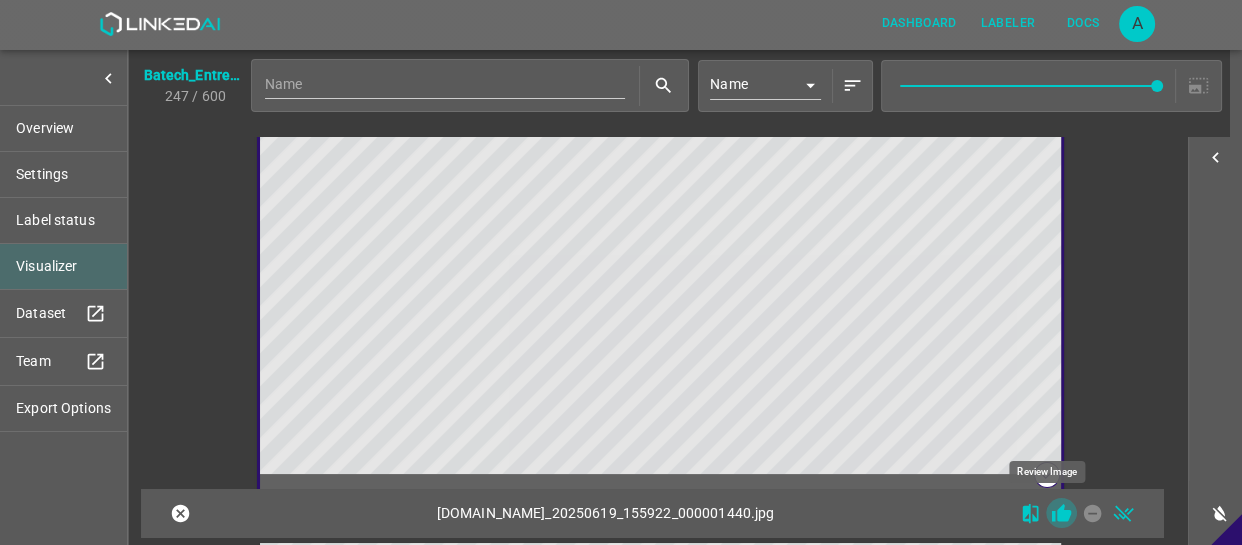 click 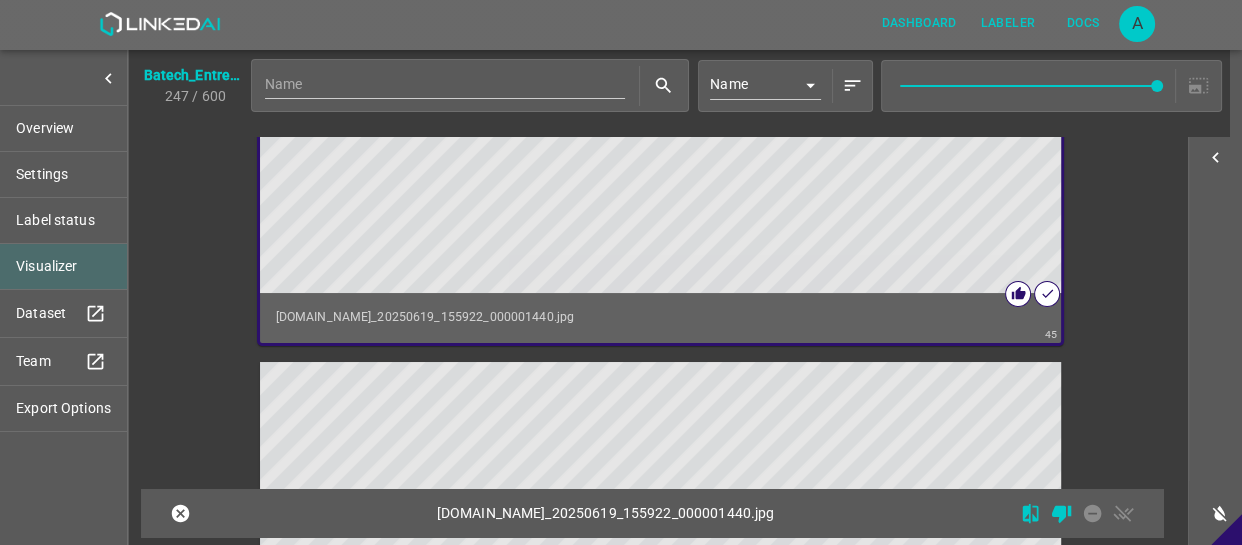 scroll, scrollTop: 23020, scrollLeft: 0, axis: vertical 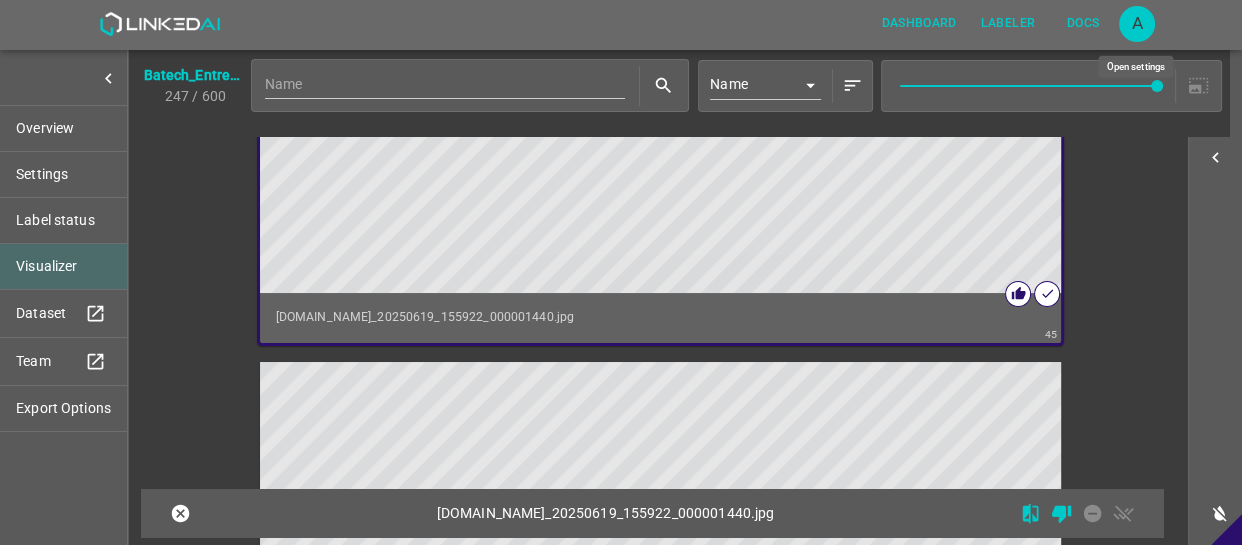 click on "A" at bounding box center (1137, 24) 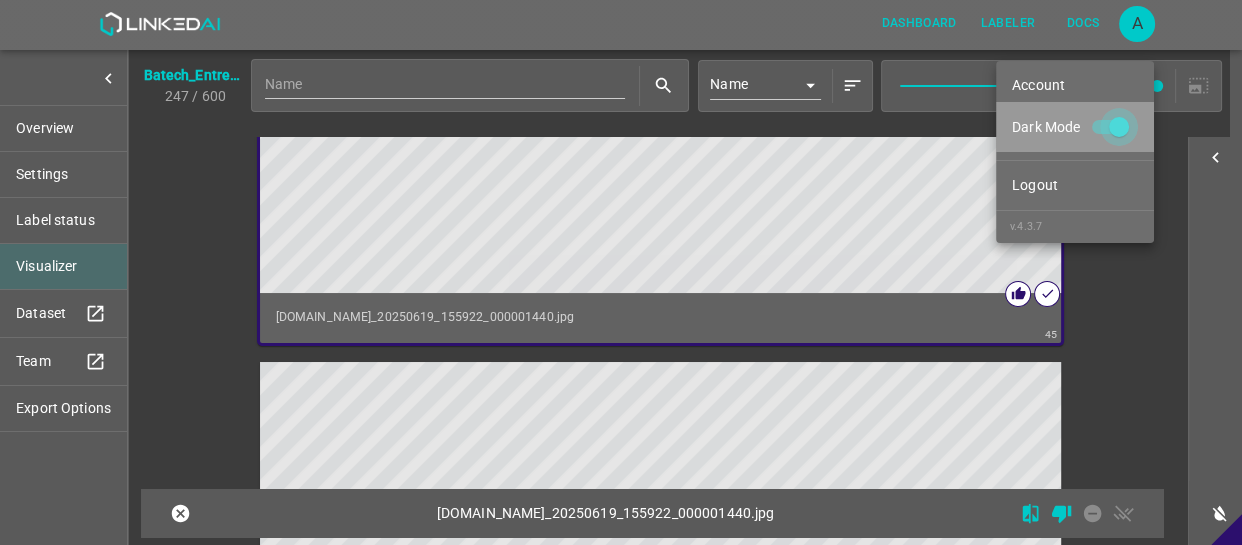 click on "Dark Mode" at bounding box center (1119, 131) 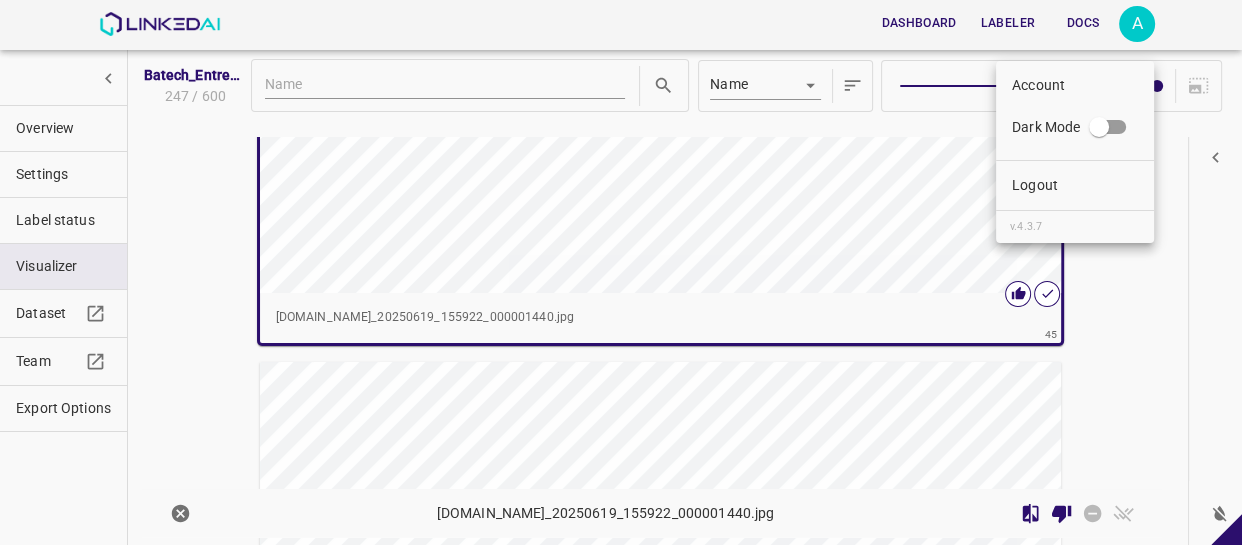 click at bounding box center [621, 272] 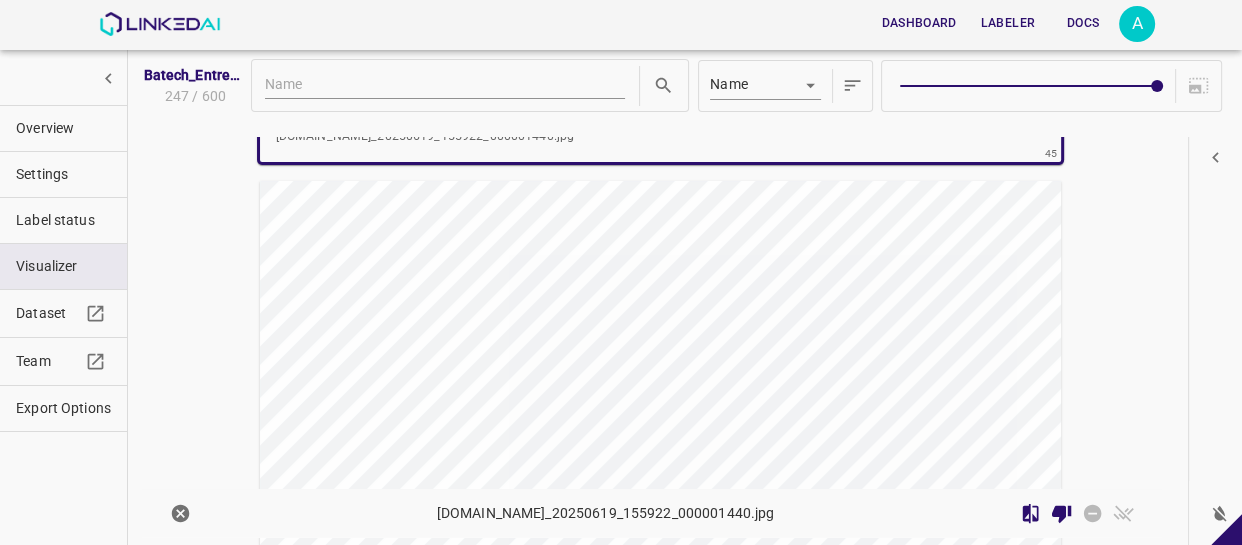 scroll, scrollTop: 23202, scrollLeft: 0, axis: vertical 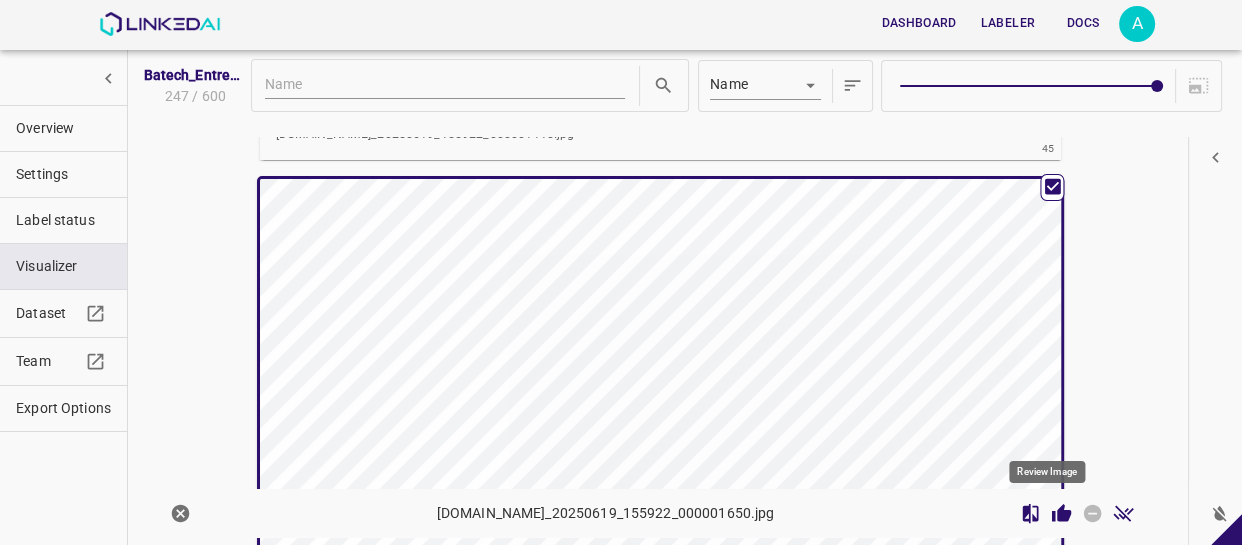 click 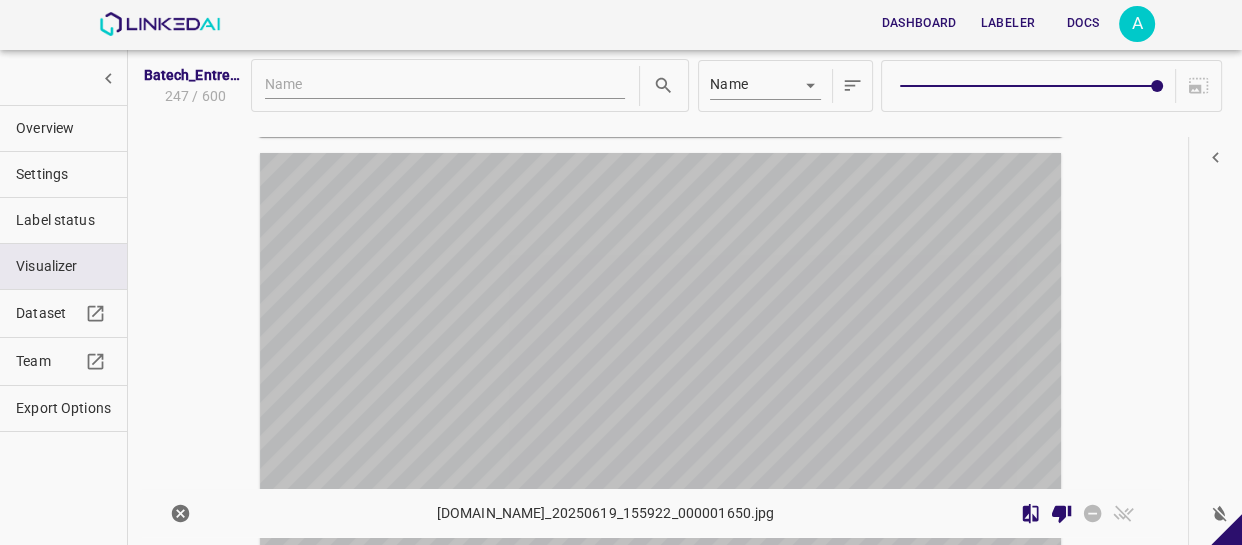 click at bounding box center (560, 378) 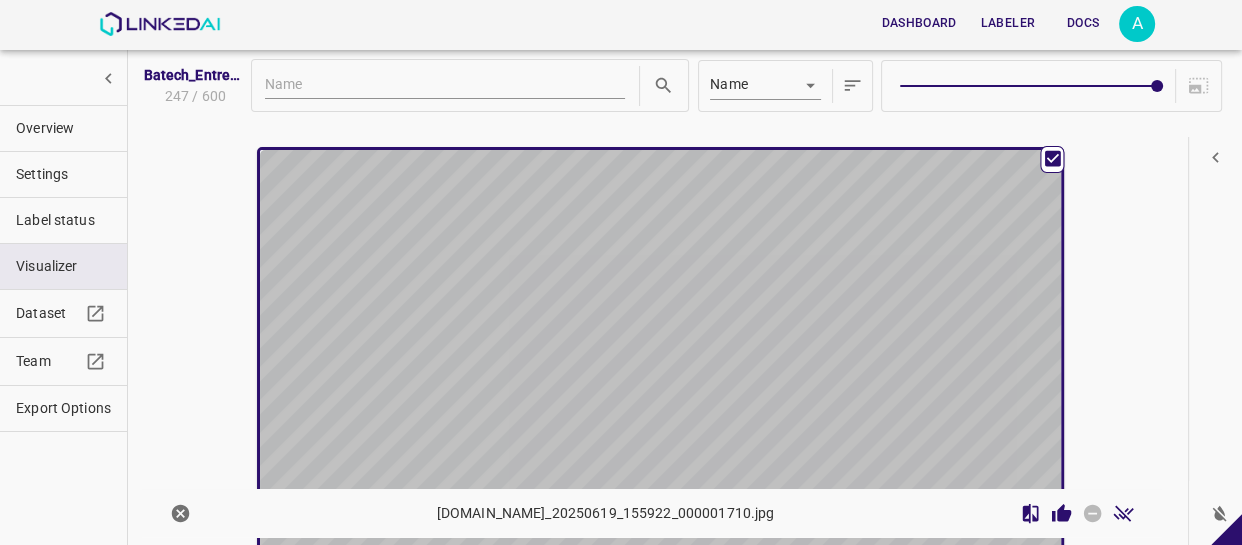 click at bounding box center [560, 375] 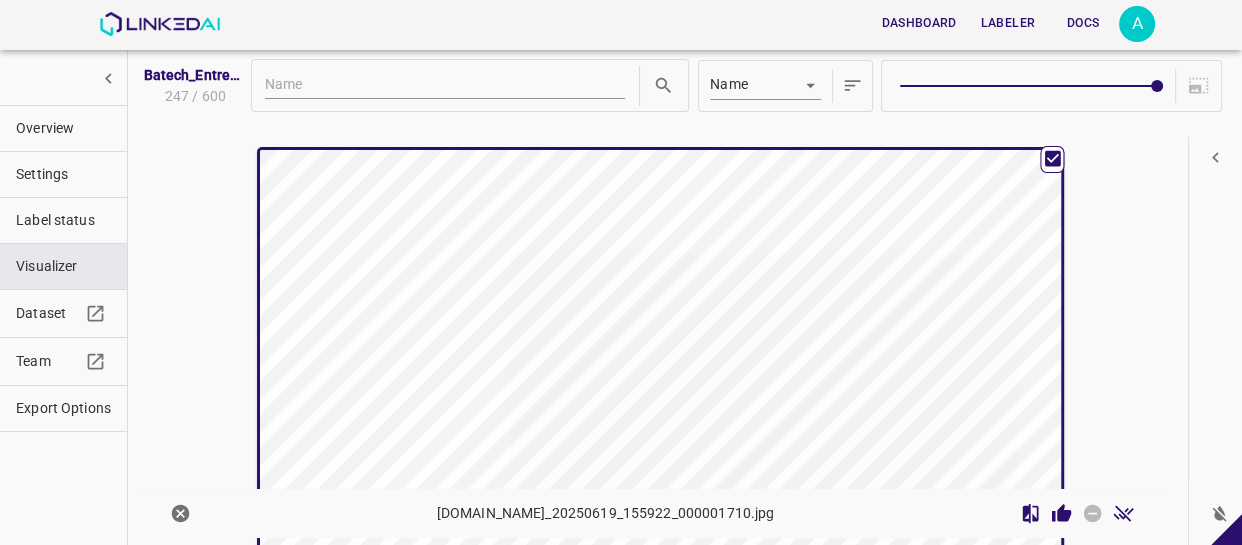 scroll, scrollTop: 23742, scrollLeft: 0, axis: vertical 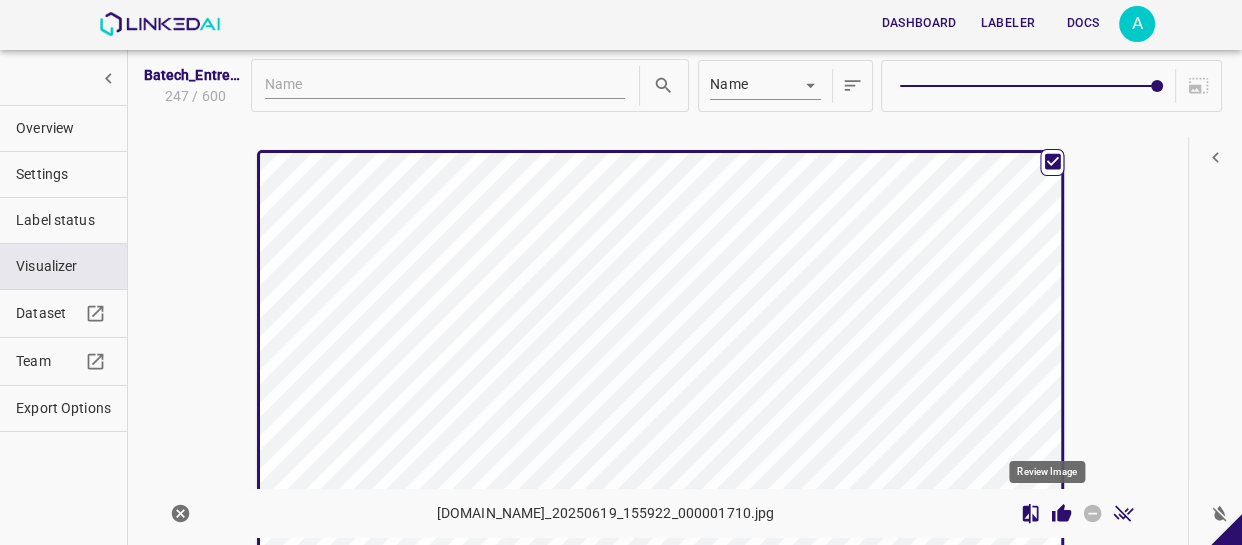 click 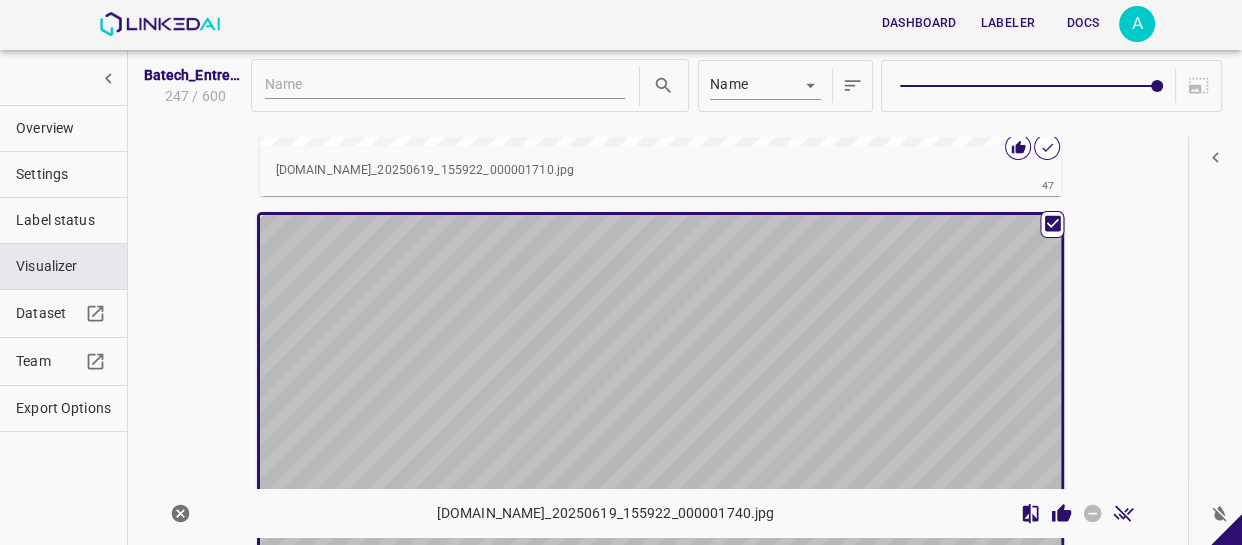 scroll, scrollTop: 24194, scrollLeft: 0, axis: vertical 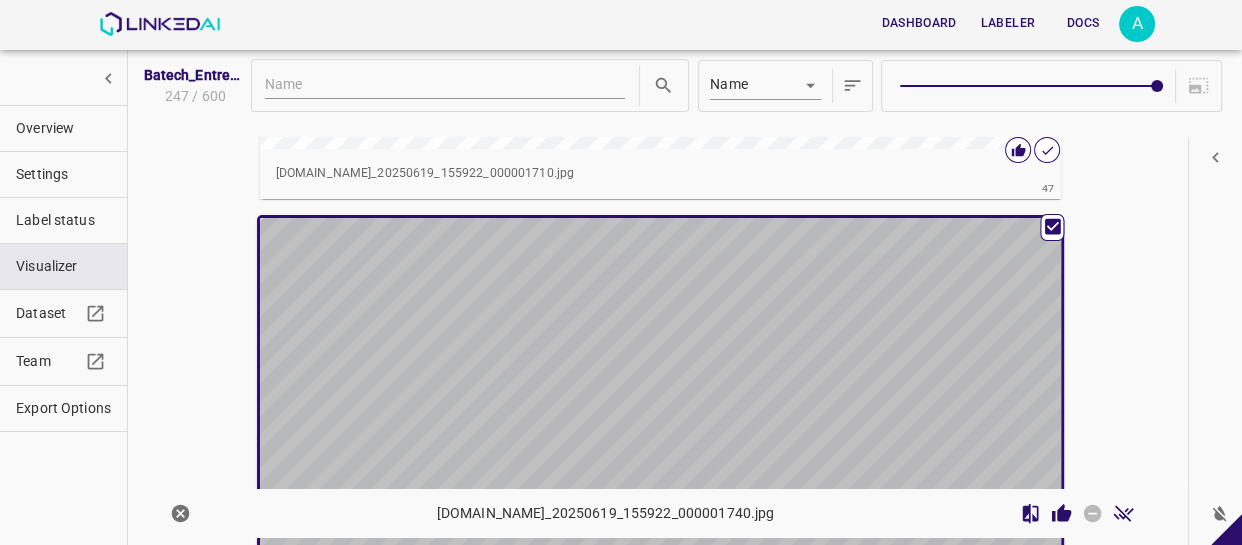 click at bounding box center [661, 443] 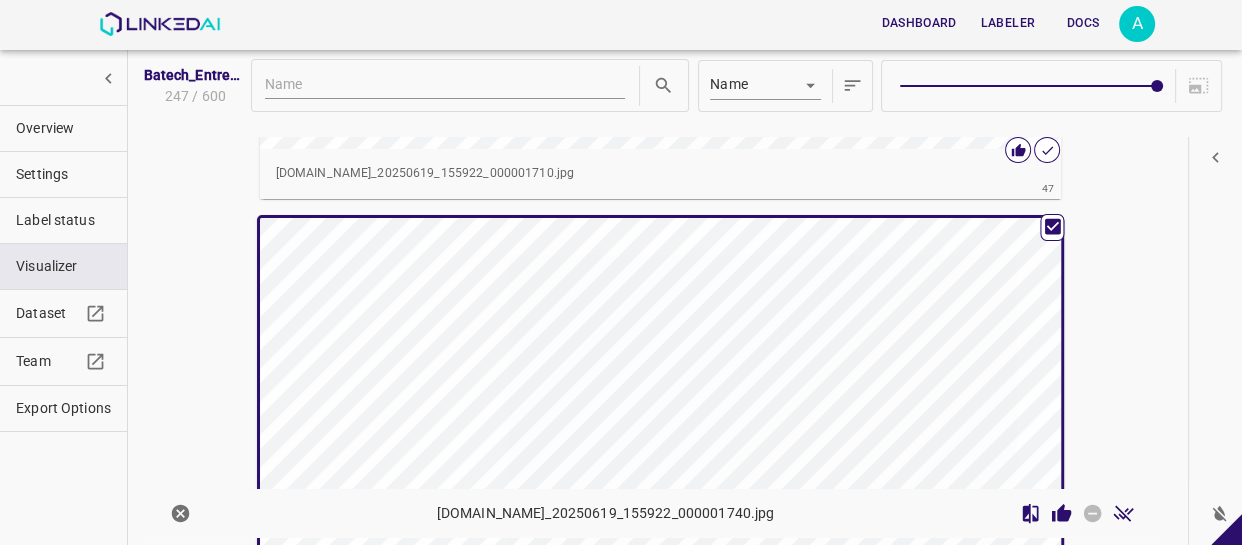 click 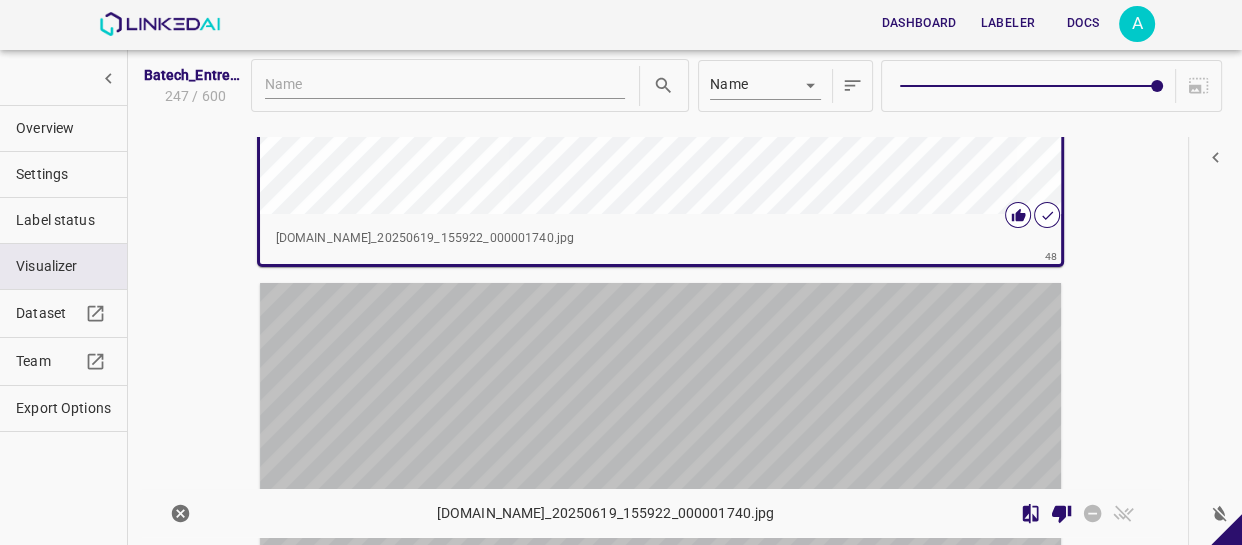 scroll, scrollTop: 24646, scrollLeft: 0, axis: vertical 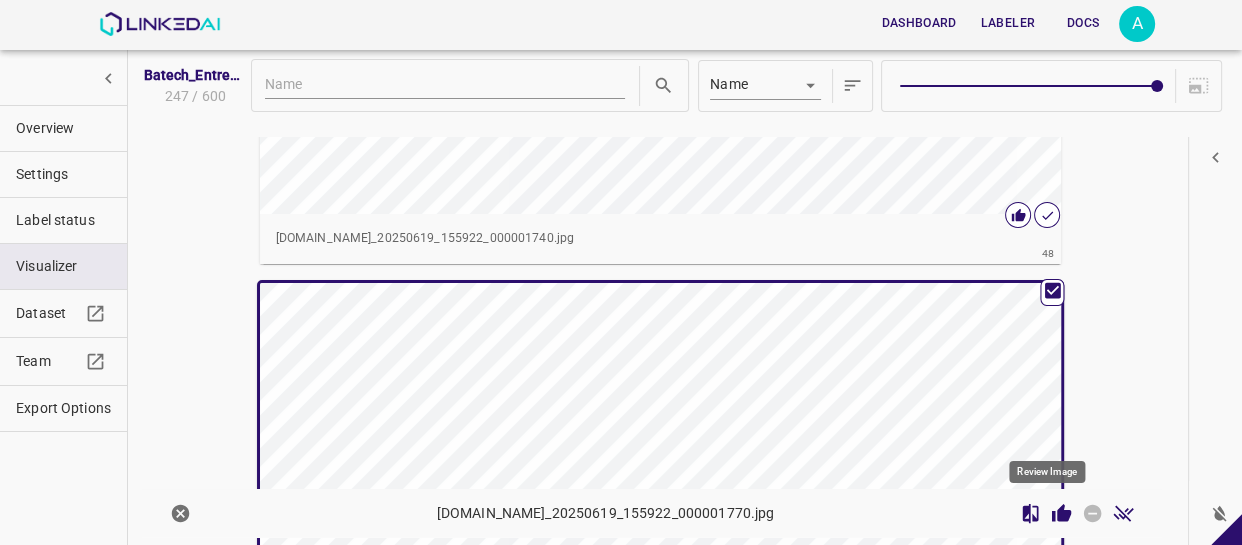 click 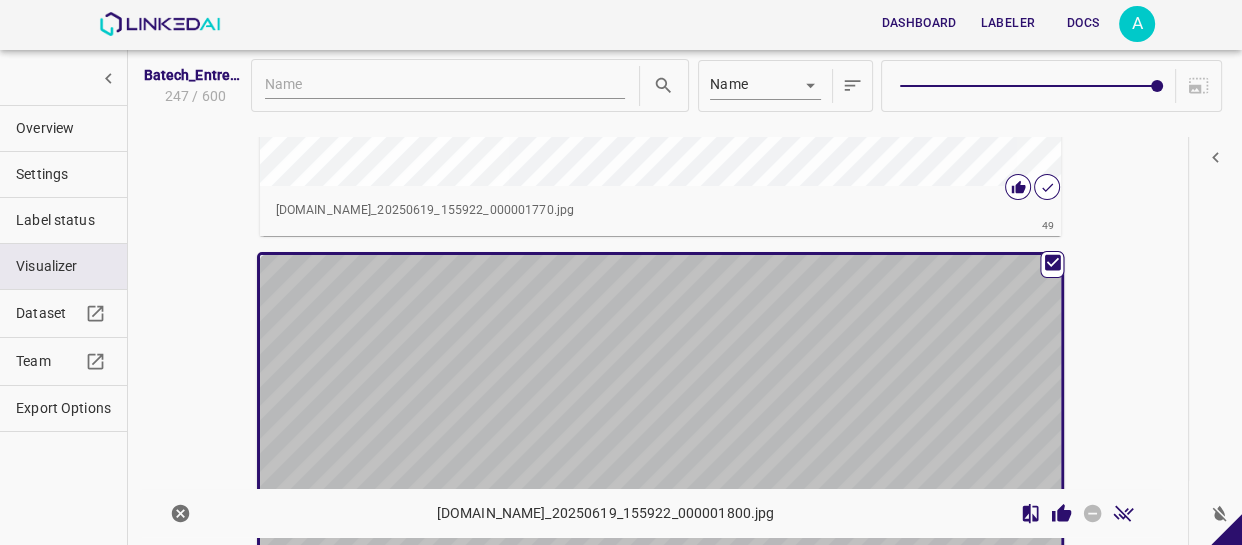 scroll, scrollTop: 25189, scrollLeft: 0, axis: vertical 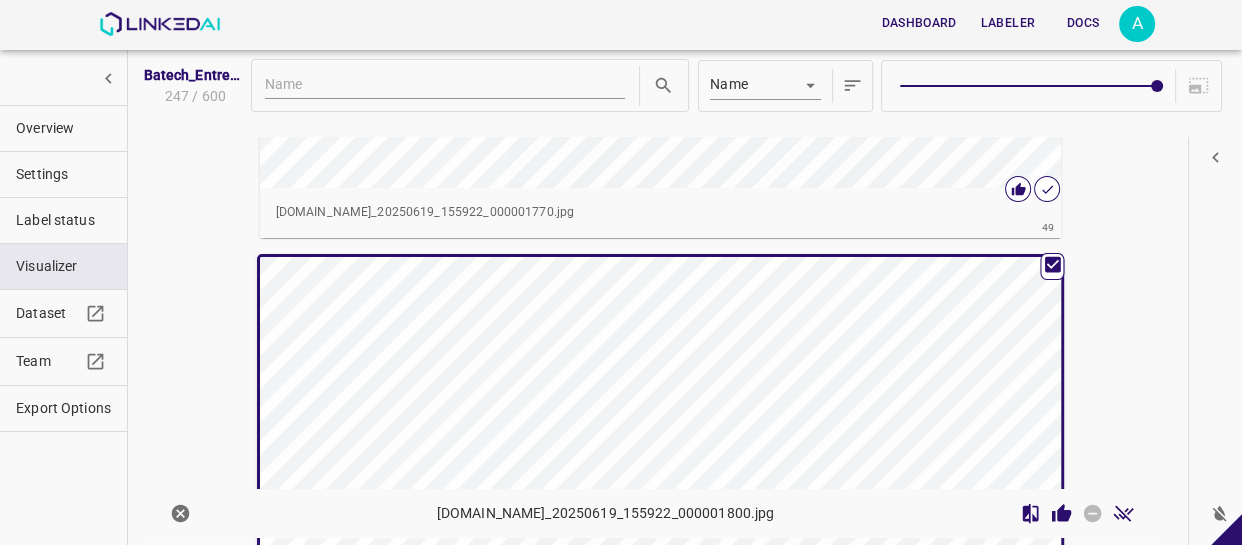 click 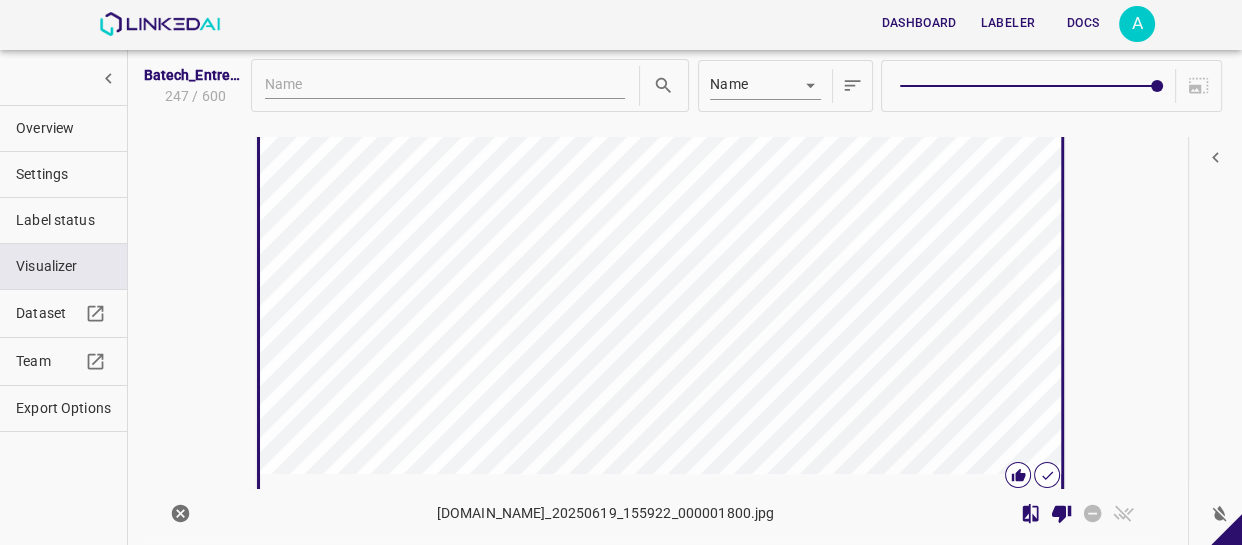 scroll, scrollTop: 25480, scrollLeft: 0, axis: vertical 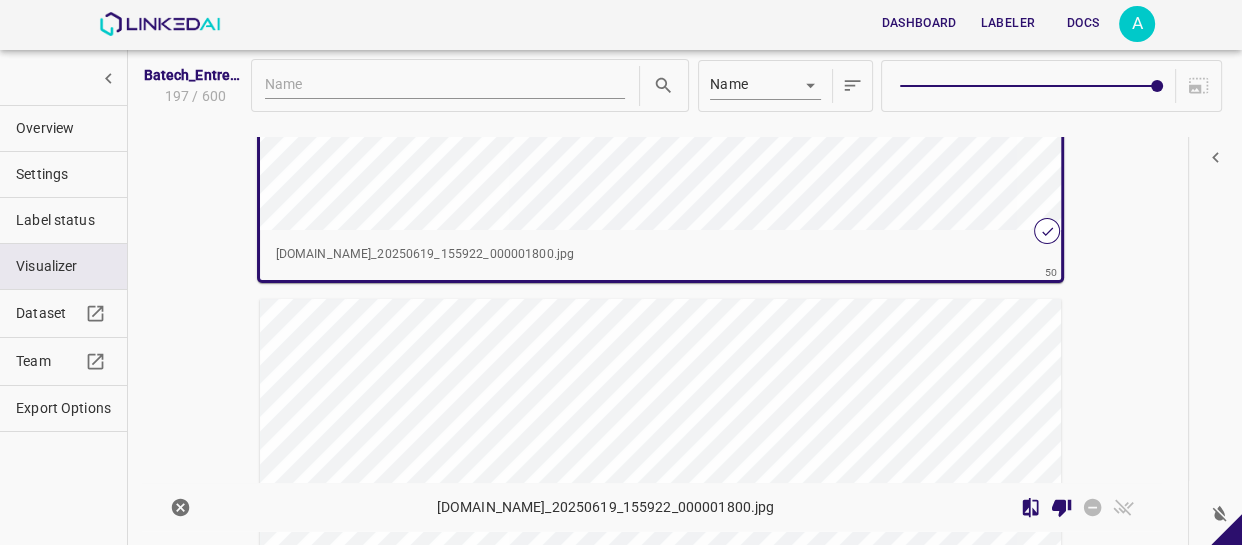 type 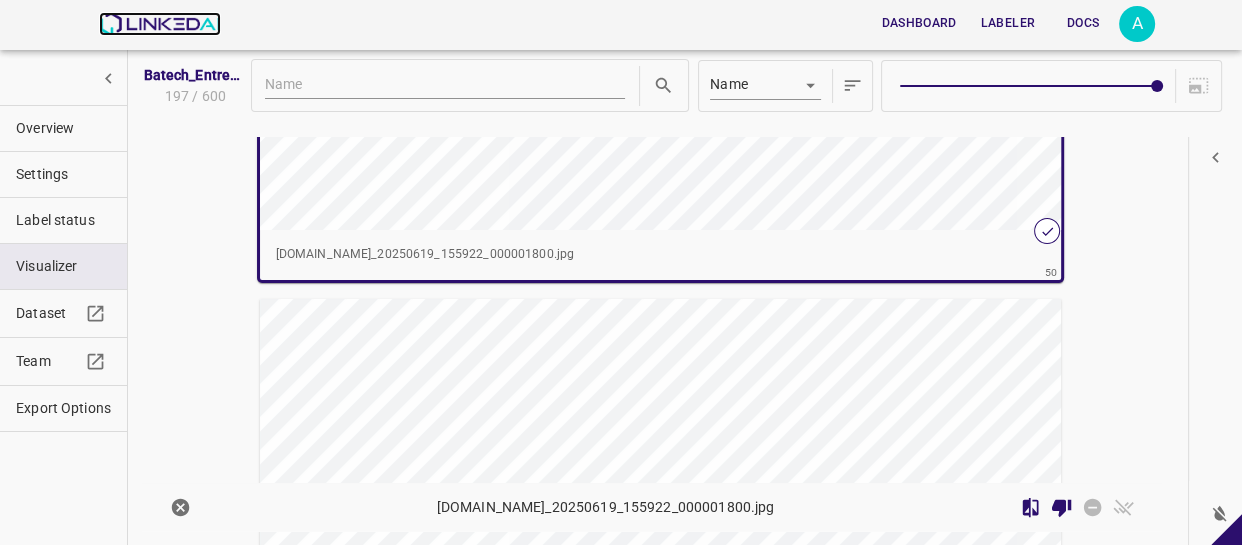 click at bounding box center (159, 24) 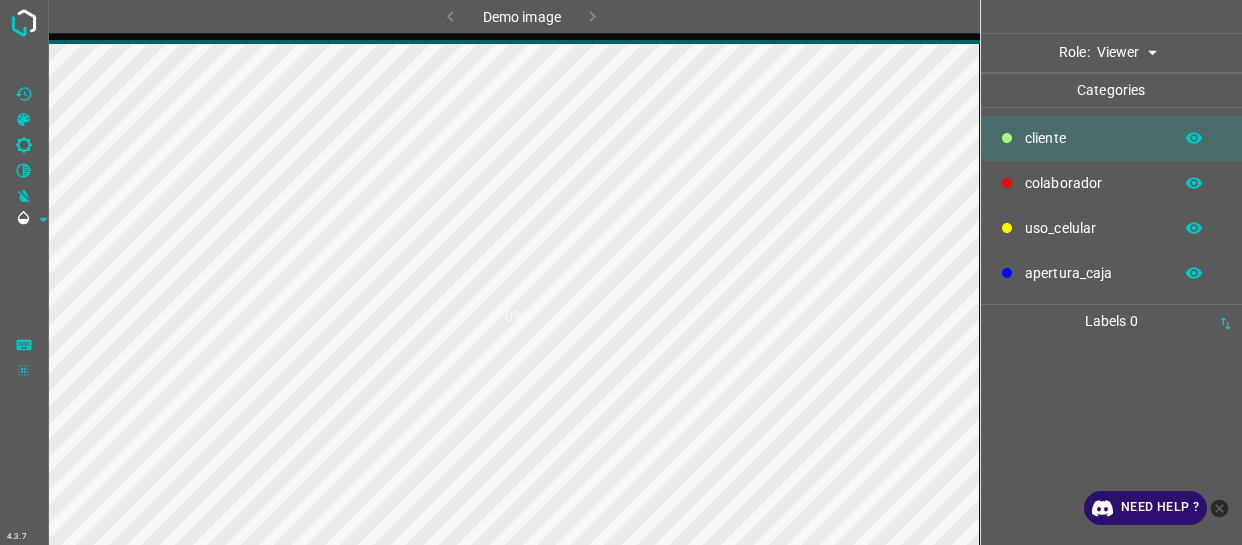 scroll, scrollTop: 0, scrollLeft: 0, axis: both 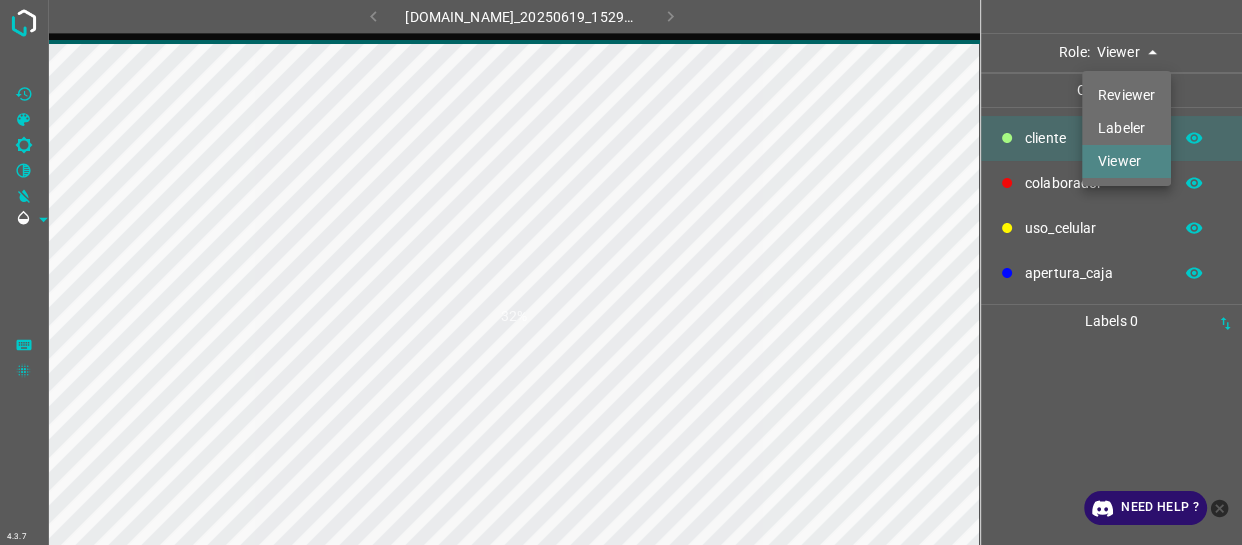 click on "4.3.7 846-tb-manacar.ddns.net_20250619_152922_000002160.jpg 32% Role: Viewer viewer Categories ​​cliente colaborador uso_celular apertura_caja Labels   0 Categories 1 ​​cliente 2 colaborador 3 uso_celular 4 apertura_caja Tools Space Change between modes (Draw & Edit) I Auto labeling R Restore zoom M Zoom in N Zoom out Delete Delete selecte label Filters Z Restore filters X Saturation filter C Brightness filter V Contrast filter B Gray scale filter General O Download Need Help ? - Text - Hide - Delete Reviewer Labeler Viewer" at bounding box center (621, 272) 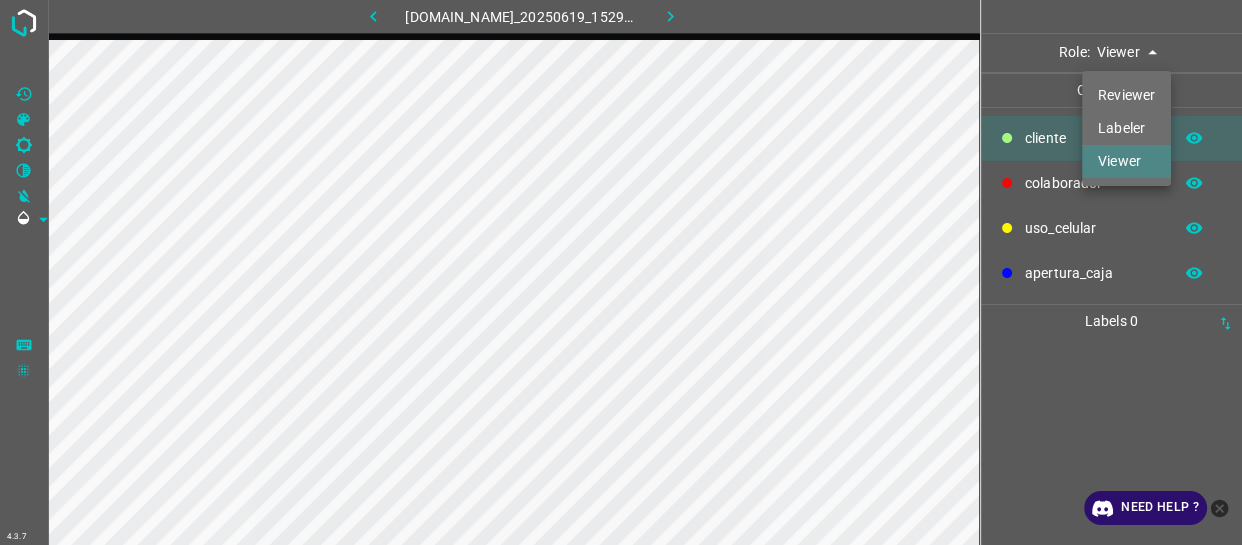 click on "Labeler" at bounding box center [1126, 128] 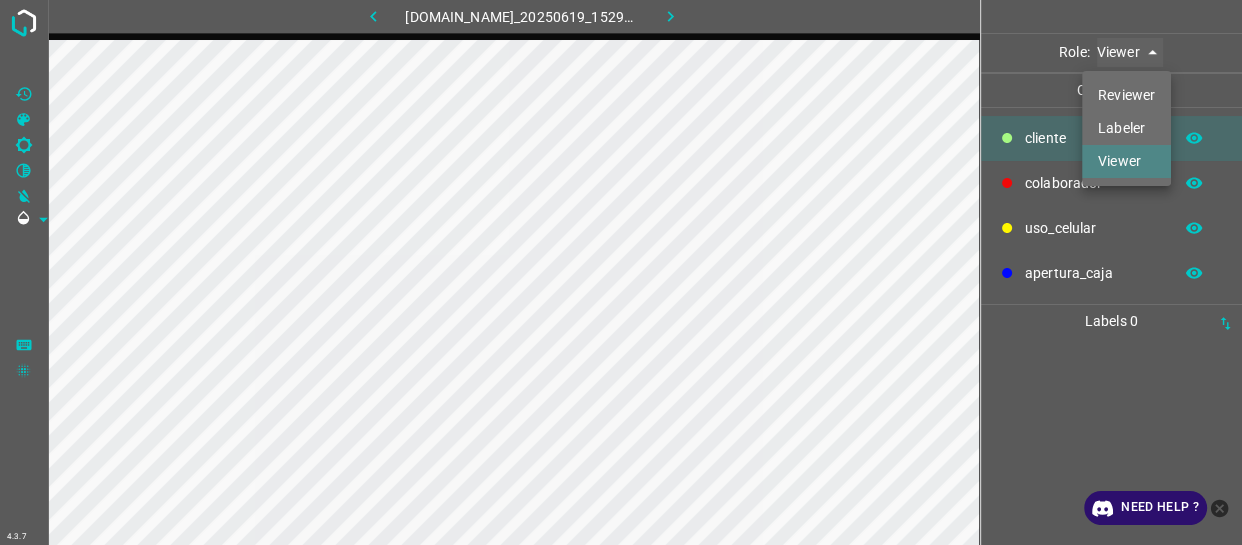 type on "labeler" 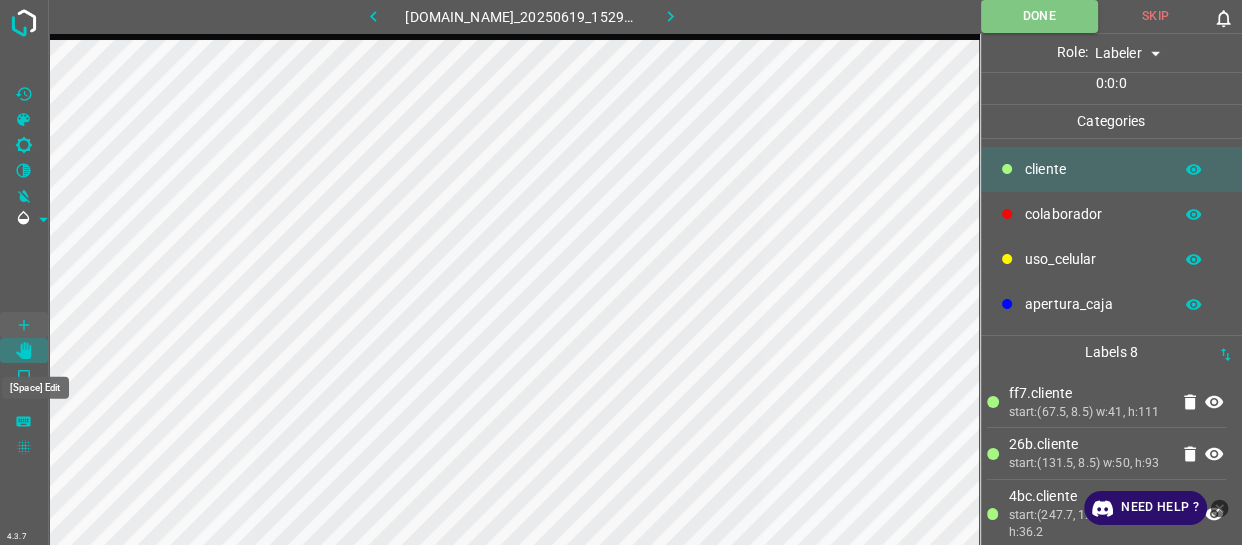 click at bounding box center (24, 351) 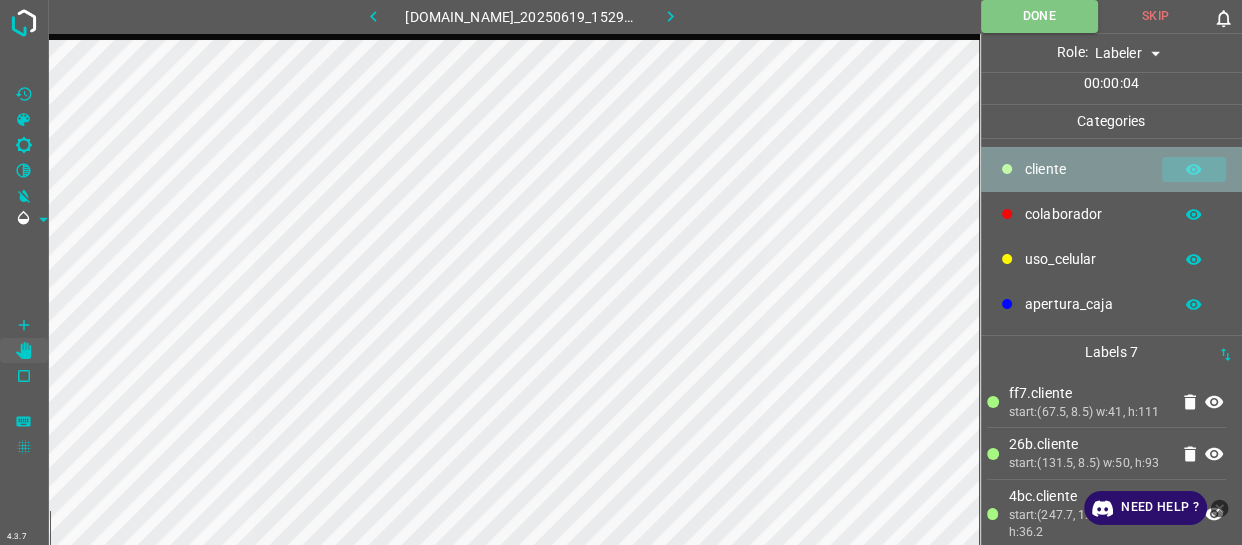 click 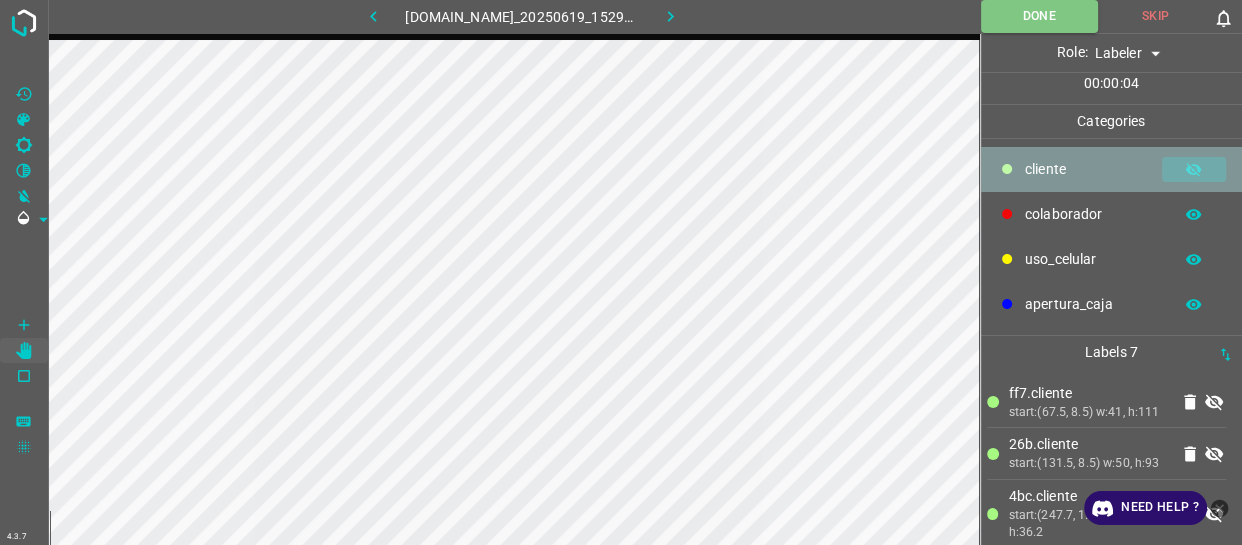 click 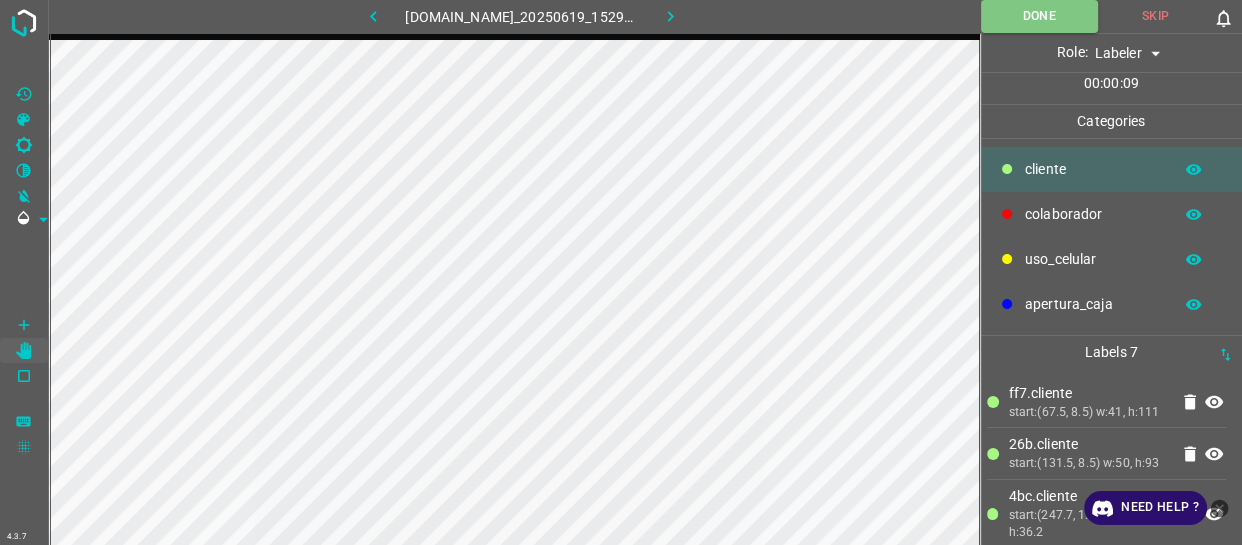 click 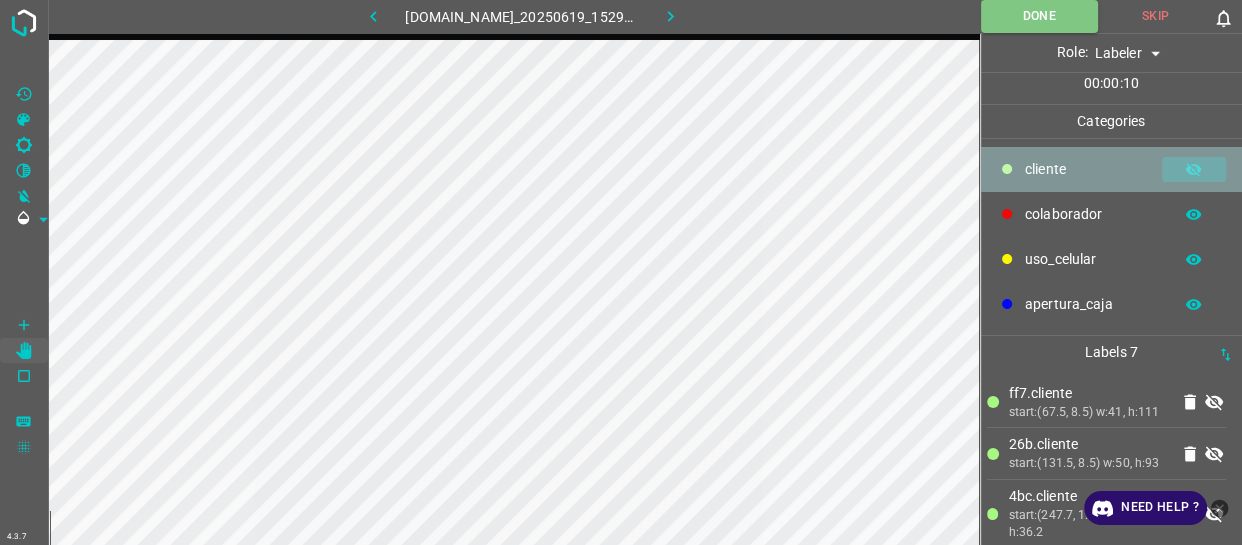 click 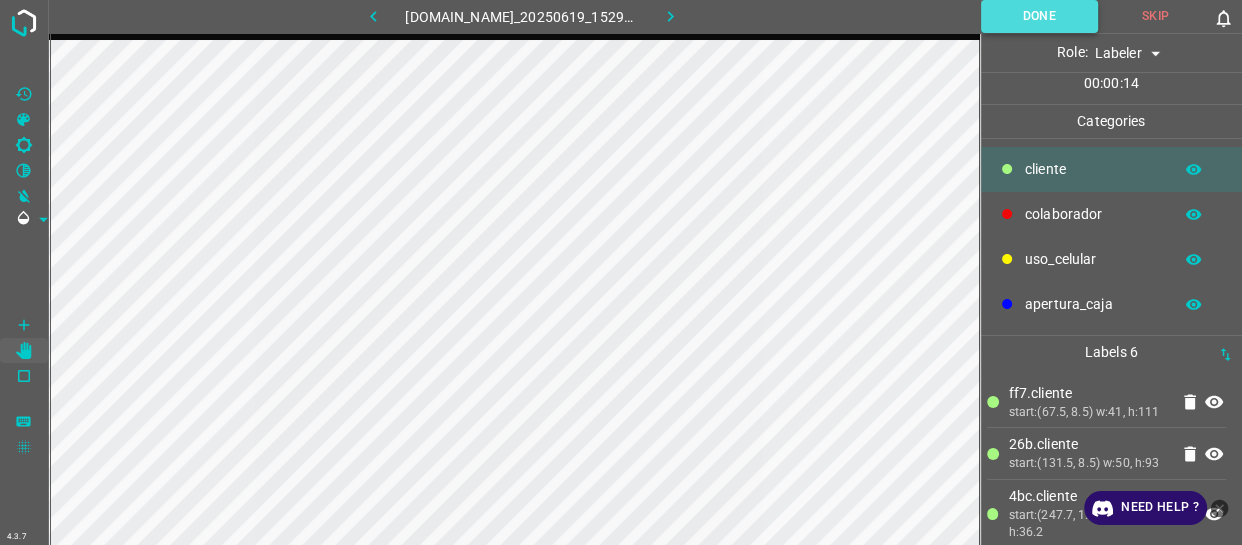 click on "Done" at bounding box center (1039, 16) 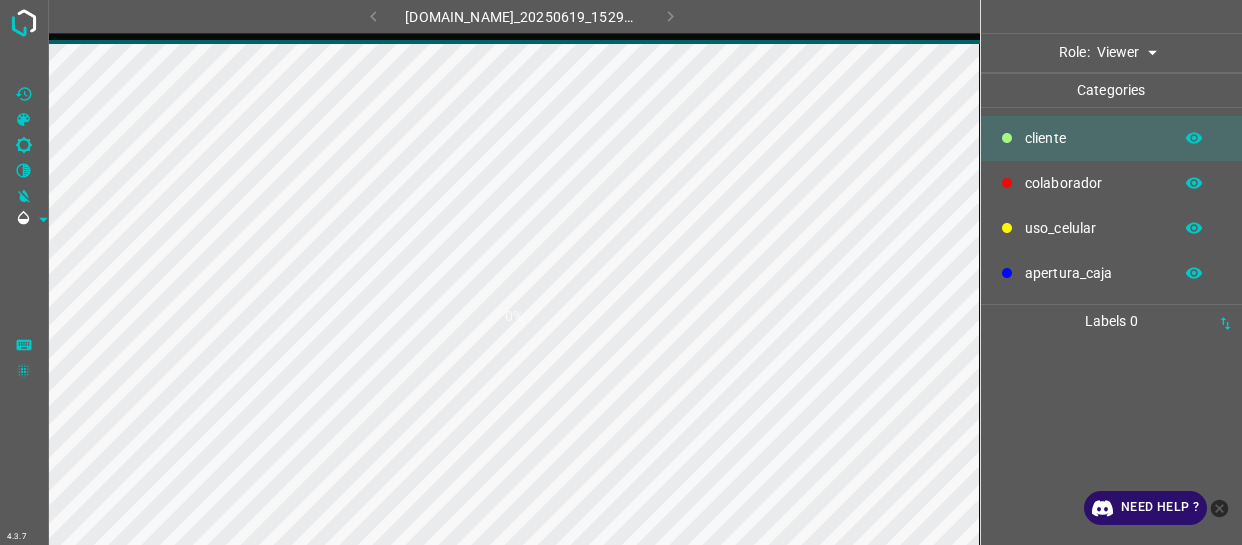 scroll, scrollTop: 0, scrollLeft: 0, axis: both 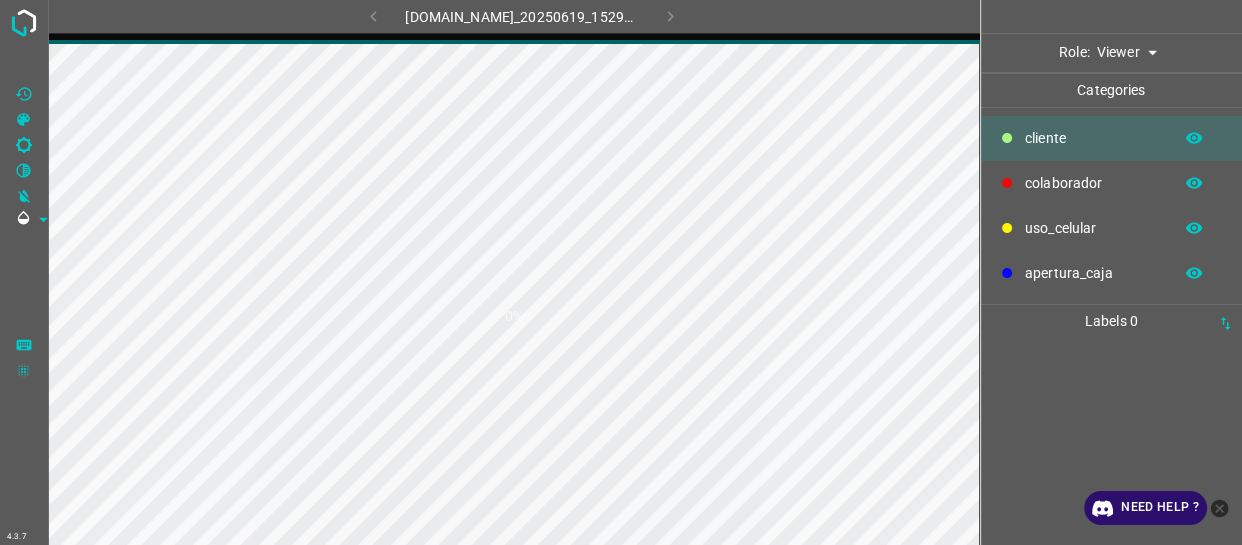 click on "4.3.7 [DOMAIN_NAME]_20250619_152922_000002370.jpg 0% Role: Viewer viewer Categories ​​cliente colaborador uso_celular apertura_caja Labels   0 Categories 1 ​​cliente 2 colaborador 3 uso_celular 4 apertura_caja Tools Space Change between modes (Draw & Edit) I Auto labeling R Restore zoom M Zoom in N Zoom out Delete Delete selecte label Filters Z Restore filters X Saturation filter C Brightness filter V Contrast filter B Gray scale filter General O Download Need Help ? - Text - Hide - Delete" at bounding box center (621, 272) 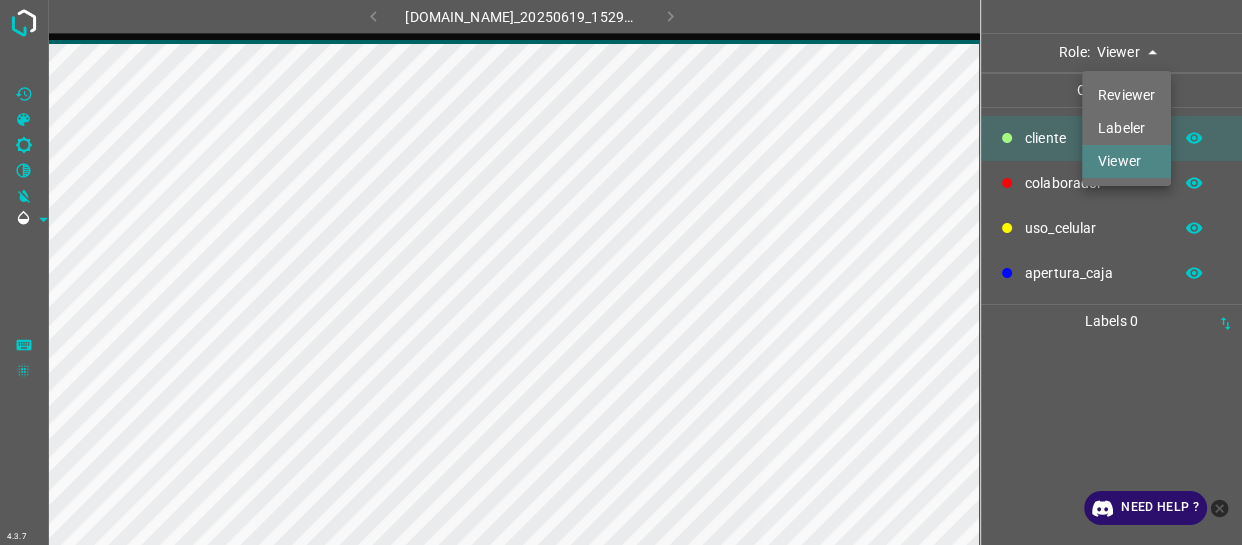 click on "Labeler" at bounding box center [1126, 128] 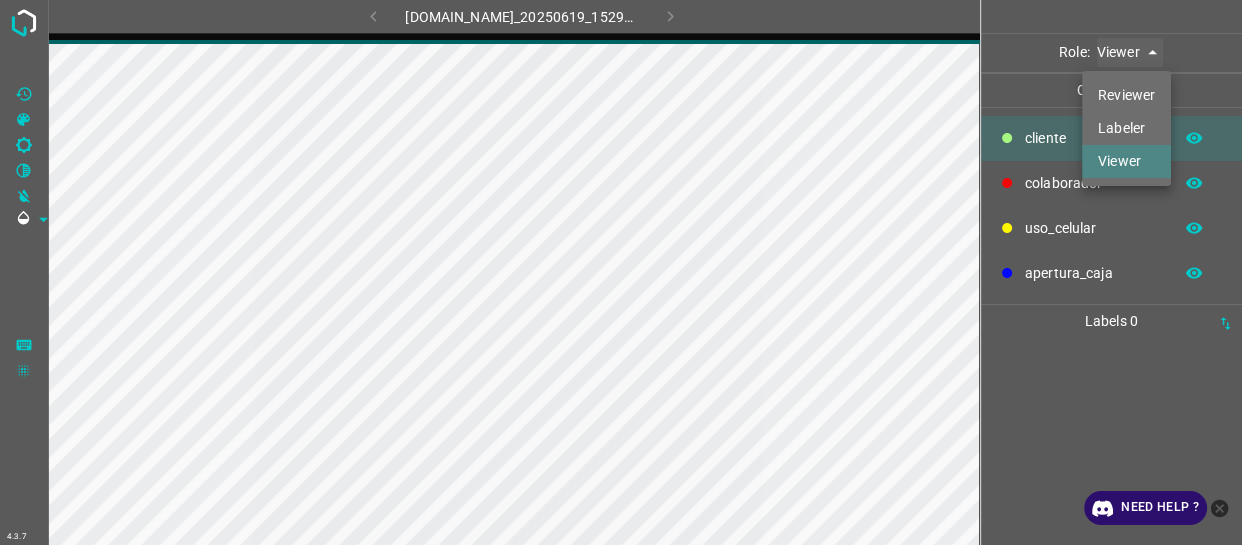 type on "labeler" 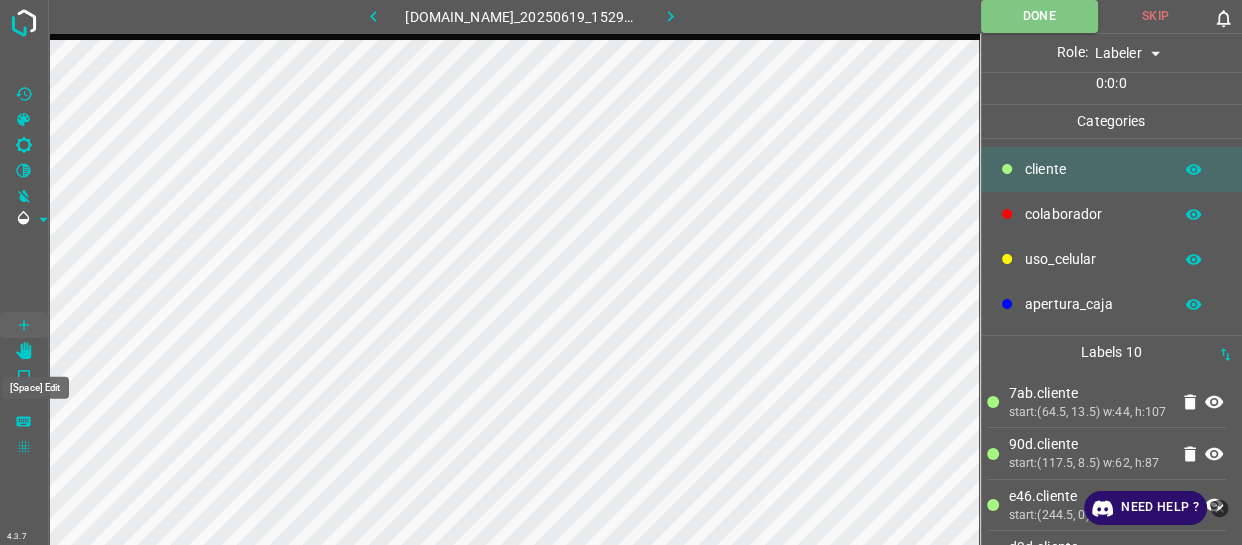 click 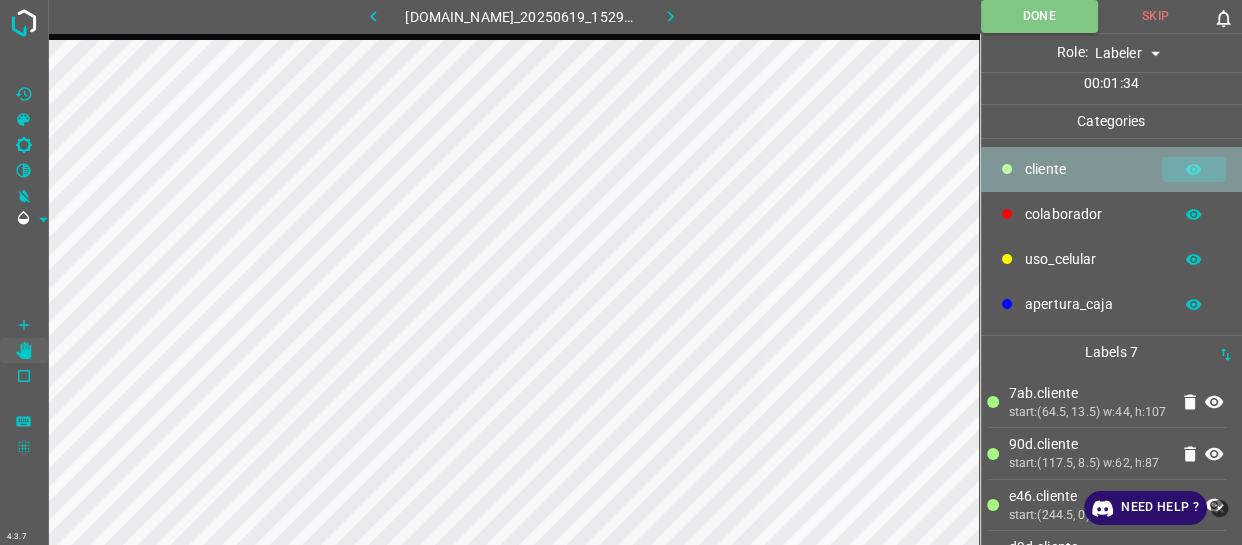 click at bounding box center (1194, 170) 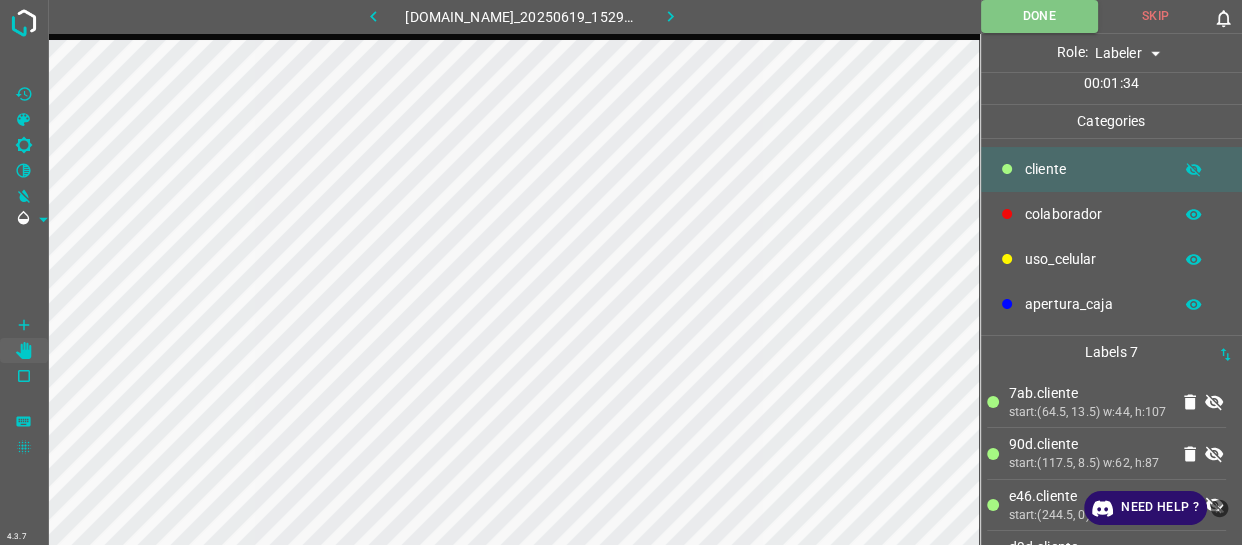 click at bounding box center (1194, 170) 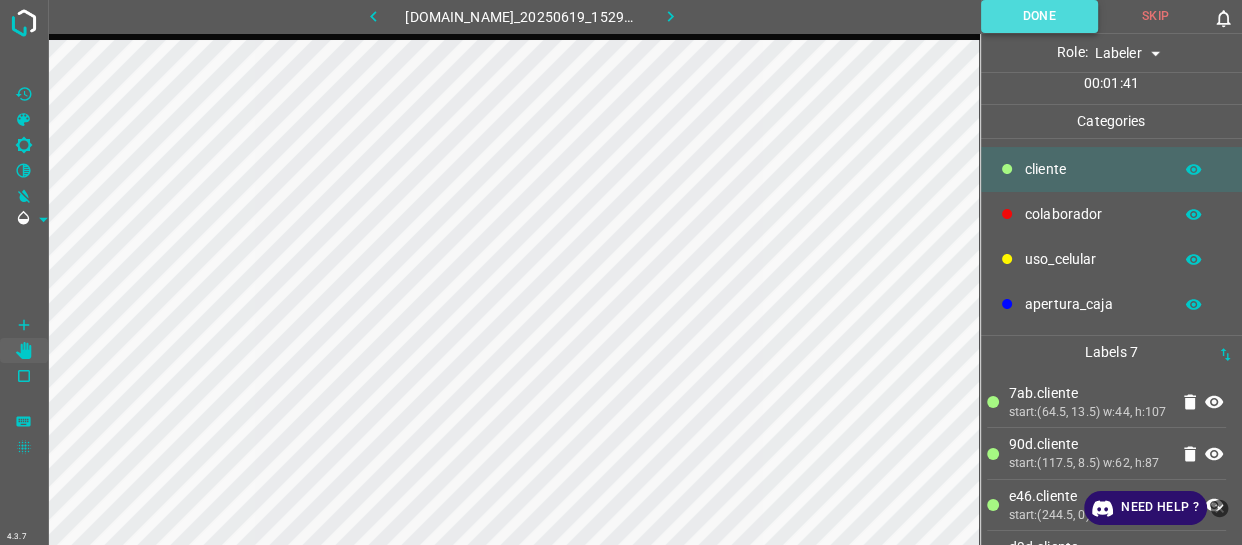 click on "Done" at bounding box center [1039, 16] 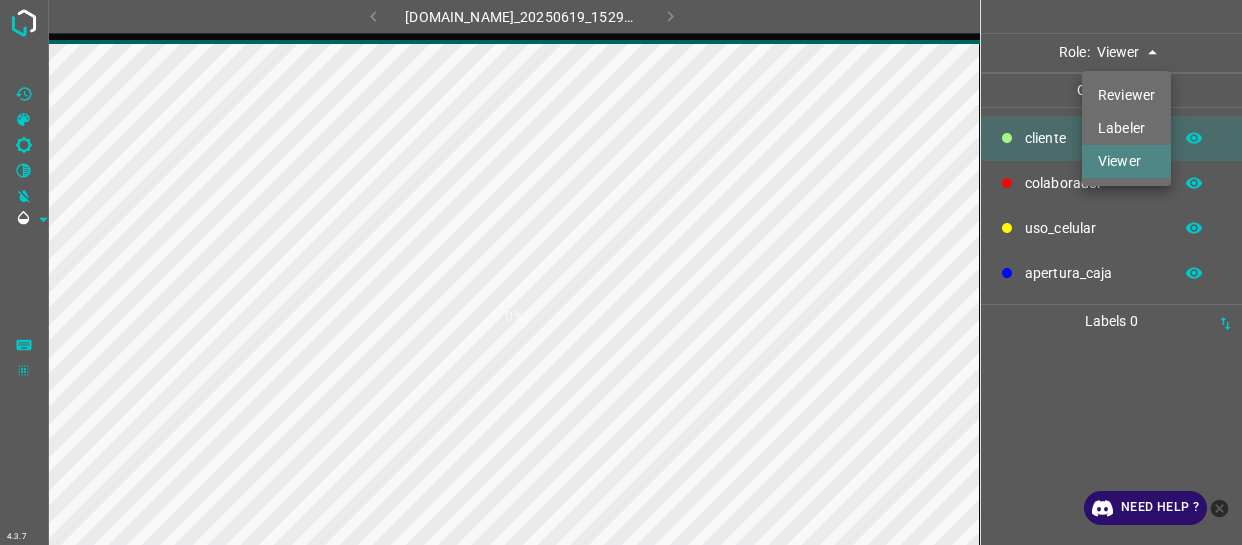 scroll, scrollTop: 0, scrollLeft: 0, axis: both 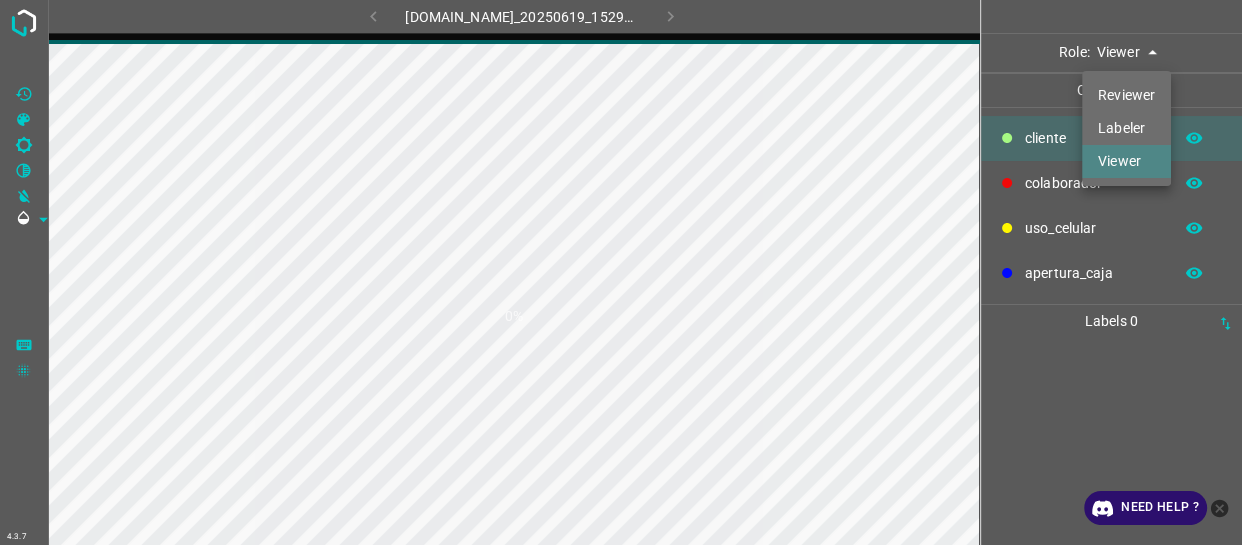 click on "Labeler" at bounding box center [1126, 128] 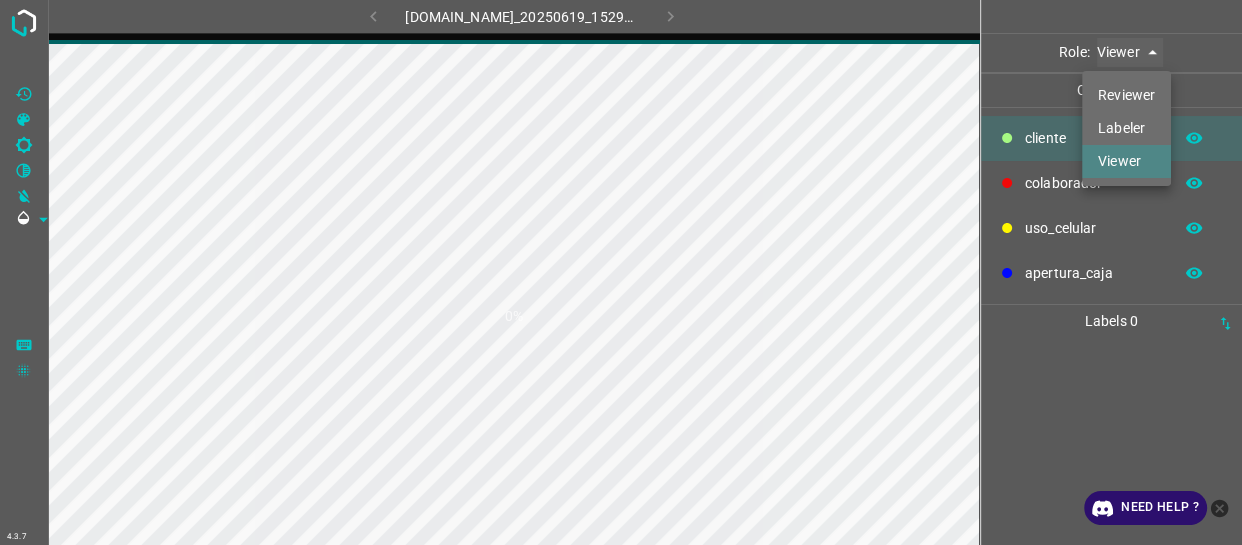 type on "labeler" 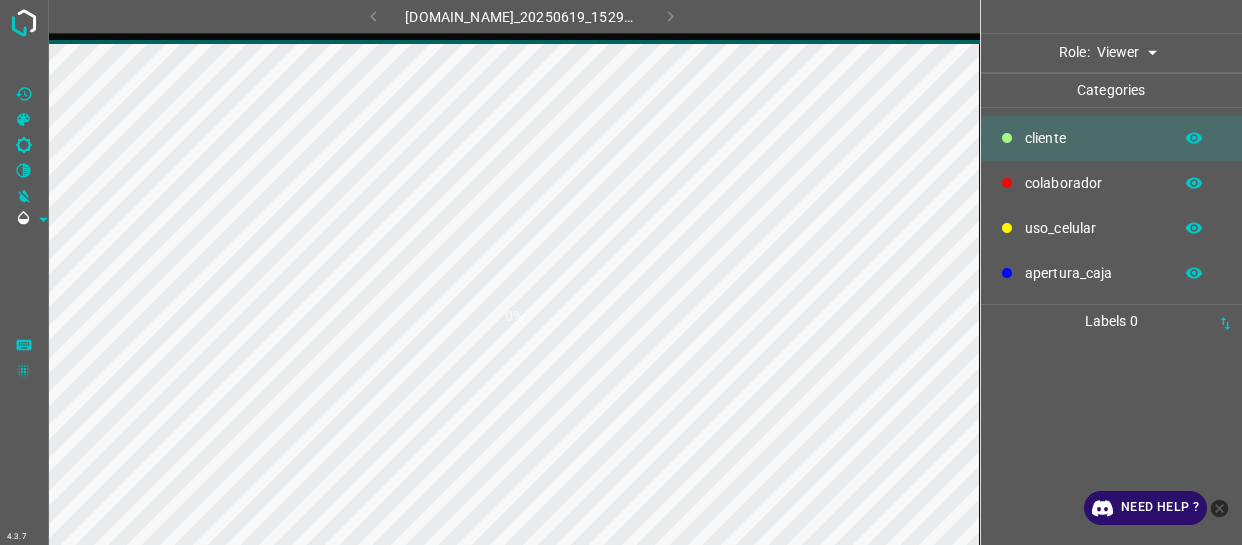 scroll, scrollTop: 0, scrollLeft: 0, axis: both 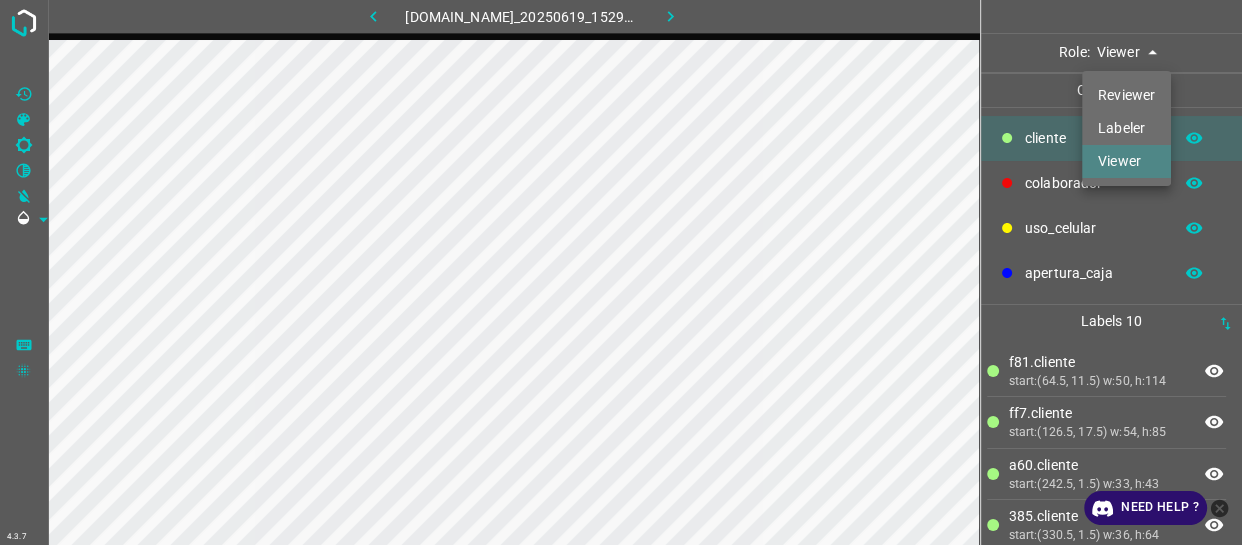 click on "4.3.7 [DOMAIN_NAME]_20250619_152922_000002400.jpg Role: Viewer viewer Categories ​​cliente colaborador uso_celular apertura_caja Labels   10 f81.​​cliente
start:(64.5, 11.5)
w:50, h:114
ff7.​​cliente
start:(126.5, 17.5)
w:54, h:85
a60.​​cliente
start:(242.5, 1.5)
w:33, h:43
385.​​cliente
start:(330.5, 1.5)
w:36, h:64
d7e.​​cliente
start:(432.5, 2.5)
w:28, h:30
efd.​​cliente
start:(366.5, 0)
w:22, h:22.5
dbb.​​cliente
start:(445.7, 53.5)
w:18.7, h:34.1
2d8.​​cliente
start:(453.1, 20.7)
w:13.7, h:33.8
069.colaborador
start:(22.5, 163.8)
w:202.4, h:196
8a7.colaborador
start:(524.7, 81.9)
w:72.3, h:151
Categories 1 ​​cliente 2 colaborador 3 uso_celular 4 apertura_caja Tools Space Change between modes (Draw & Edit) I R M Zoom in" at bounding box center [621, 272] 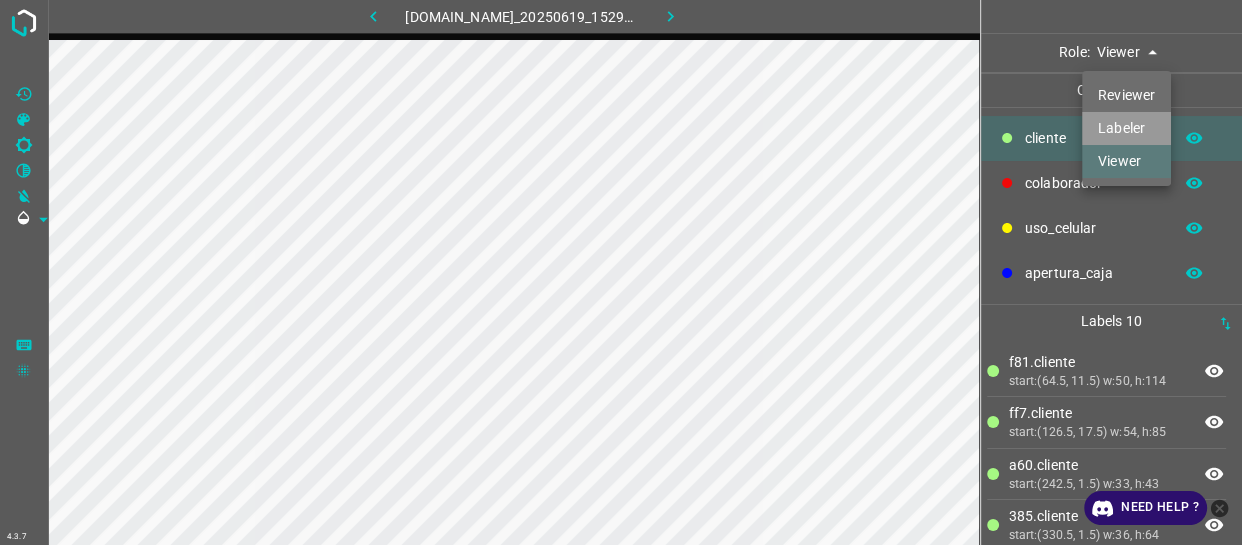 click on "Labeler" at bounding box center (1126, 128) 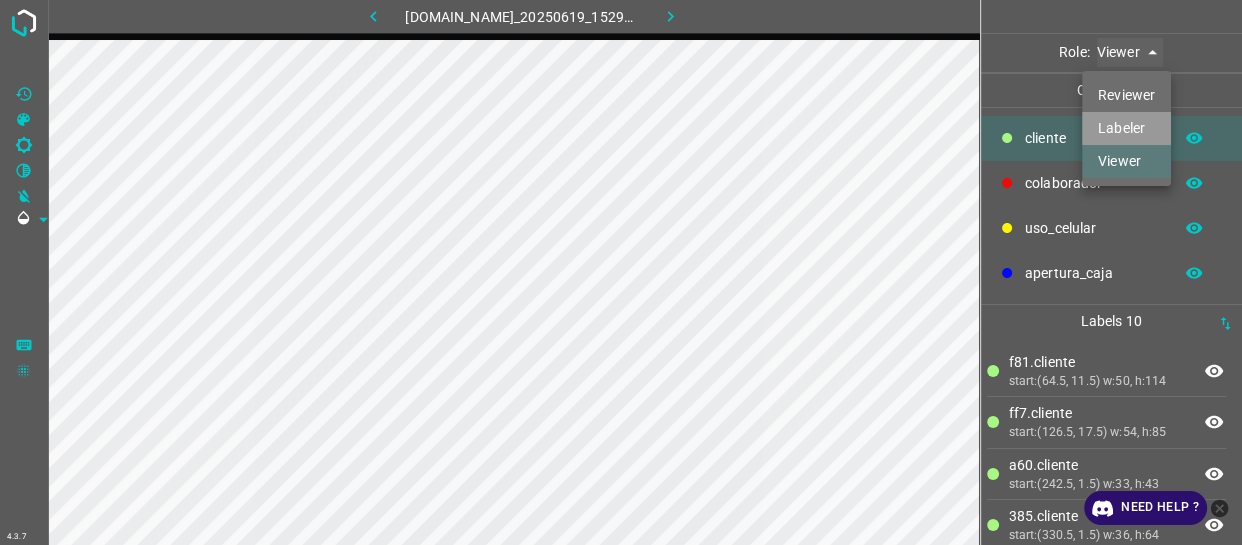 type on "labeler" 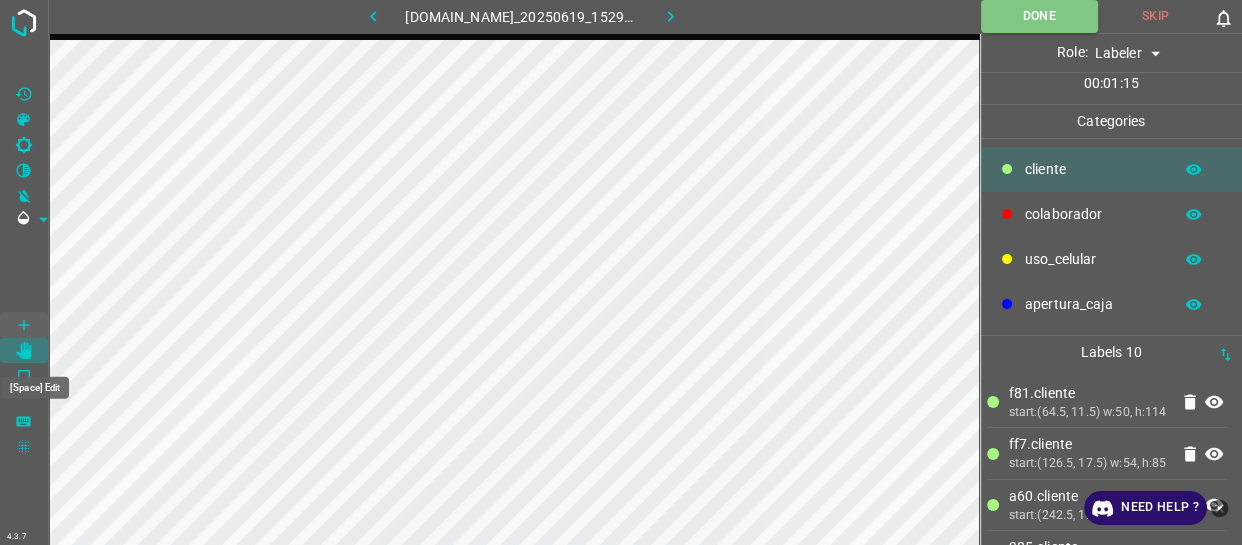 click 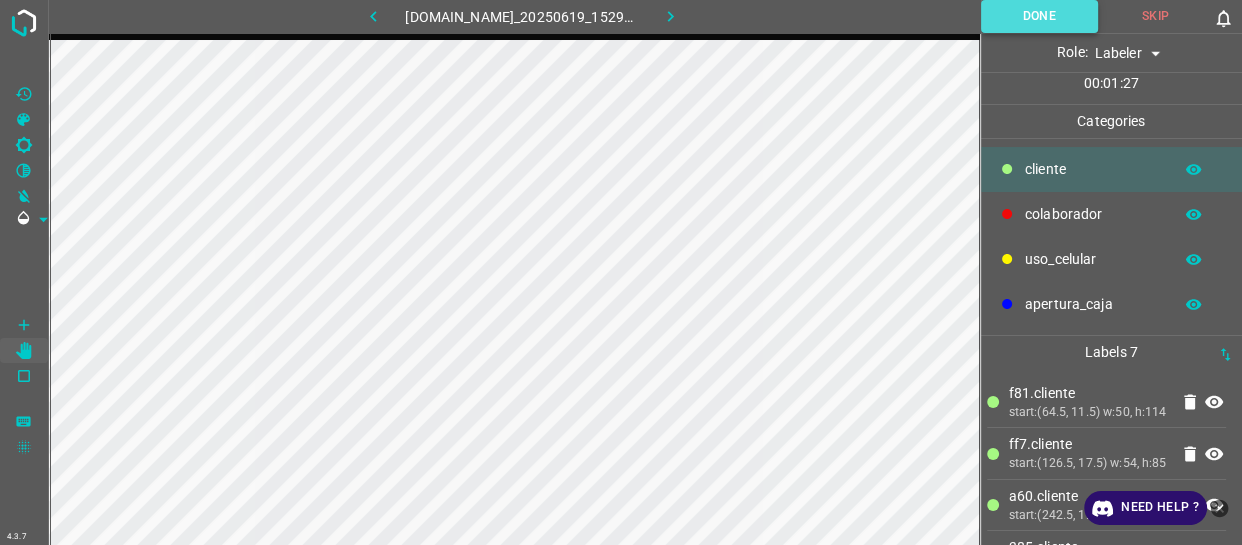 click on "Done" at bounding box center (1039, 16) 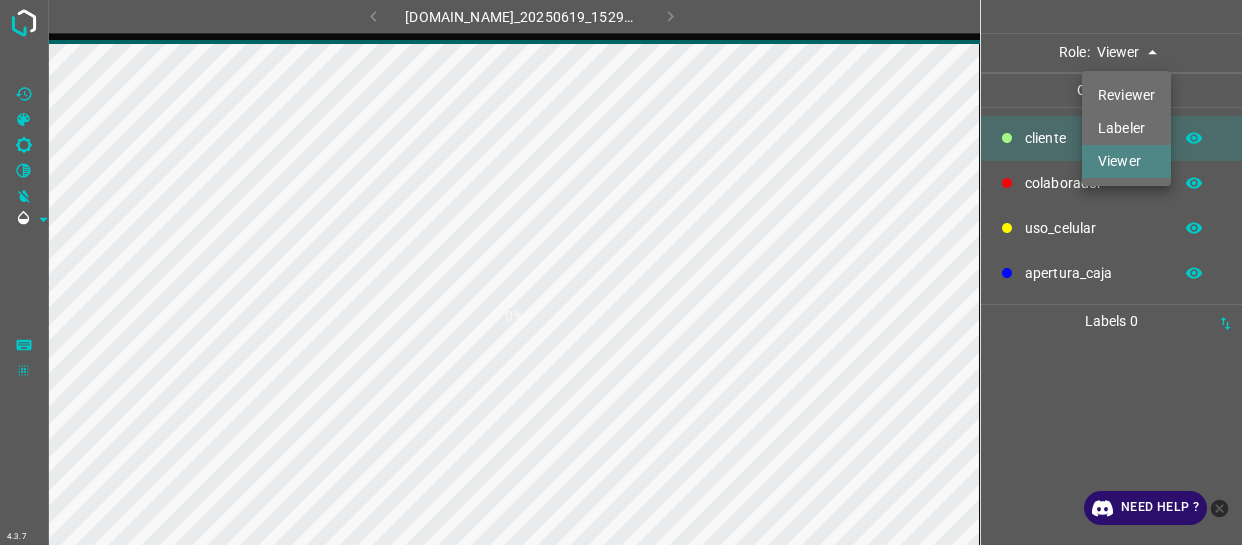 scroll, scrollTop: 0, scrollLeft: 0, axis: both 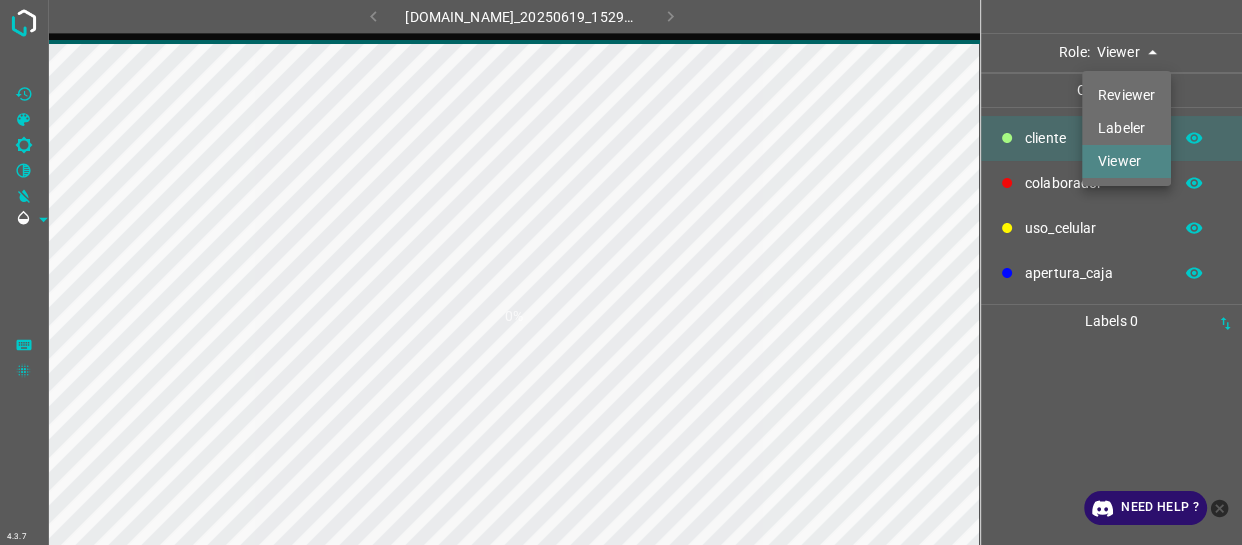 click on "Labeler" at bounding box center [1126, 128] 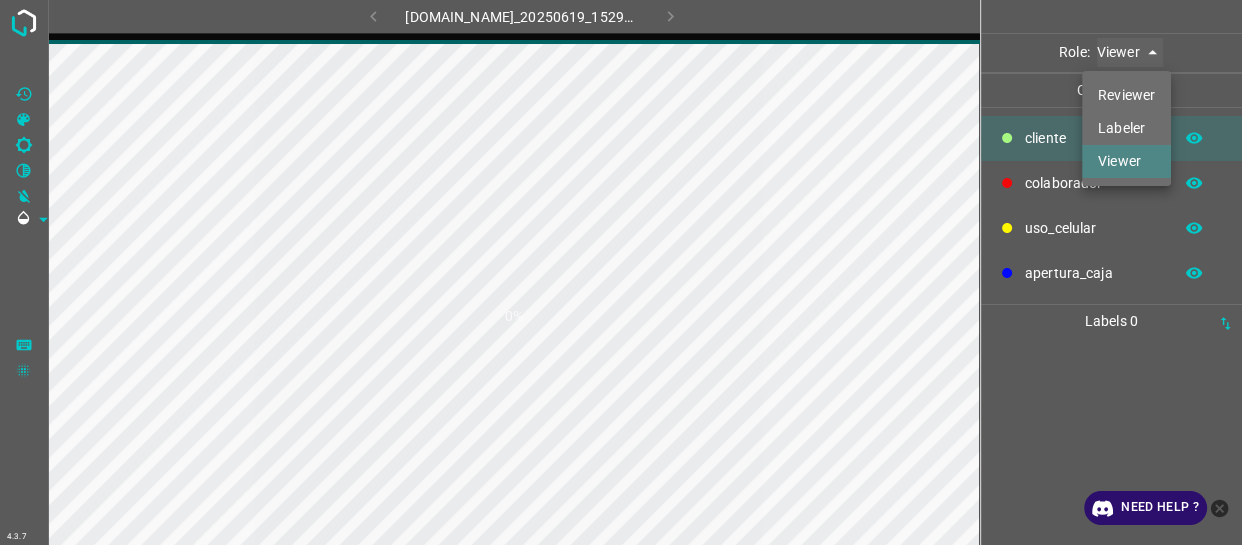 type on "labeler" 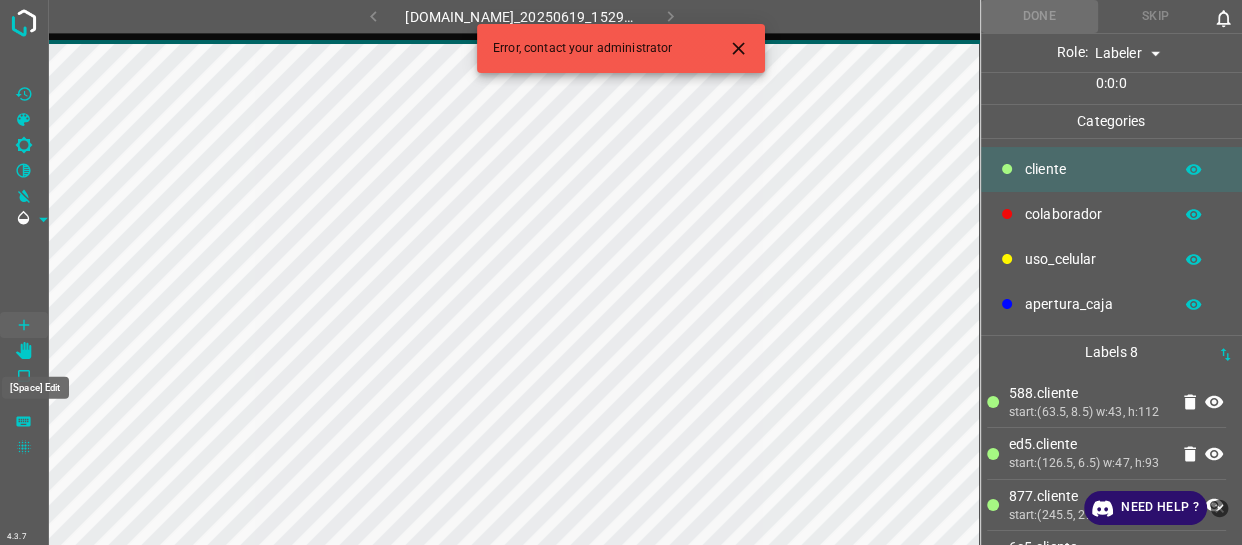 click 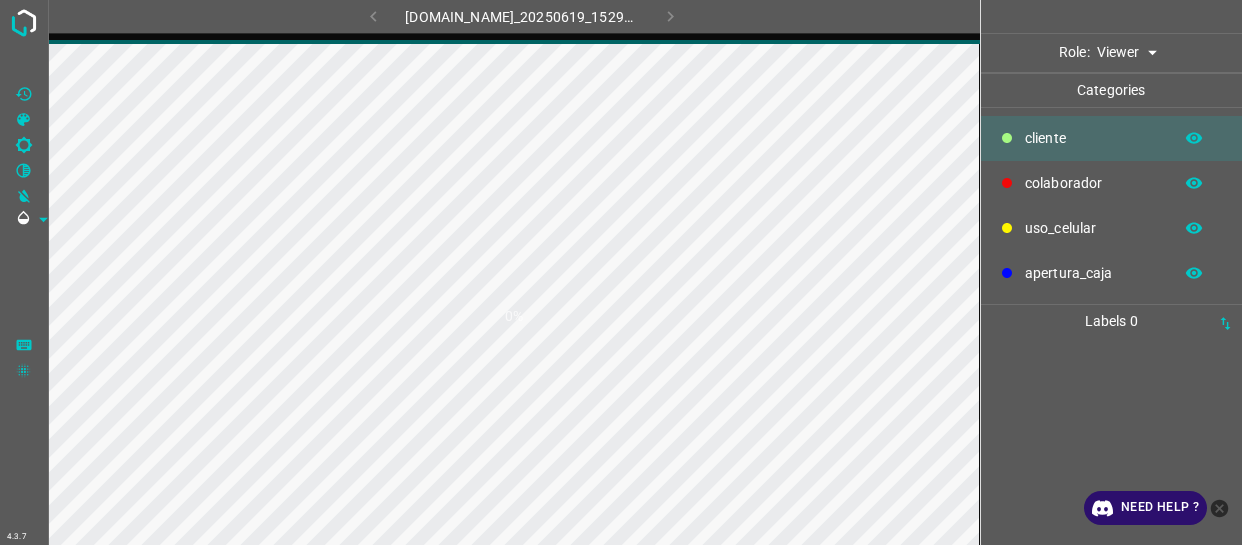 scroll, scrollTop: 0, scrollLeft: 0, axis: both 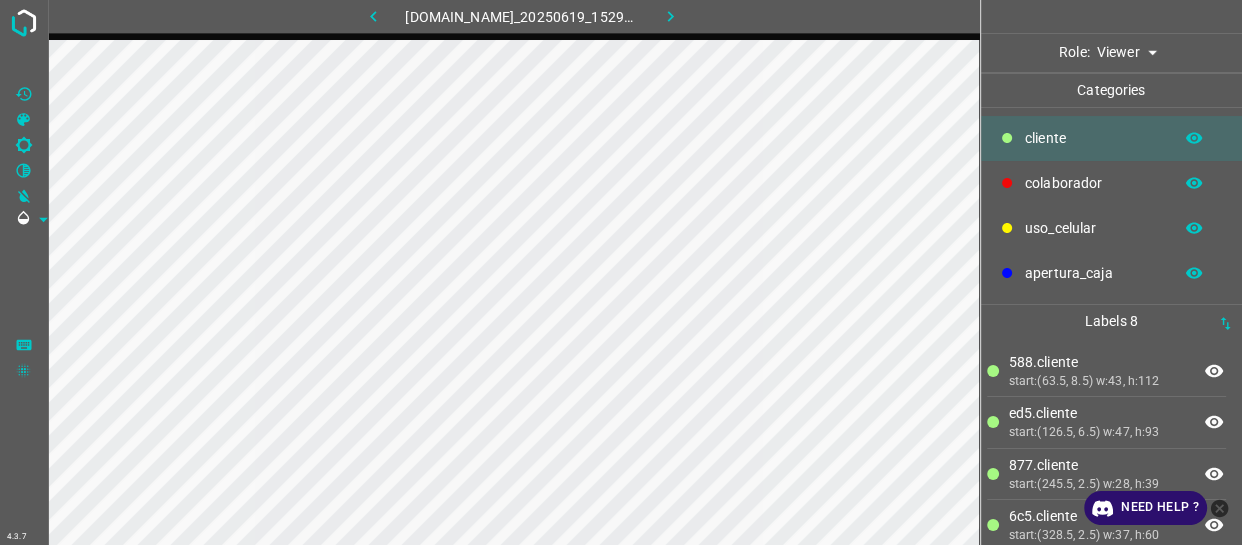 click on "4.3.7 846-tb-manacar.ddns.net_20250619_152922_000002430.jpg Role: Viewer viewer Categories ​​cliente colaborador uso_celular apertura_caja Labels   8 588.​​cliente
start:(63.5, 8.5)
w:43, h:112
ed5.​​cliente
start:(126.5, 6.5)
w:47, h:93
877.​​cliente
start:(245.5, 2.5)
w:28, h:39
6c5.​​cliente
start:(328.5, 2.5)
w:37, h:60
9c8.​​cliente
start:(435.5, 4.5)
w:18, h:24
3e8.​​cliente
start:(449.7, 21.5)
w:20.8, h:37.9
bb8.colaborador
start:(369.2, 57.9)
w:108, h:164
646.colaborador
start:(467.2, 76.9)
w:124, h:182
Categories 1 ​​cliente 2 colaborador 3 uso_celular 4 apertura_caja Tools Space Change between modes (Draw & Edit) I Auto labeling R Restore zoom M Zoom in N Zoom out Delete Delete selecte label Filters Z Restore filters X Saturation filter C Brightness filter V Contrast filter B O" at bounding box center (621, 272) 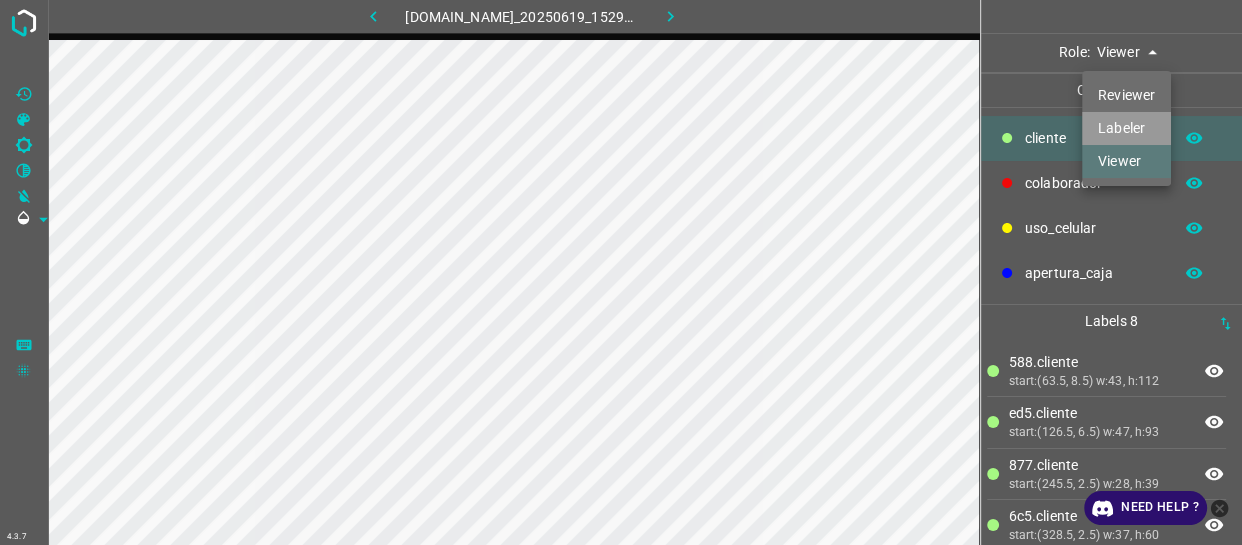 click on "Labeler" at bounding box center [1126, 128] 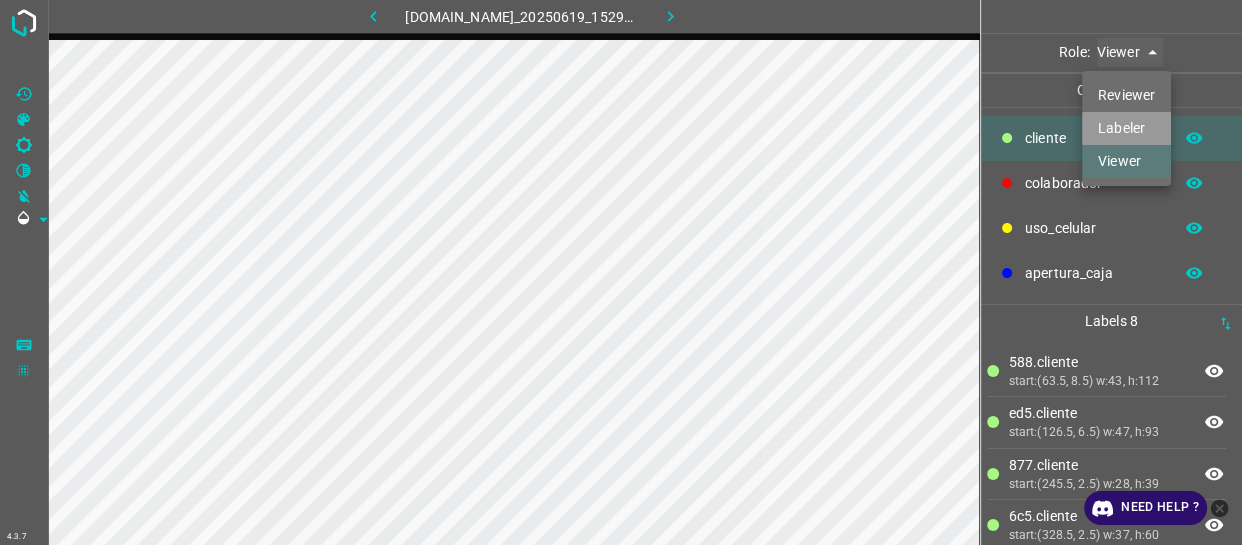 type on "labeler" 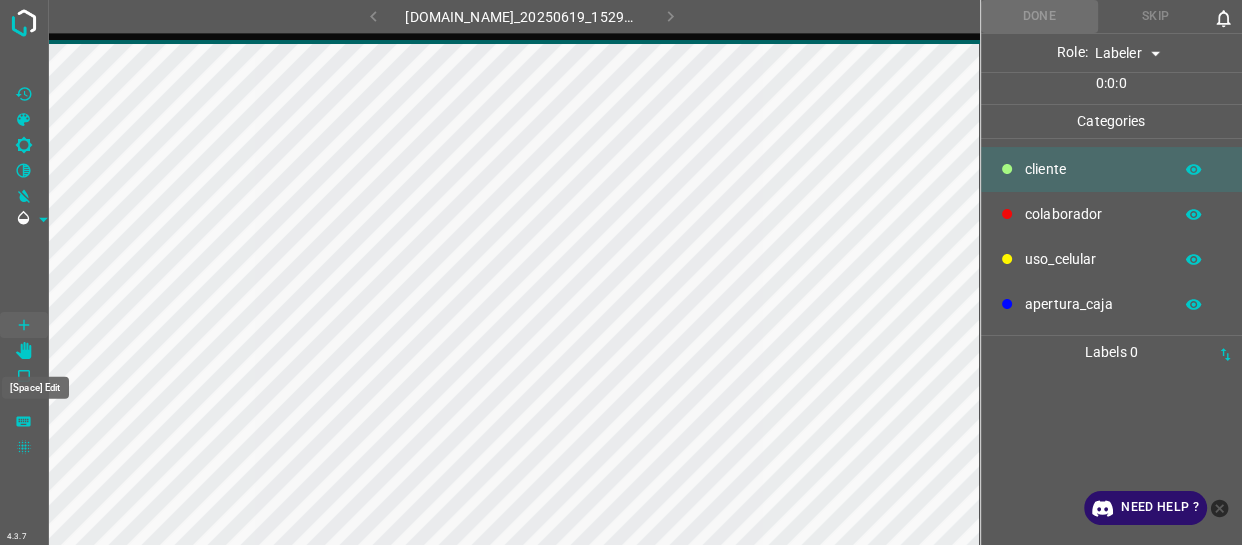 click 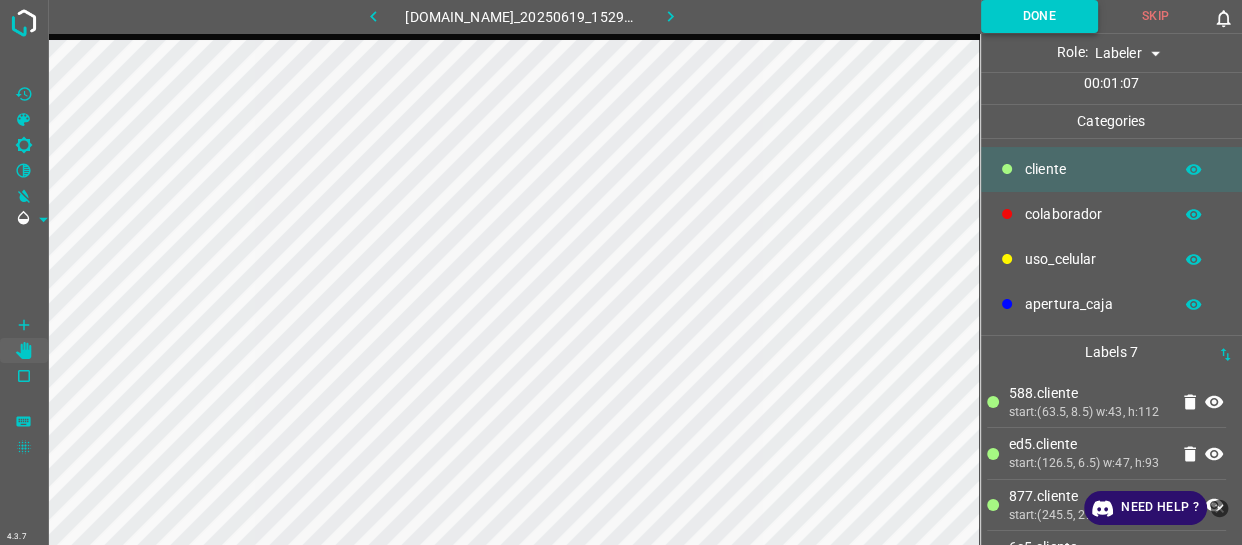 click on "Done" at bounding box center [1039, 16] 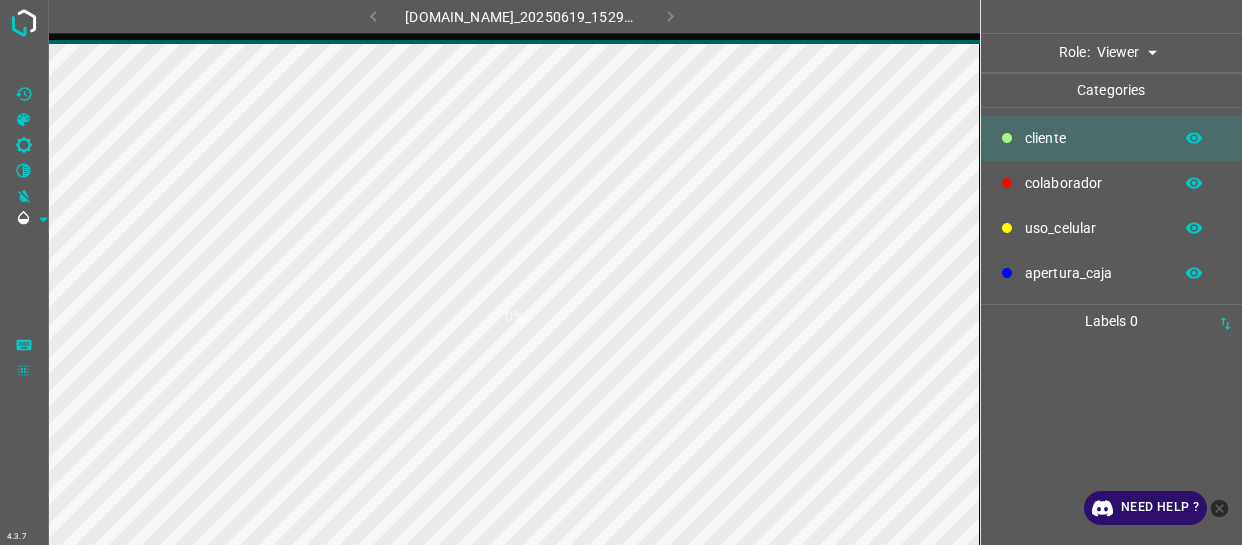 scroll, scrollTop: 0, scrollLeft: 0, axis: both 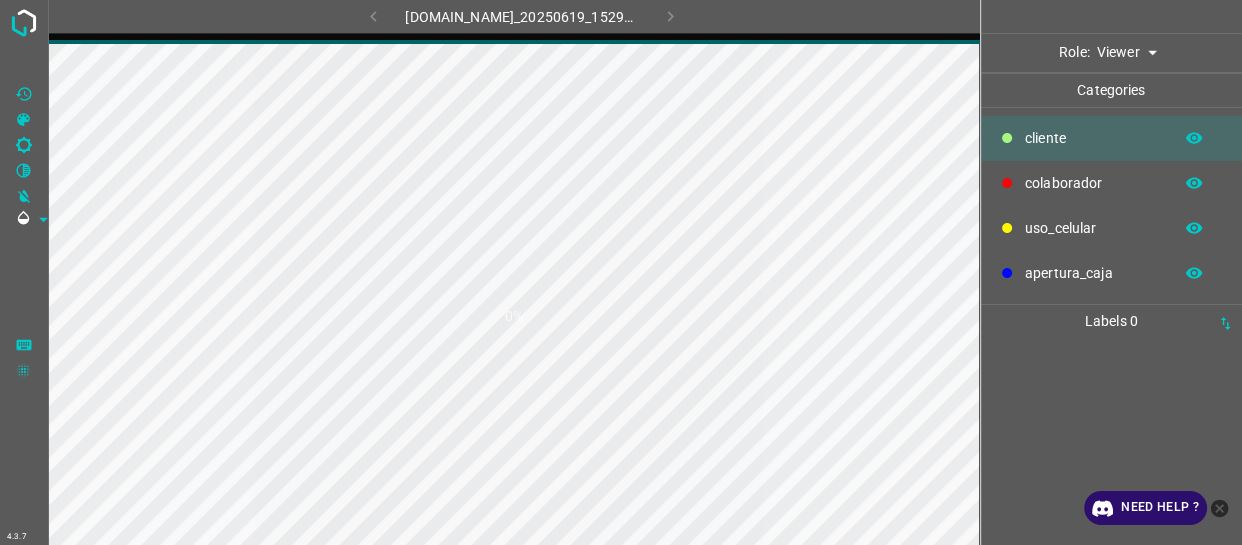 click on "4.3.7 846-tb-manacar.ddns.net_20250619_152922_000002550.jpg 0% Role: Viewer viewer Categories ​​cliente colaborador uso_celular apertura_caja Labels   0 Categories 1 ​​cliente 2 colaborador 3 uso_celular 4 apertura_caja Tools Space Change between modes (Draw & Edit) I Auto labeling R Restore zoom M Zoom in N Zoom out Delete Delete selecte label Filters Z Restore filters X Saturation filter C Brightness filter V Contrast filter B Gray scale filter General O Download Need Help ? - Text - Hide - Delete" at bounding box center (621, 272) 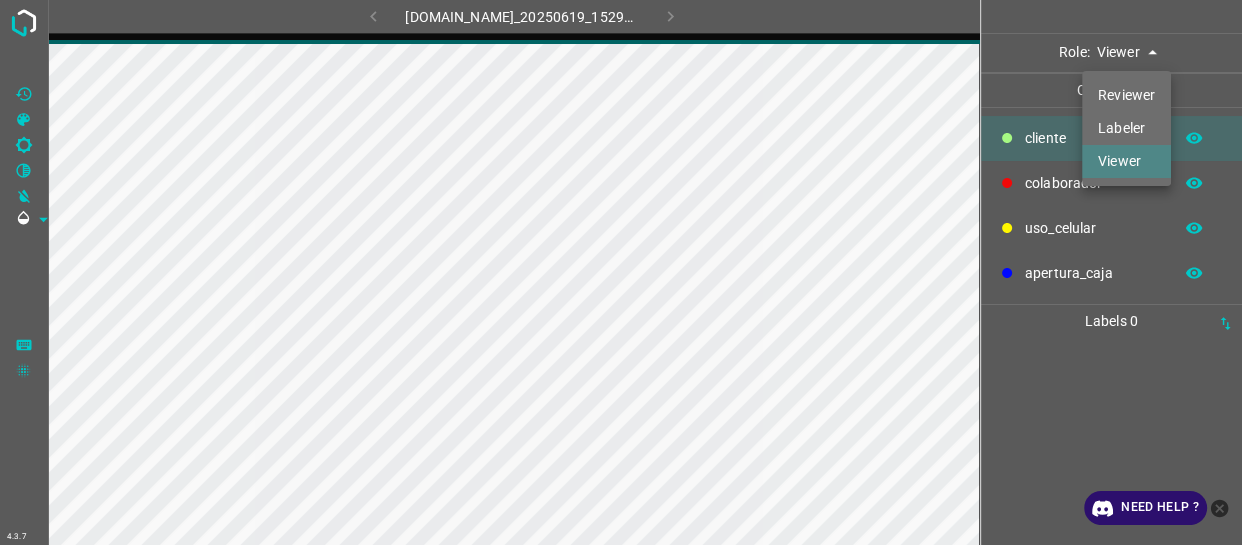 click on "Labeler" at bounding box center (1126, 128) 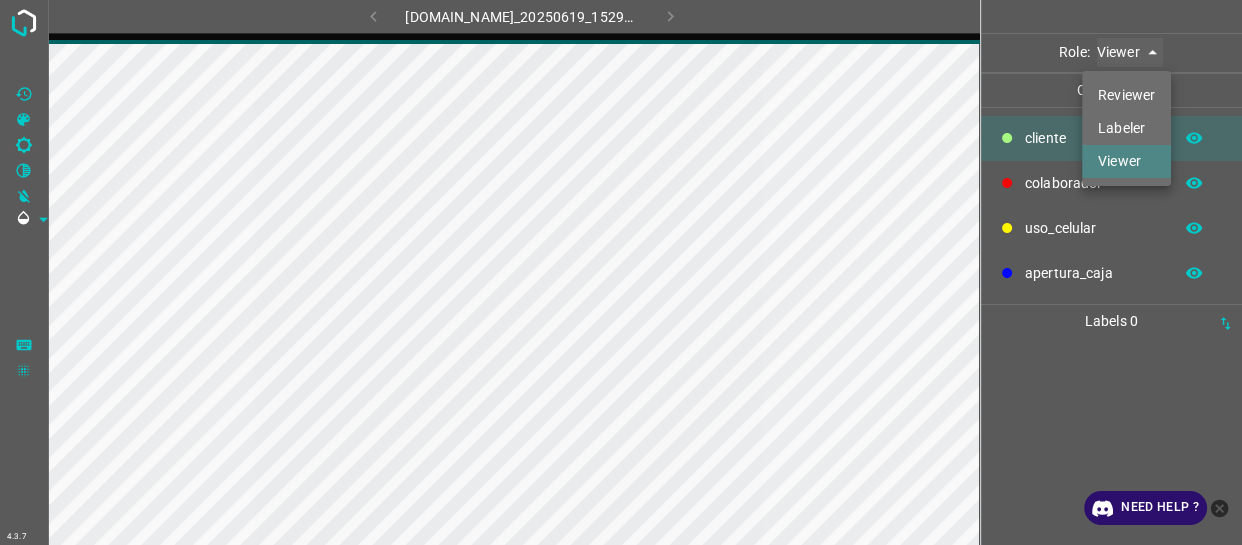 type on "labeler" 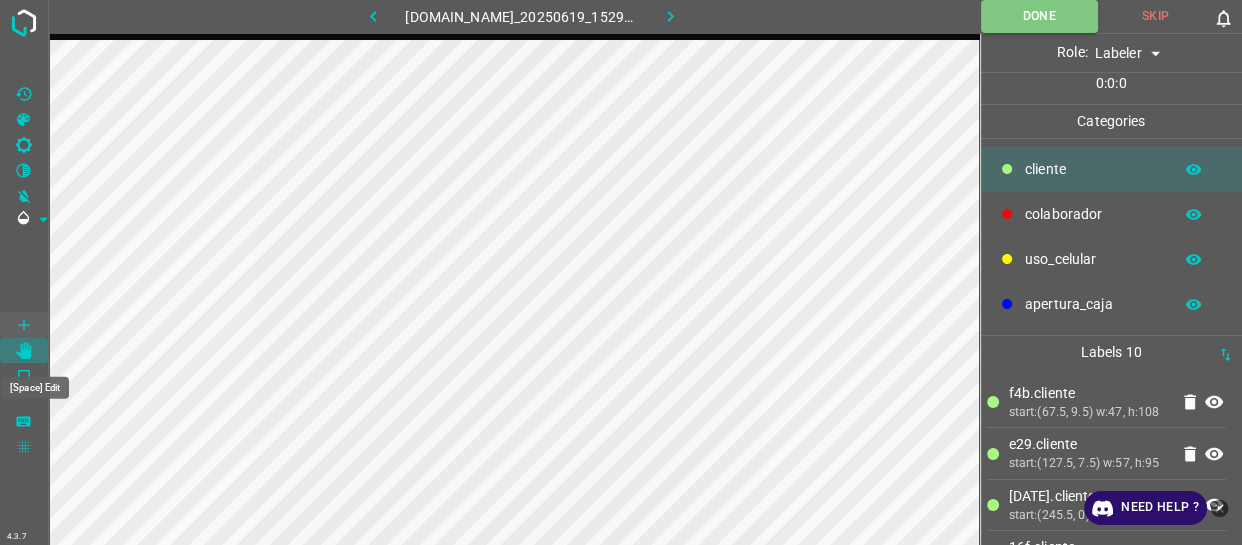 click 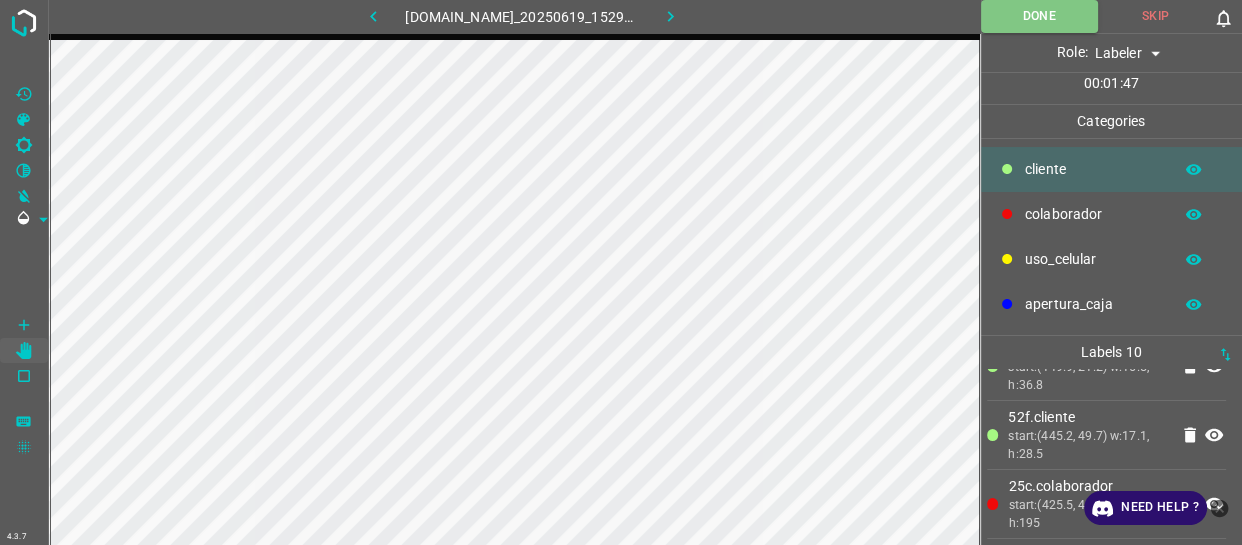 scroll, scrollTop: 363, scrollLeft: 0, axis: vertical 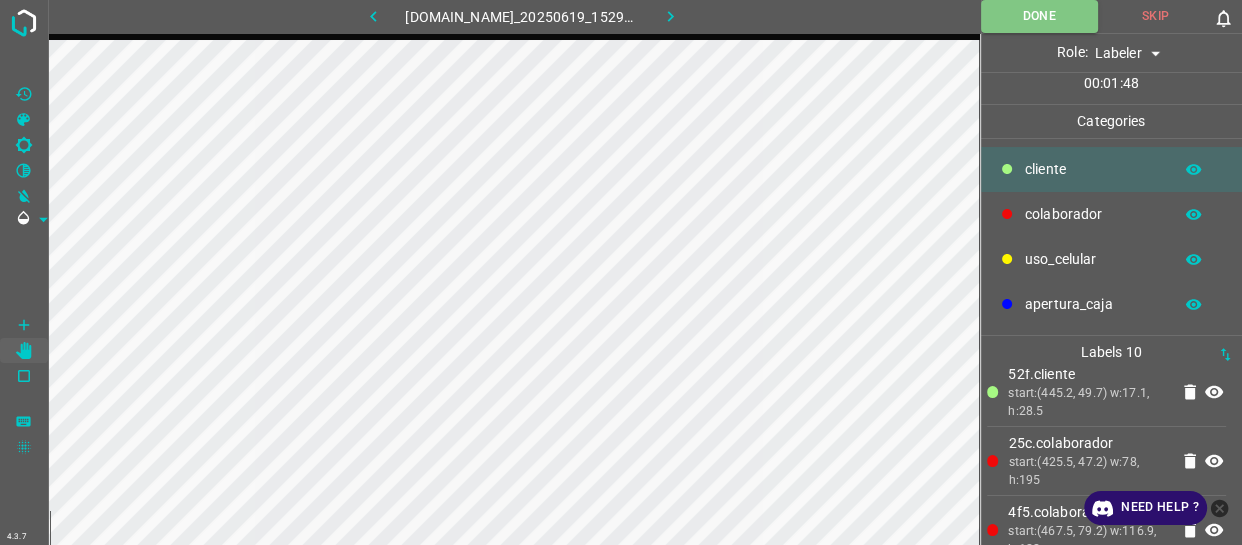 click 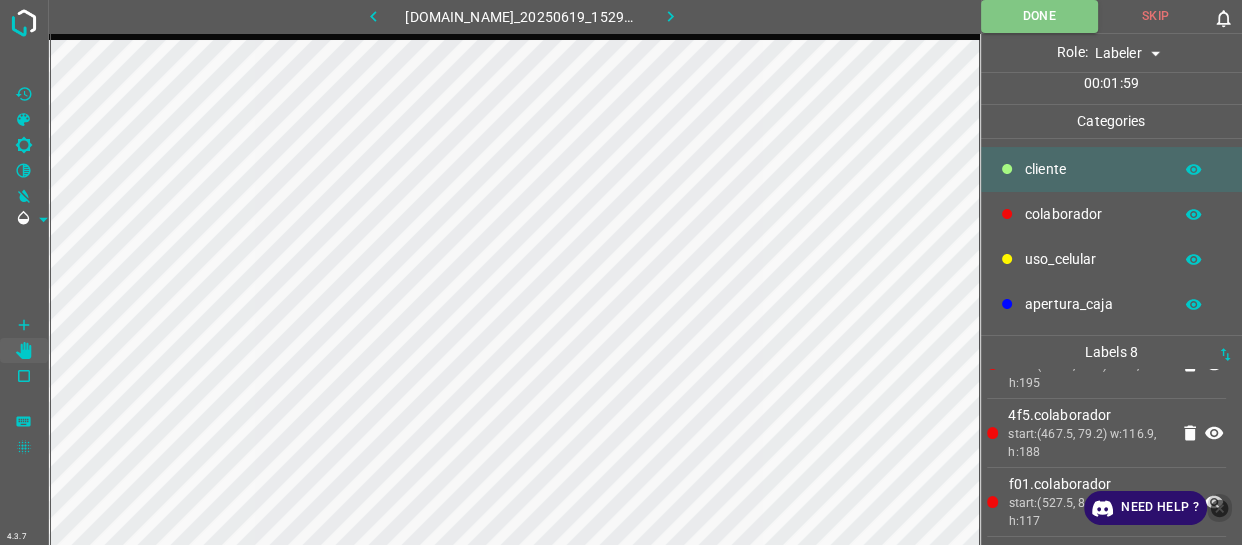 click 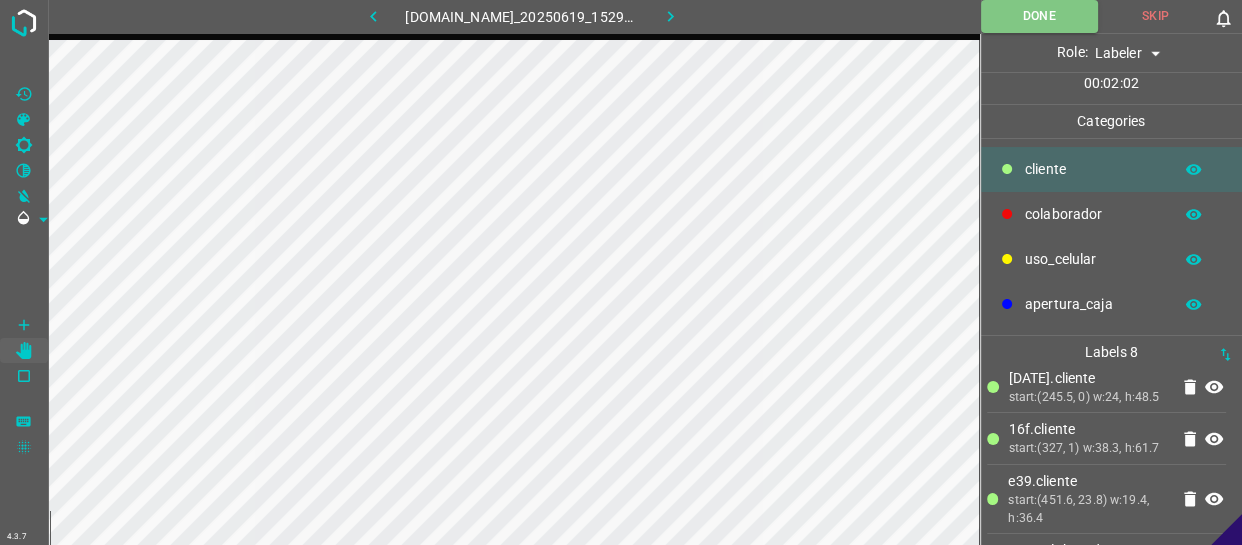 scroll, scrollTop: 27, scrollLeft: 0, axis: vertical 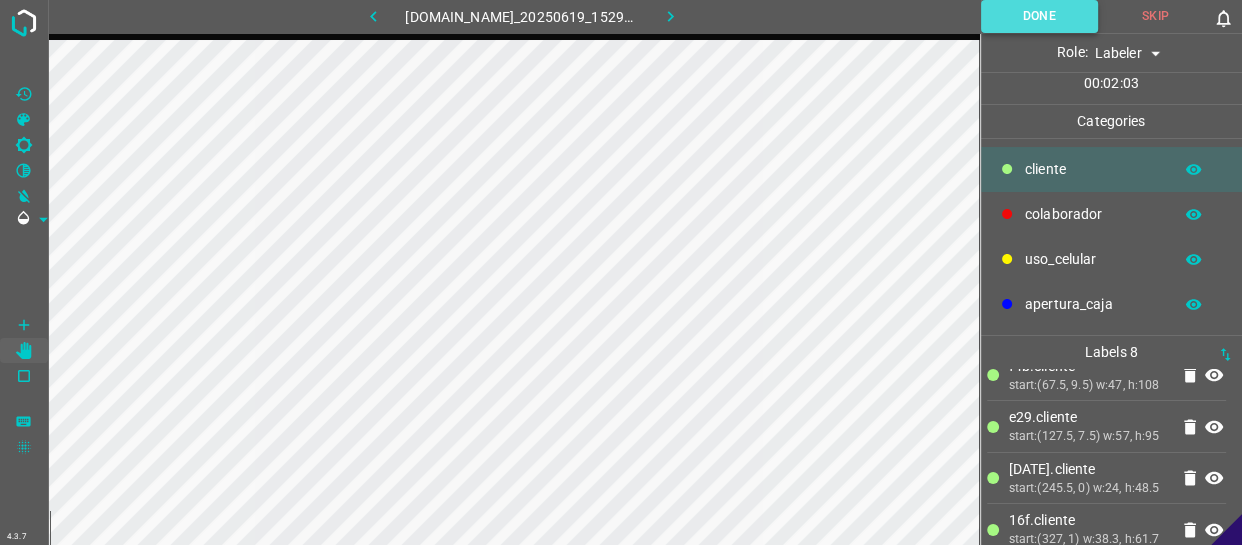 click on "Done" at bounding box center [1039, 16] 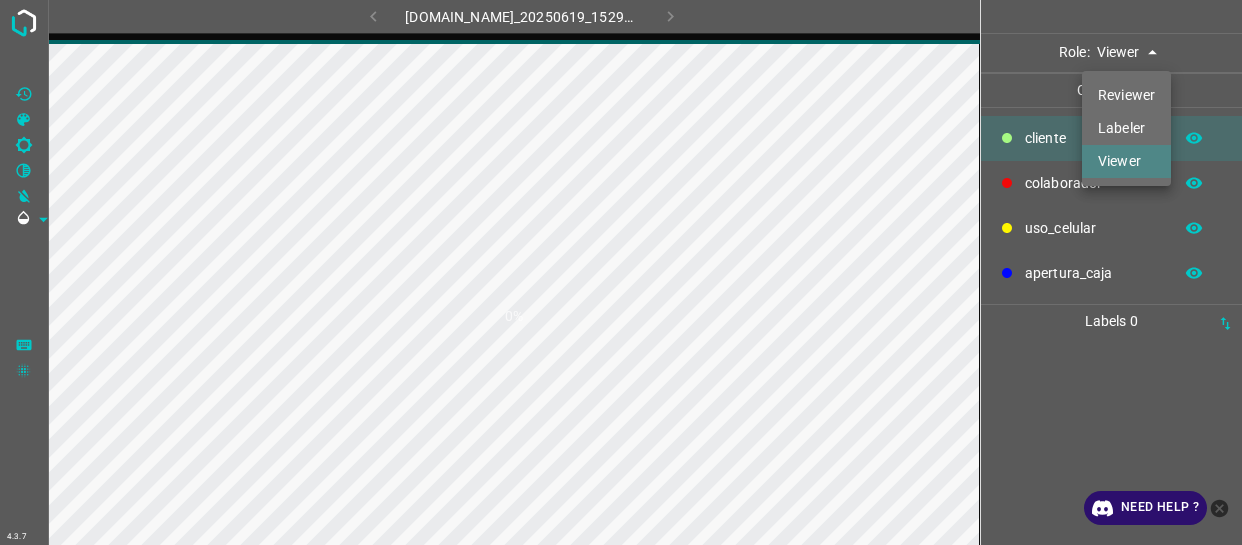 scroll, scrollTop: 0, scrollLeft: 0, axis: both 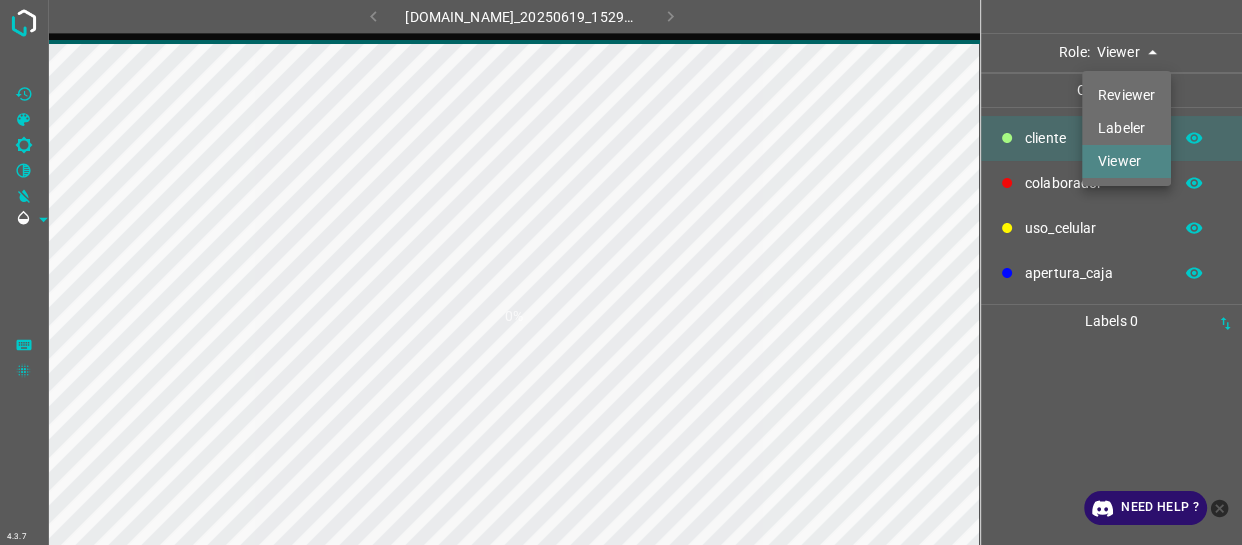 click on "4.3.7 [DOMAIN_NAME]_20250619_152922_000002760.jpg 0% Role: Viewer viewer Categories ​​cliente colaborador uso_celular apertura_caja Labels   0 Categories 1 ​​cliente 2 colaborador 3 uso_celular 4 apertura_caja Tools Space Change between modes (Draw & Edit) I Auto labeling R Restore zoom M Zoom in N Zoom out Delete Delete selecte label Filters Z Restore filters X Saturation filter C Brightness filter V Contrast filter B Gray scale filter General O Download Need Help ? - Text - Hide - Delete Reviewer Labeler Viewer" at bounding box center [621, 272] 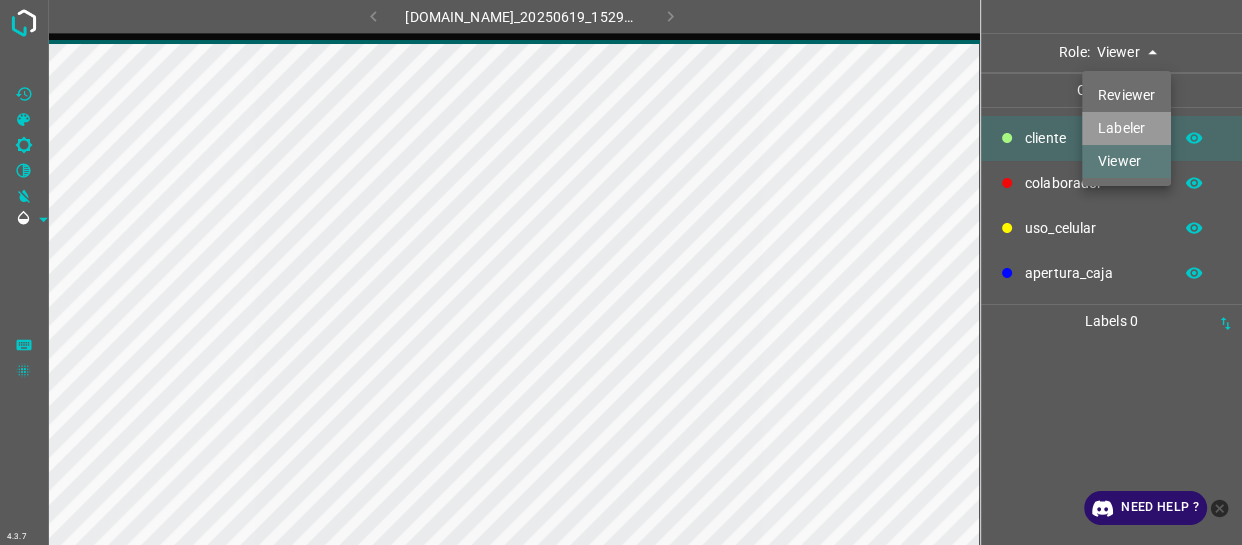 click on "Labeler" at bounding box center (1126, 128) 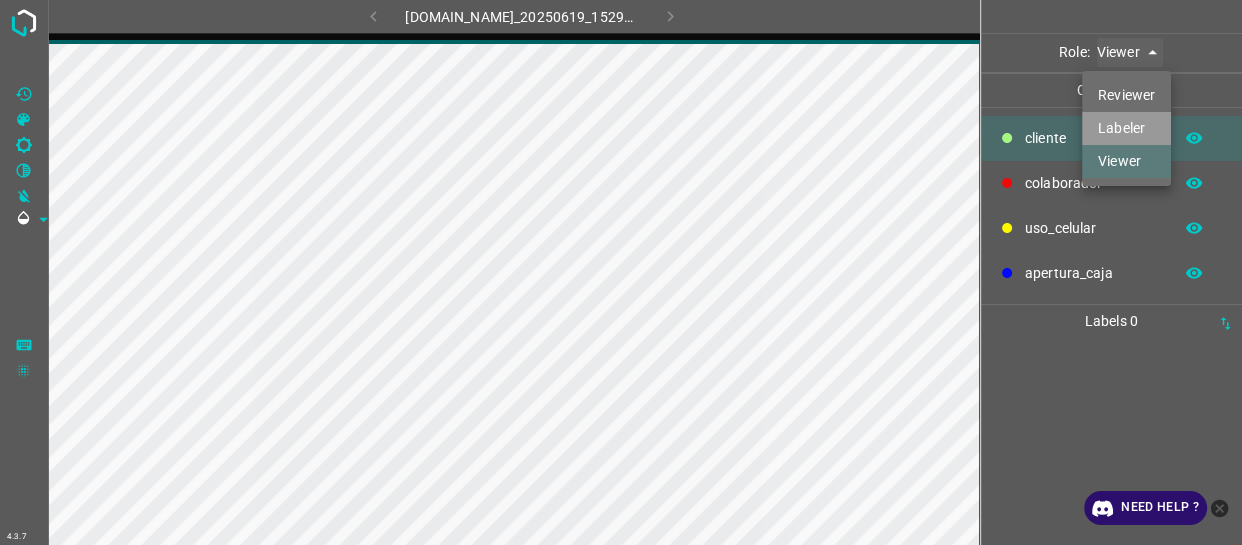 type on "labeler" 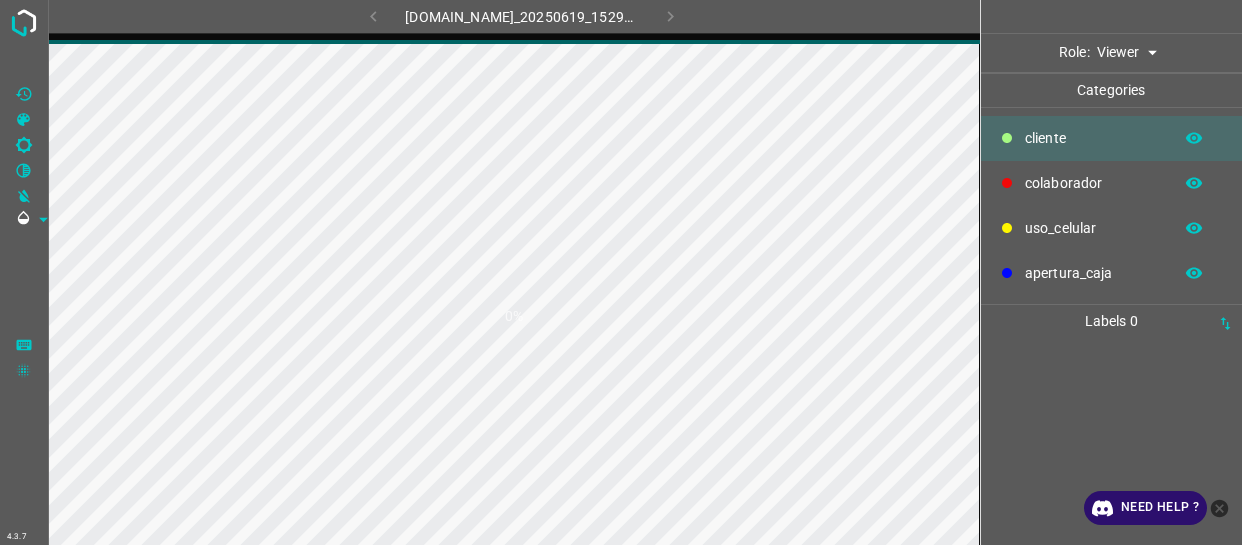 scroll, scrollTop: 0, scrollLeft: 0, axis: both 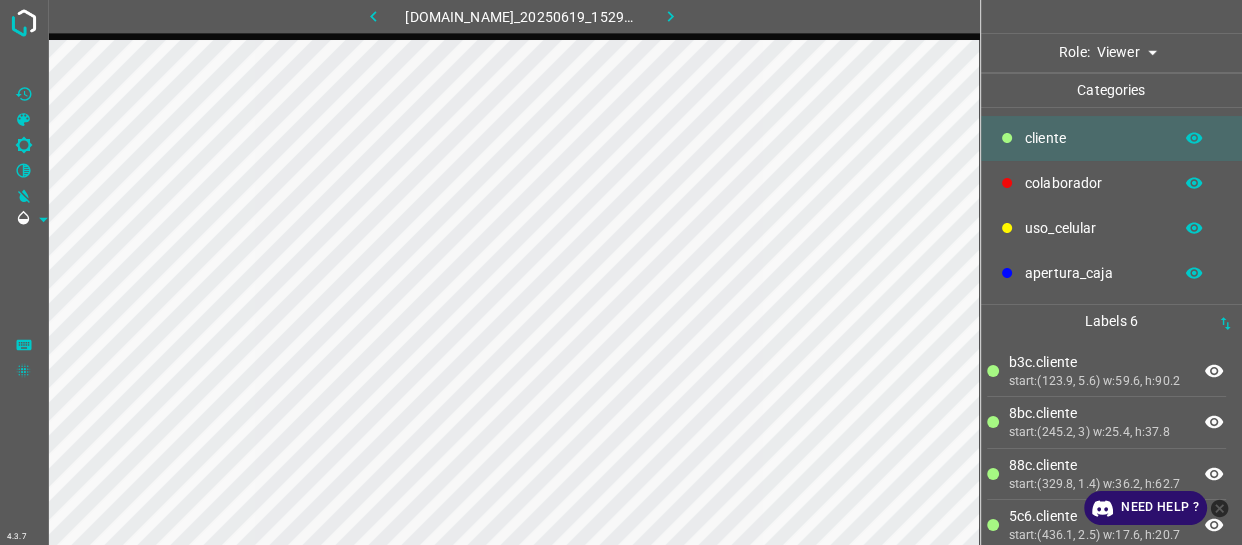click on "4.3.7 846-tb-manacar.ddns.net_20250619_152922_000002760.jpg Role: Viewer viewer Categories ​​cliente colaborador uso_celular apertura_caja Labels   6 b3c.​​cliente
start:(123.9, 5.6)
w:59.6, h:90.2
8bc.​​cliente
start:(245.2, 3)
w:25.4, h:37.8
88c.​​cliente
start:(329.8, 1.4)
w:36.2, h:62.7
5c6.​​cliente
start:(436.1, 2.5)
w:17.6, h:20.7
6d2.colaborador
start:(411.5, 65.1)
w:102, h:175.9
d32.colaborador
start:(508.7, 89.2)
w:100.4, h:147
Categories 1 ​​cliente 2 colaborador 3 uso_celular 4 apertura_caja Tools Space Change between modes (Draw & Edit) I Auto labeling R Restore zoom M Zoom in N Zoom out Delete Delete selecte label Filters Z Restore filters X Saturation filter C Brightness filter V Contrast filter B Gray scale filter General O Download Need Help ? - Text - Hide - Delete" at bounding box center (621, 272) 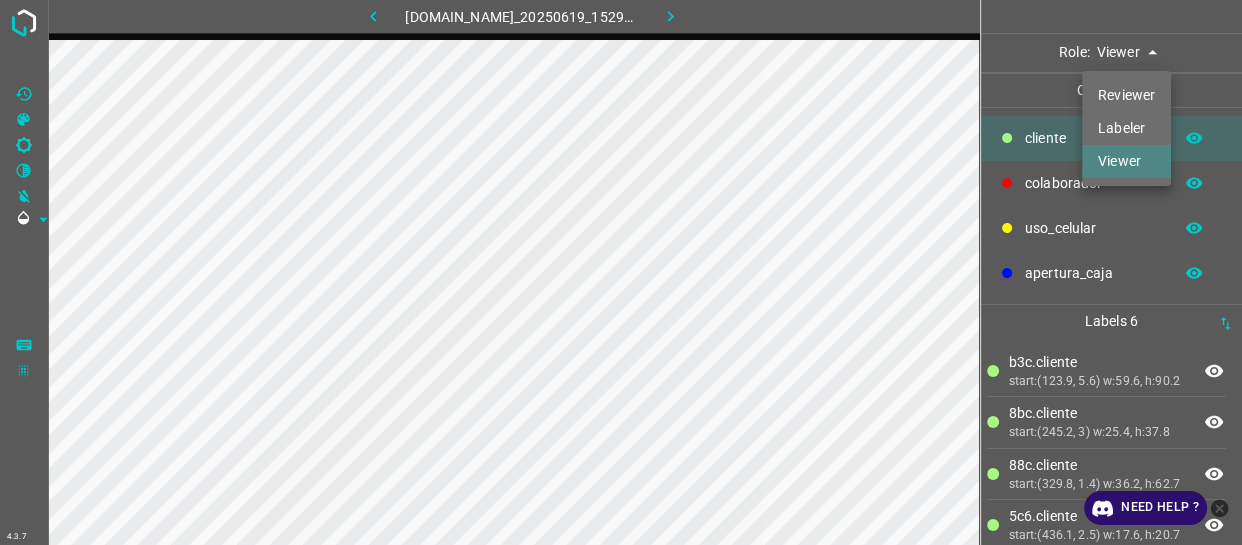 click on "Labeler" at bounding box center [1126, 128] 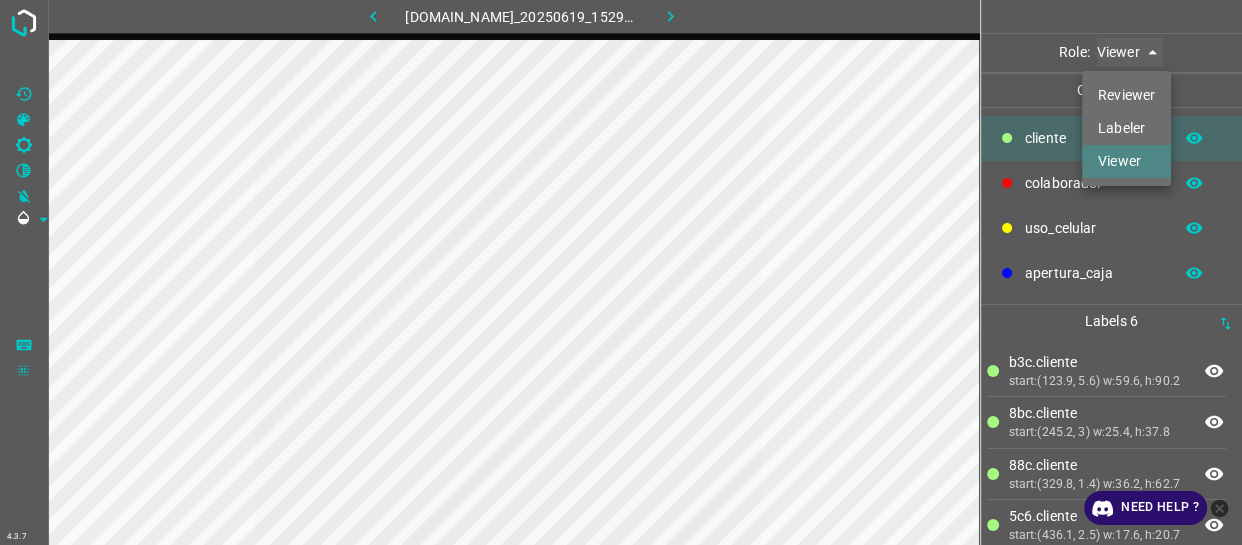 type on "labeler" 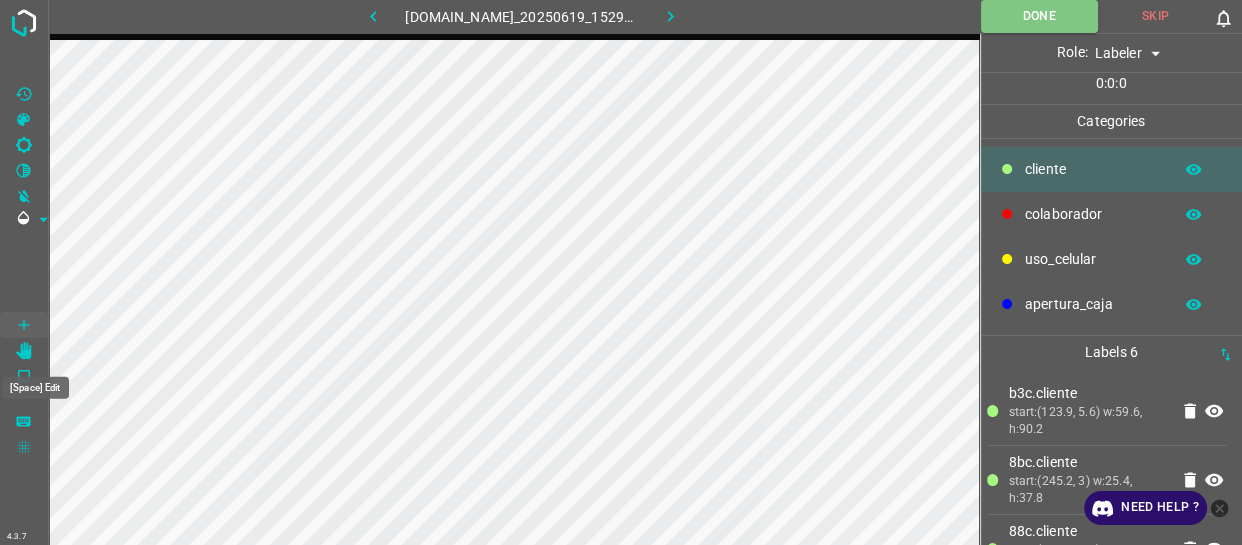 click 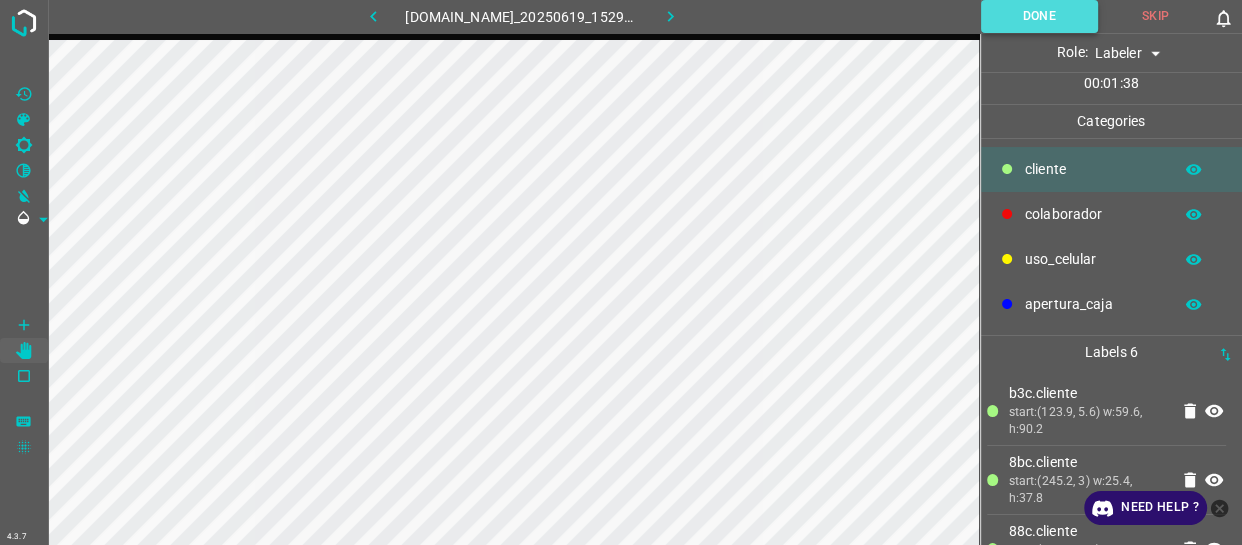click on "Done" at bounding box center [1039, 16] 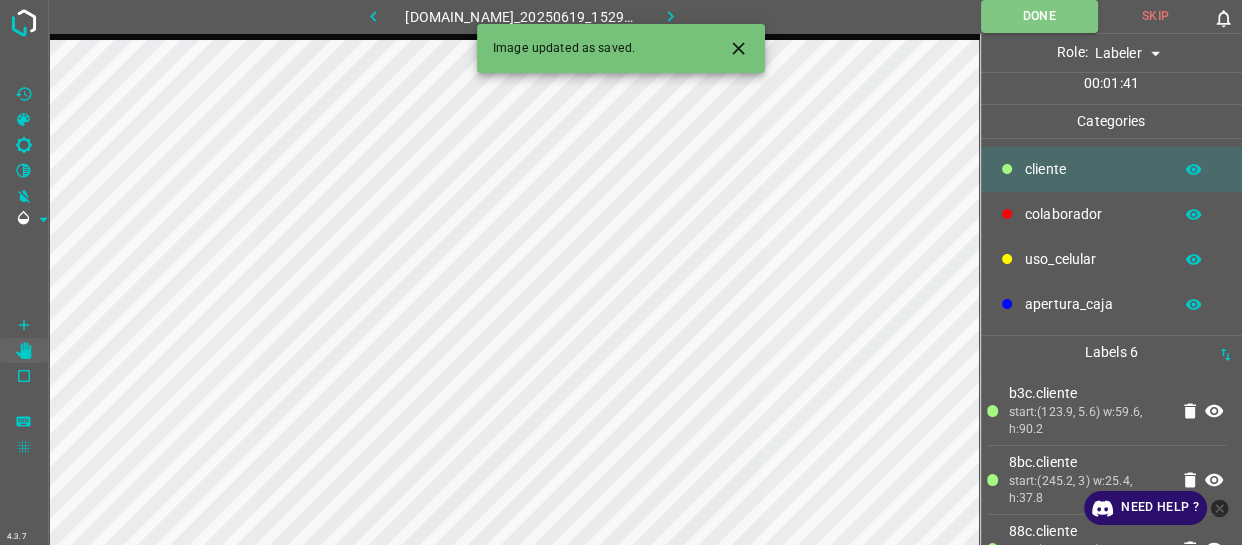 click 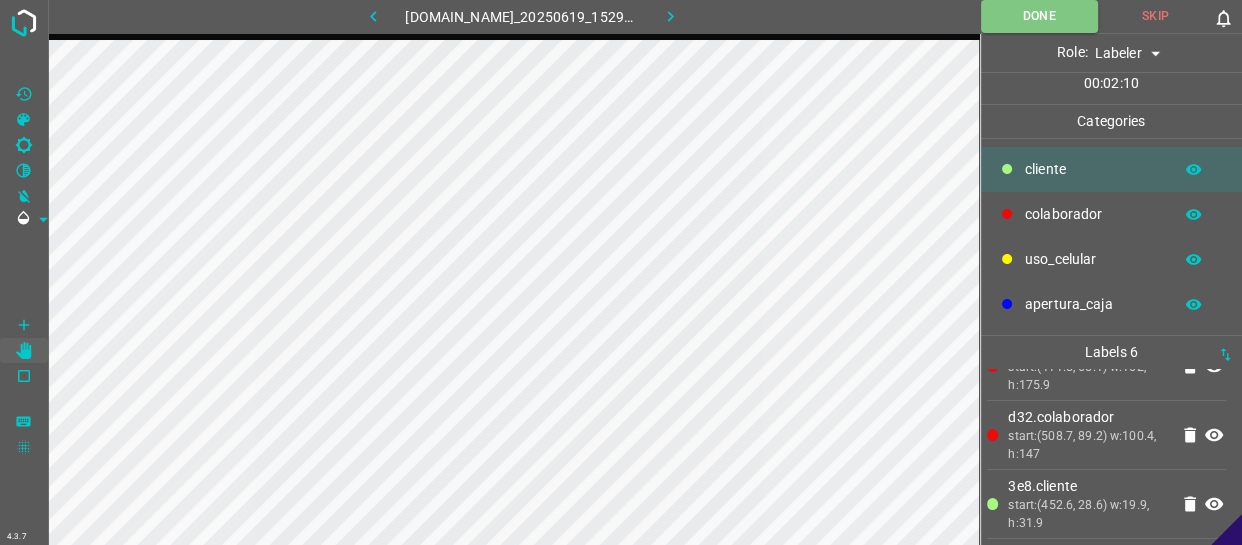 scroll, scrollTop: 161, scrollLeft: 0, axis: vertical 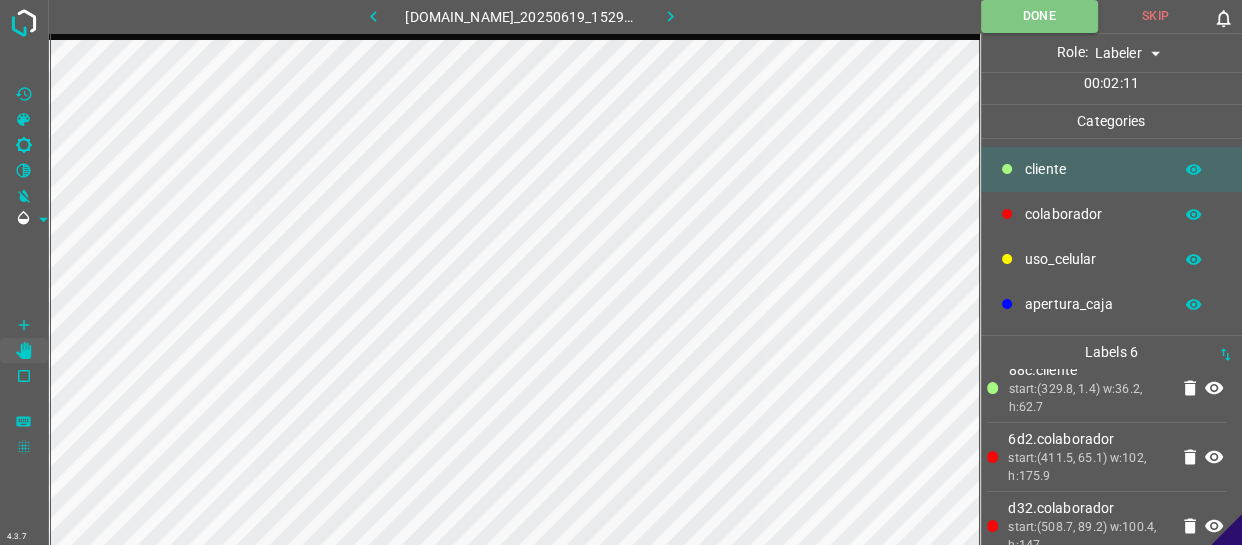 click on "Role: Labeler labeler" at bounding box center (1112, 53) 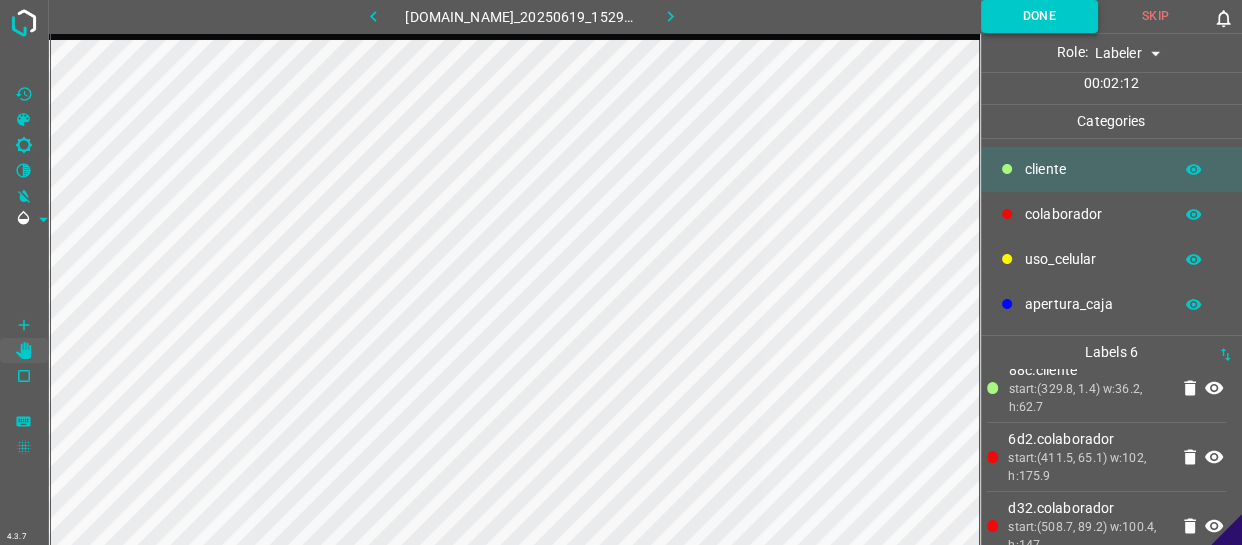 click on "Done" at bounding box center (1039, 16) 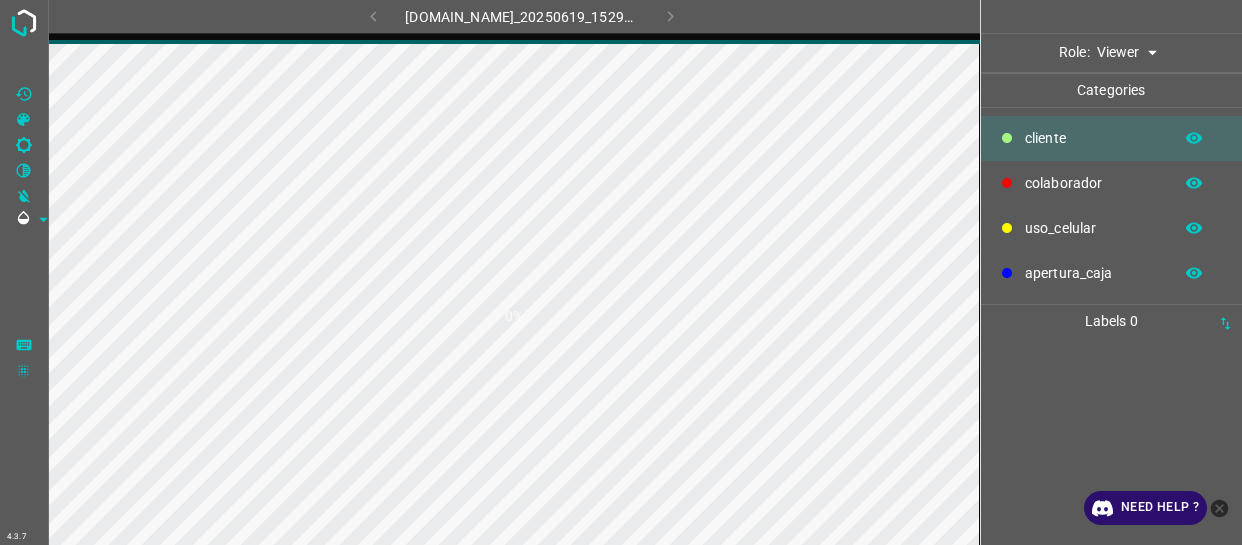 scroll, scrollTop: 0, scrollLeft: 0, axis: both 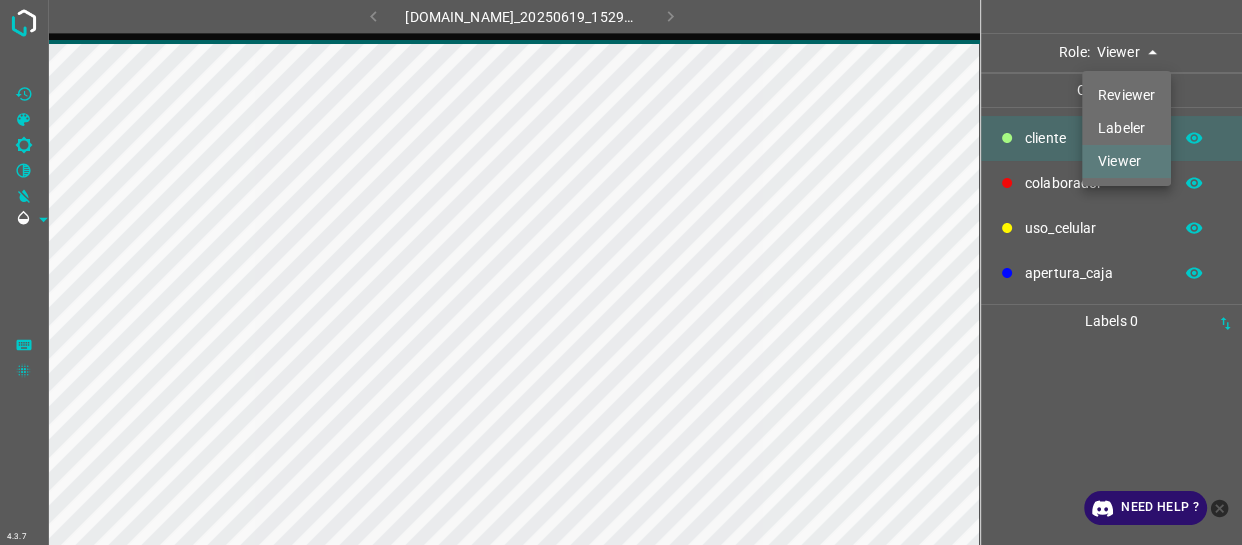 drag, startPoint x: 1146, startPoint y: 47, endPoint x: 1144, endPoint y: 150, distance: 103.01942 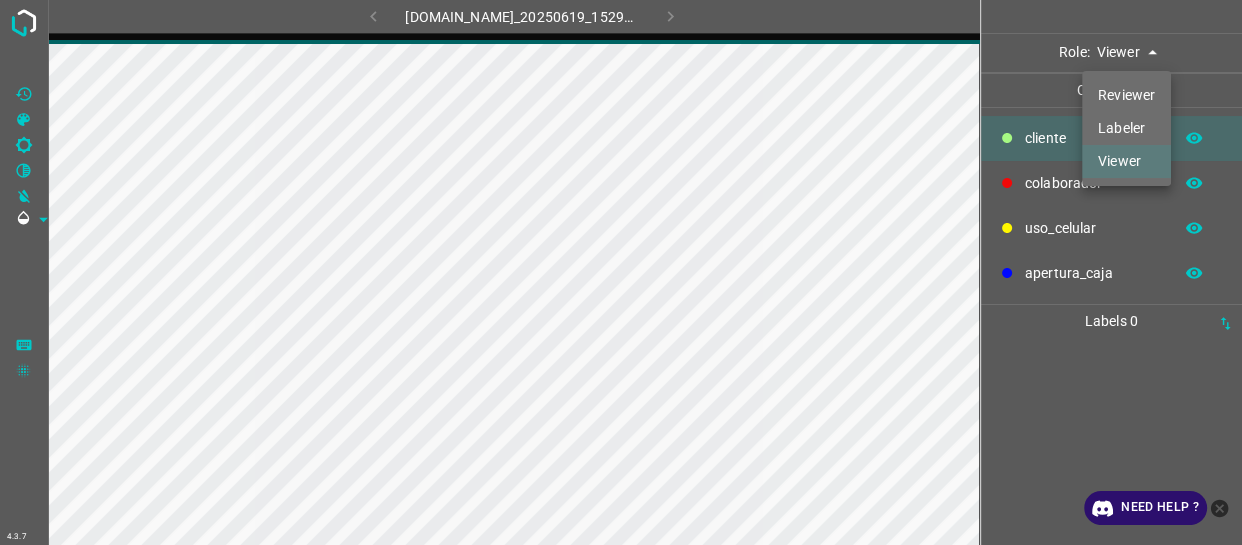 click on "4.3.7 [DOMAIN_NAME]_20250619_152922_000002880.jpg Role: Viewer viewer Categories ​​cliente colaborador uso_celular apertura_caja Labels   0 Categories 1 ​​cliente 2 colaborador 3 uso_celular 4 apertura_caja Tools Space Change between modes (Draw & Edit) I Auto labeling R Restore zoom M Zoom in N Zoom out Delete Delete selecte label Filters Z Restore filters X Saturation filter C Brightness filter V Contrast filter B Gray scale filter General O Download Need Help ? - Text - Hide - Delete Reviewer Labeler Viewer" at bounding box center [621, 272] 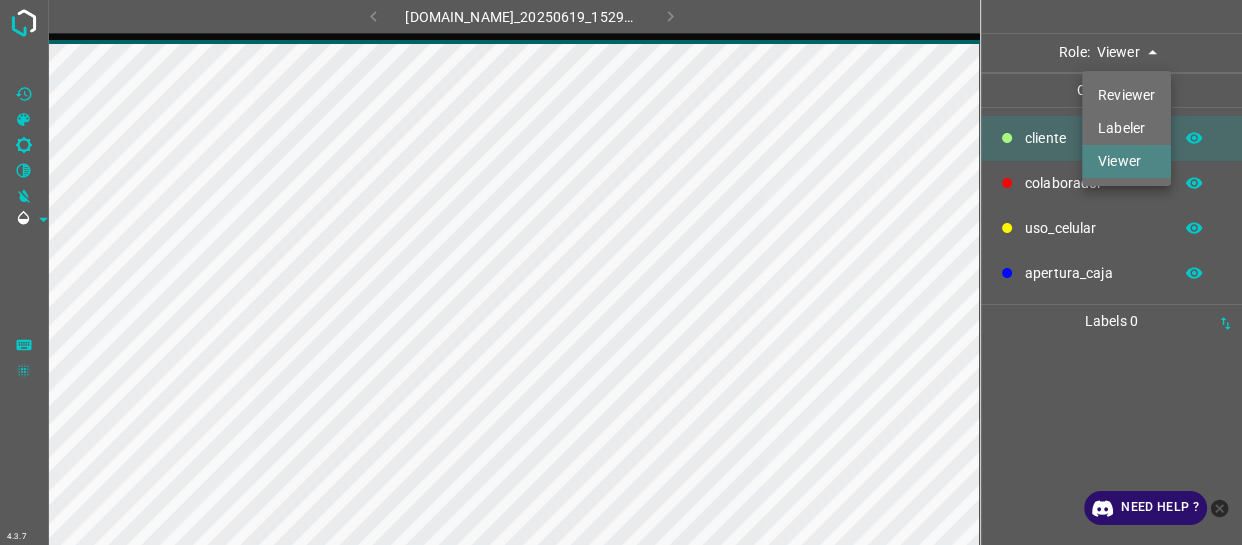 click on "Labeler" at bounding box center [1126, 128] 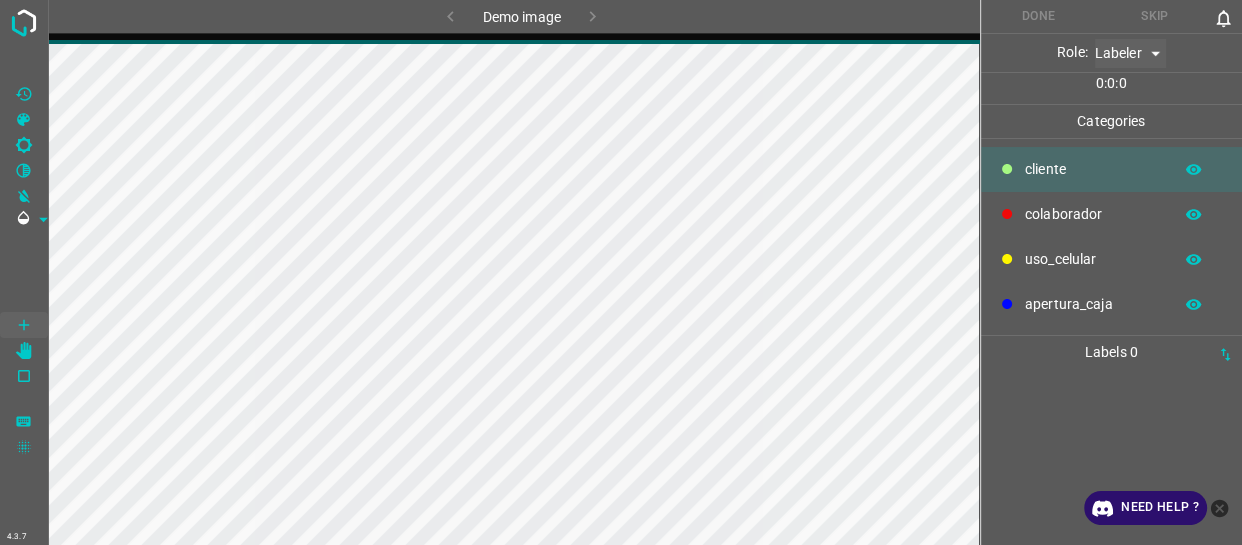 type on "labeler" 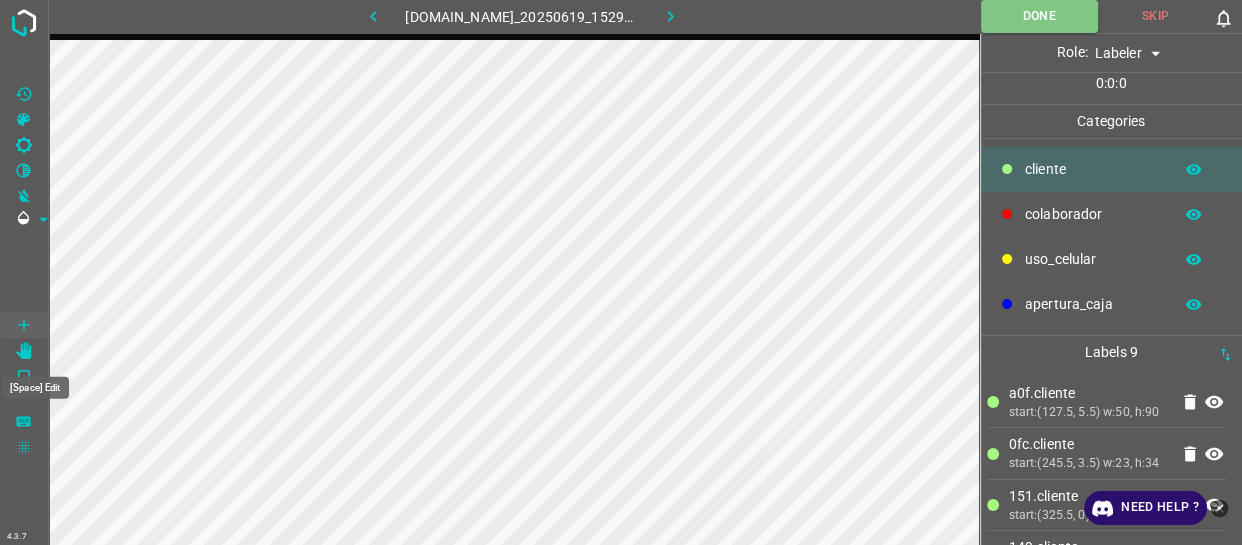 click 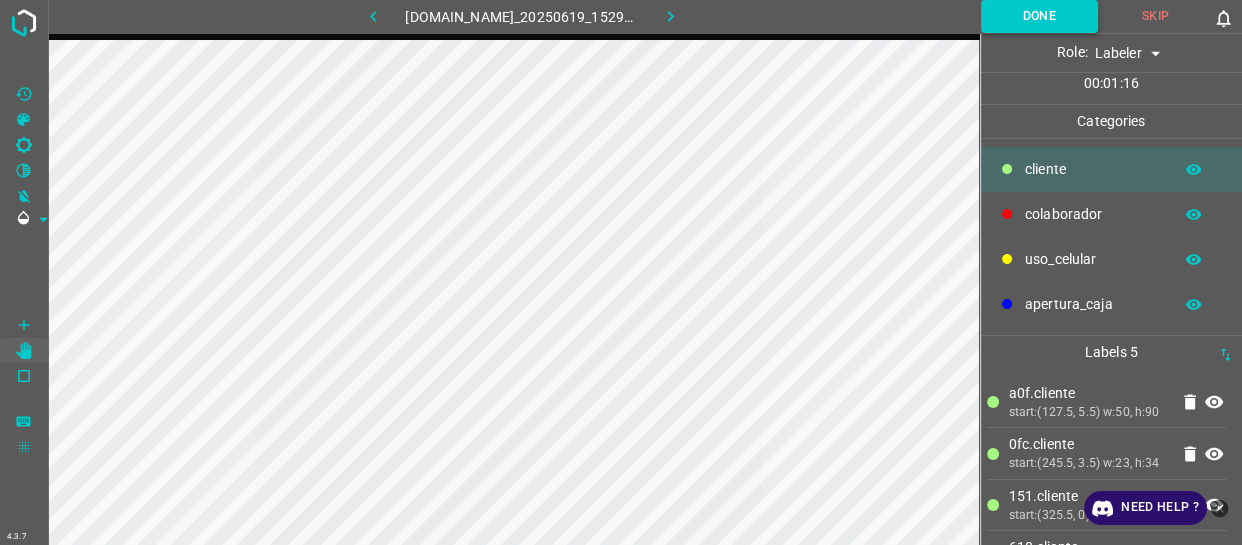 click on "Done" at bounding box center (1039, 16) 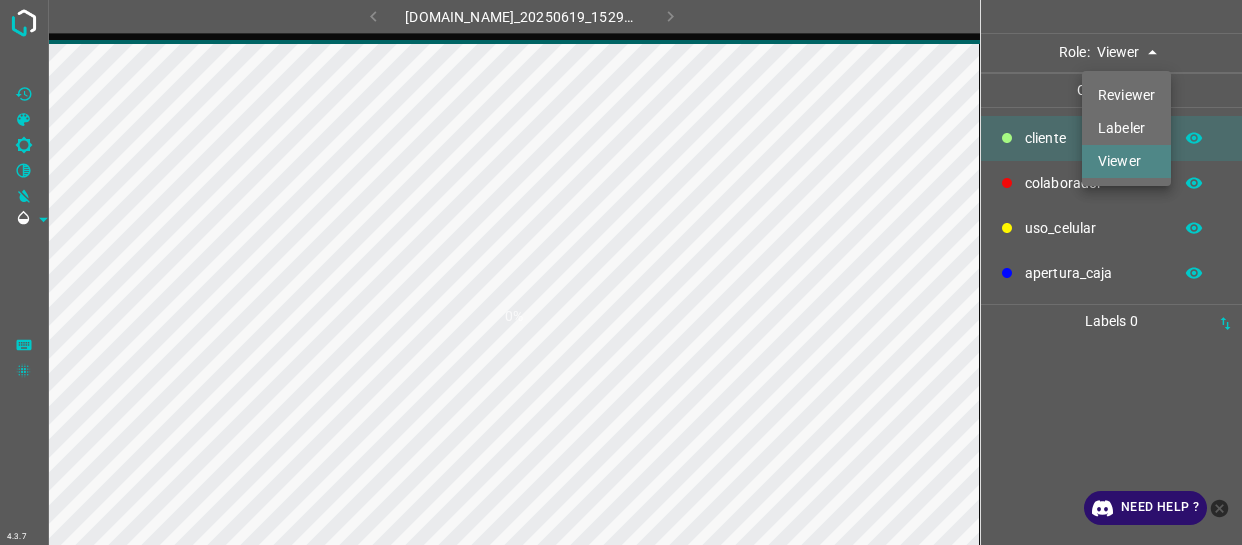 scroll, scrollTop: 0, scrollLeft: 0, axis: both 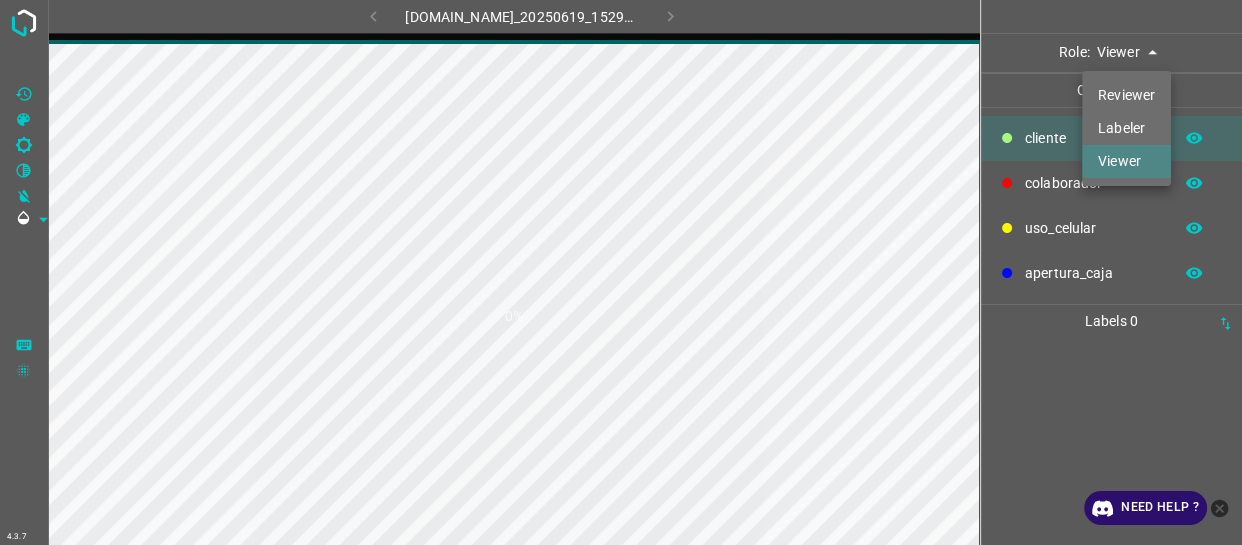 click on "4.3.7 [DOMAIN_NAME]_20250619_152922_000003000.jpg 0% Role: Viewer viewer Categories ​​cliente colaborador uso_celular apertura_caja Labels   0 Categories 1 ​​cliente 2 colaborador 3 uso_celular 4 apertura_caja Tools Space Change between modes (Draw & Edit) I Auto labeling R Restore zoom M Zoom in N Zoom out Delete Delete selecte label Filters Z Restore filters X Saturation filter C Brightness filter V Contrast filter B Gray scale filter General O Download Need Help ? - Text - Hide - Delete Reviewer Labeler Viewer" at bounding box center [621, 272] 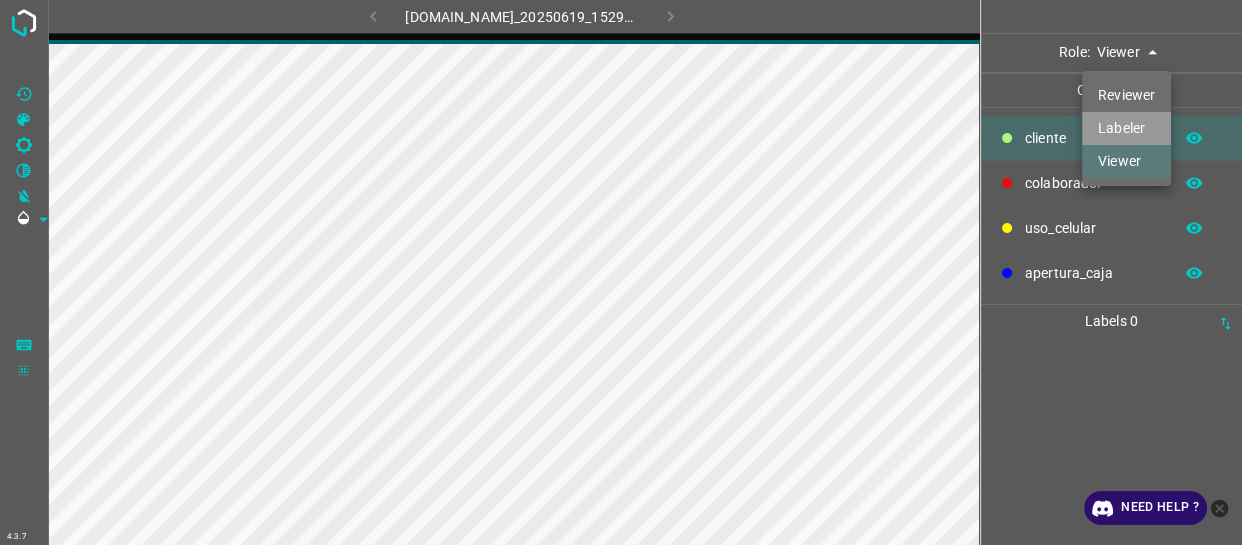 click on "Labeler" at bounding box center (1126, 128) 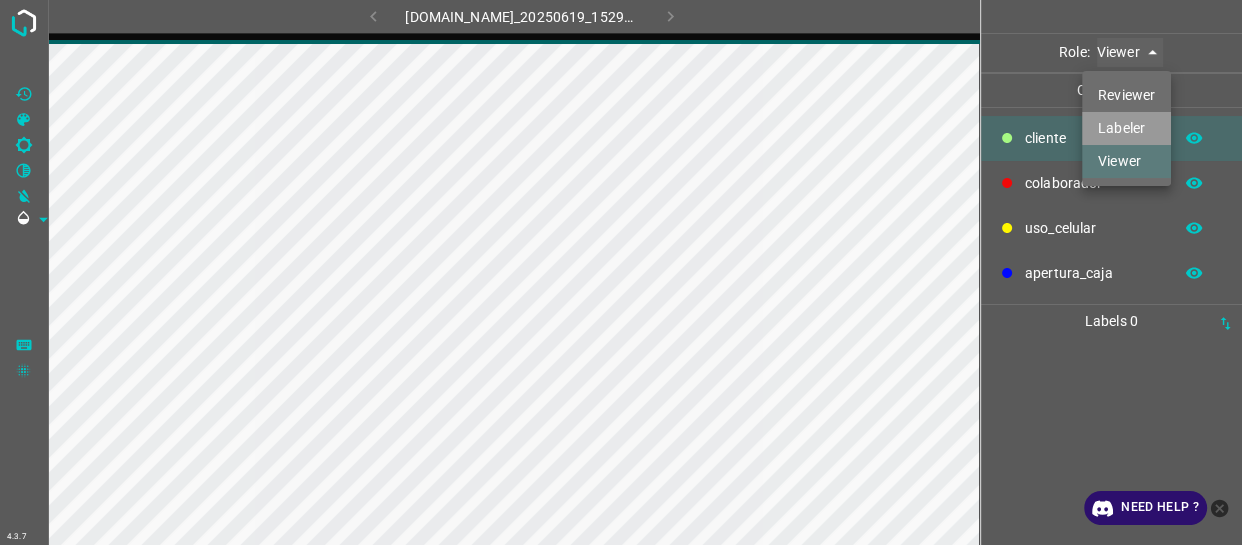 type on "labeler" 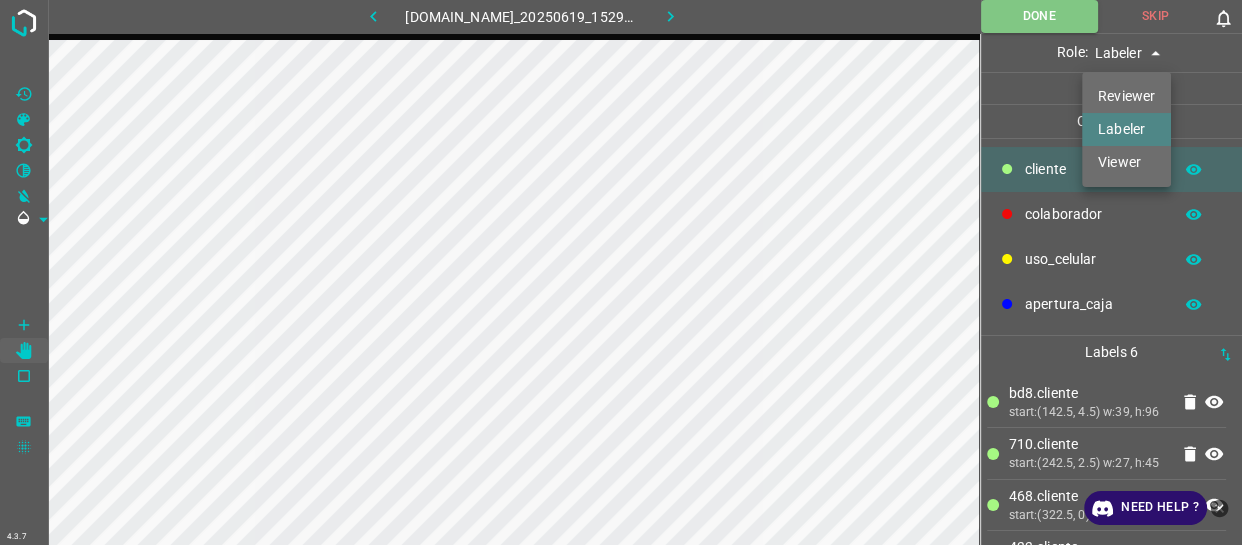 type 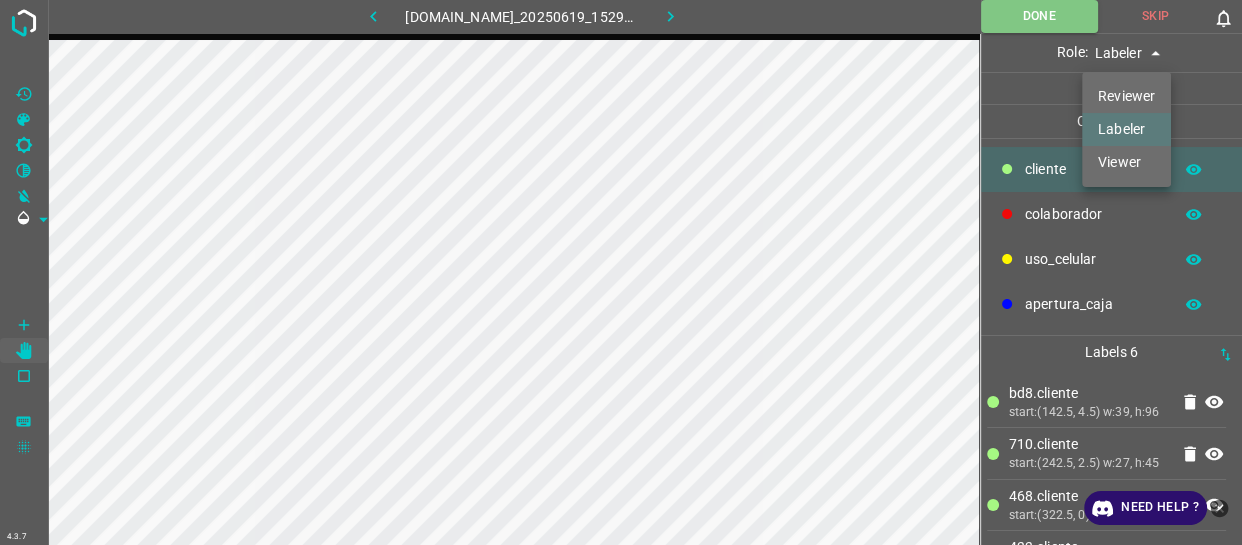 click at bounding box center (621, 272) 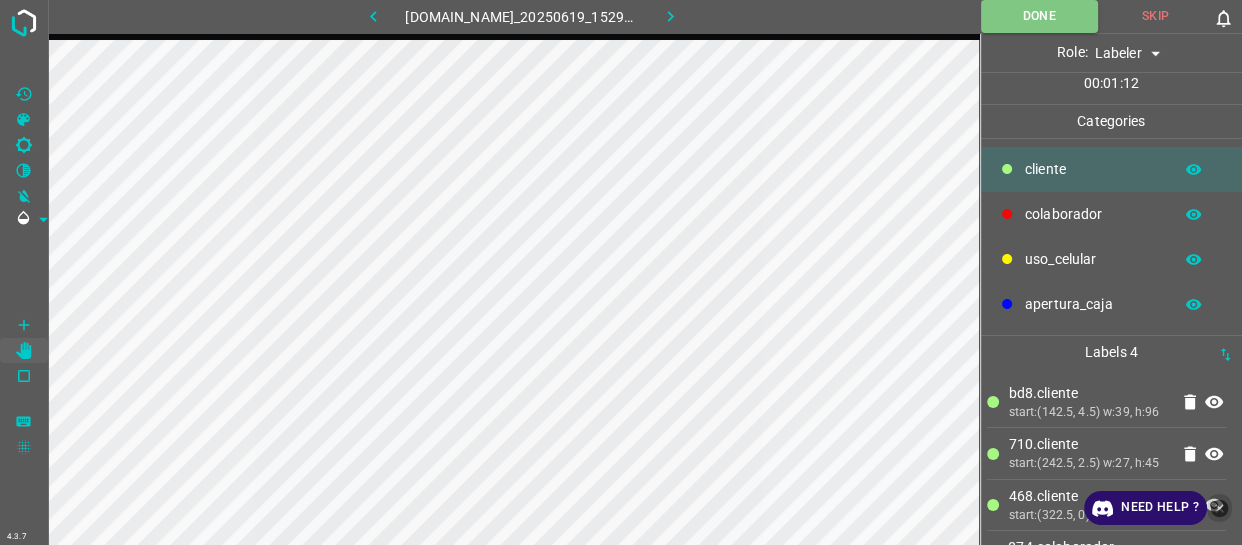 click 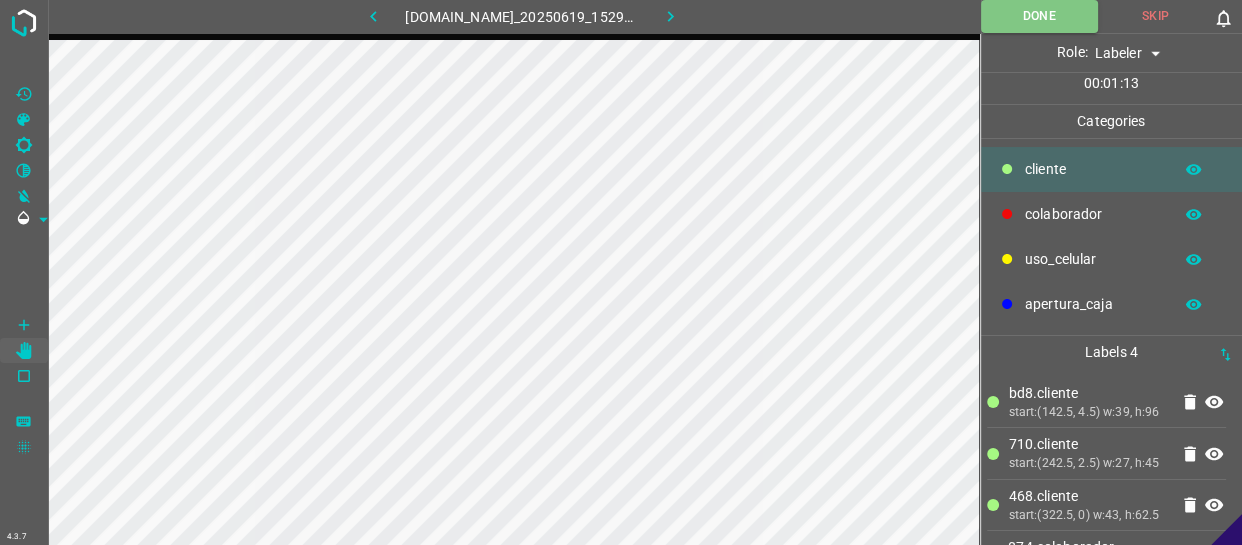 scroll, scrollTop: 90, scrollLeft: 0, axis: vertical 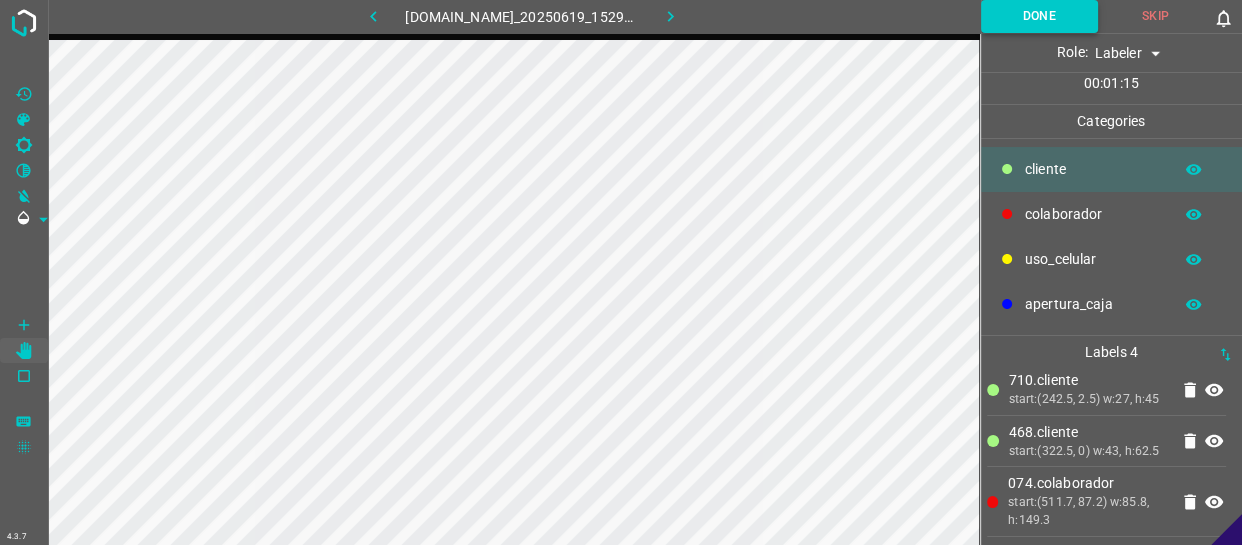 click on "Done" at bounding box center [1039, 16] 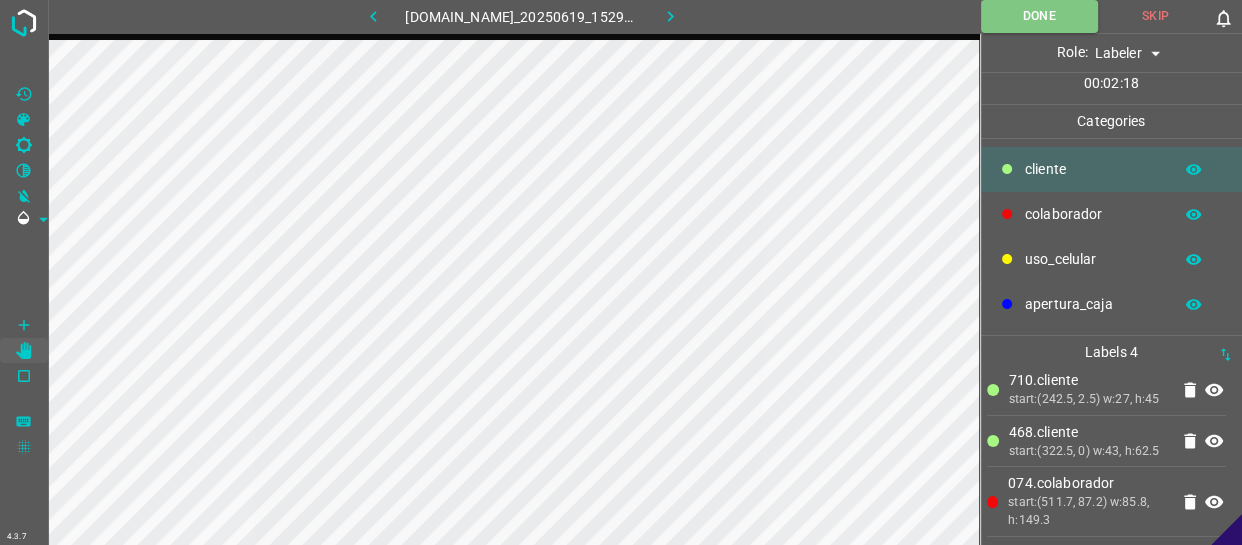scroll, scrollTop: 90, scrollLeft: 0, axis: vertical 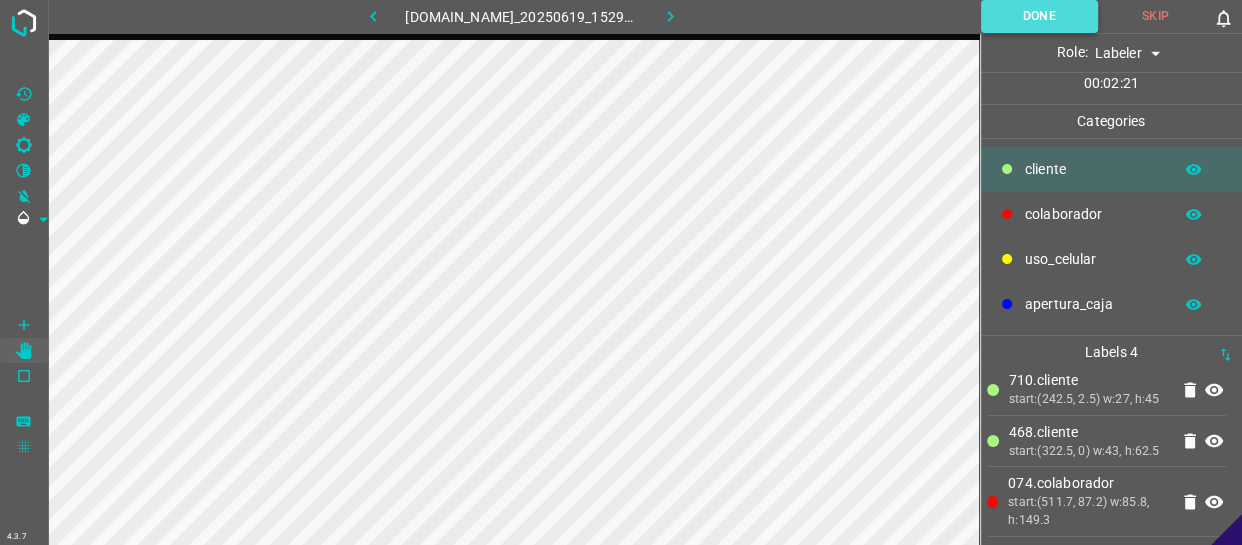 click on "Done" at bounding box center (1039, 16) 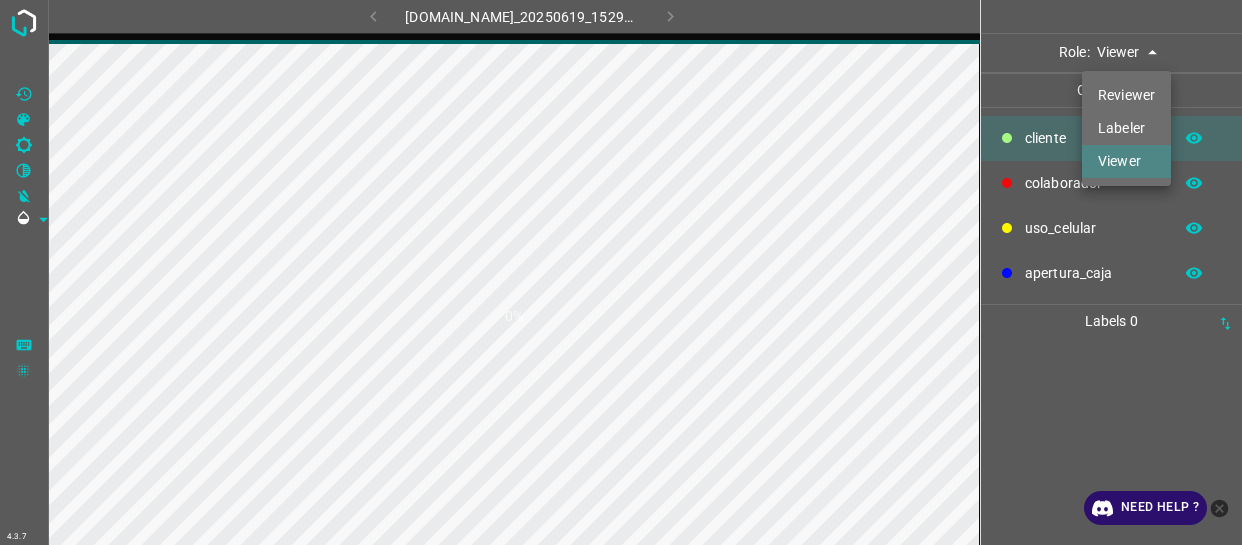 scroll, scrollTop: 0, scrollLeft: 0, axis: both 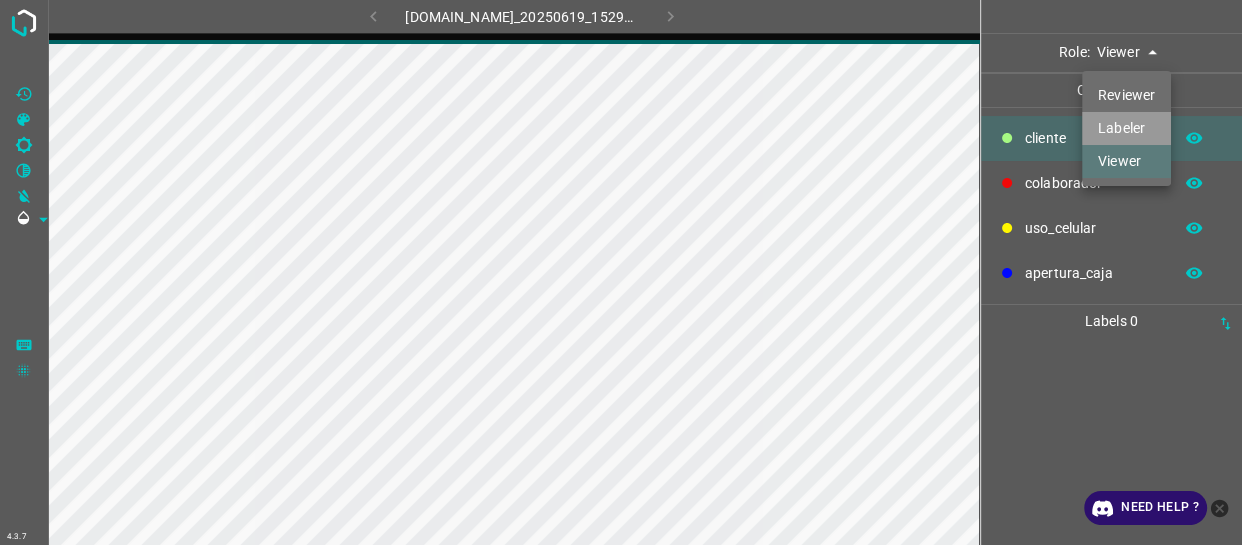 click on "Labeler" at bounding box center (1126, 128) 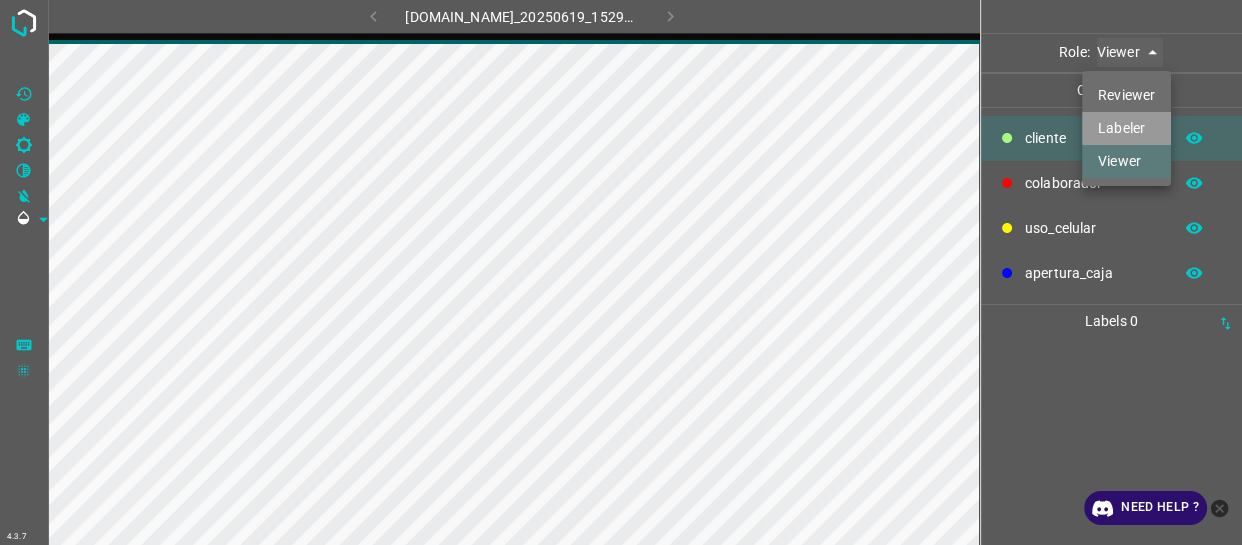type on "labeler" 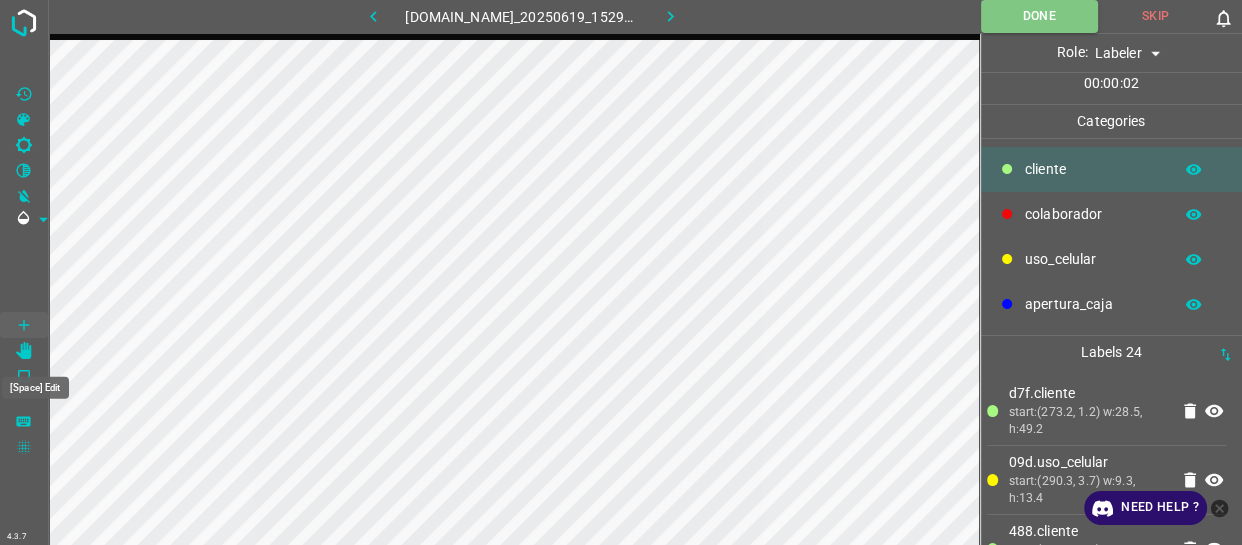 click 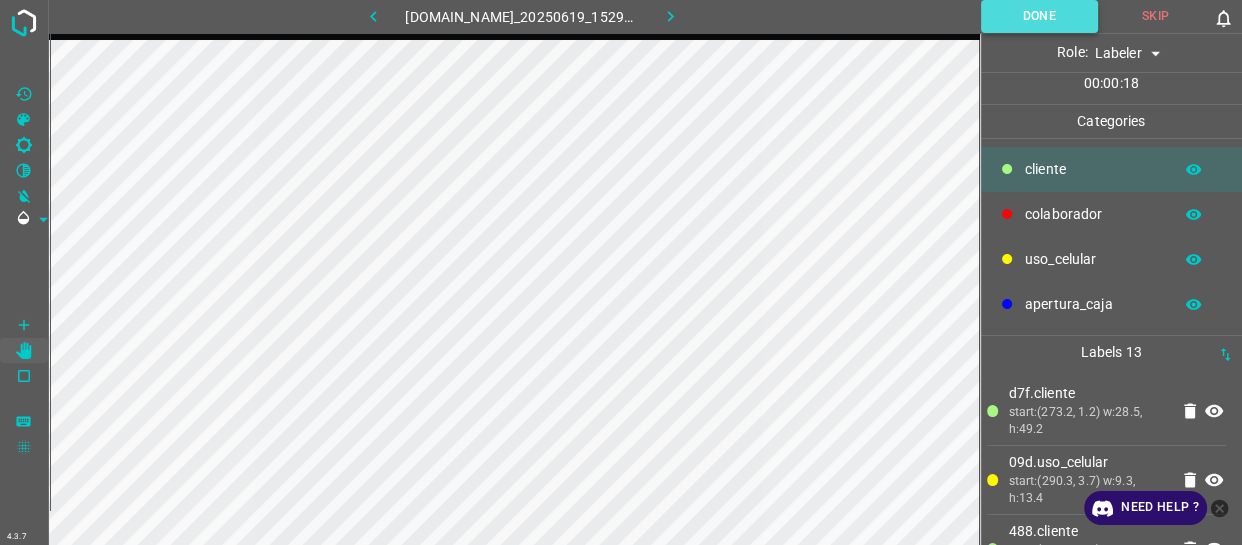 click on "Done" at bounding box center [1039, 16] 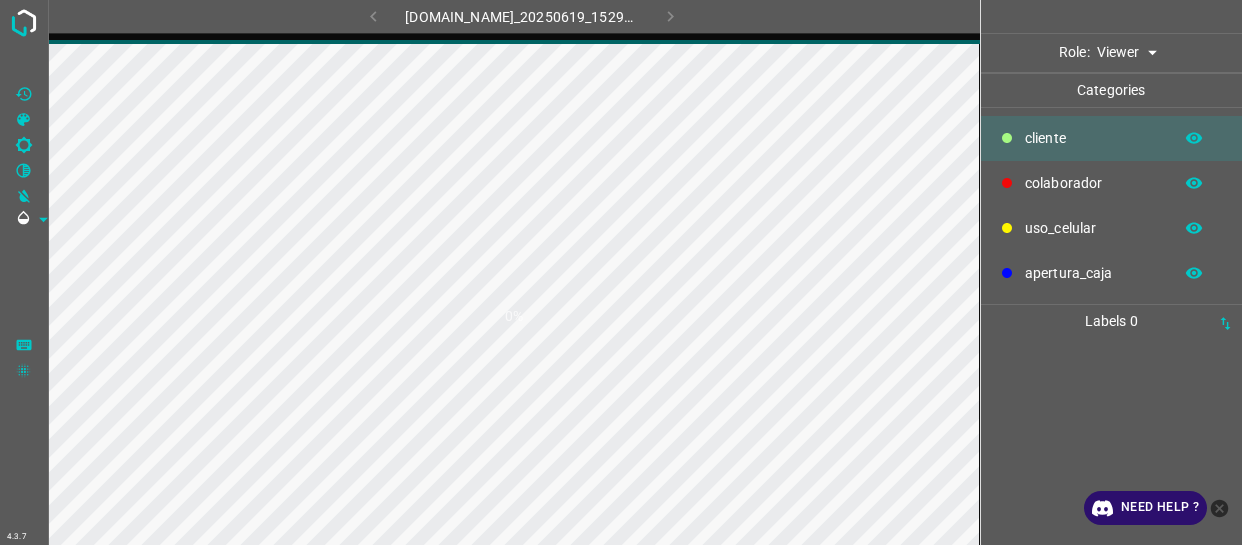 scroll, scrollTop: 0, scrollLeft: 0, axis: both 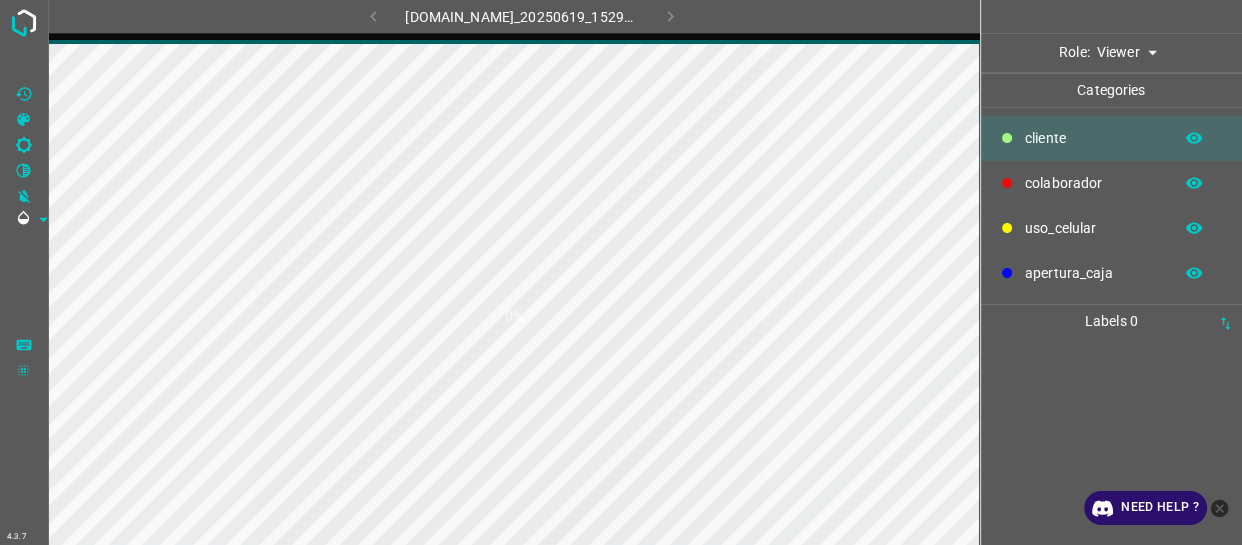 click on "4.3.7 846-tb-manacar.ddns.net_20250619_152931_000000150.jpg 0% Role: Viewer viewer Categories ​​cliente colaborador uso_celular apertura_caja Labels   0 Categories 1 ​​cliente 2 colaborador 3 uso_celular 4 apertura_caja Tools Space Change between modes (Draw & Edit) I Auto labeling R Restore zoom M Zoom in N Zoom out Delete Delete selecte label Filters Z Restore filters X Saturation filter C Brightness filter V Contrast filter B Gray scale filter General O Download Need Help ? - Text - Hide - Delete" at bounding box center (621, 272) 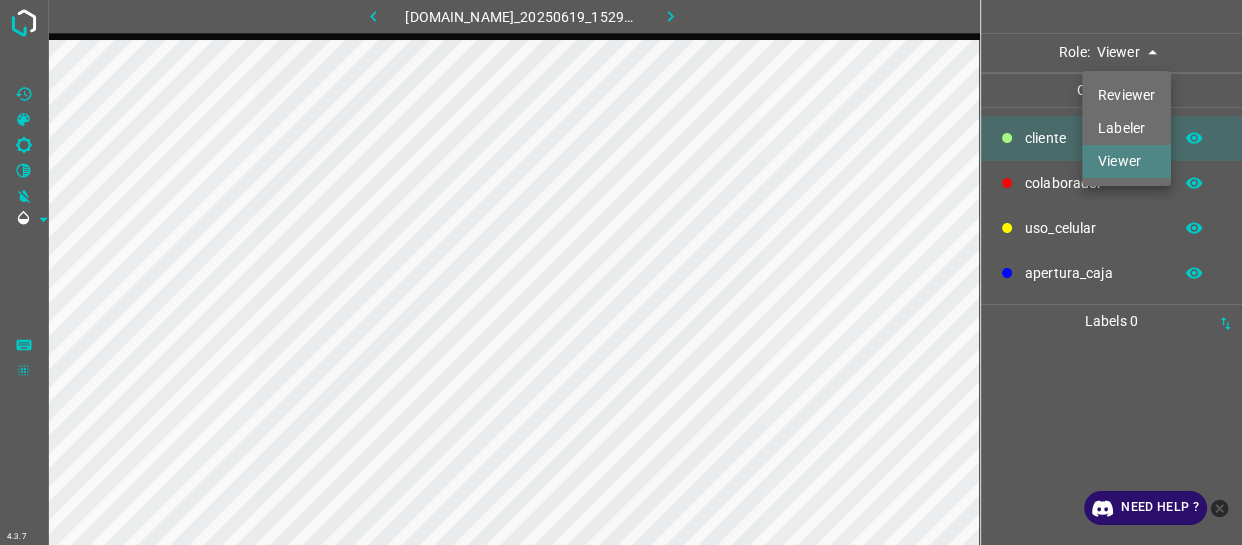 click on "Labeler" at bounding box center (1126, 128) 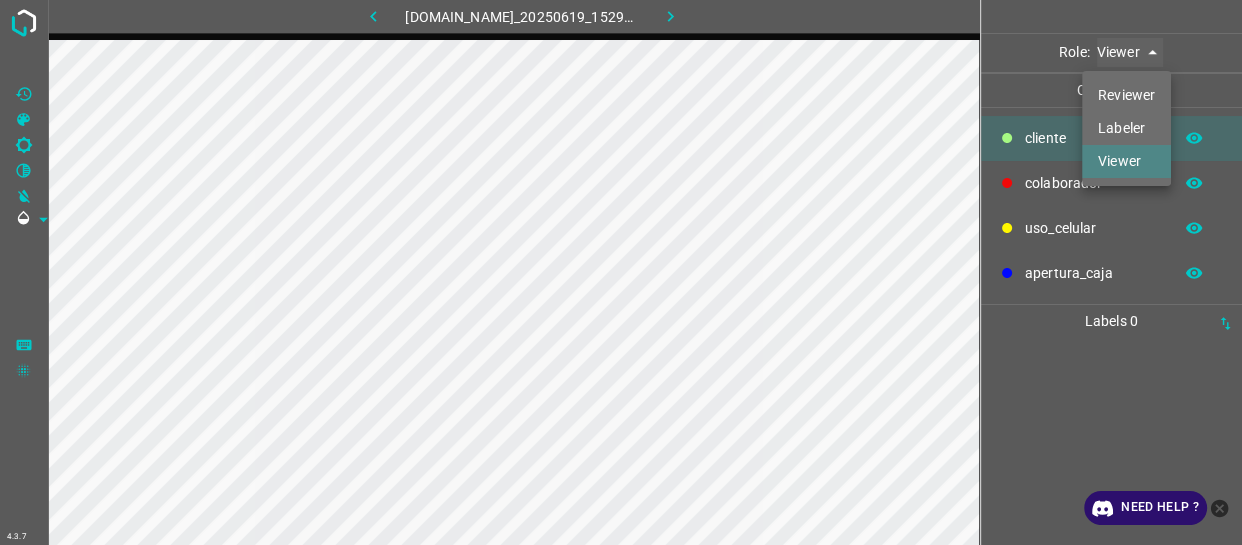 type on "labeler" 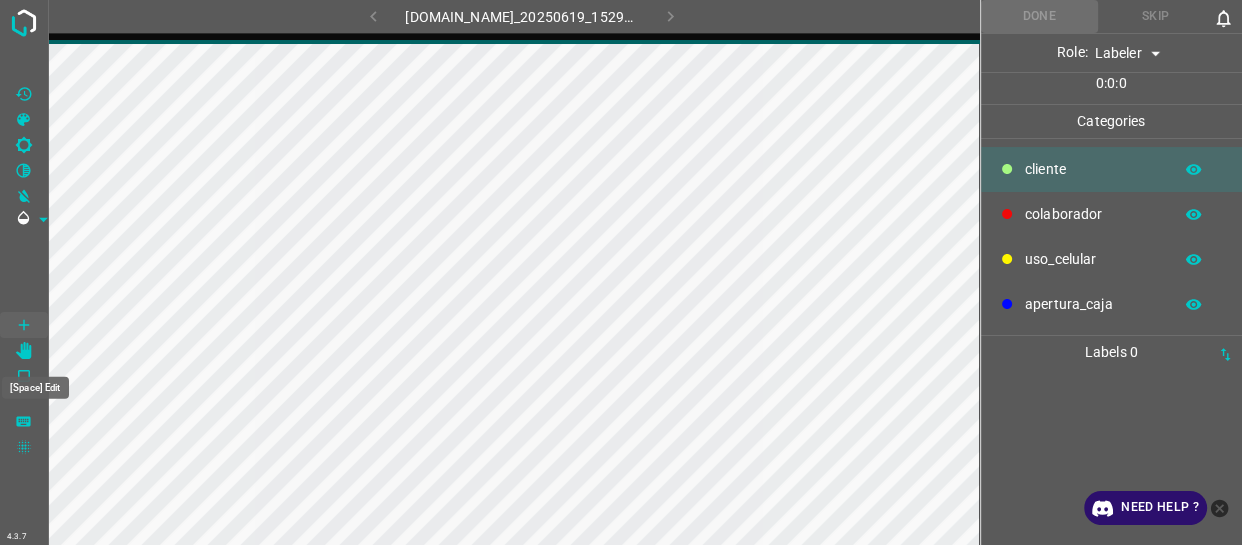 click at bounding box center [24, 351] 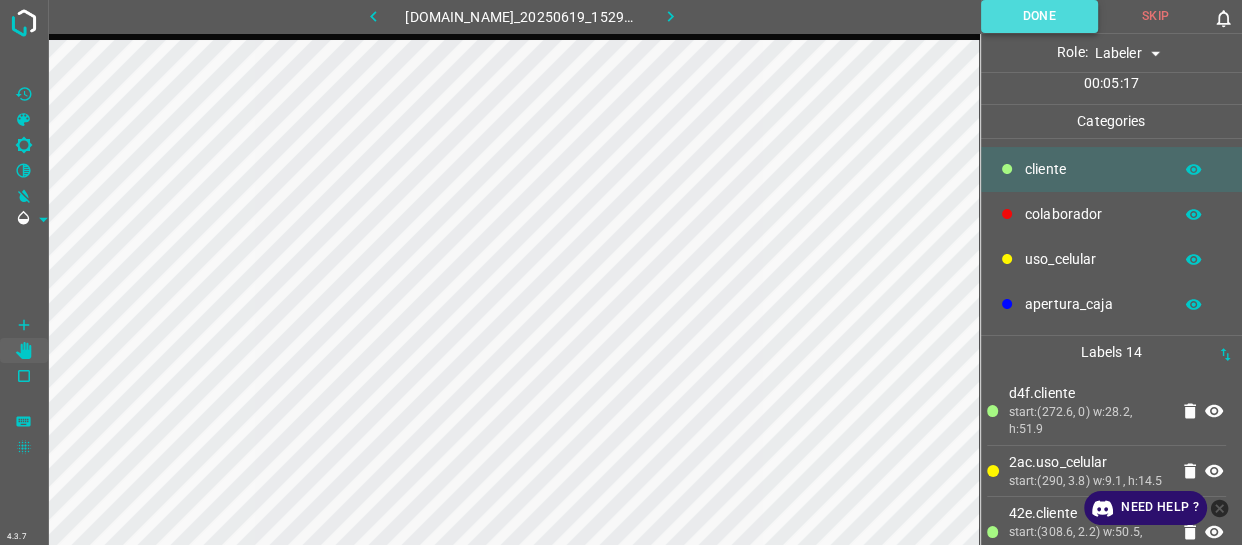 click on "Done" at bounding box center (1039, 16) 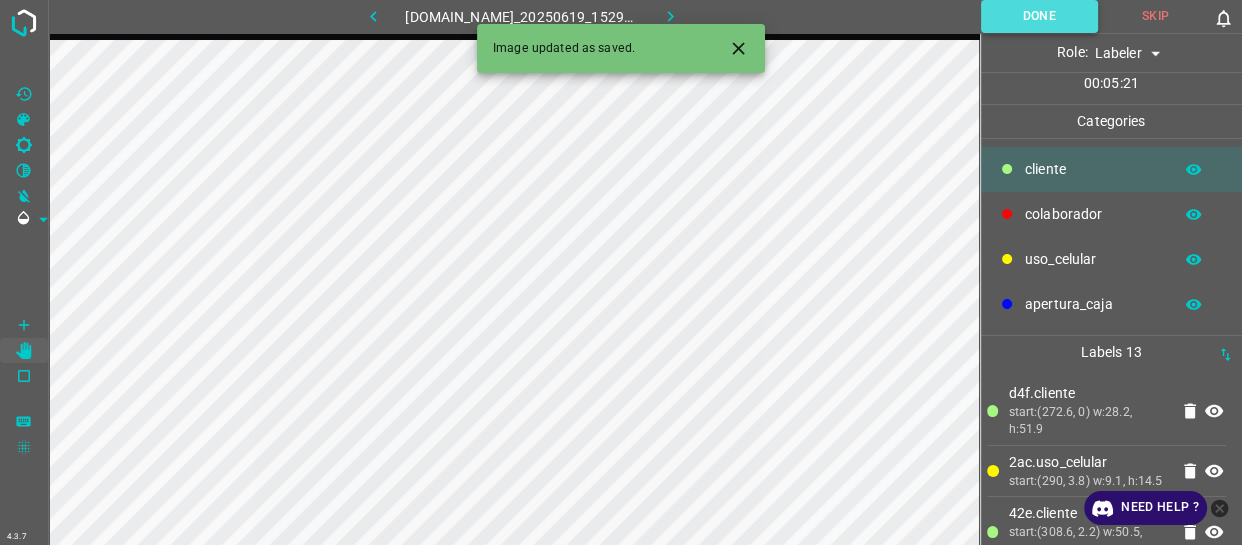 click on "Done" at bounding box center (1039, 16) 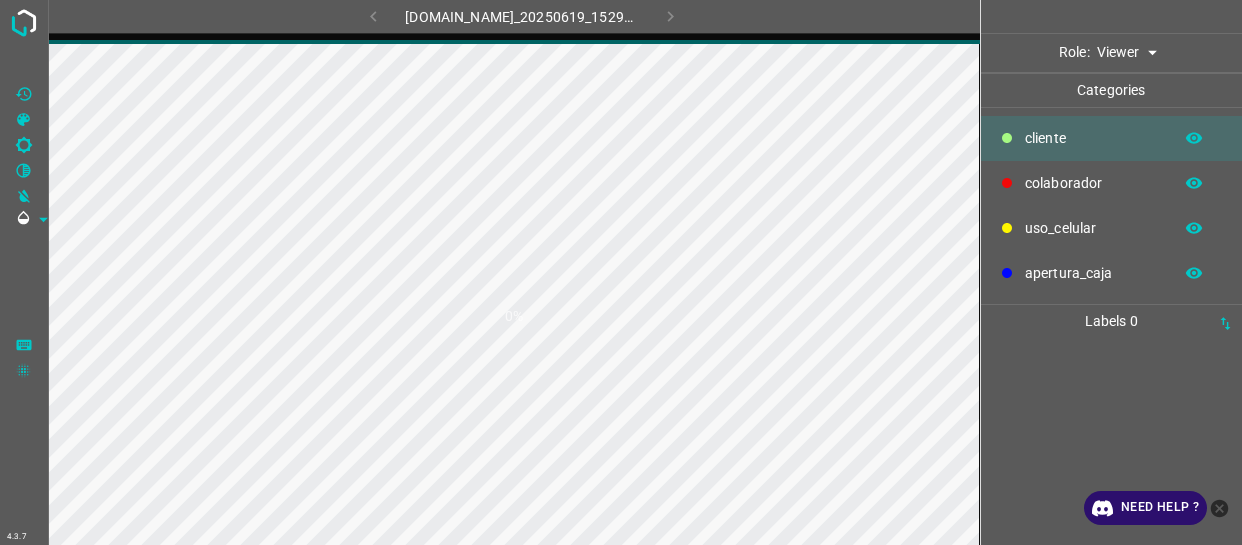 scroll, scrollTop: 0, scrollLeft: 0, axis: both 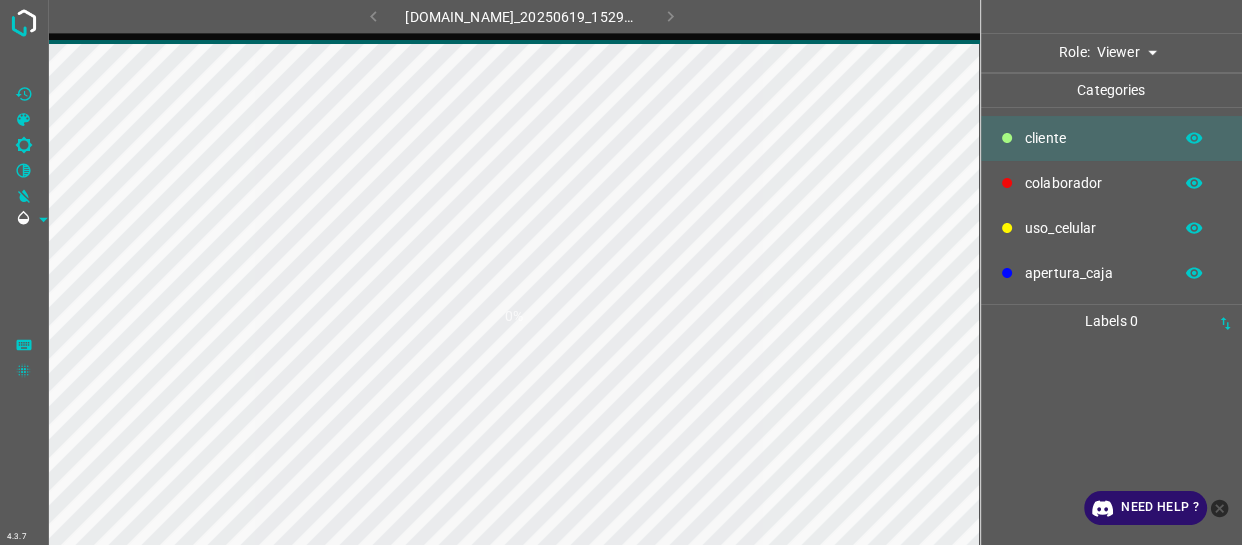 click on "4.3.7 [DOMAIN_NAME]_20250619_152931_000000210.jpg 0% Role: Viewer viewer Categories ​​cliente colaborador uso_celular apertura_caja Labels   0 Categories 1 ​​cliente 2 colaborador 3 uso_celular 4 apertura_caja Tools Space Change between modes (Draw & Edit) I Auto labeling R Restore zoom M Zoom in N Zoom out Delete Delete selecte label Filters Z Restore filters X Saturation filter C Brightness filter V Contrast filter B Gray scale filter General O Download Need Help ? - Text - Hide - Delete" at bounding box center [621, 272] 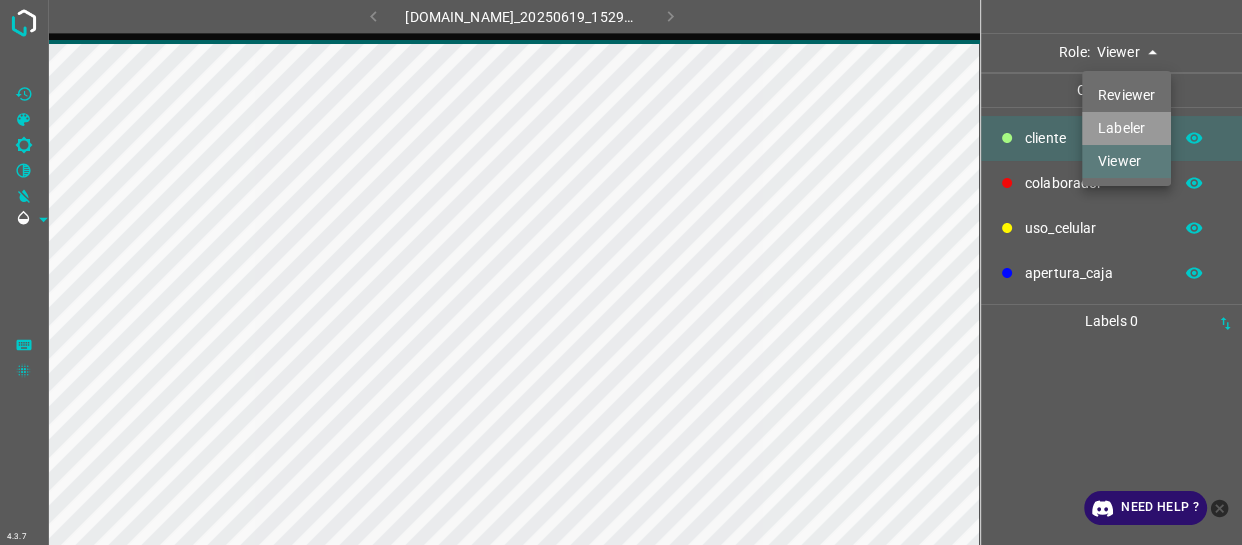 click on "Labeler" at bounding box center (1126, 128) 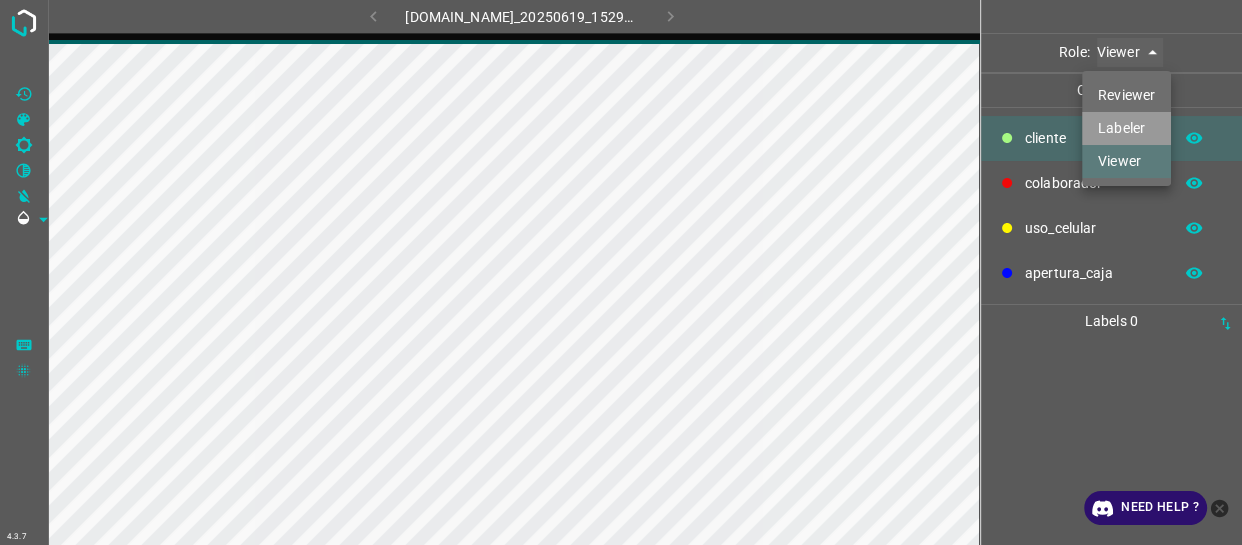 type on "labeler" 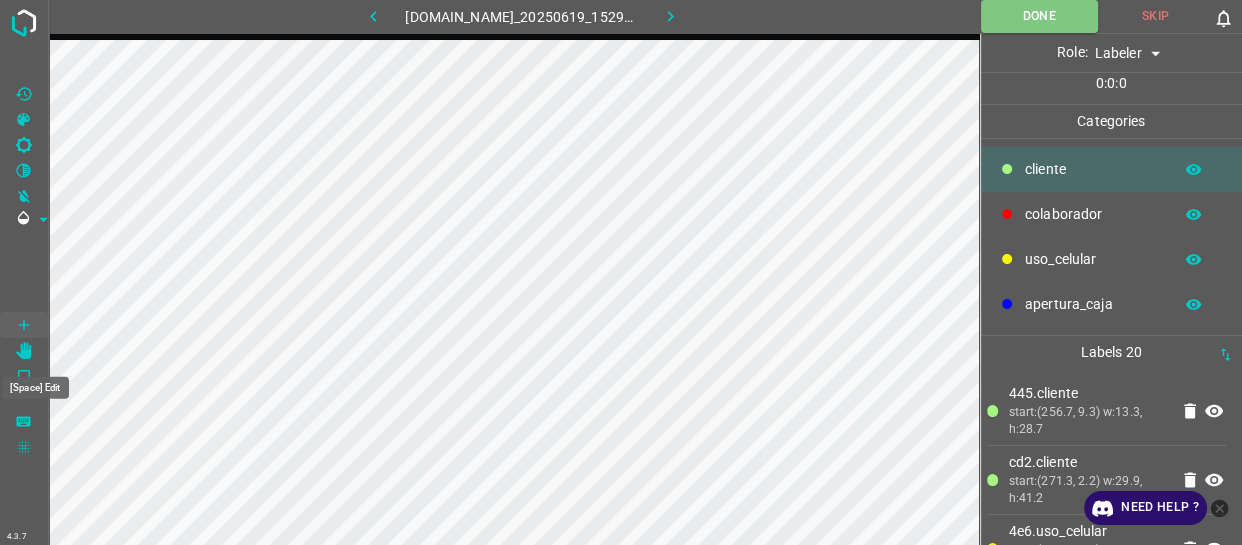 click 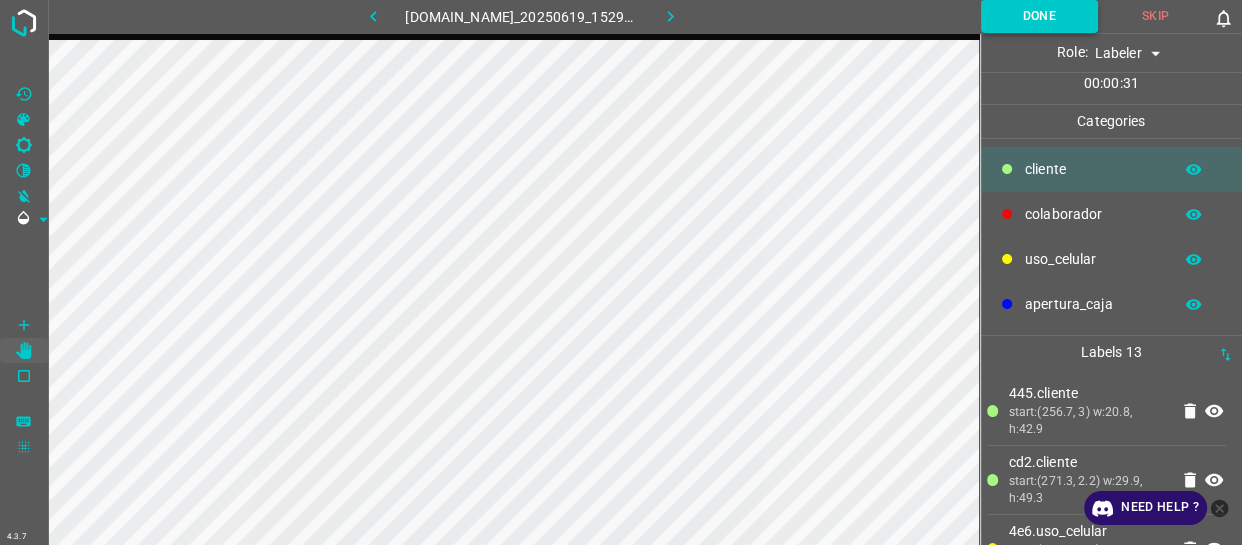 click on "Done" at bounding box center (1039, 16) 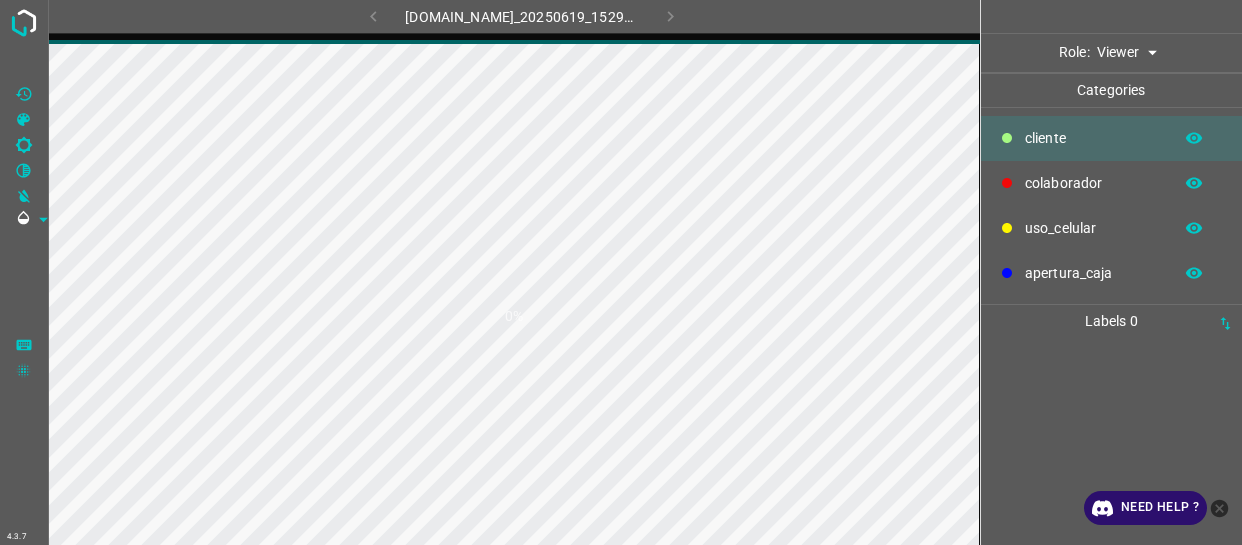 scroll, scrollTop: 0, scrollLeft: 0, axis: both 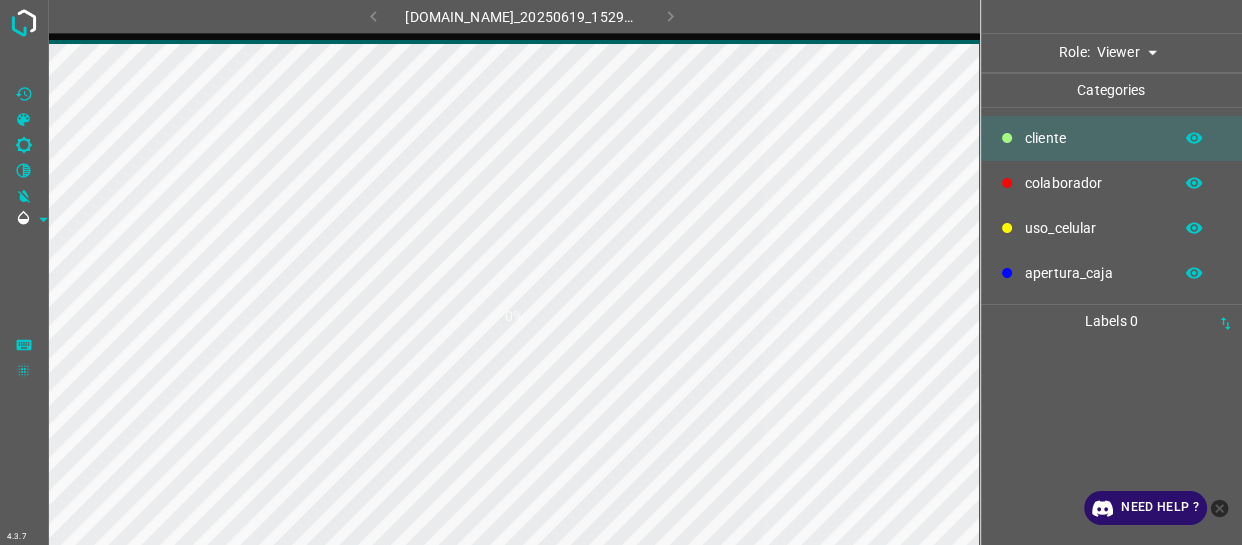 click on "4.3.7 [DOMAIN_NAME]_20250619_152931_000000270.jpg 0% Role: Viewer viewer Categories ​​cliente colaborador uso_celular apertura_caja Labels   0 Categories 1 ​​cliente 2 colaborador 3 uso_celular 4 apertura_caja Tools Space Change between modes (Draw & Edit) I Auto labeling R Restore zoom M Zoom in N Zoom out Delete Delete selecte label Filters Z Restore filters X Saturation filter C Brightness filter V Contrast filter B Gray scale filter General O Download Need Help ? - Text - Hide - Delete" at bounding box center [621, 272] 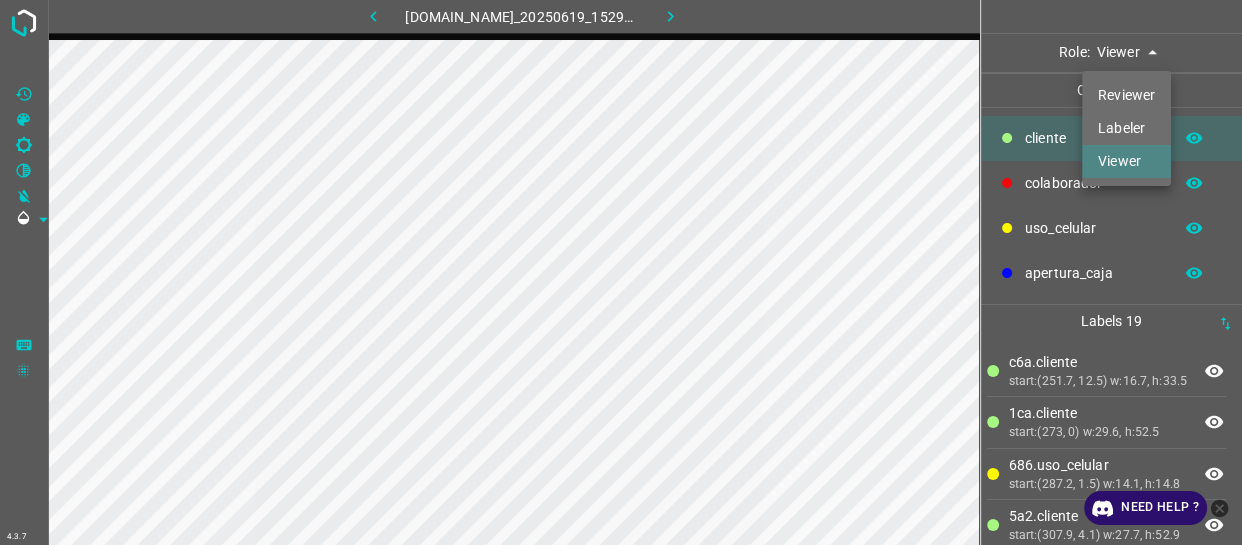 click on "Labeler" at bounding box center [1126, 128] 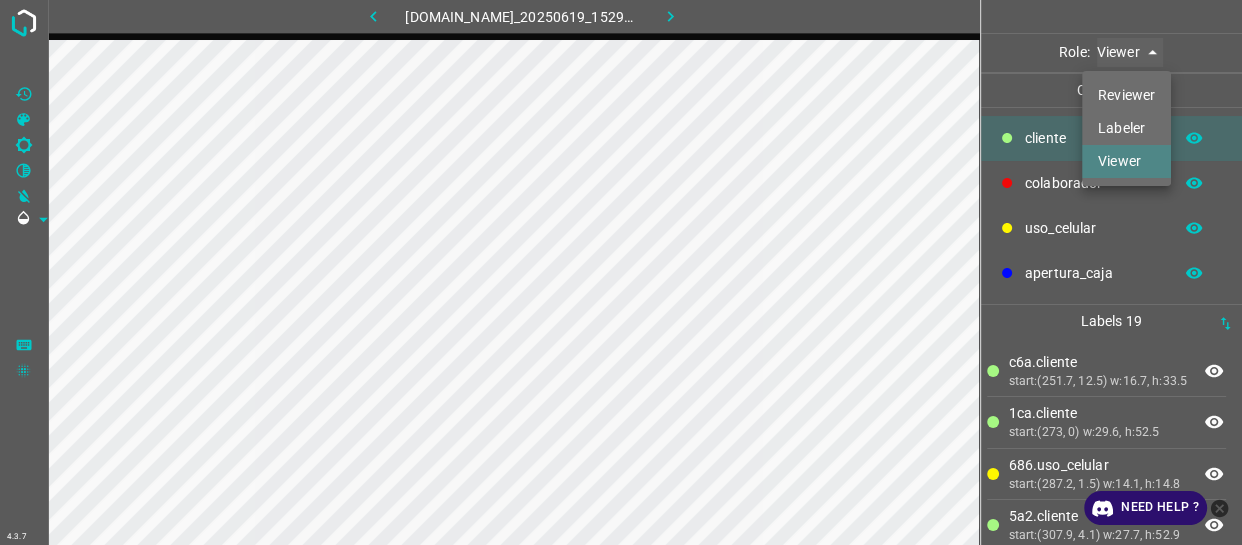 type on "labeler" 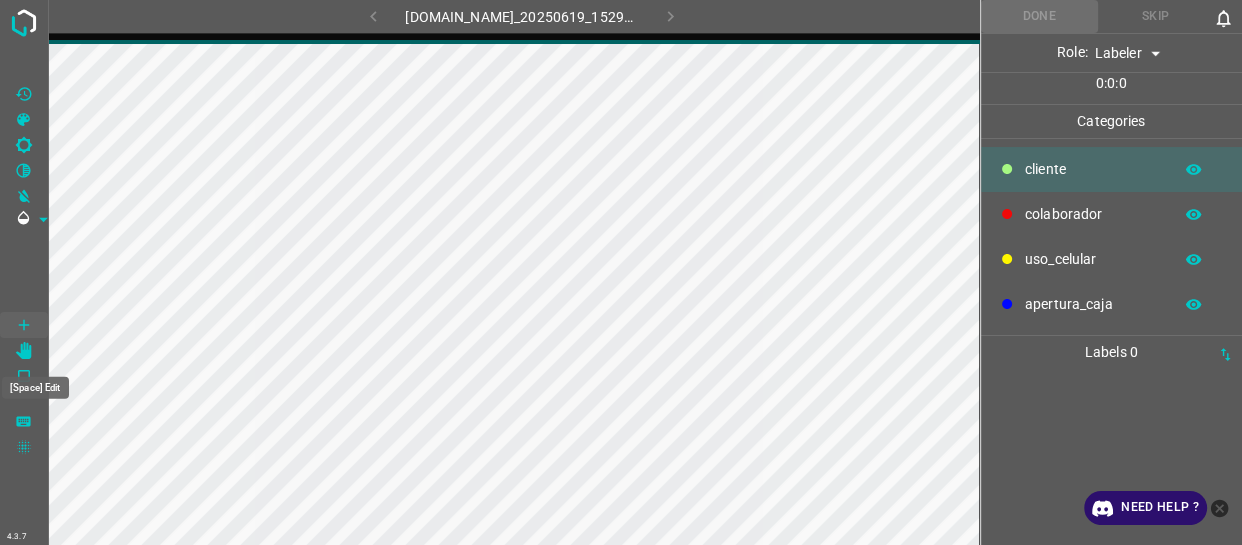 click 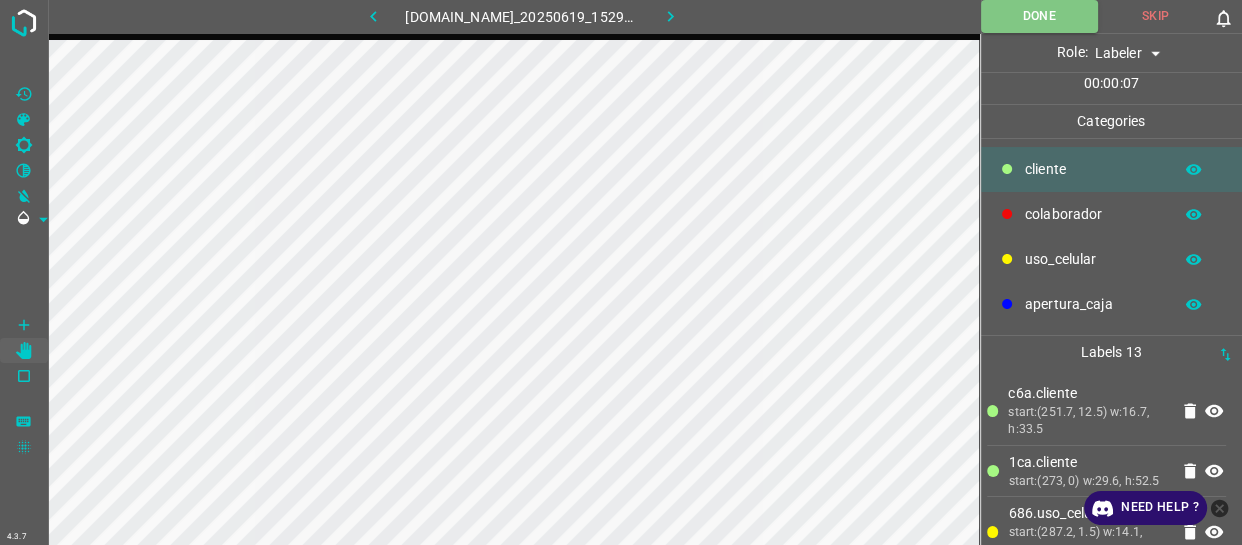 click at bounding box center [1194, 170] 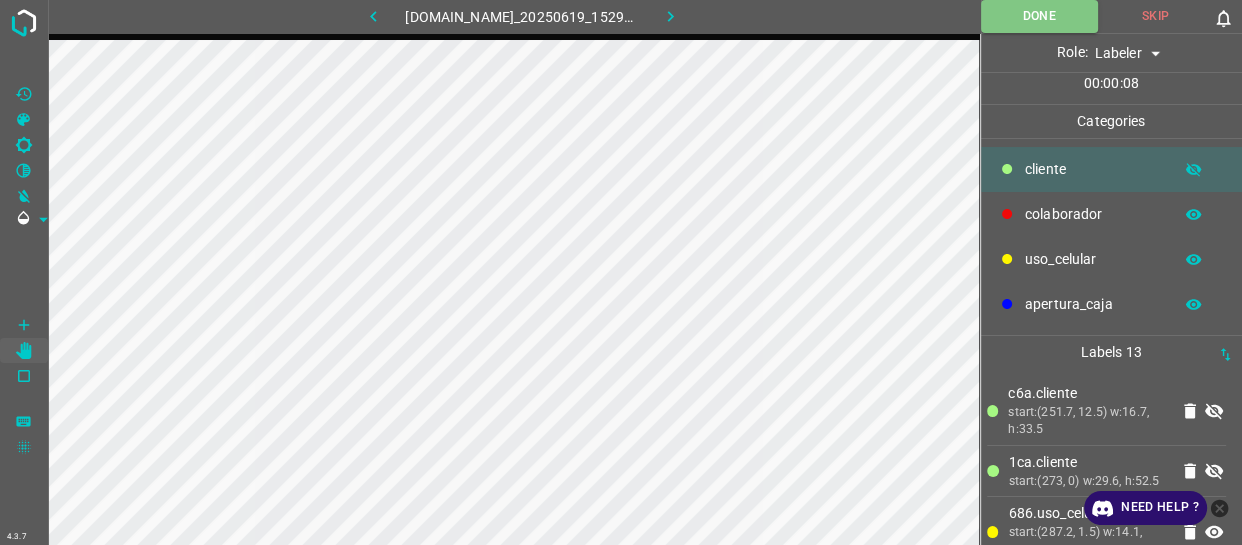 click at bounding box center (1194, 170) 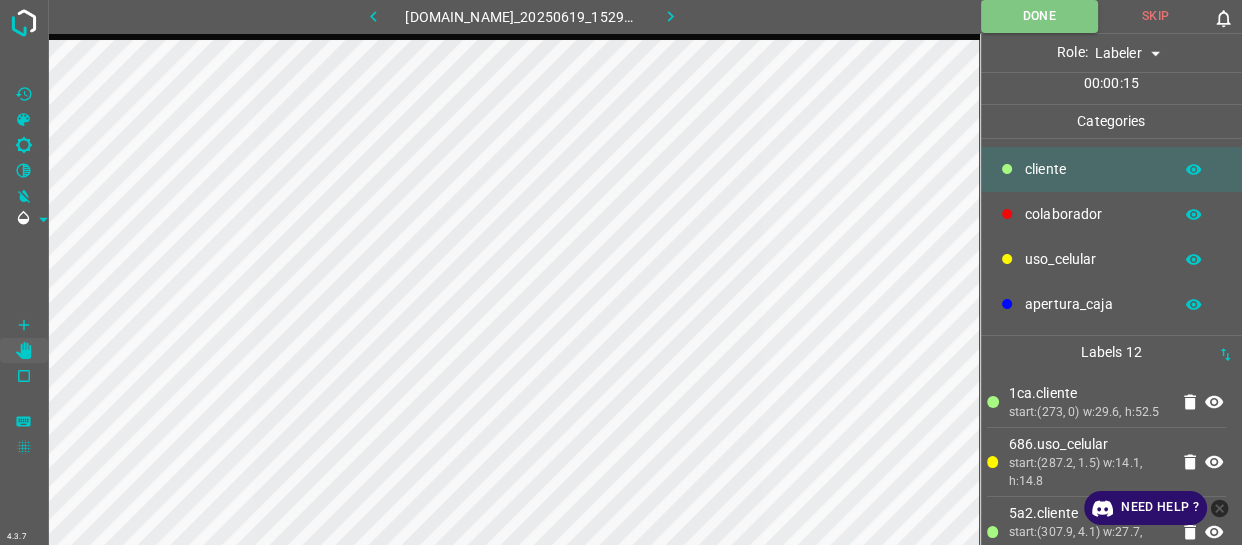 click 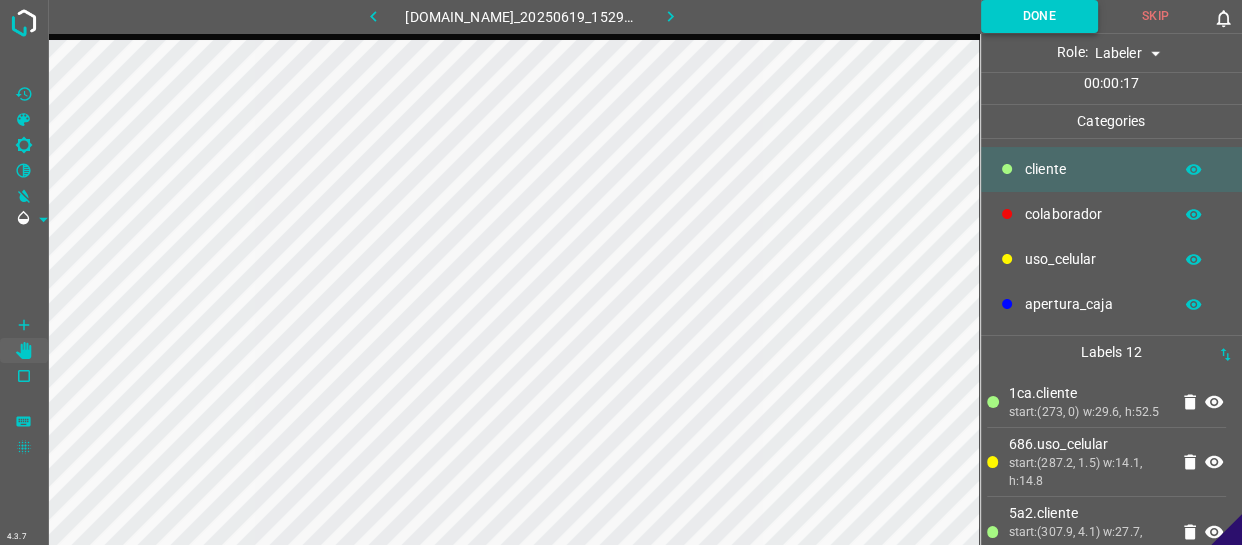 click on "Done" at bounding box center [1039, 16] 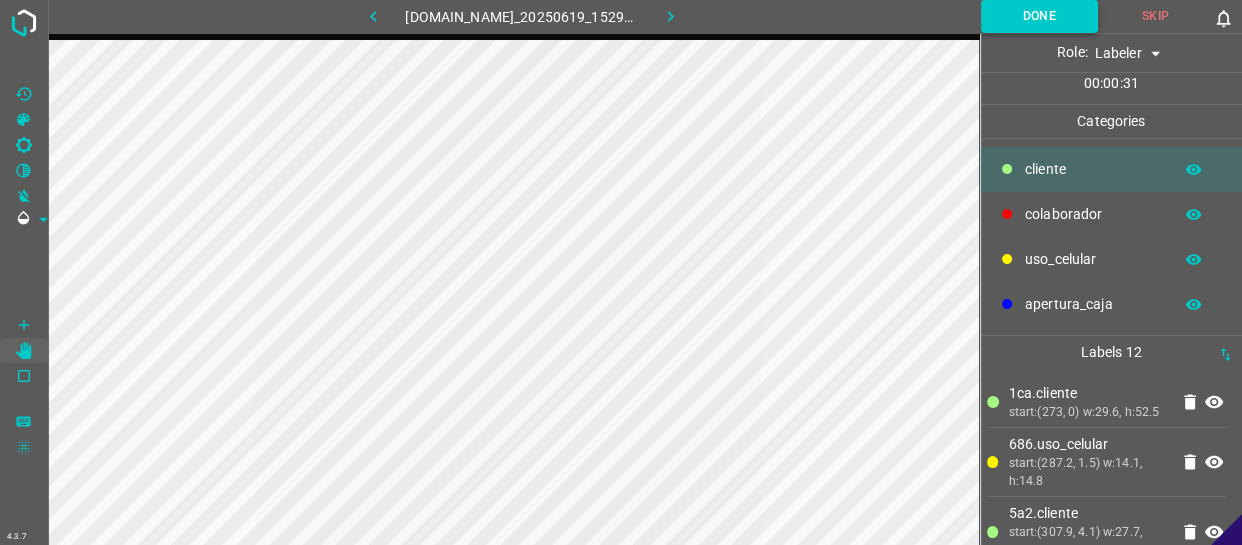 click on "Done" at bounding box center (1039, 16) 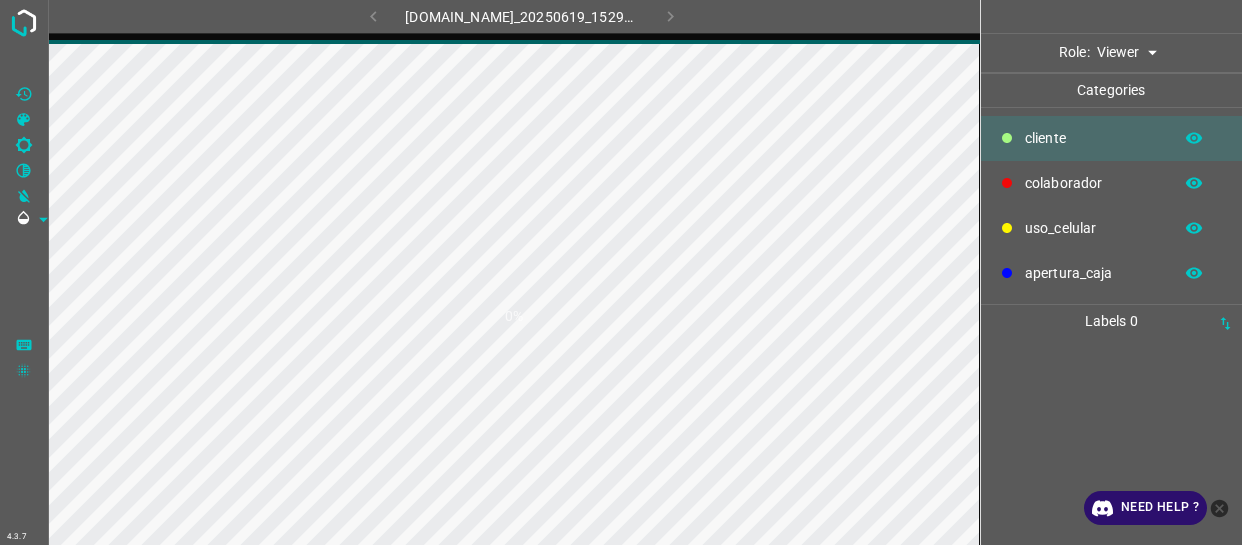 scroll, scrollTop: 0, scrollLeft: 0, axis: both 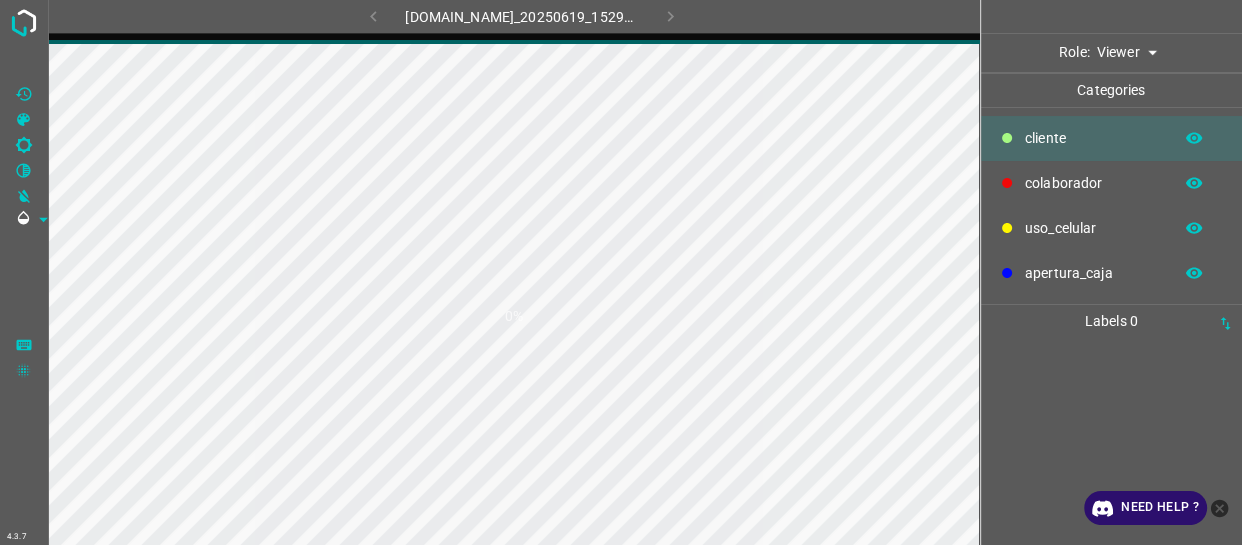 click on "4.3.7 [DOMAIN_NAME]_20250619_152931_000000270.jpg 0% Role: Viewer viewer Categories ​​cliente colaborador uso_celular apertura_caja Labels   0 Categories 1 ​​cliente 2 colaborador 3 uso_celular 4 apertura_caja Tools Space Change between modes (Draw & Edit) I Auto labeling R Restore zoom M Zoom in N Zoom out Delete Delete selecte label Filters Z Restore filters X Saturation filter C Brightness filter V Contrast filter B Gray scale filter General O Download Need Help ? - Text - Hide - Delete" at bounding box center (621, 272) 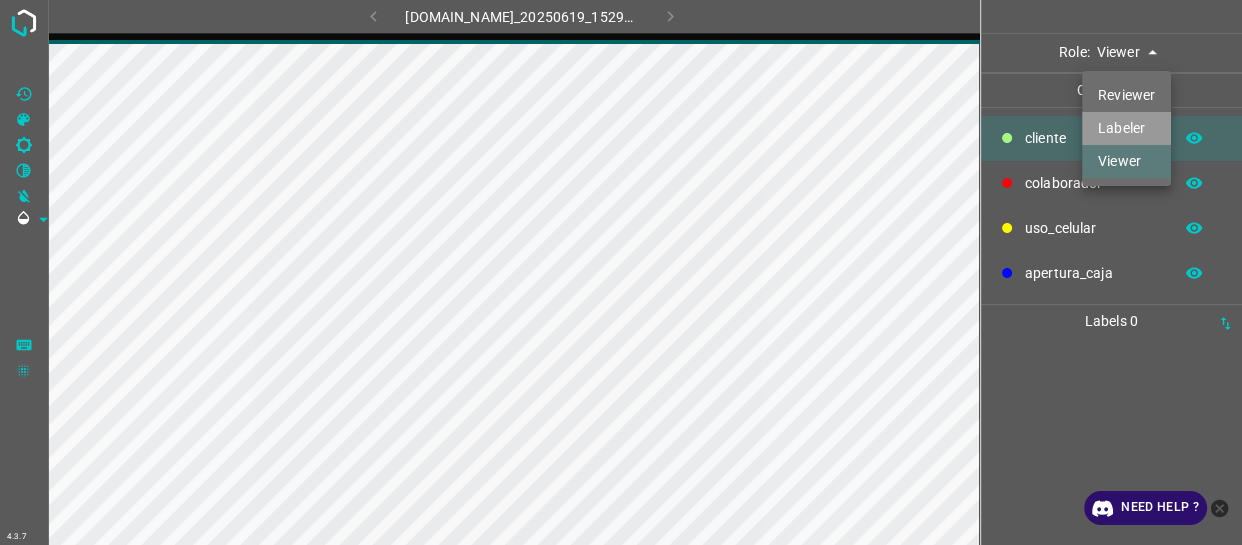click on "Labeler" at bounding box center [1126, 128] 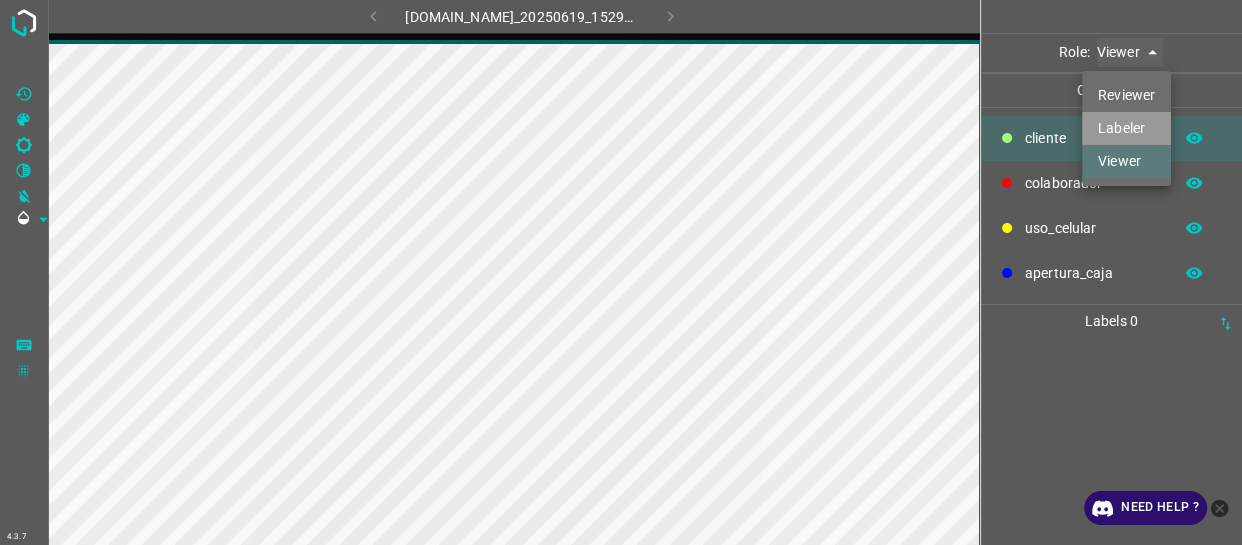 type on "labeler" 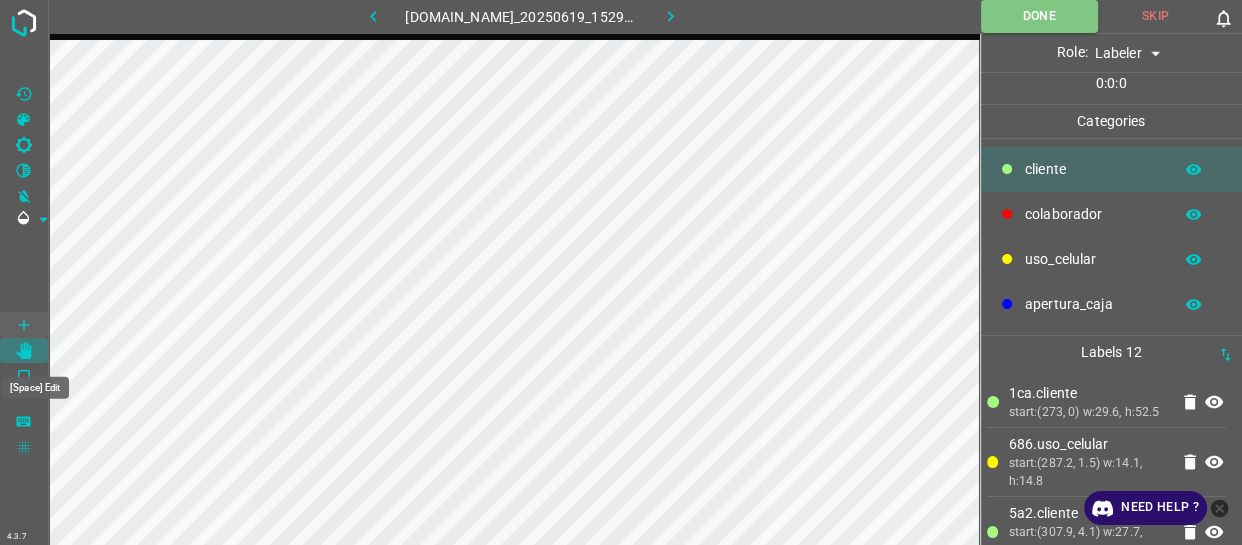 click 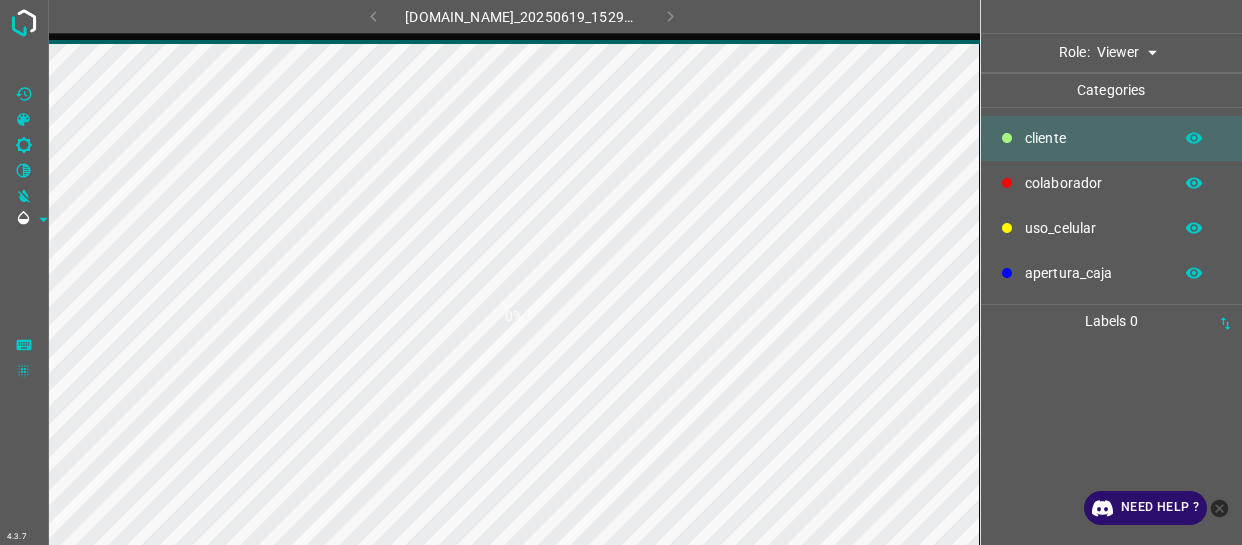 scroll, scrollTop: 0, scrollLeft: 0, axis: both 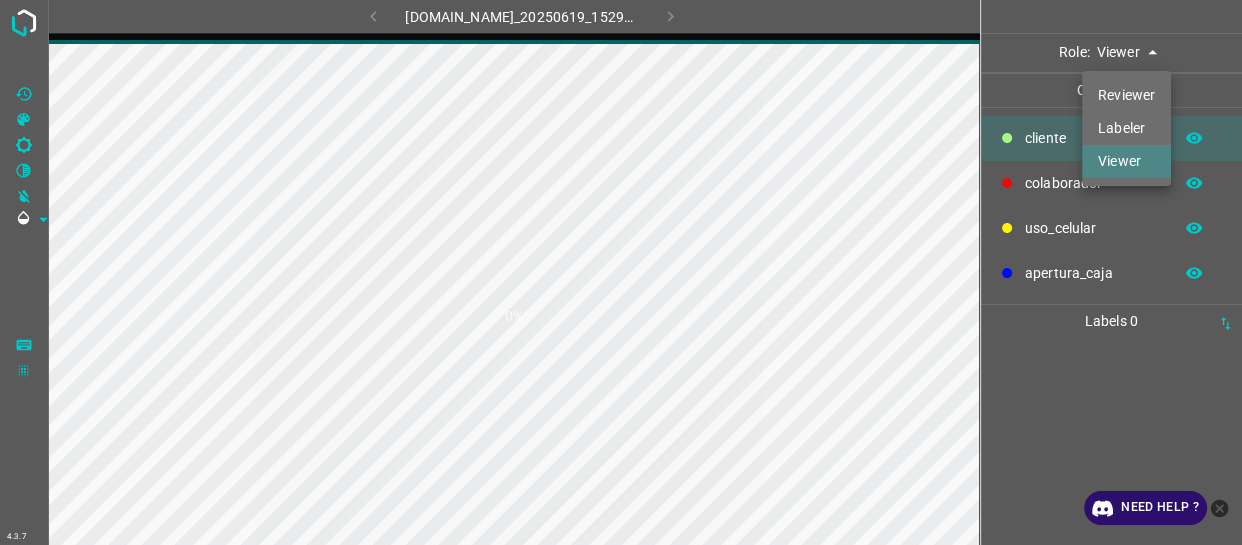click on "4.3.7 846-tb-manacar.ddns.net_20250619_152931_000000360.jpg 0% Role: Viewer viewer Categories ​​cliente colaborador uso_celular apertura_caja Labels   0 Categories 1 ​​cliente 2 colaborador 3 uso_celular 4 apertura_caja Tools Space Change between modes (Draw & Edit) I Auto labeling R Restore zoom M Zoom in N Zoom out Delete Delete selecte label Filters Z Restore filters X Saturation filter C Brightness filter V Contrast filter B Gray scale filter General O Download Need Help ? - Text - Hide - Delete Reviewer Labeler Viewer" at bounding box center (621, 272) 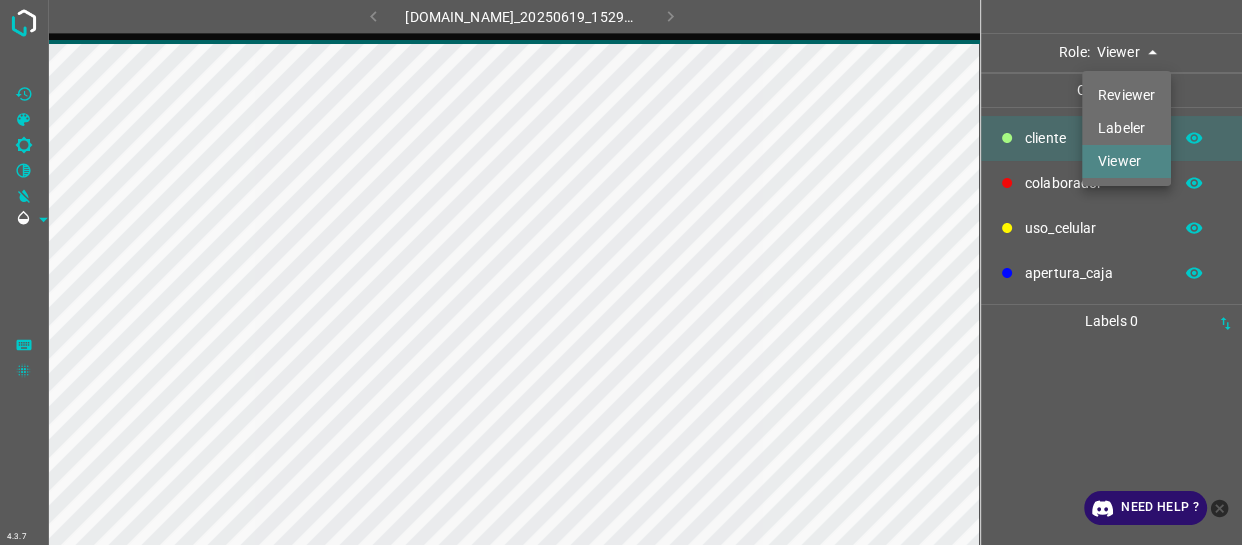 click on "Labeler" at bounding box center [1126, 128] 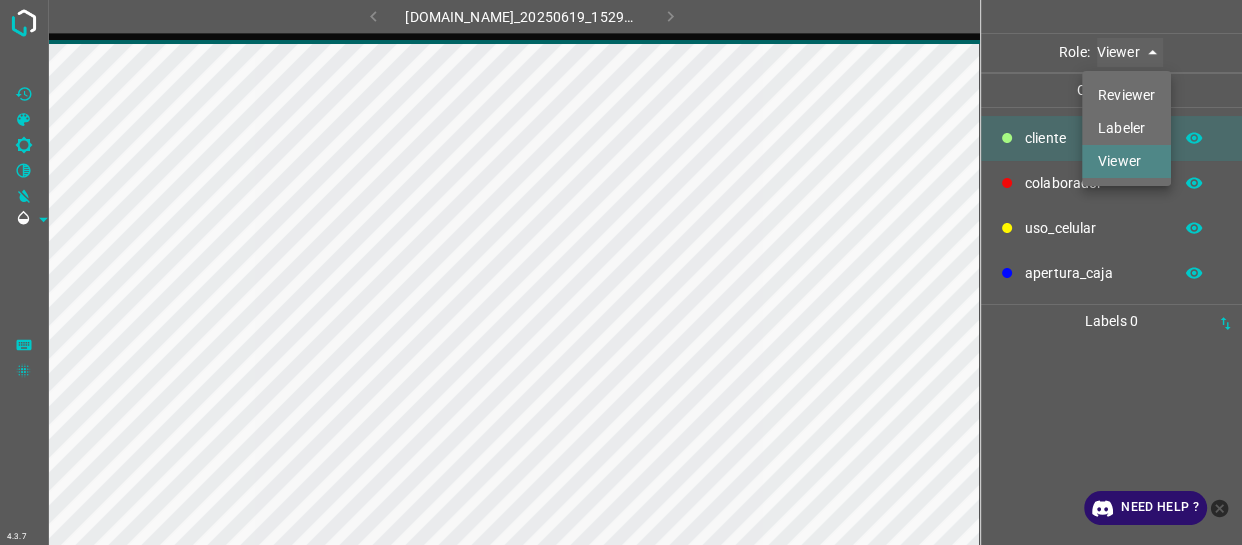 type on "labeler" 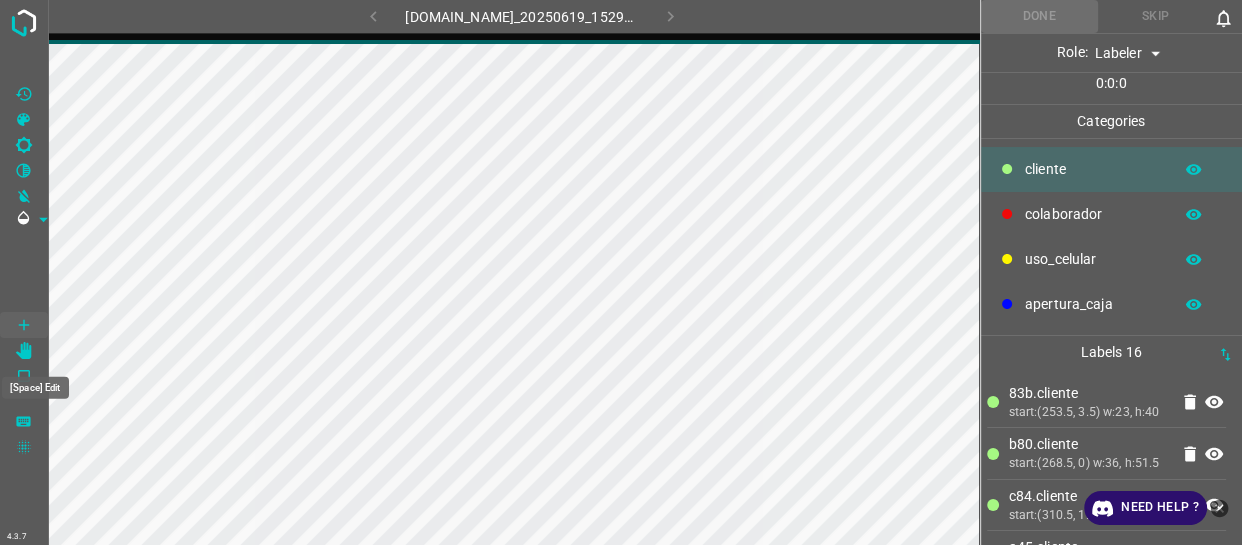 click 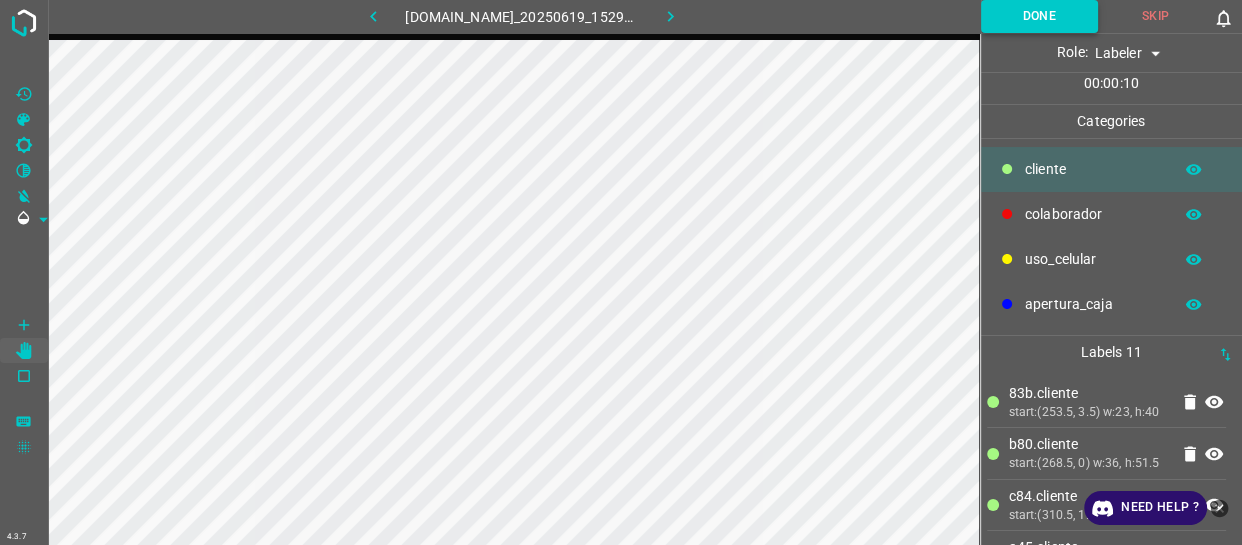 click on "Done" at bounding box center [1039, 16] 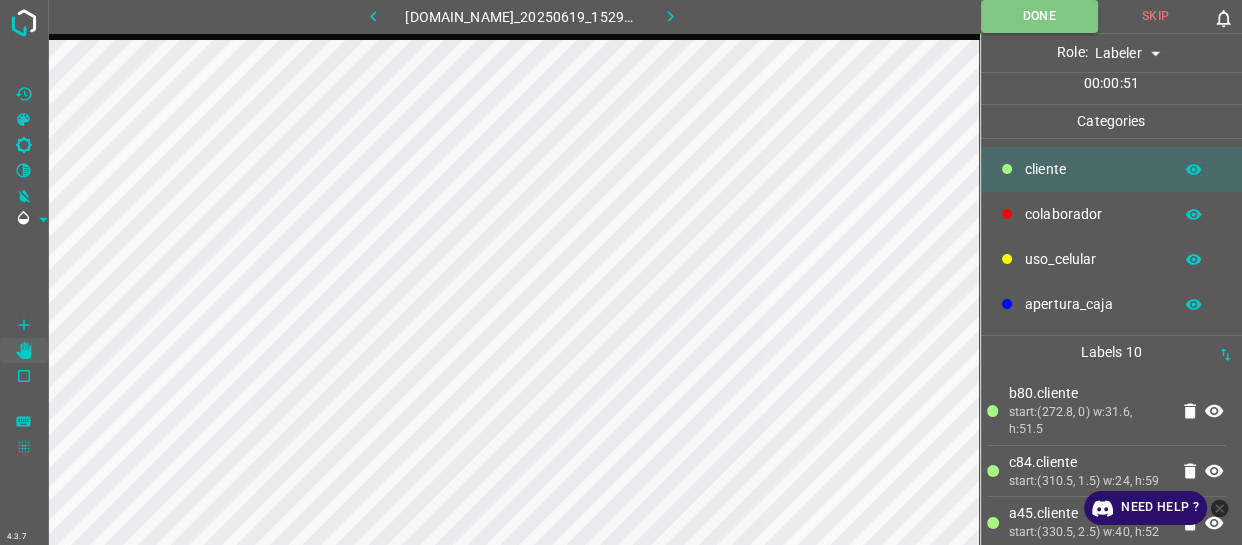 click 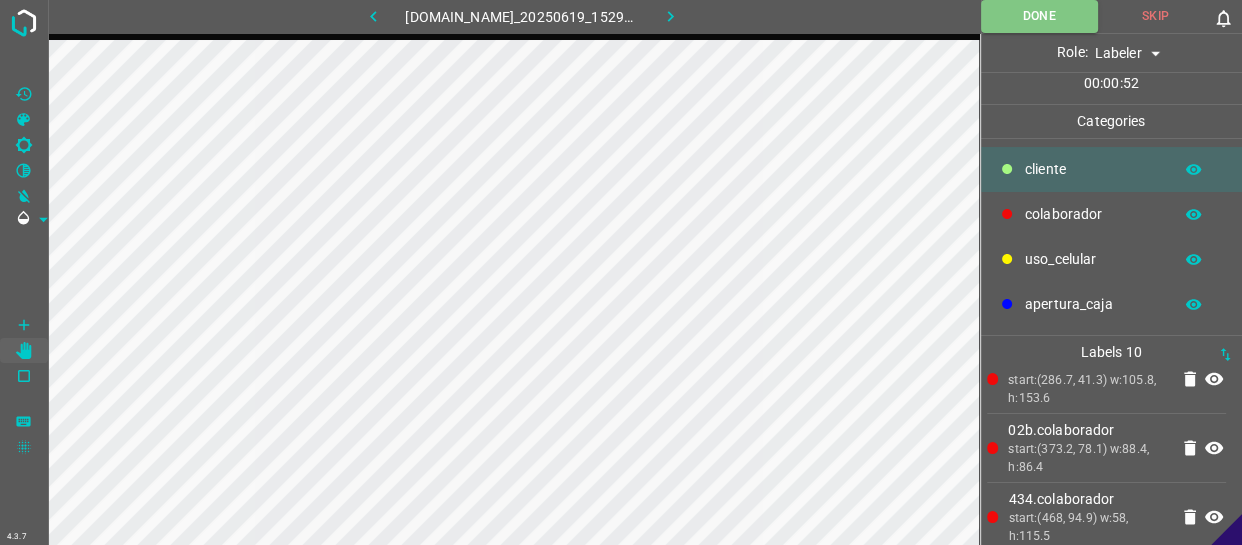 scroll, scrollTop: 454, scrollLeft: 0, axis: vertical 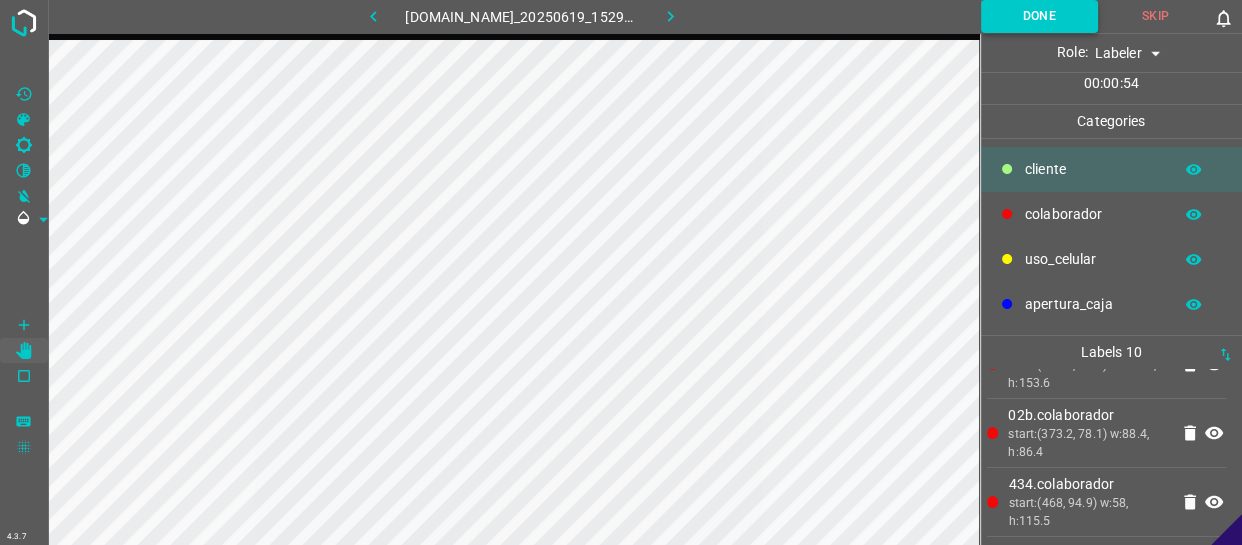 click on "Done" at bounding box center (1039, 16) 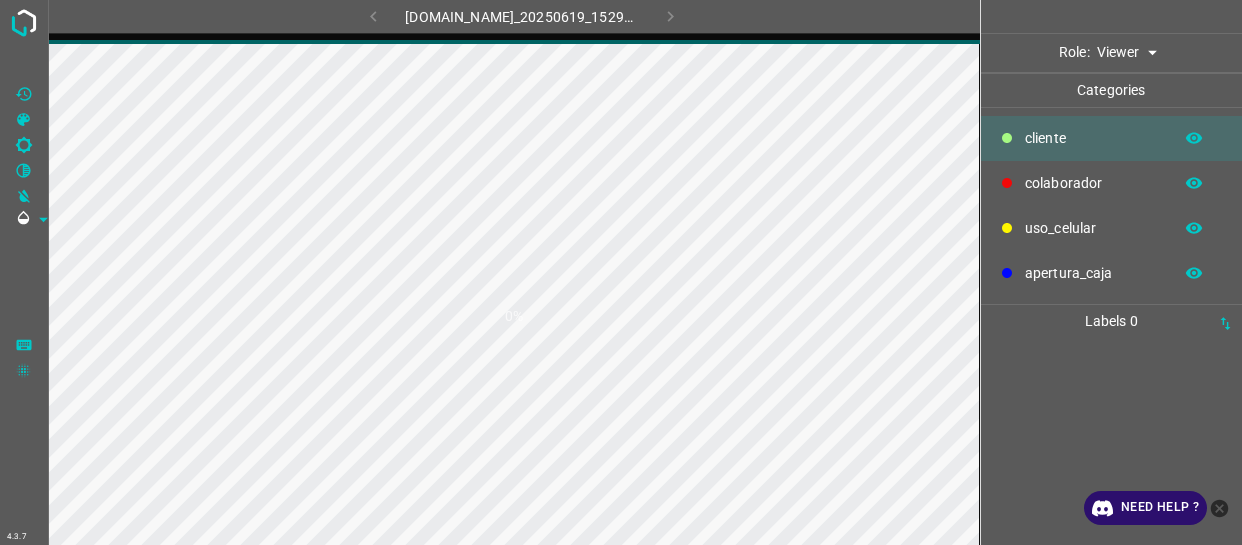 scroll, scrollTop: 0, scrollLeft: 0, axis: both 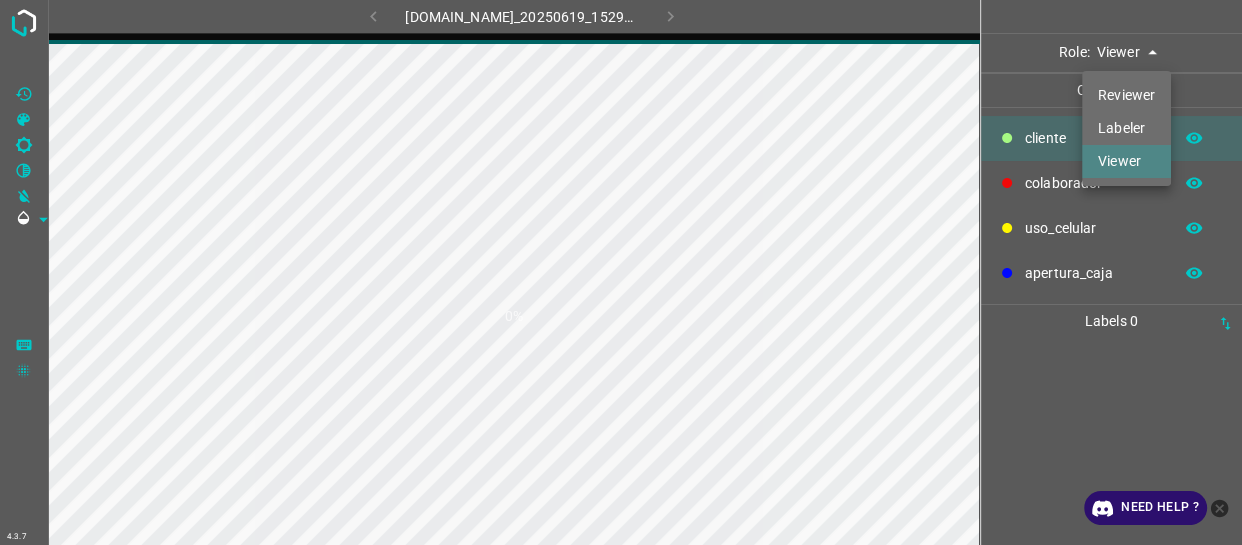 click on "4.3.7 846-tb-manacar.ddns.net_20250619_152931_000000390.jpg 0% Role: Viewer viewer Categories ​​cliente colaborador uso_celular apertura_caja Labels   0 Categories 1 ​​cliente 2 colaborador 3 uso_celular 4 apertura_caja Tools Space Change between modes (Draw & Edit) I Auto labeling R Restore zoom M Zoom in N Zoom out Delete Delete selecte label Filters Z Restore filters X Saturation filter C Brightness filter V Contrast filter B Gray scale filter General O Download Need Help ? - Text - Hide - Delete Reviewer Labeler Viewer" at bounding box center (621, 272) 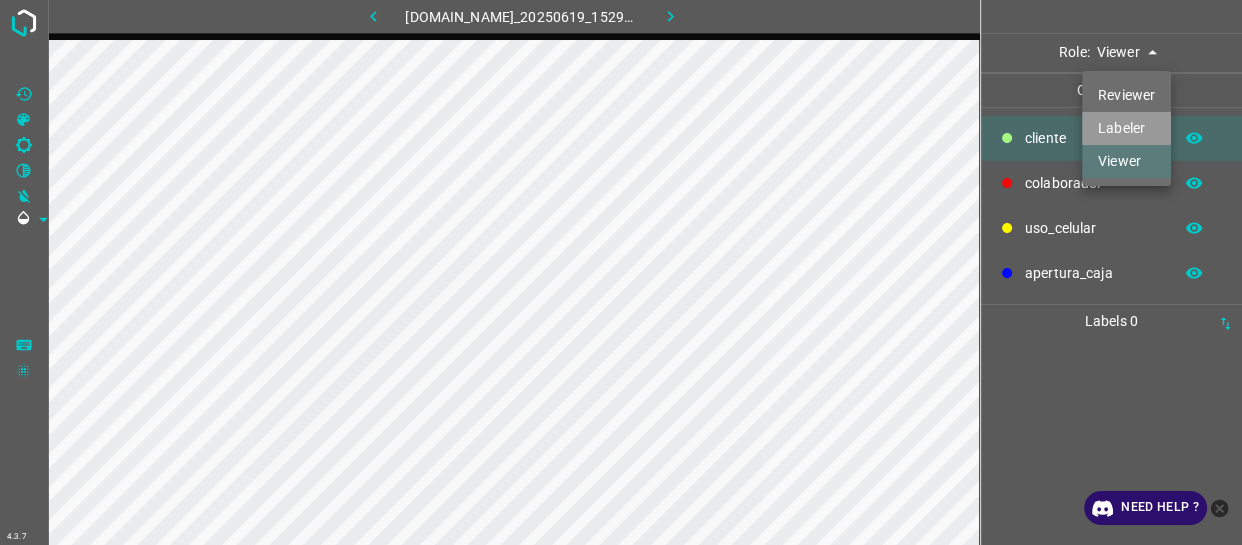 click on "Labeler" at bounding box center (1126, 128) 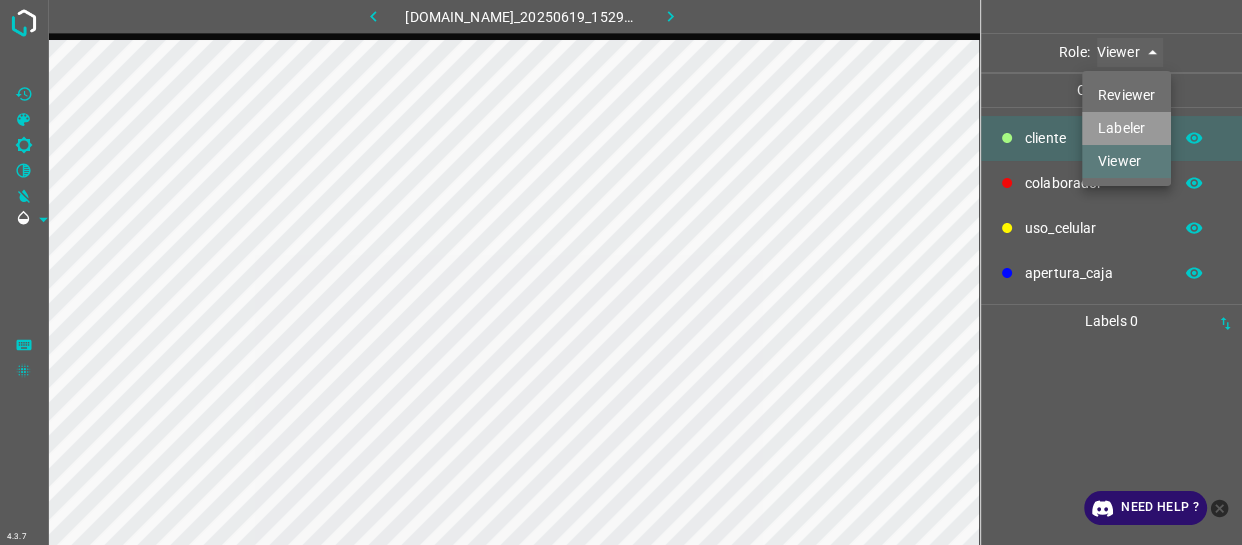 type on "labeler" 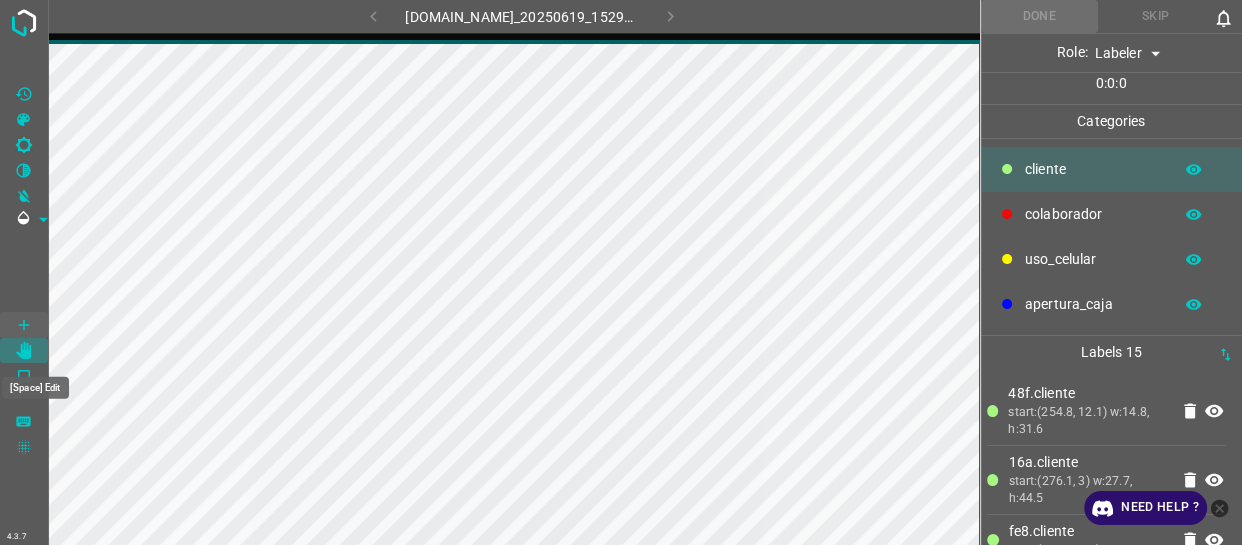 click 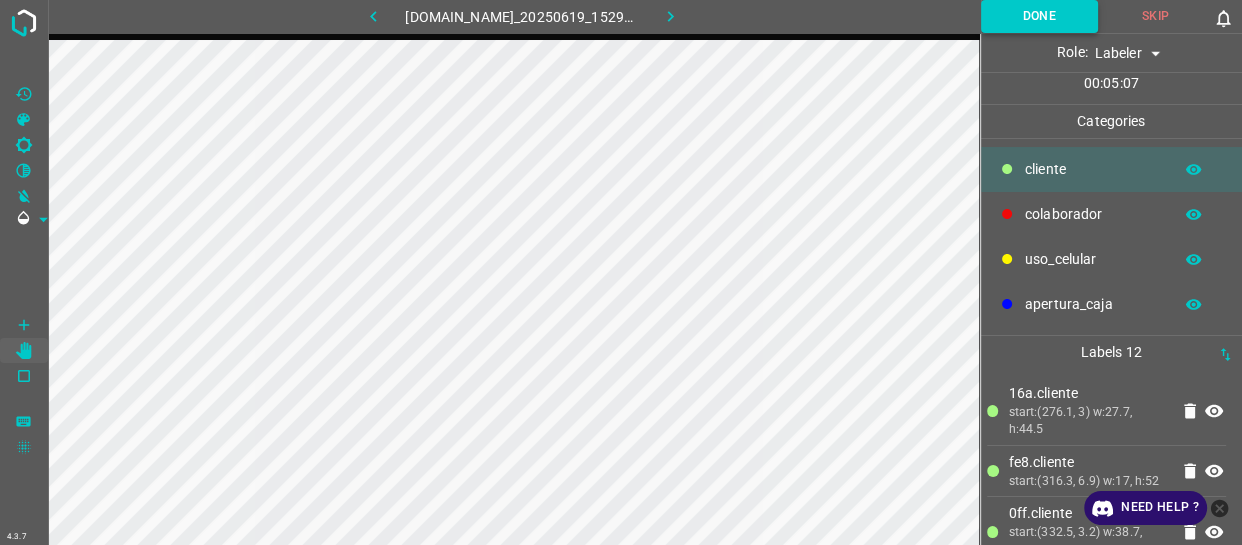 click on "Done" at bounding box center [1039, 16] 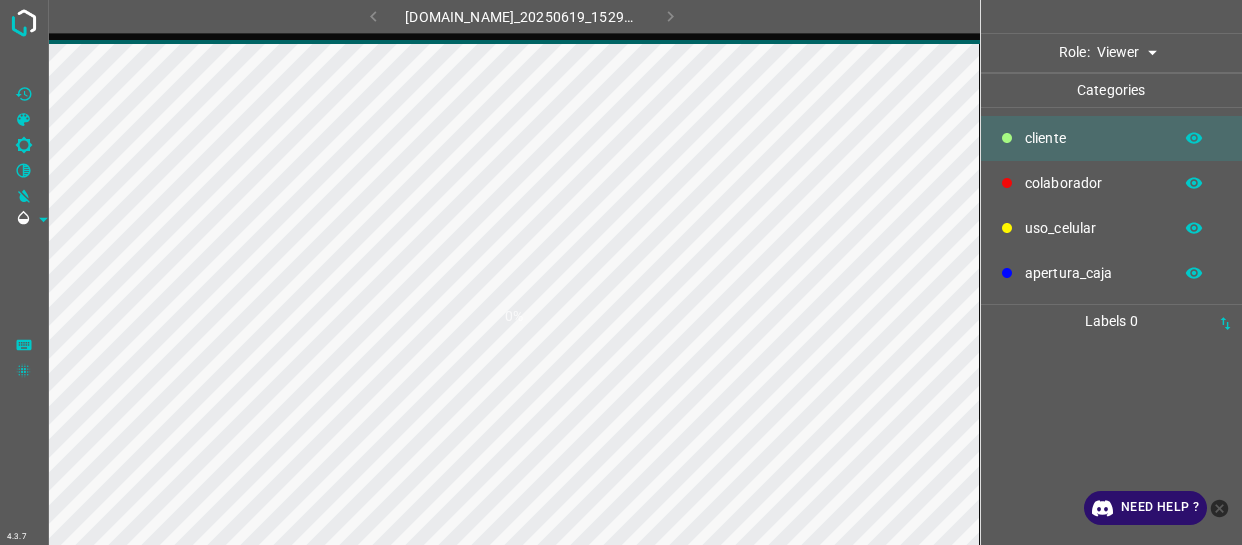 scroll, scrollTop: 0, scrollLeft: 0, axis: both 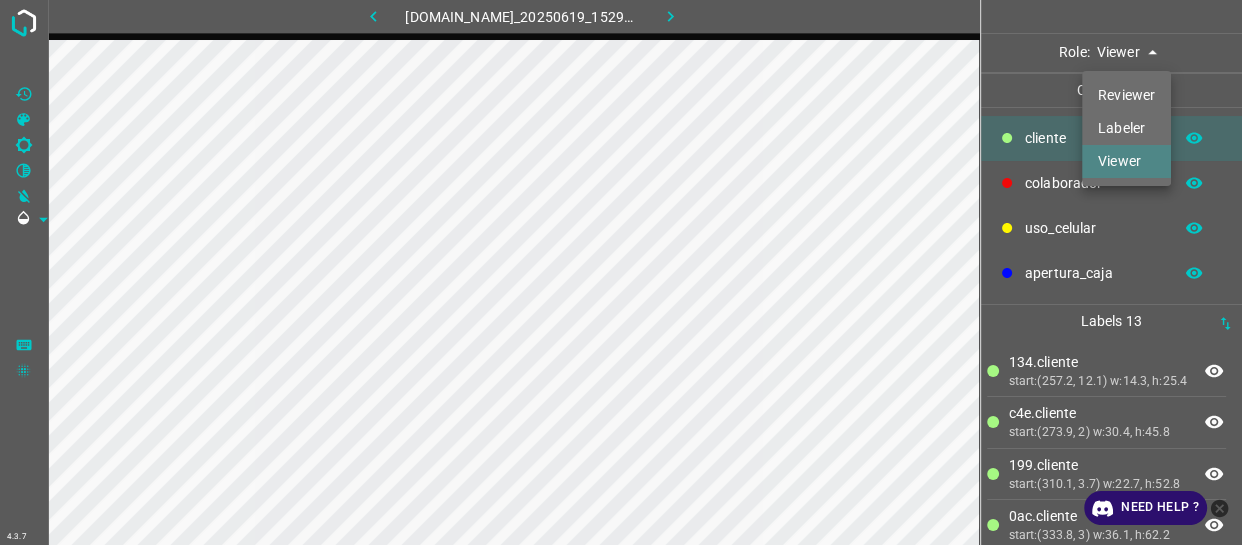 click on "4.3.7 [DOMAIN_NAME]_20250619_152931_000000450.jpg Role: Viewer viewer Categories ​​cliente colaborador uso_celular apertura_caja Labels   13 134.​​cliente
start:(257.2, 12.1)
w:14.3, h:25.4
c4e.​​cliente
start:(273.9, 2)
w:30.4, h:45.8
199.​​cliente
start:(310.1, 3.7)
w:22.7, h:52.8
[DATE].​​cliente
start:(333.8, 3)
w:36.1, h:62.2
17c.​​cliente
start:(386.4, 6.4)
w:11.7, h:15.7
dd1.​​cliente
start:(369.7, 11.1)
w:63.9, h:56.5
0e9.​​cliente
start:(392.4, 57.3)
w:33.4, h:57.9
691.​​cliente
start:(456, 72.7)
w:31.7, h:71.2
dac.​​cliente
start:(494.2, 39.9)
w:40.1, h:94.3
476.​​cliente
start:(570.6, 55.1)
w:17.1, h:82.4
d2c.colaborador
start:(208.8, 50.1)
w:75, h:168
474.colaborador 274.colaborador 1 2 3" at bounding box center [621, 272] 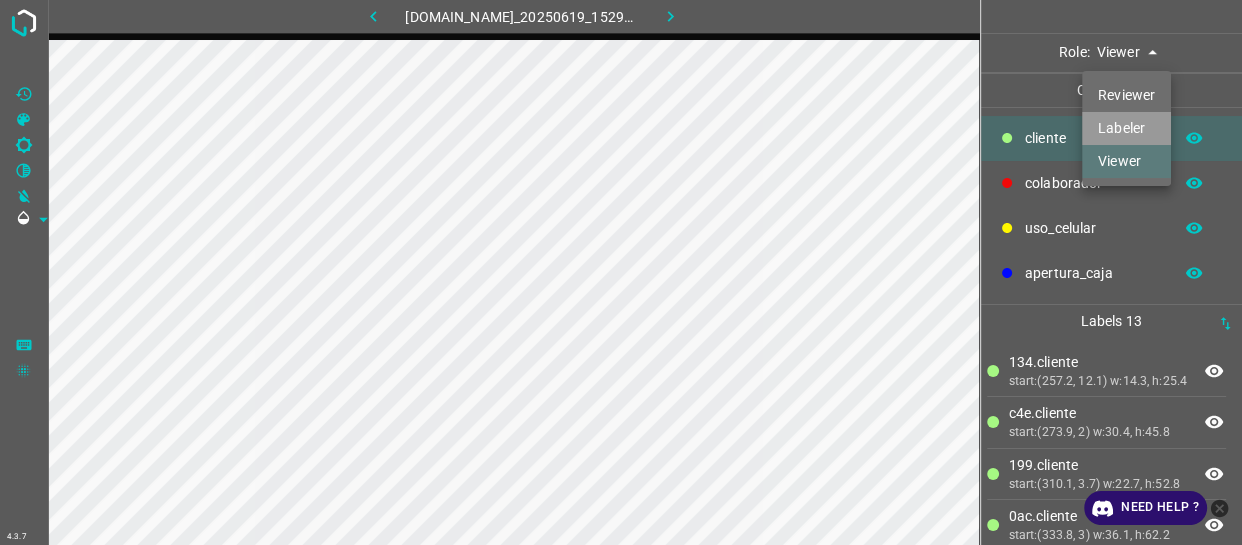 click on "Labeler" at bounding box center [1126, 128] 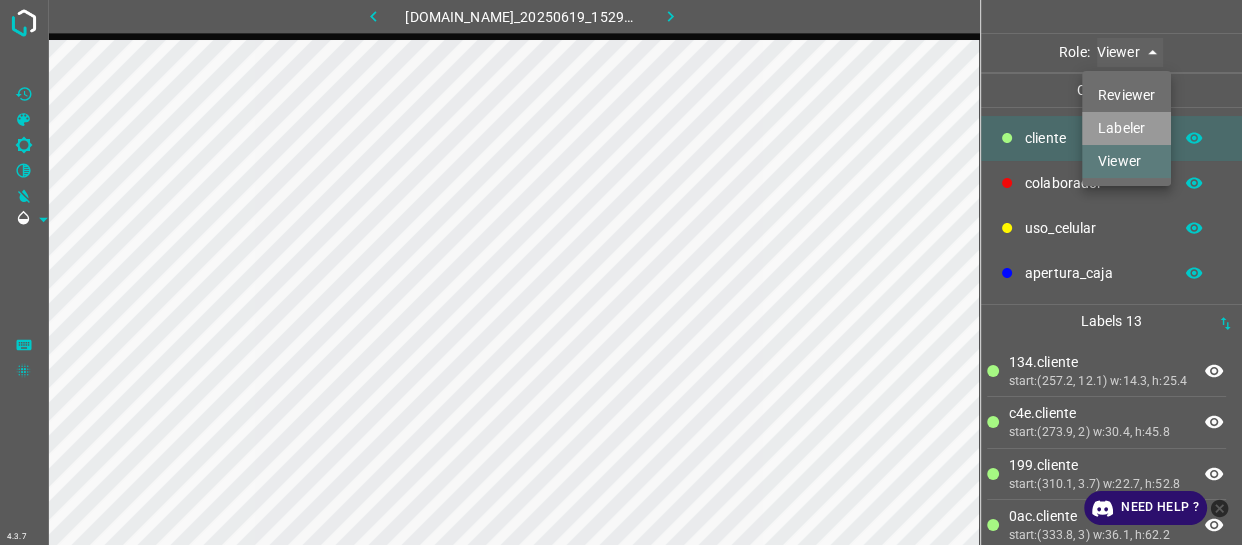 type on "labeler" 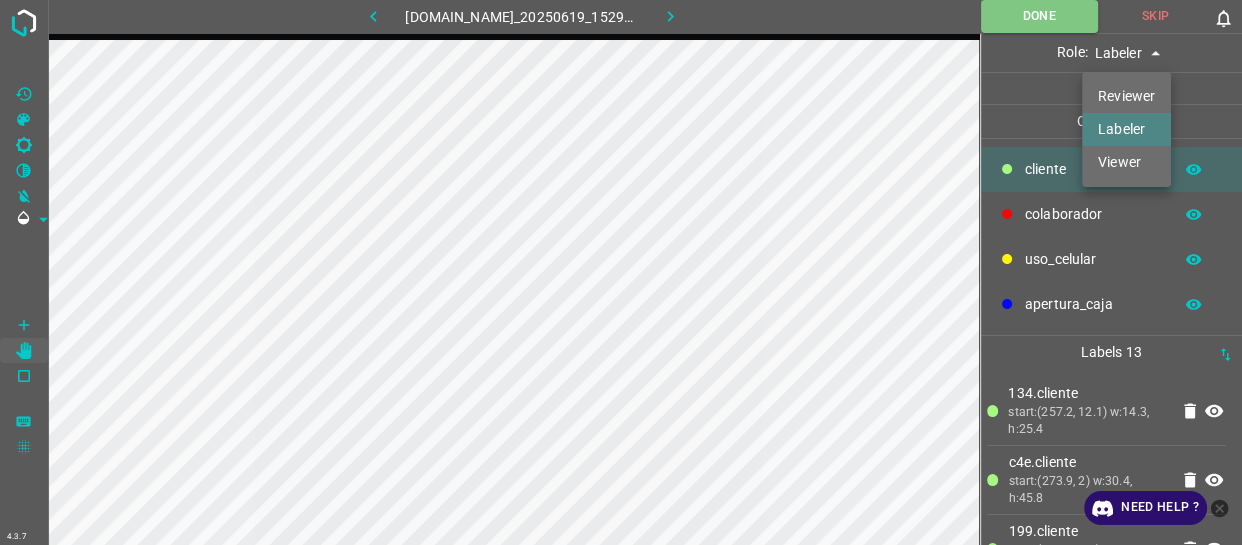 type 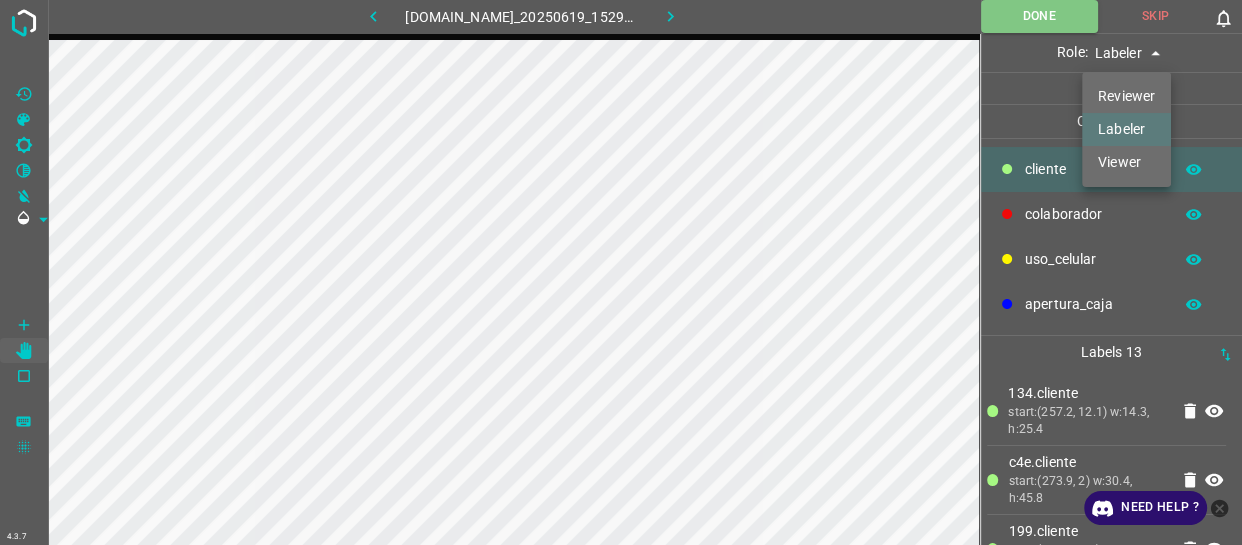 click at bounding box center [621, 272] 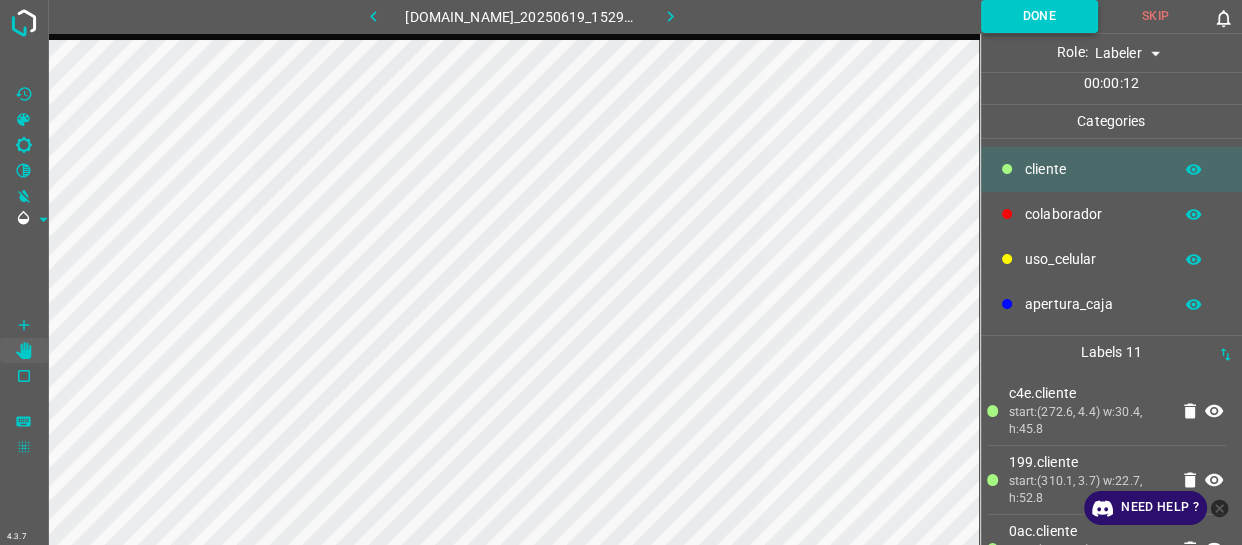 click on "Done" at bounding box center [1039, 16] 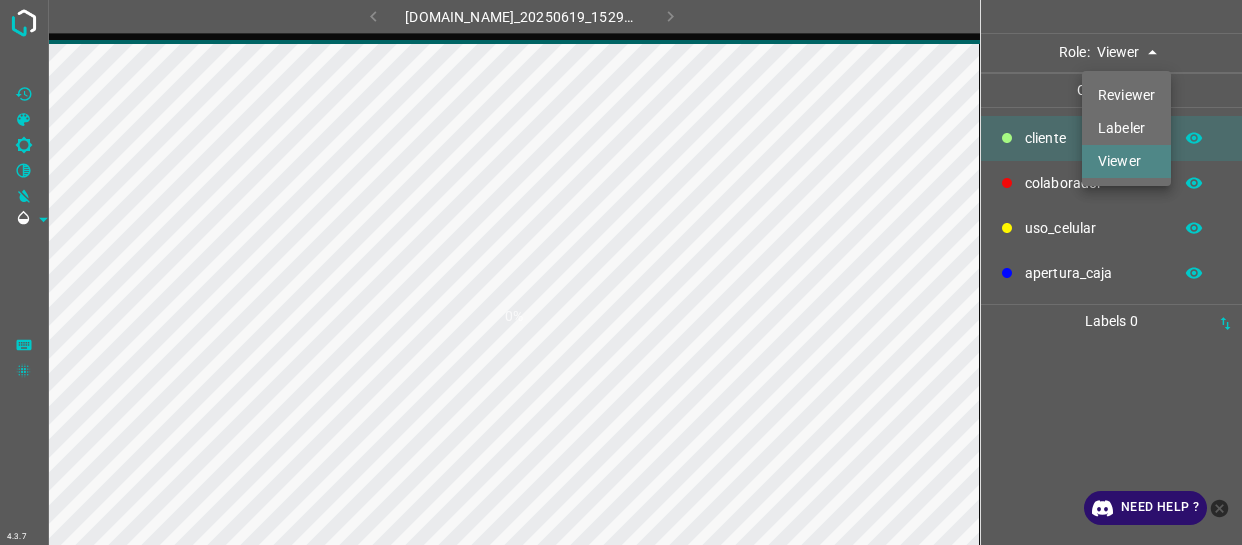 scroll, scrollTop: 0, scrollLeft: 0, axis: both 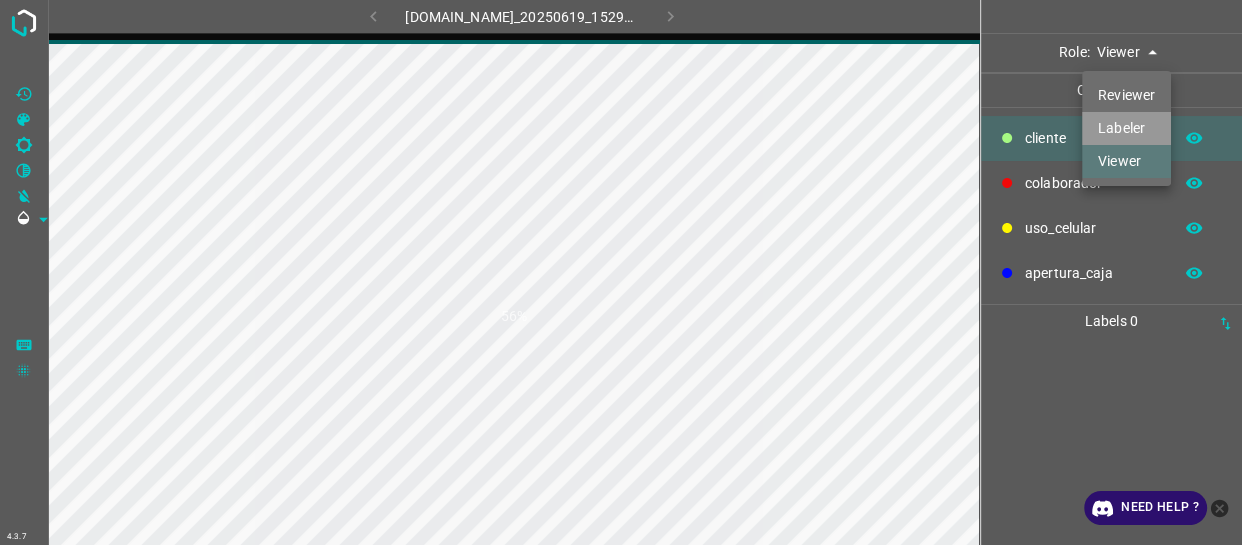 click on "Labeler" at bounding box center [1126, 128] 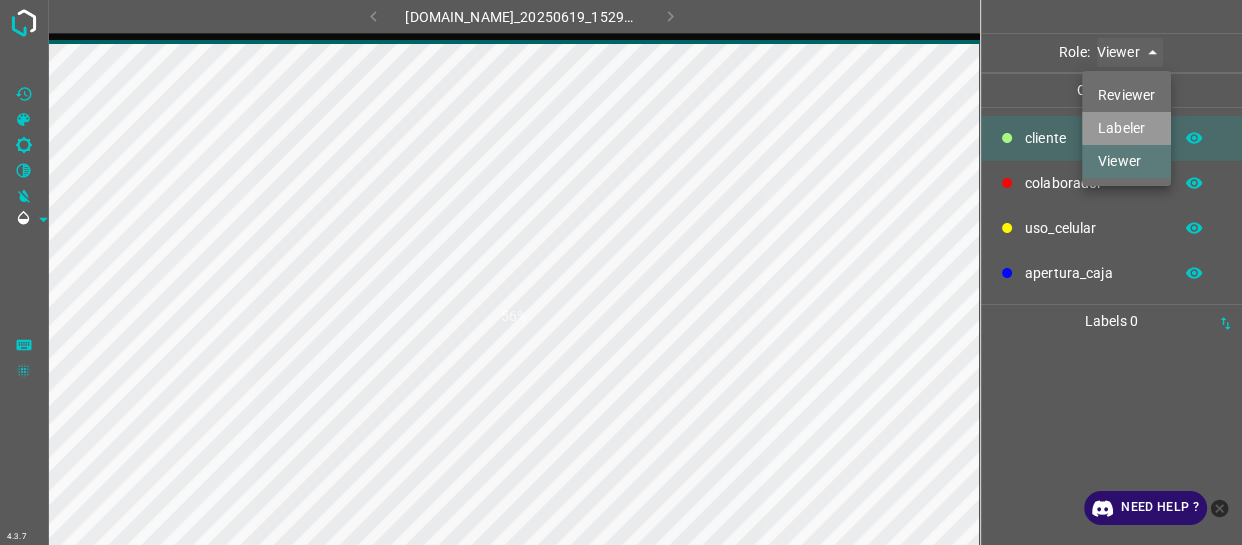 type on "labeler" 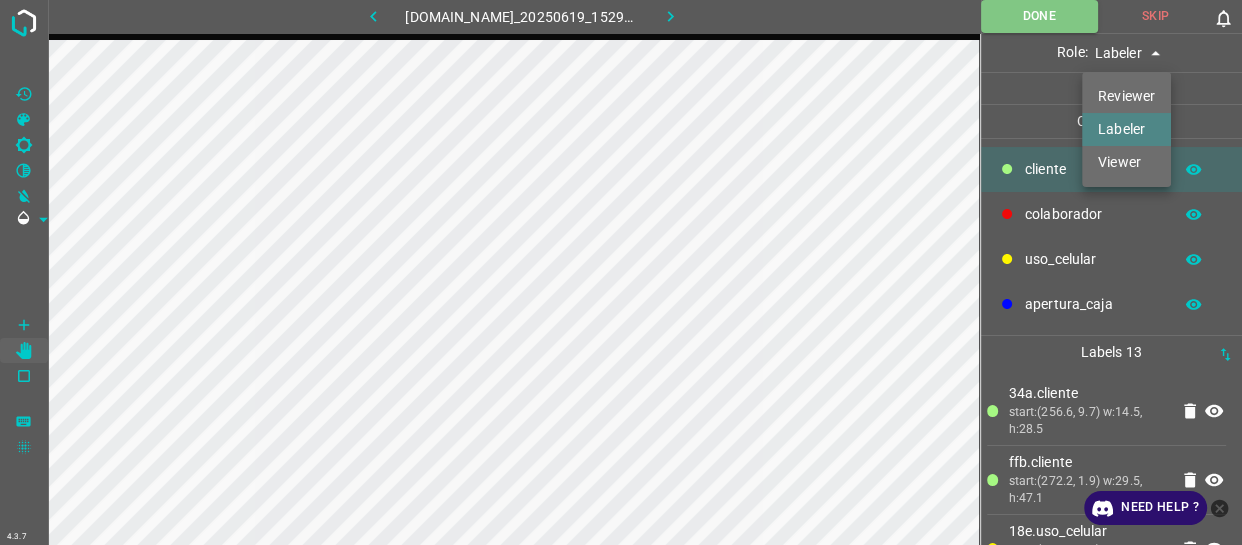 type 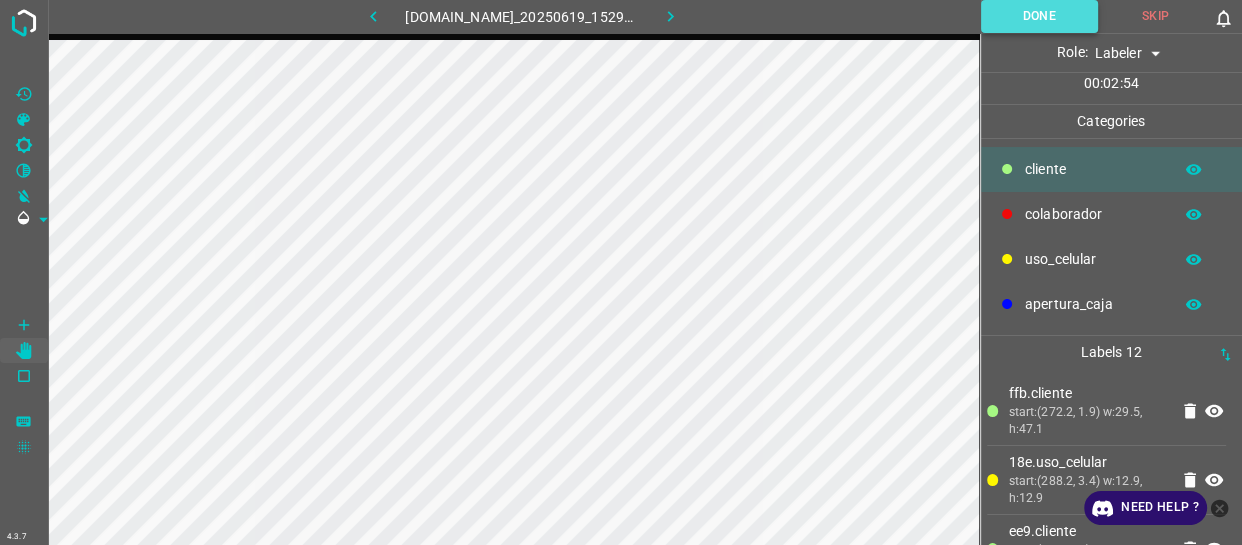 click on "Done" at bounding box center (1039, 16) 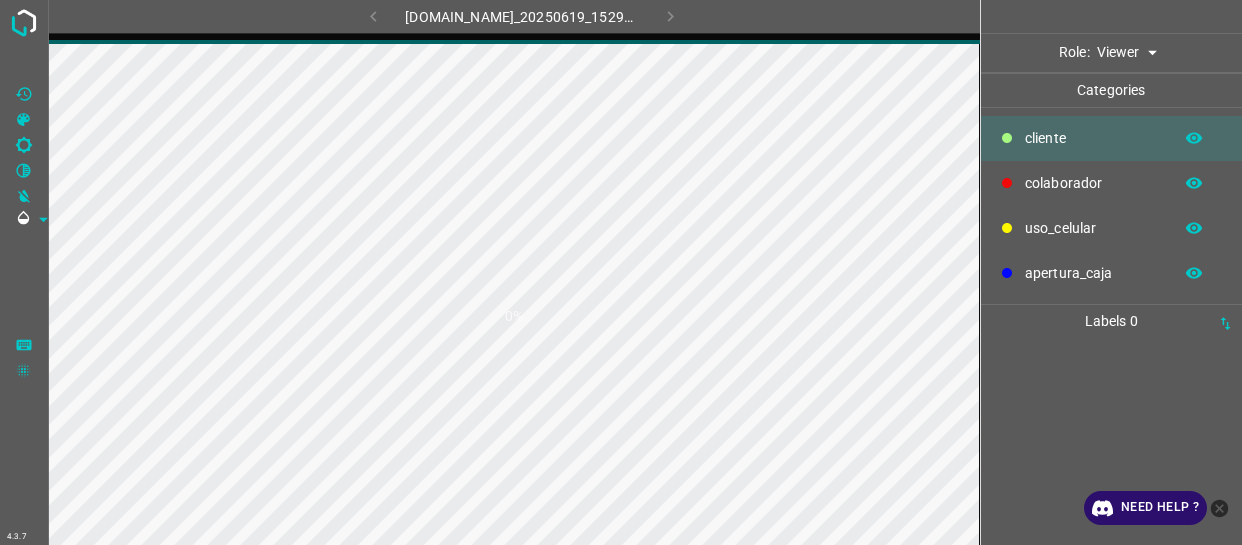scroll, scrollTop: 0, scrollLeft: 0, axis: both 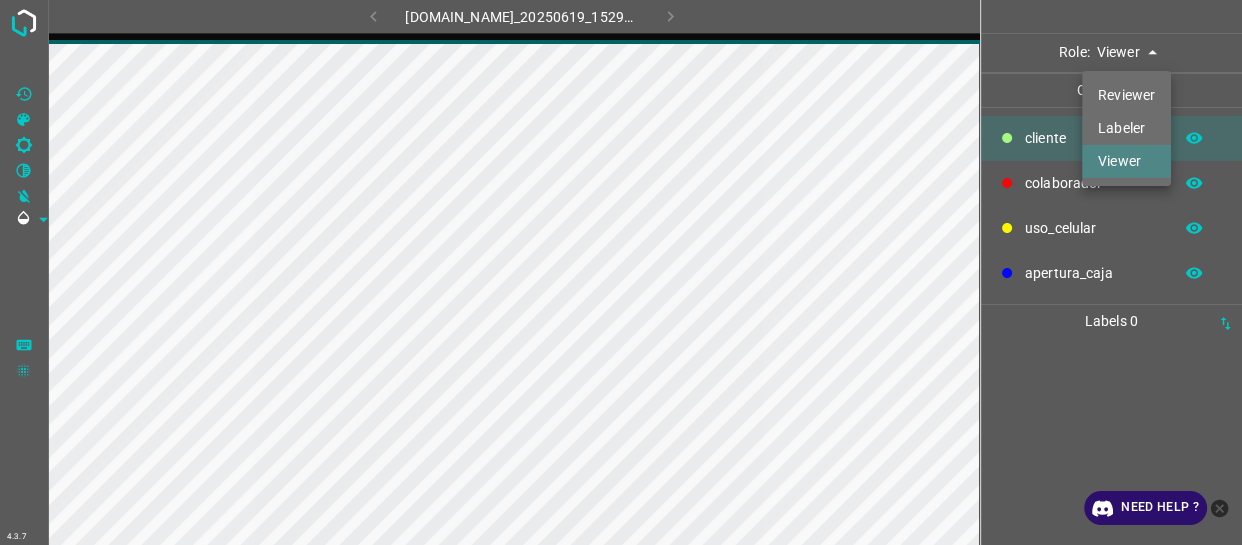 click on "4.3.7 846-tb-manacar.ddns.net_20250619_152931_000000630.jpg Role: Viewer viewer Categories ​​cliente colaborador uso_celular apertura_caja Labels   0 Categories 1 ​​cliente 2 colaborador 3 uso_celular 4 apertura_caja Tools Space Change between modes (Draw & Edit) I Auto labeling R Restore zoom M Zoom in N Zoom out Delete Delete selecte label Filters Z Restore filters X Saturation filter C Brightness filter V Contrast filter B Gray scale filter General O Download Need Help ? - Text - Hide - Delete Reviewer Labeler Viewer" at bounding box center (621, 272) 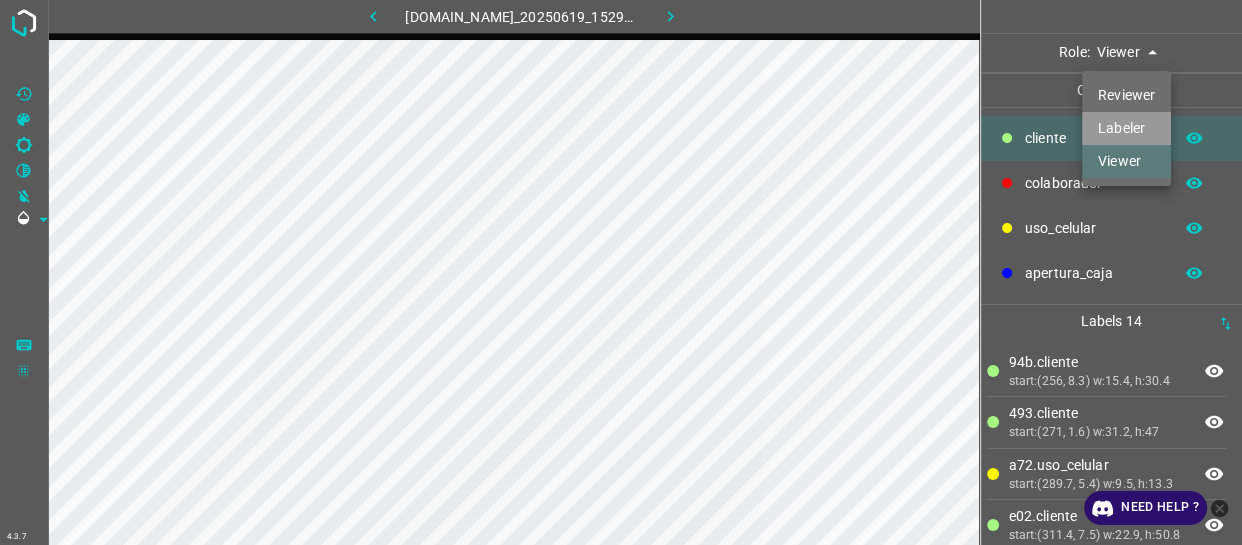 click on "Labeler" at bounding box center (1126, 128) 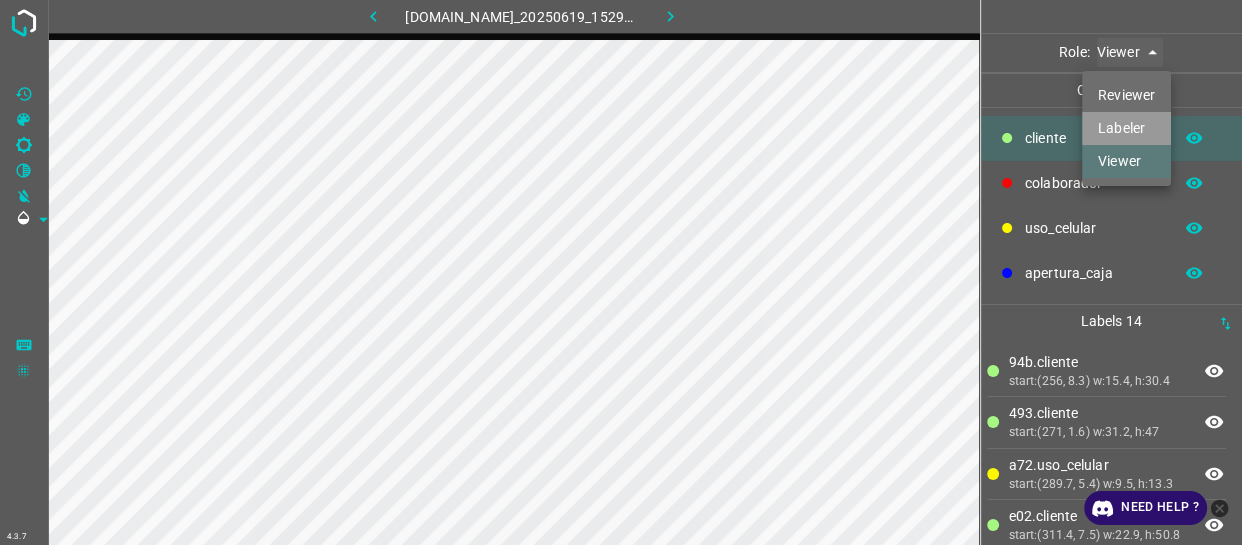 type on "labeler" 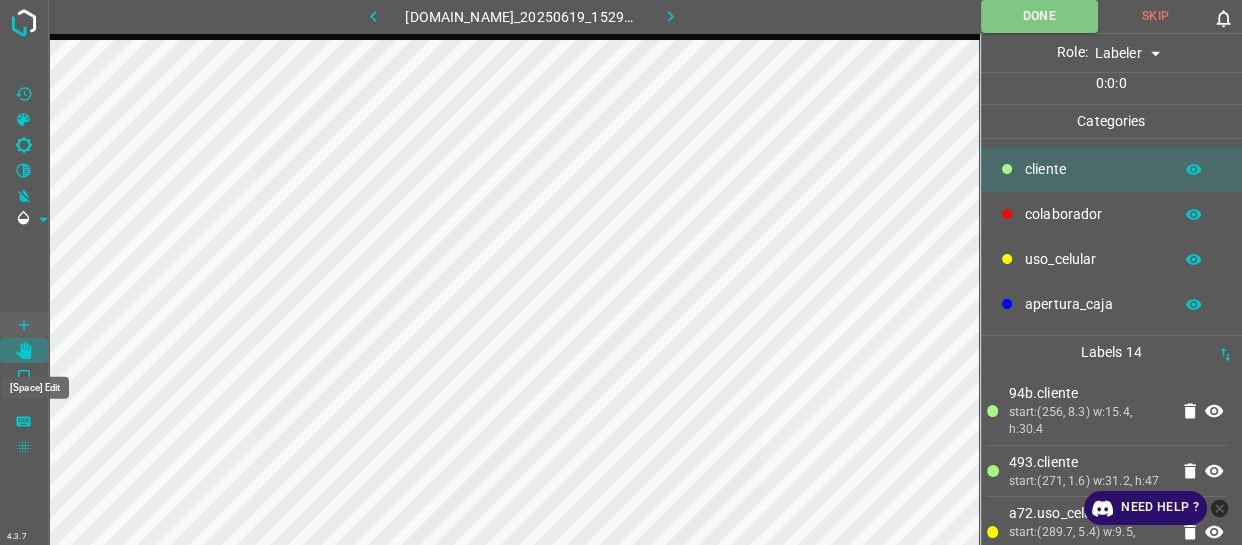 click 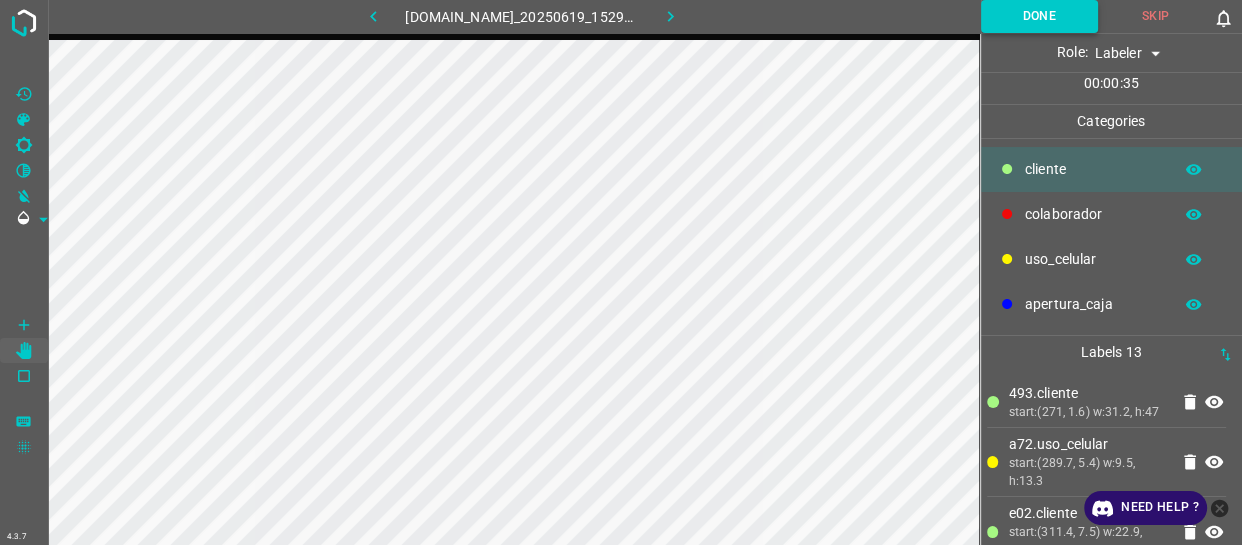 click on "Done" at bounding box center (1039, 16) 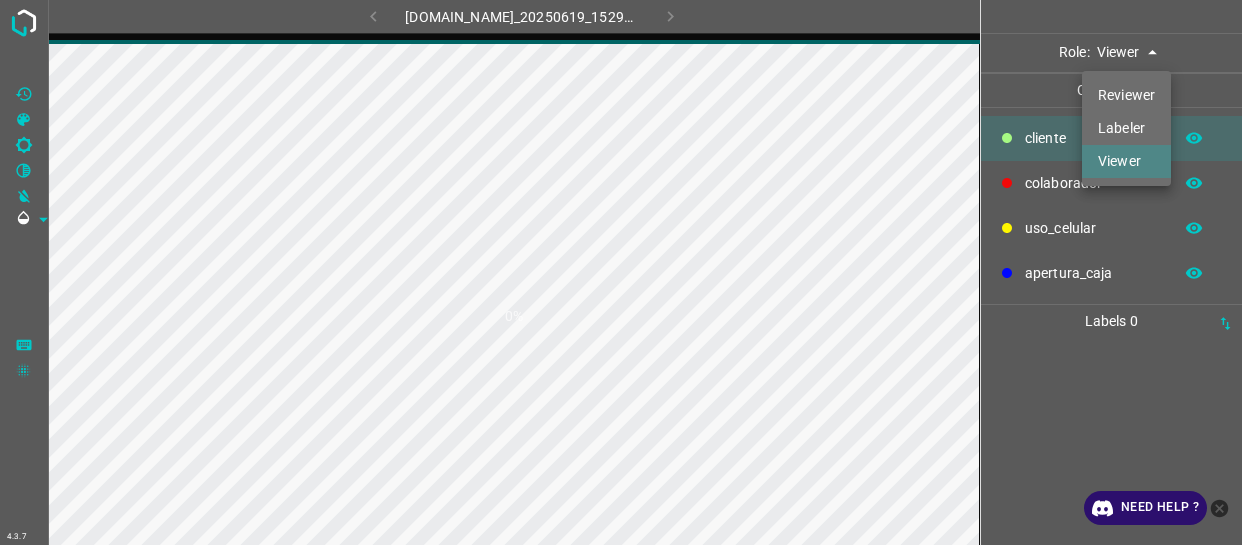 scroll, scrollTop: 0, scrollLeft: 0, axis: both 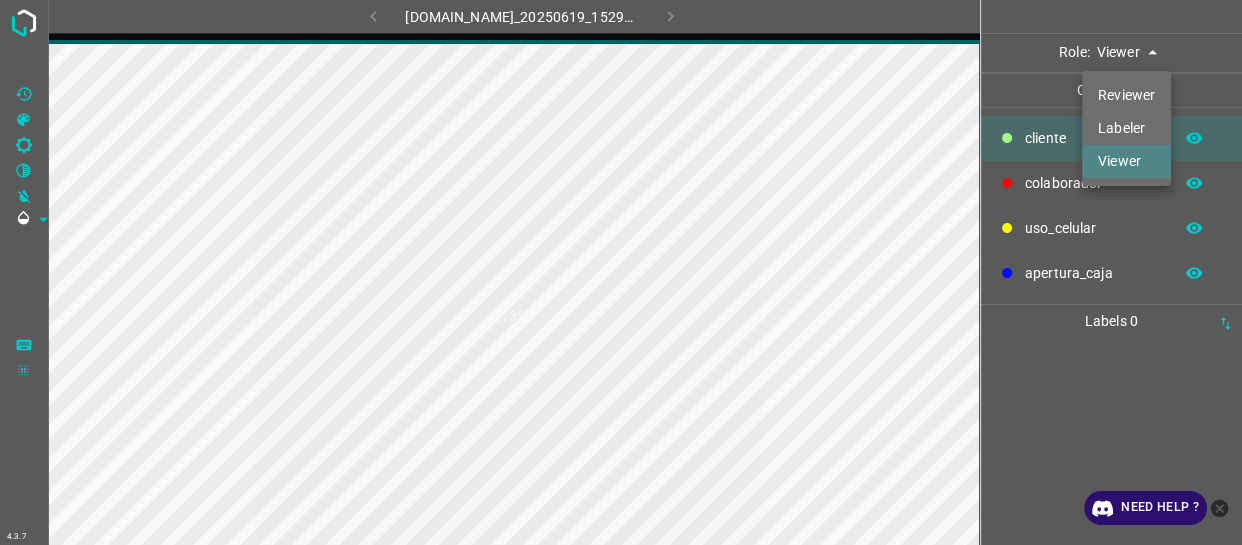 click on "Labeler" at bounding box center (1126, 128) 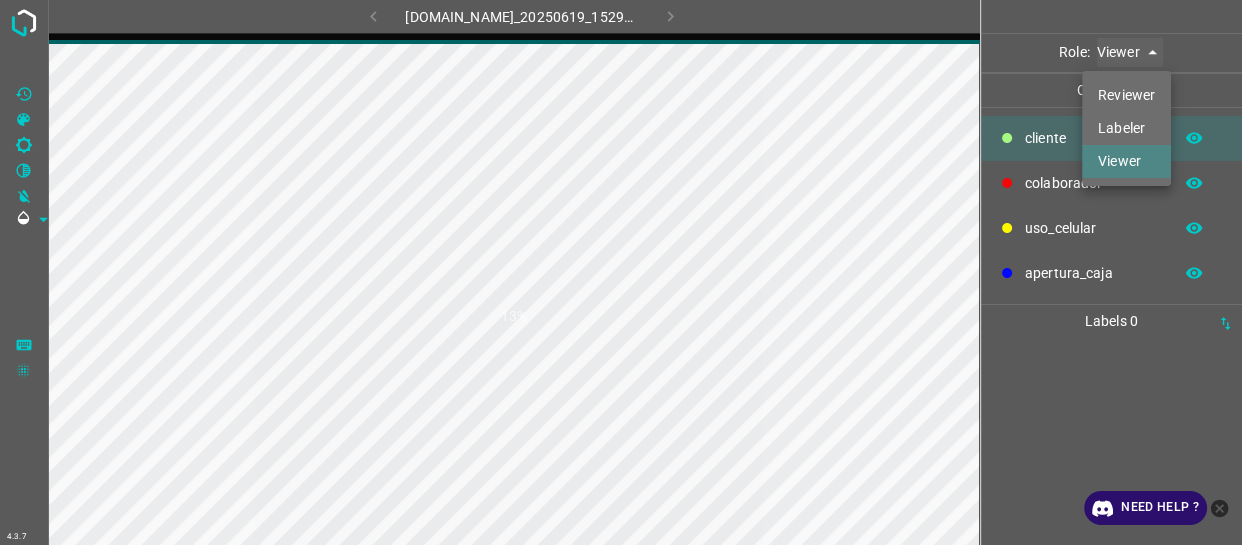type on "labeler" 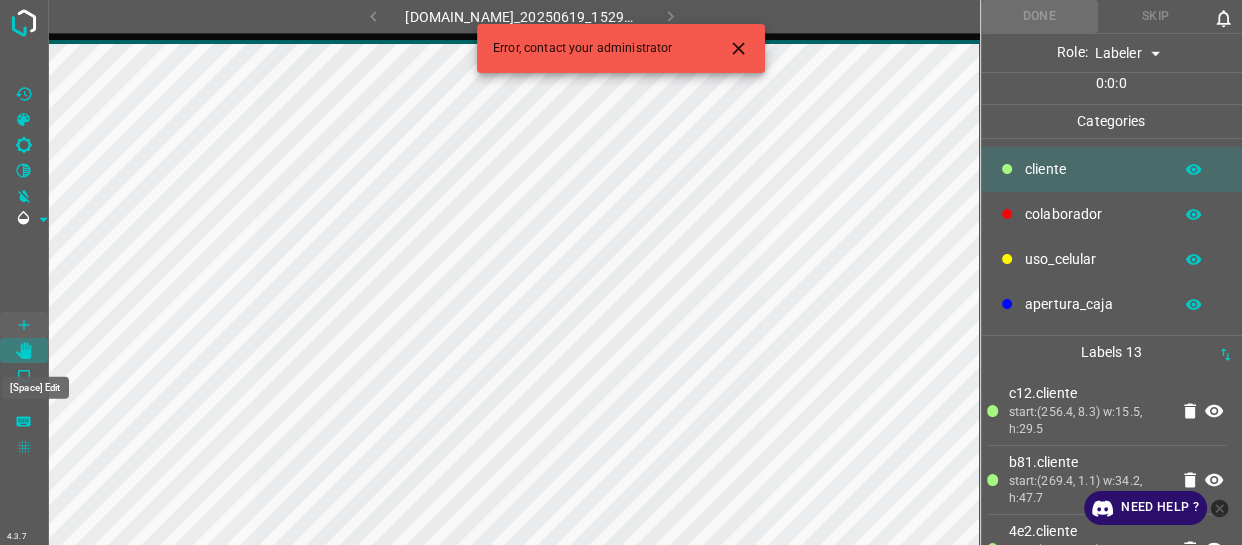 click 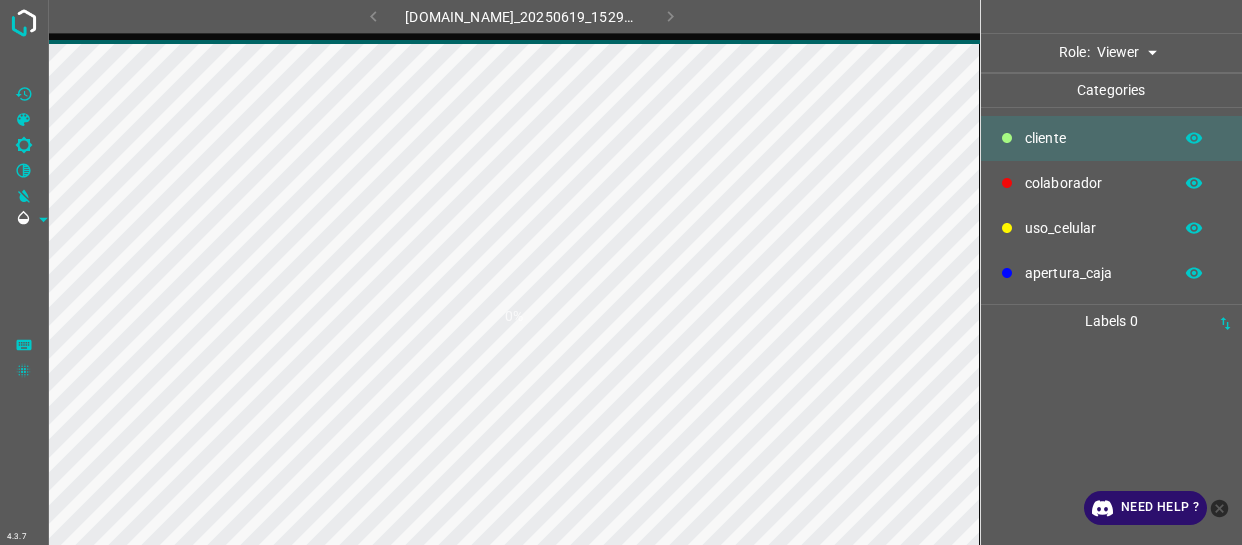 scroll, scrollTop: 0, scrollLeft: 0, axis: both 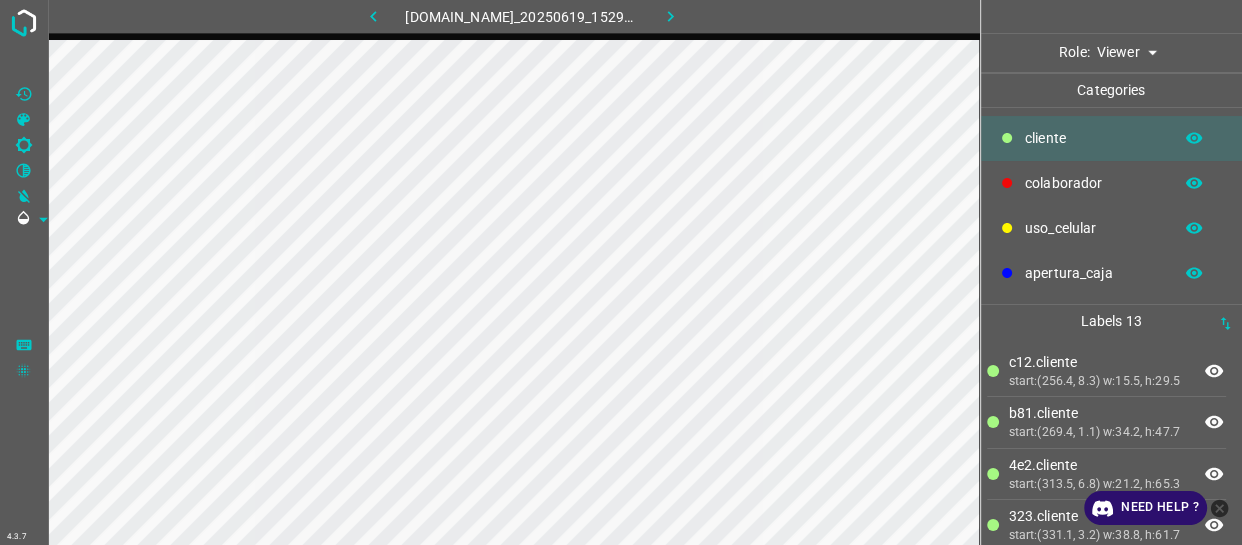 click on "Viewer viewer" at bounding box center [1127, 53] 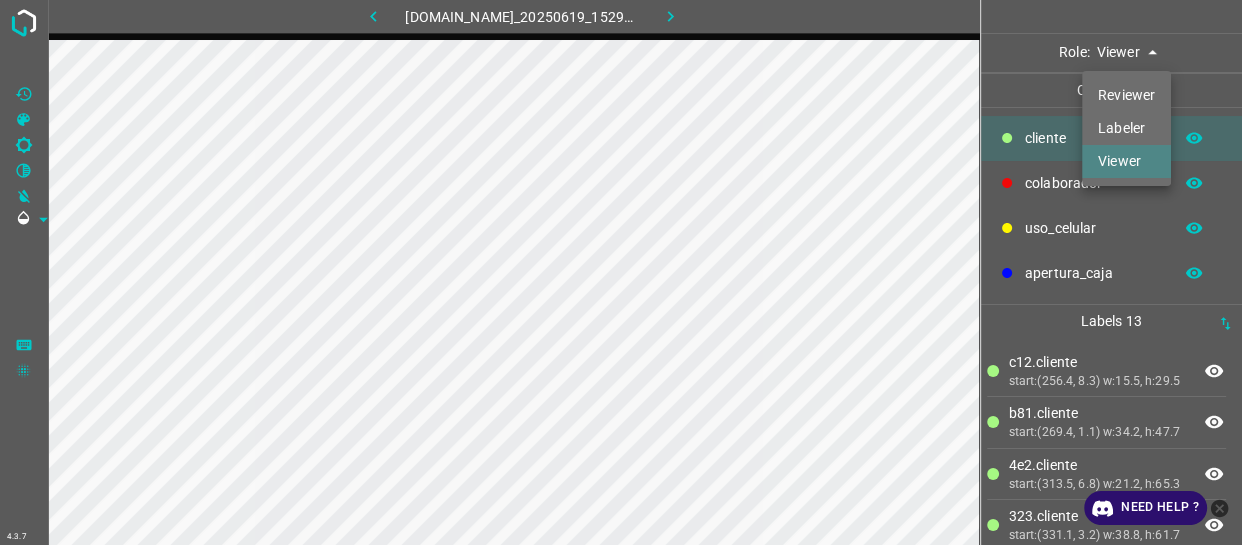 click on "4.3.7 846-tb-manacar.ddns.net_20250619_152931_000000660.jpg Role: Viewer viewer Categories ​​cliente colaborador uso_celular apertura_caja Labels   13 c12.​​cliente
start:(256.4, 8.3)
w:15.5, h:29.5
b81.​​cliente
start:(269.4, 1.1)
w:34.2, h:47.7
4e2.​​cliente
start:(313.5, 6.8)
w:21.2, h:65.3
323.​​cliente
start:(331.1, 3.2)
w:38.8, h:61.7
6e3.​​cliente
start:(392.8, 16.1)
w:32.1, h:53.4
e14.​​cliente
start:(478, 45.5)
w:35, h:74
c2a.​​cliente
start:(507, 39.5)
w:31, h:72
edd.​​cliente
start:(557, 79.5)
w:30, h:80
0d2.​​cliente
start:(390, 57.5)
w:43, h:63
d5a.​​cliente
start:(468, 74.5)
w:55, h:71
941.colaborador
start:(166, 17.5)
w:64, h:174
a74.colaborador ac4.colaborador Categories 1 ​​cliente 2 3" at bounding box center [621, 272] 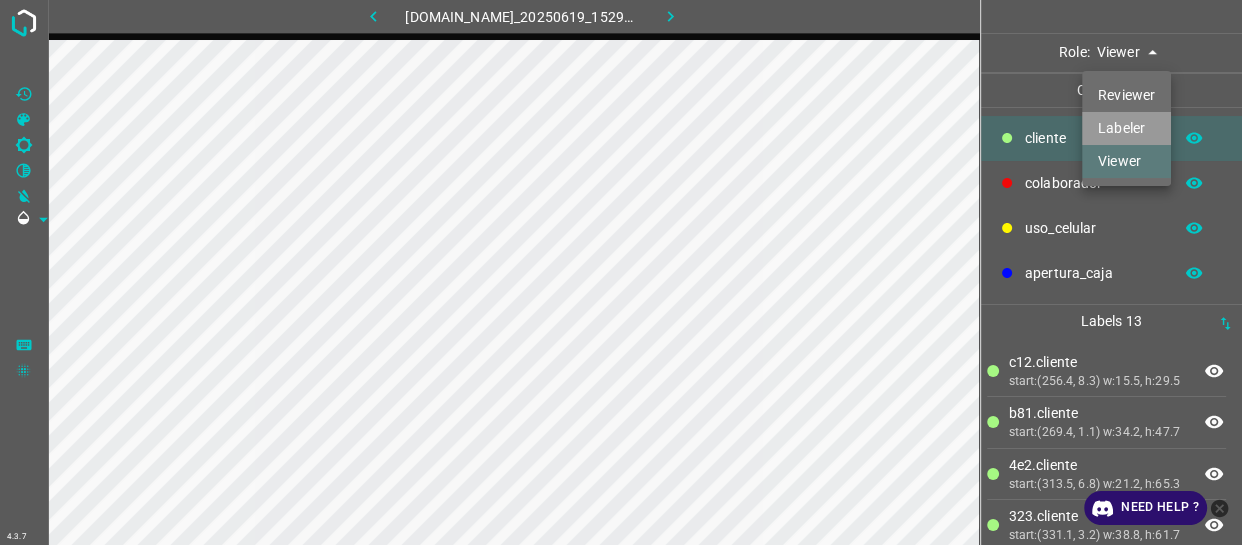 click on "Labeler" at bounding box center [1126, 128] 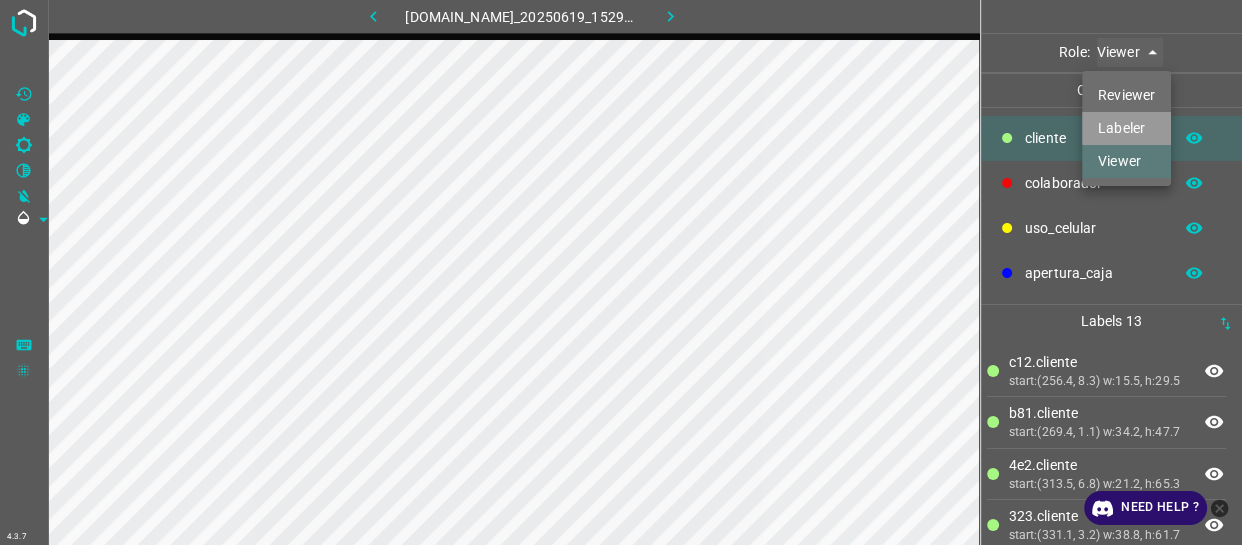 type on "labeler" 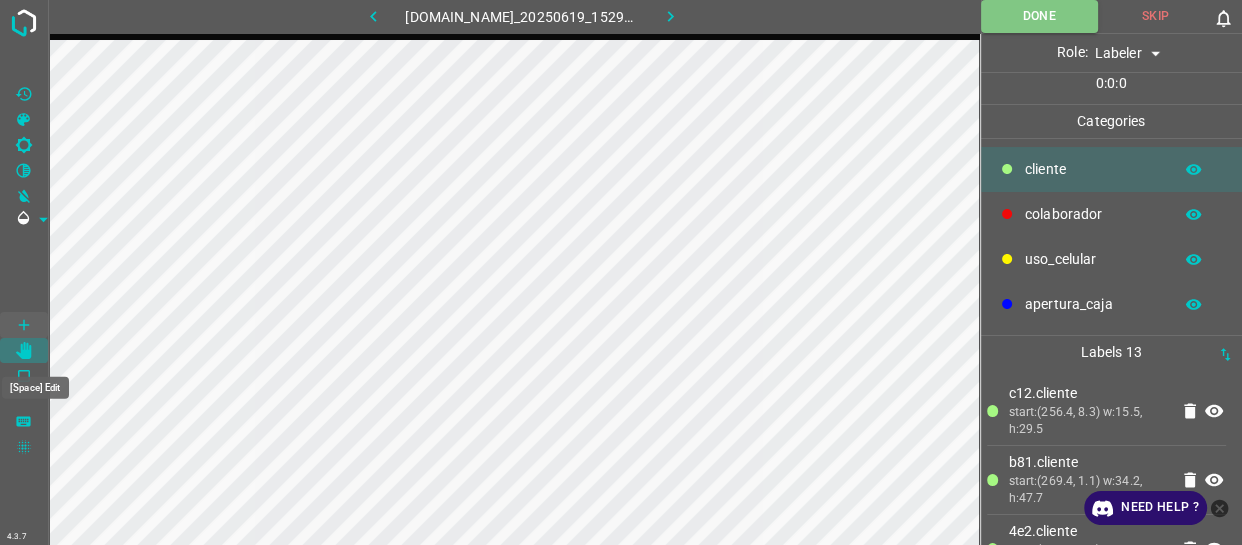 click 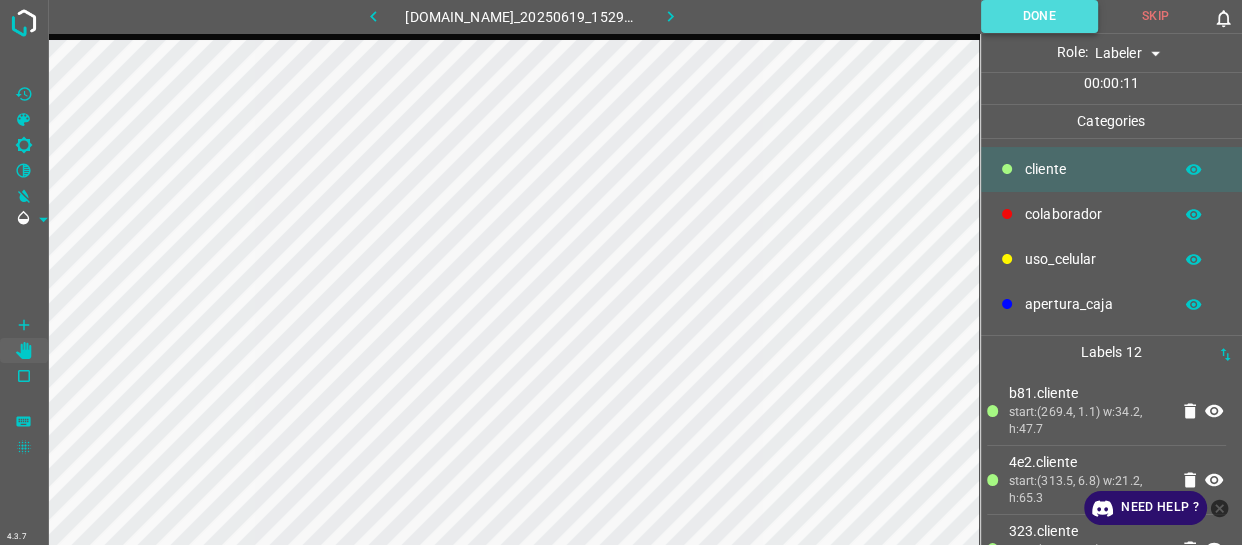click on "Done" at bounding box center [1039, 16] 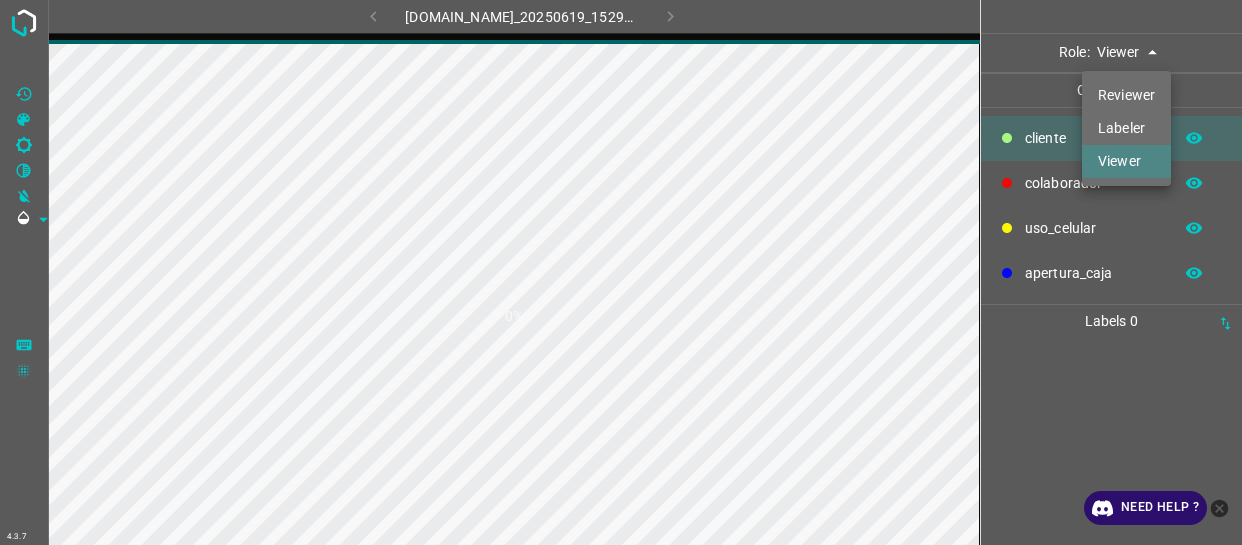scroll, scrollTop: 0, scrollLeft: 0, axis: both 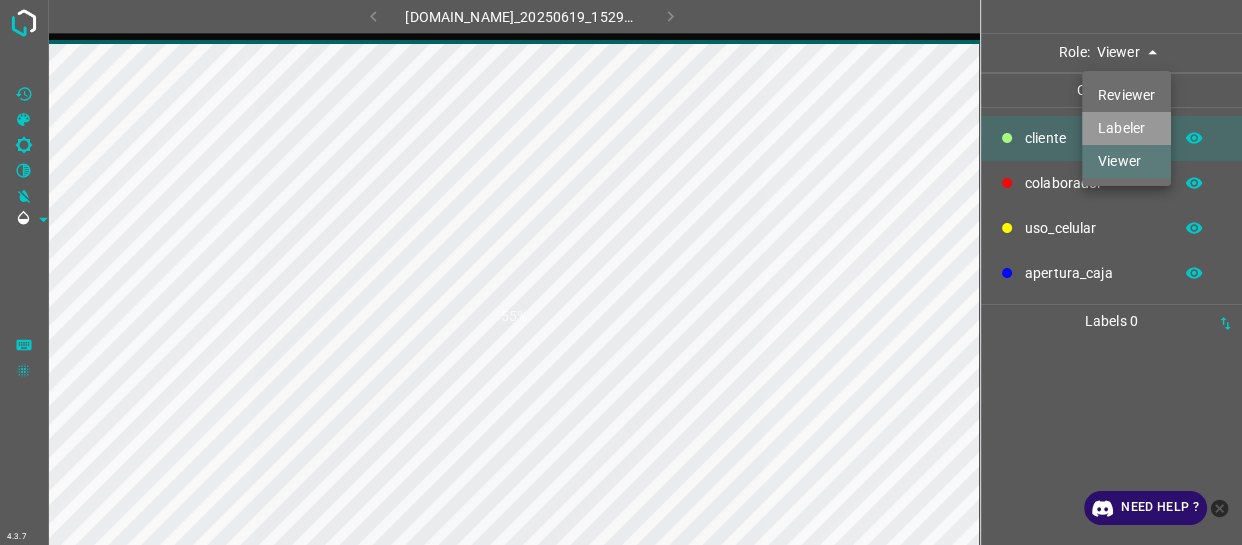 click on "Labeler" at bounding box center (1126, 128) 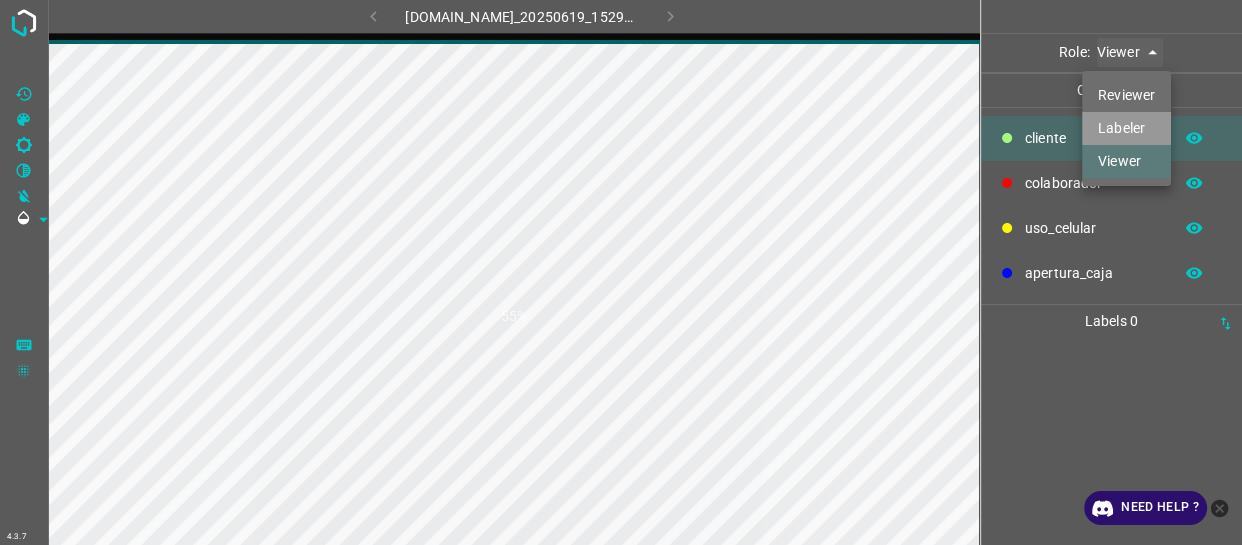 type on "labeler" 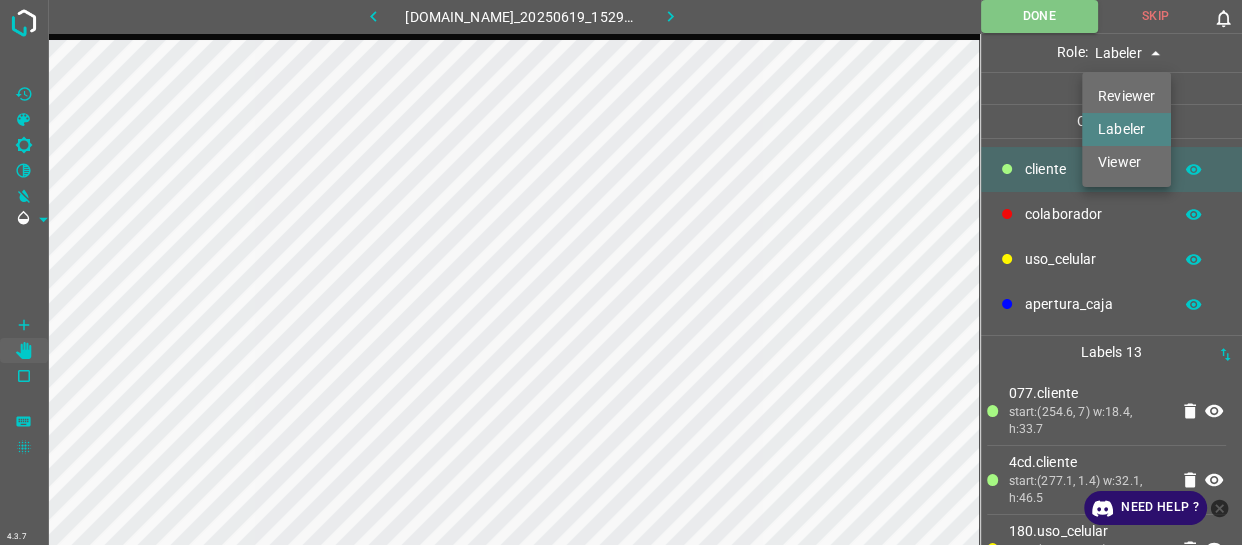 click at bounding box center (621, 272) 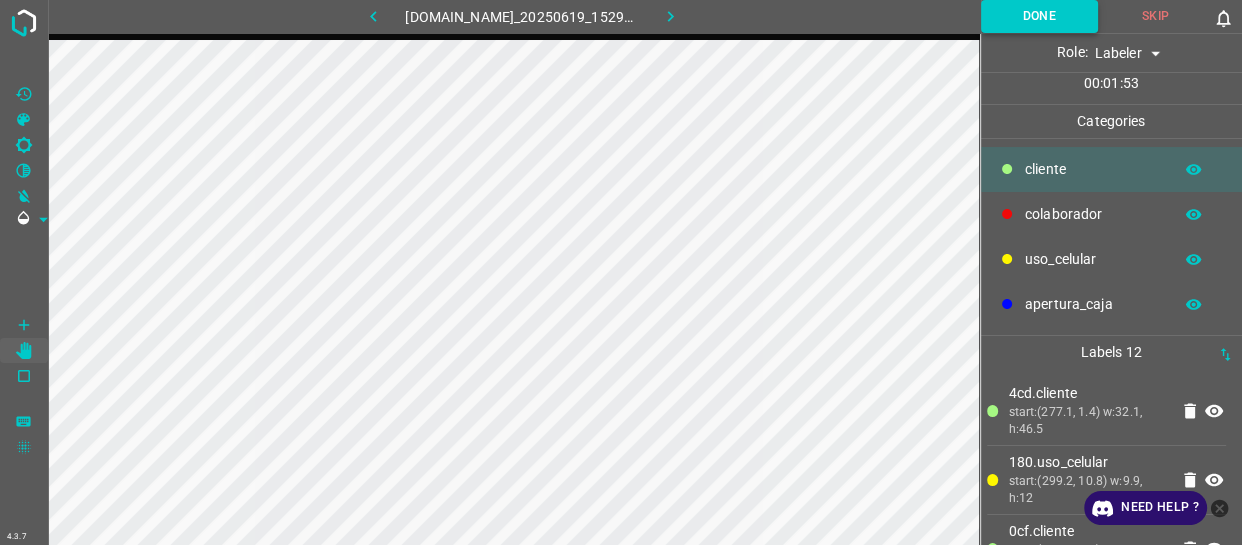 click on "Done" at bounding box center (1039, 16) 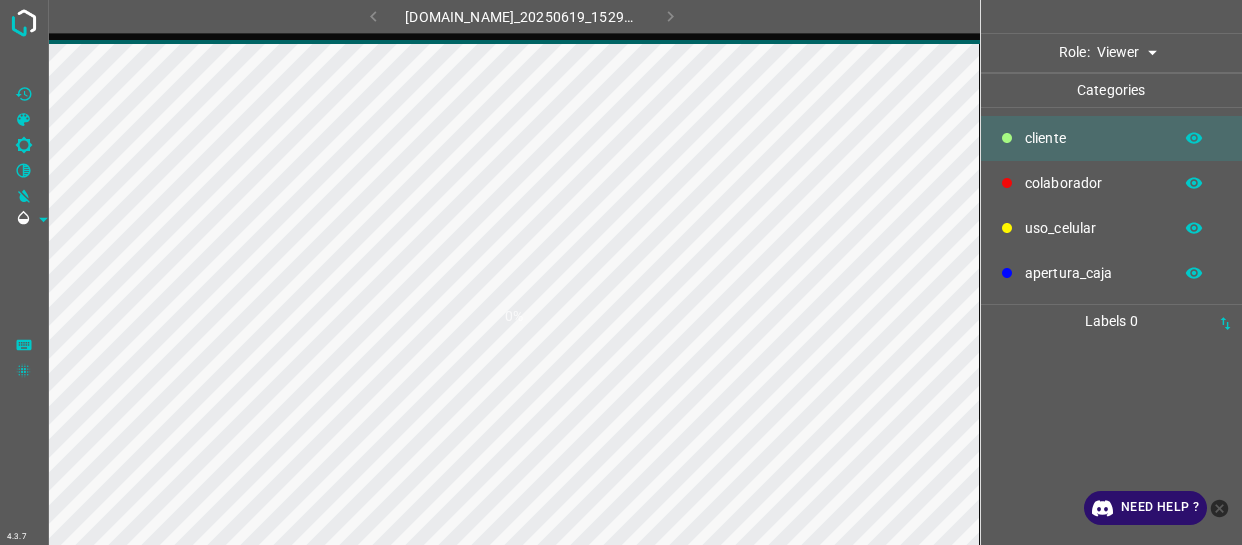 scroll, scrollTop: 0, scrollLeft: 0, axis: both 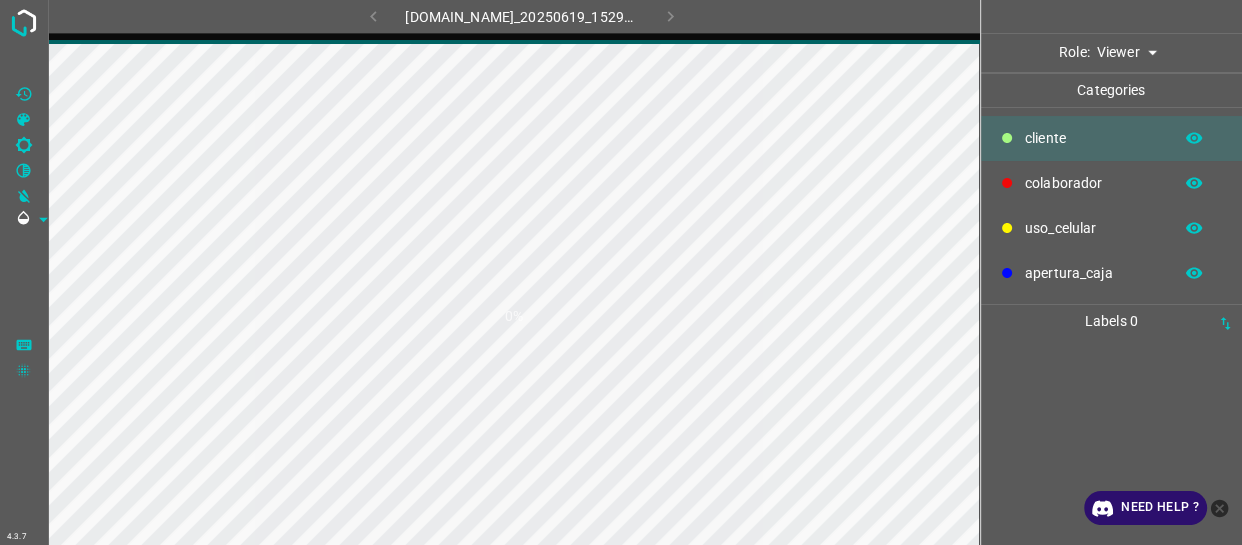 click on "4.3.7 846-tb-manacar.ddns.net_20250619_152931_000000810.jpg 0% Role: Viewer viewer Categories ​​cliente colaborador uso_celular apertura_caja Labels   0 Categories 1 ​​cliente 2 colaborador 3 uso_celular 4 apertura_caja Tools Space Change between modes (Draw & Edit) I Auto labeling R Restore zoom M Zoom in N Zoom out Delete Delete selecte label Filters Z Restore filters X Saturation filter C Brightness filter V Contrast filter B Gray scale filter General O Download Need Help ? - Text - Hide - Delete" at bounding box center [621, 272] 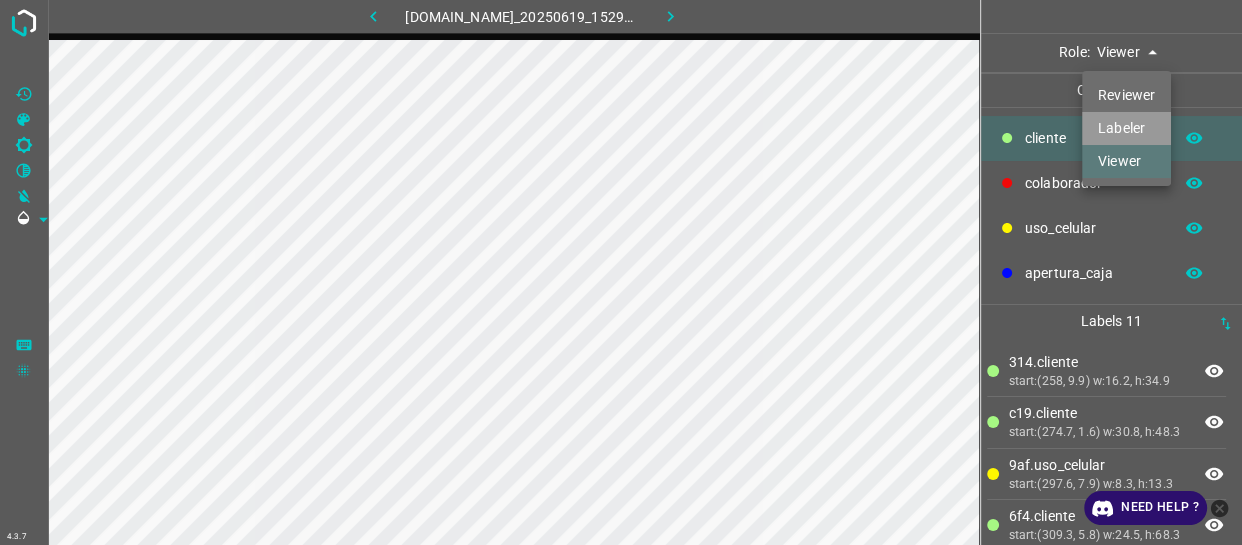 click on "Labeler" at bounding box center (1126, 128) 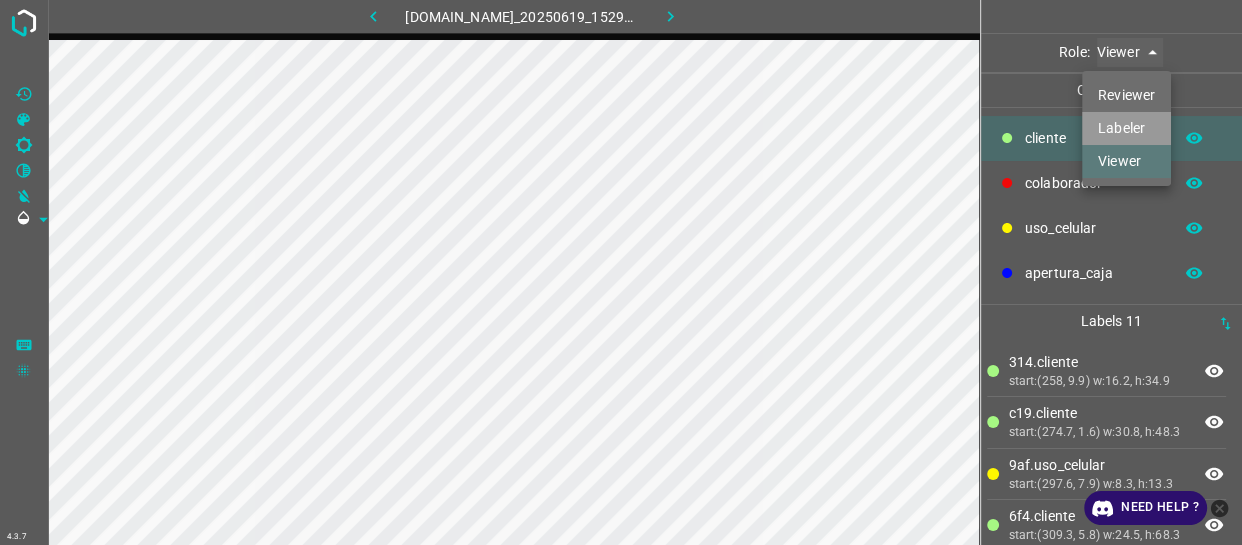type on "labeler" 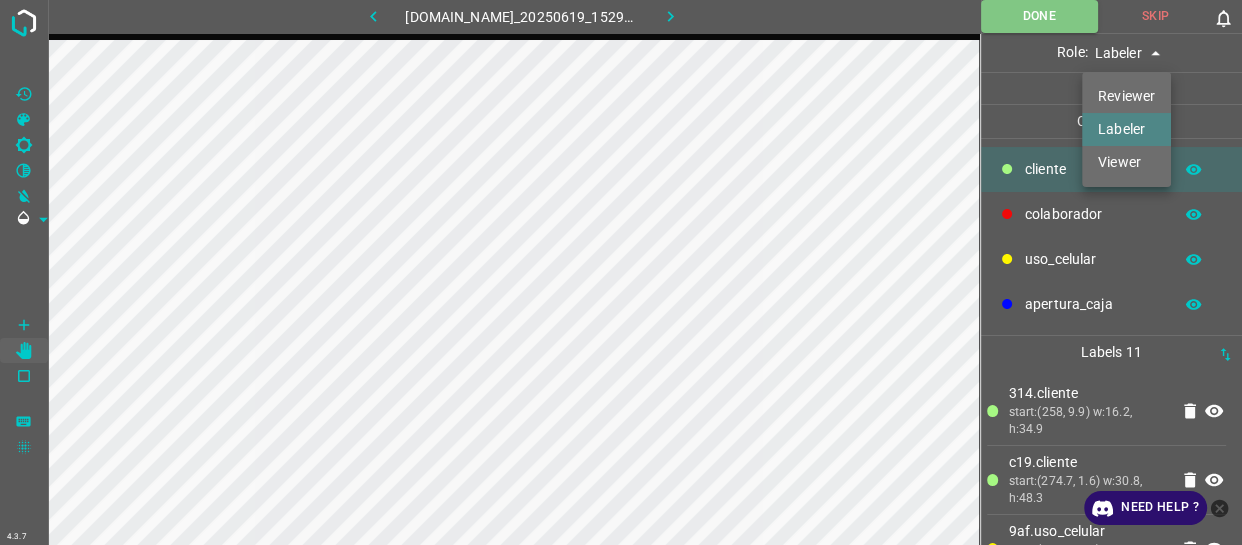 type 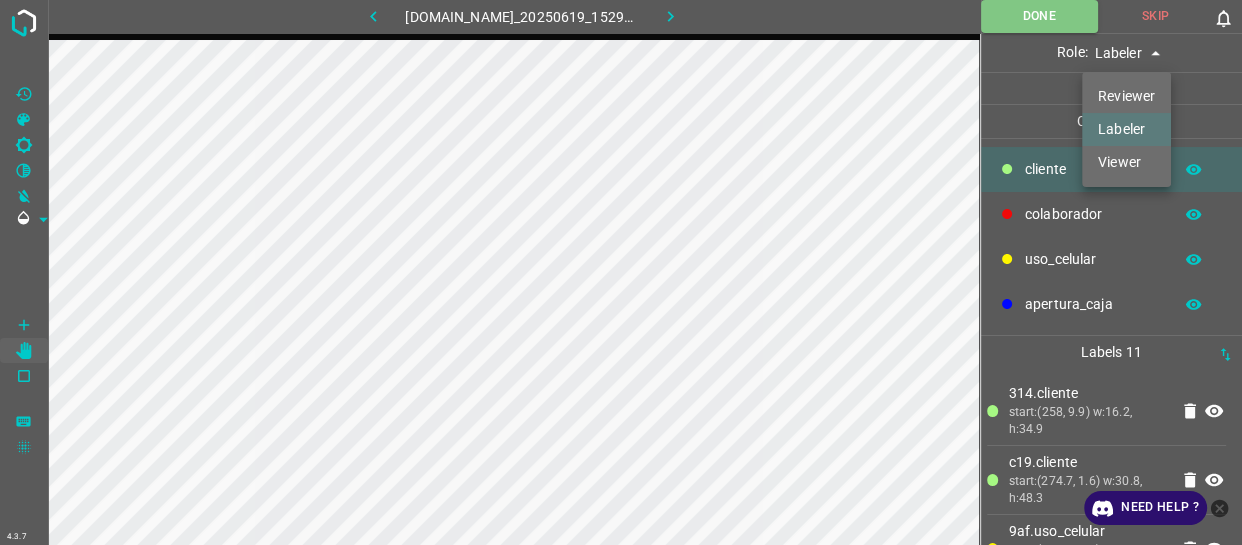 click at bounding box center [621, 272] 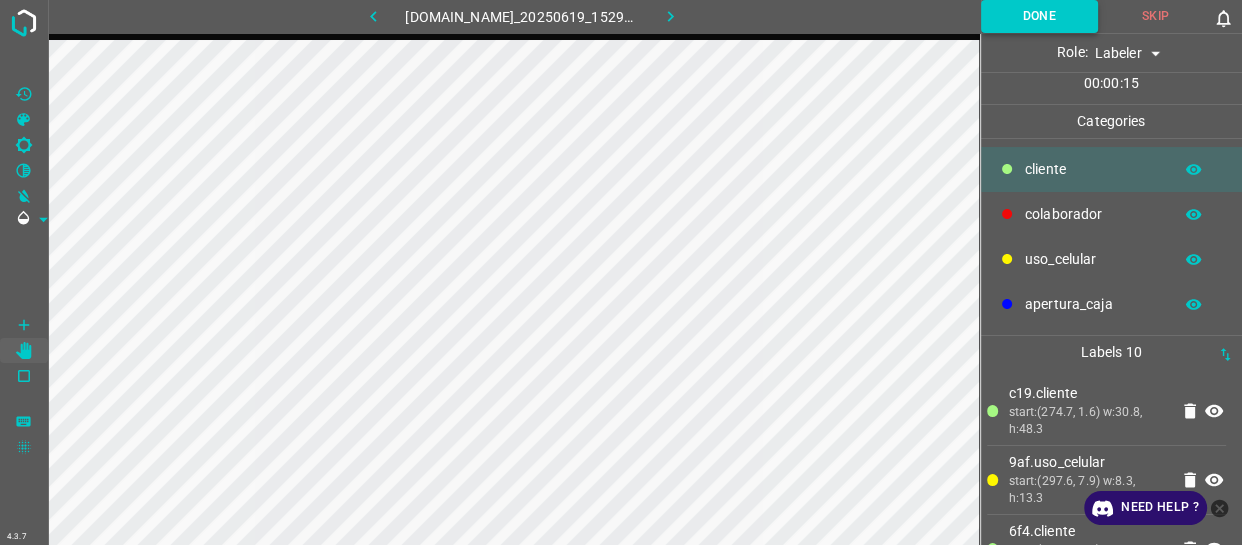 click on "Done" at bounding box center [1039, 16] 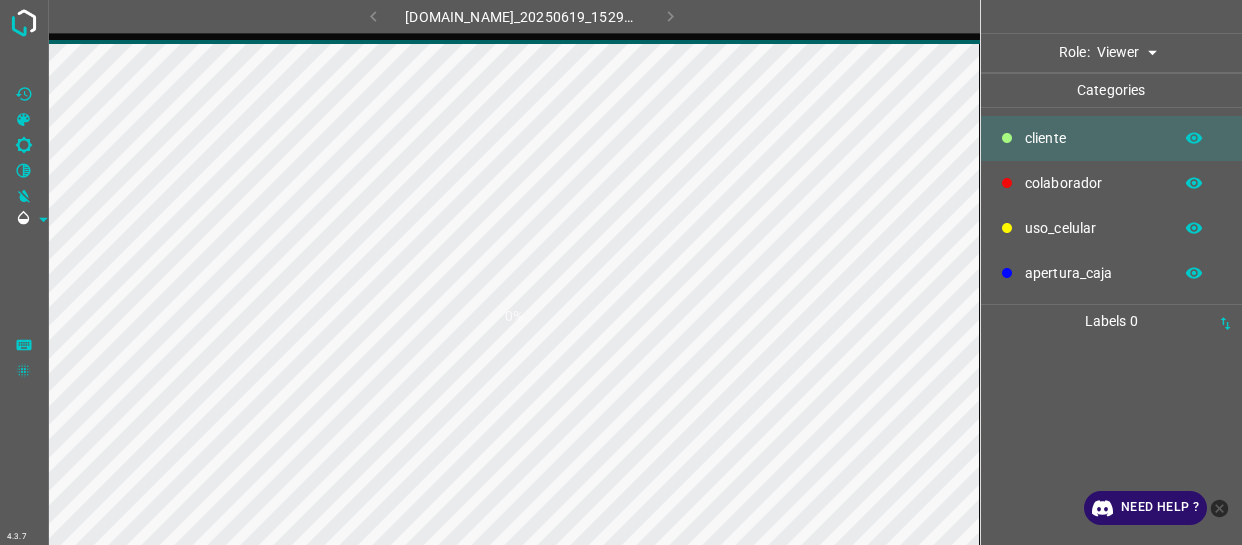 scroll, scrollTop: 0, scrollLeft: 0, axis: both 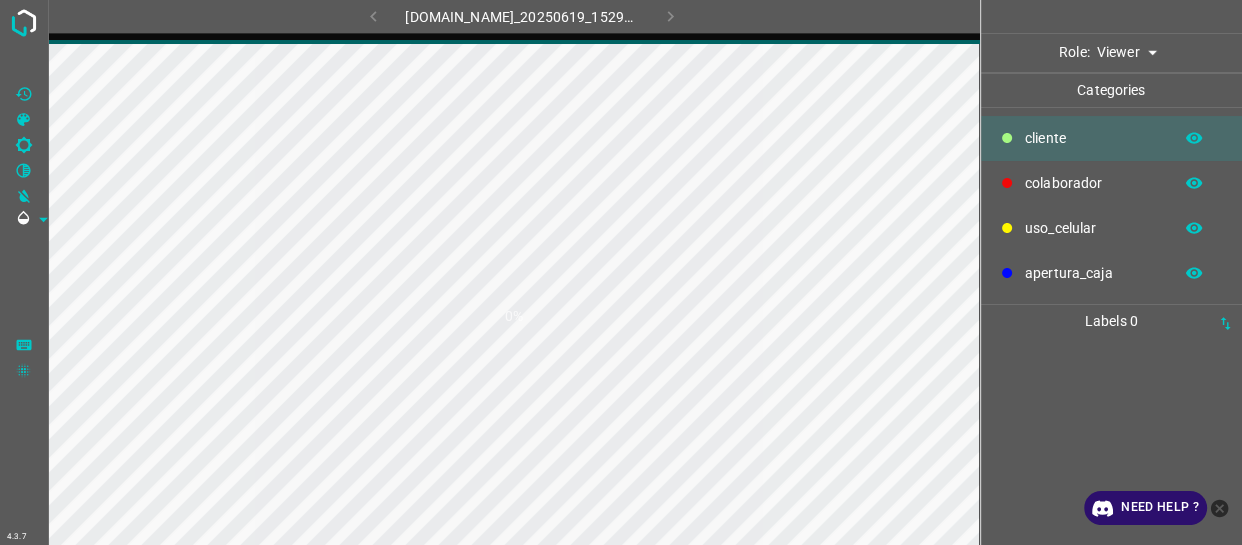 click on "4.3.7 [DOMAIN_NAME]_20250619_152931_000000930.jpg 0% Role: Viewer viewer Categories ​​cliente colaborador uso_celular apertura_caja Labels   0 Categories 1 ​​cliente 2 colaborador 3 uso_celular 4 apertura_caja Tools Space Change between modes (Draw & Edit) I Auto labeling R Restore zoom M Zoom in N Zoom out Delete Delete selecte label Filters Z Restore filters X Saturation filter C Brightness filter V Contrast filter B Gray scale filter General O Download Need Help ? - Text - Hide - Delete" at bounding box center (621, 272) 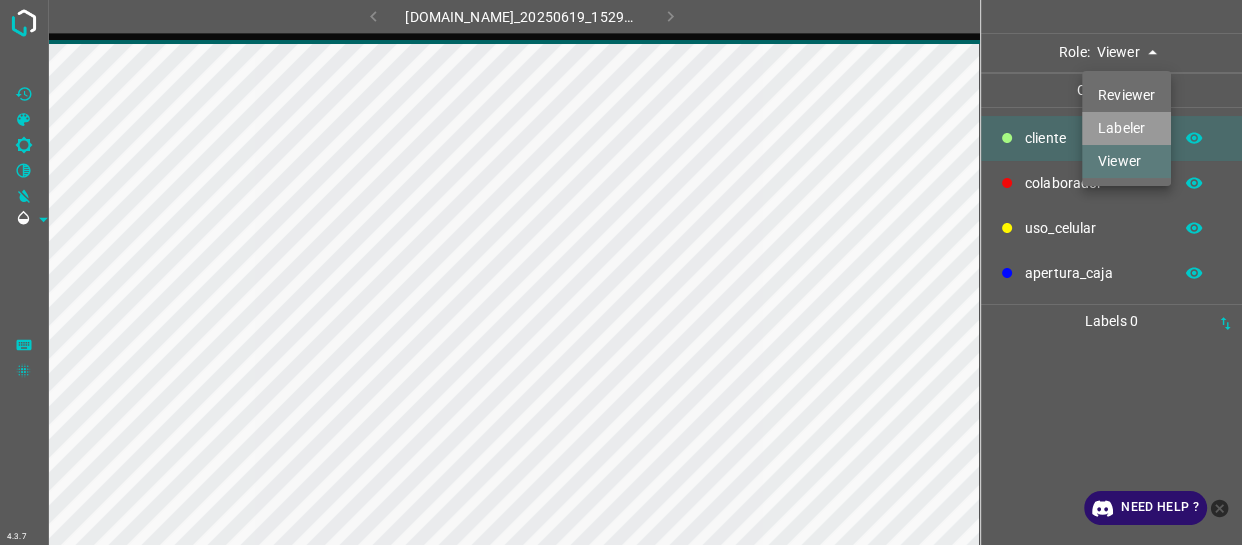 click on "Labeler" at bounding box center [1126, 128] 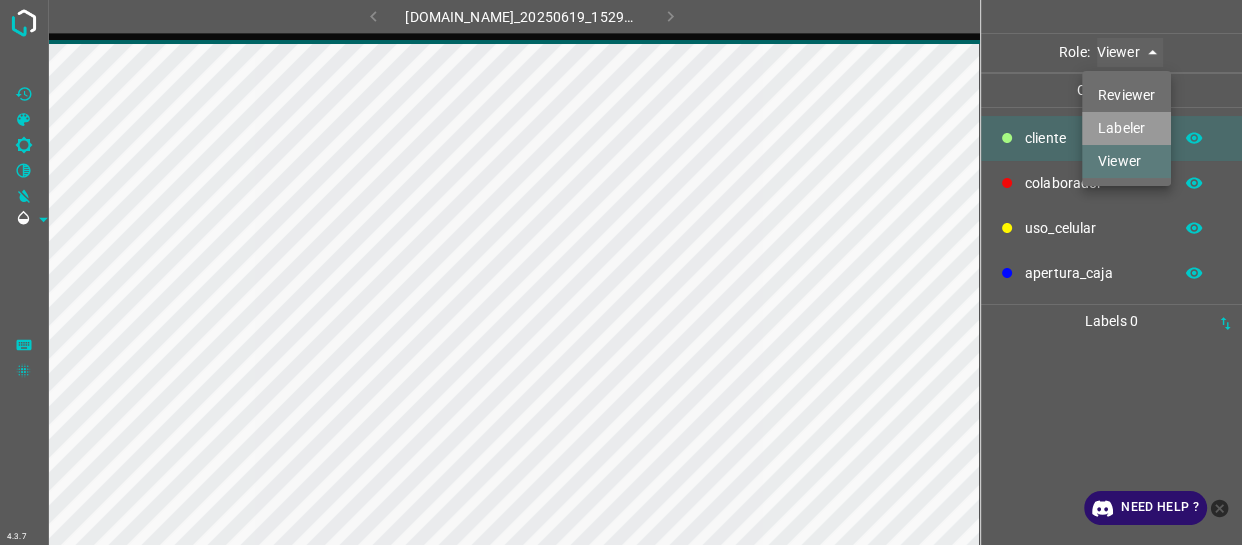 type on "labeler" 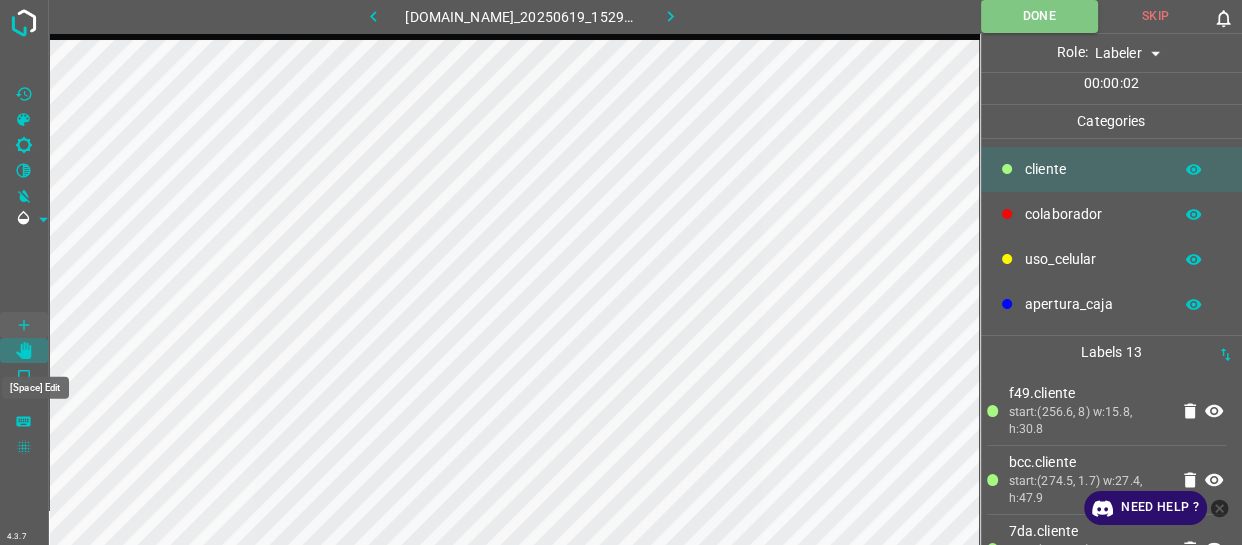 click 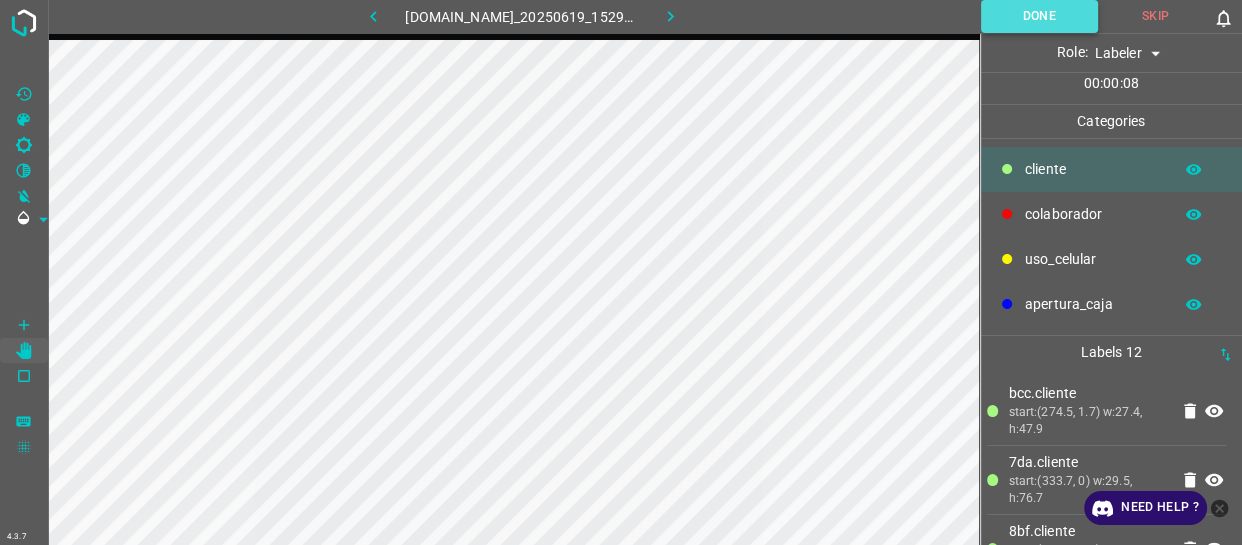 click on "Done" at bounding box center (1039, 16) 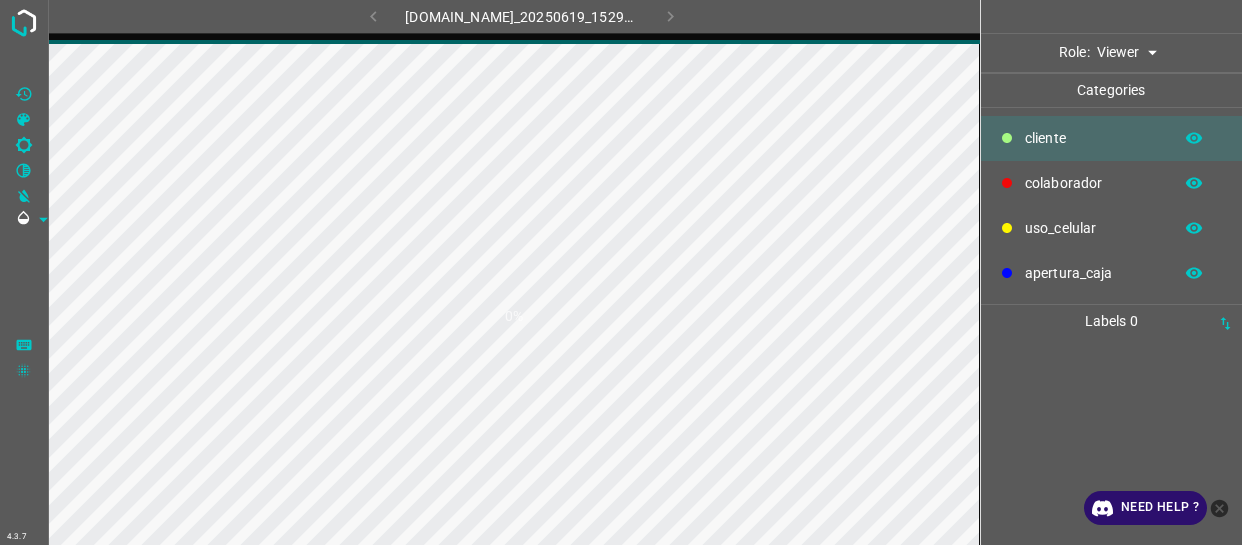 scroll, scrollTop: 0, scrollLeft: 0, axis: both 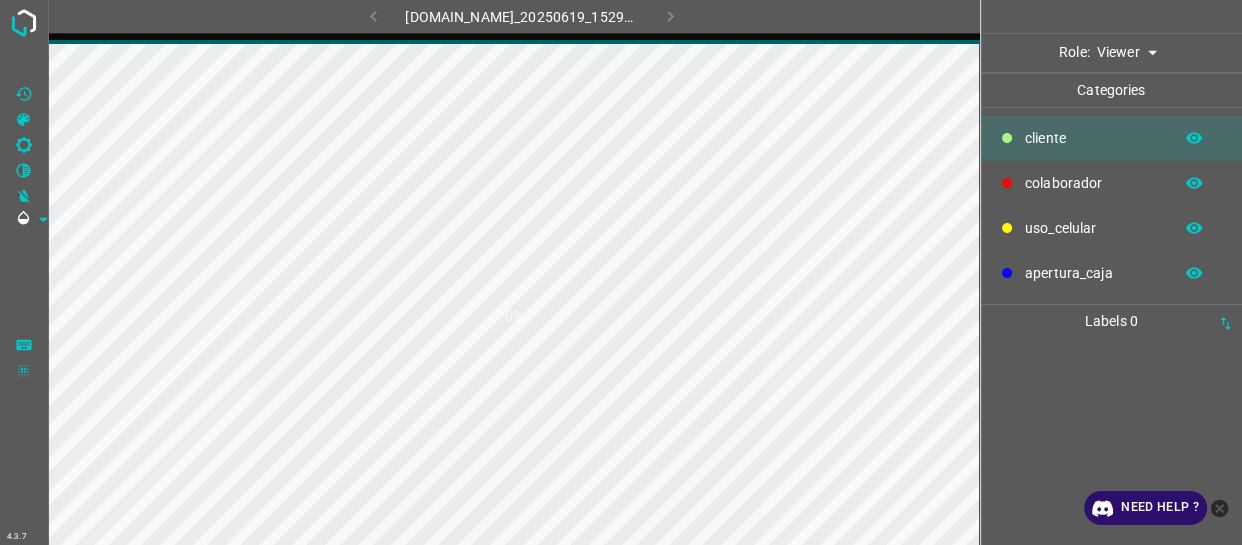 click on "4.3.7 [DOMAIN_NAME]_20250619_152931_000001050.jpg 0% Role: Viewer viewer Categories ​​cliente colaborador uso_celular apertura_caja Labels   0 Categories 1 ​​cliente 2 colaborador 3 uso_celular 4 apertura_caja Tools Space Change between modes (Draw & Edit) I Auto labeling R Restore zoom M Zoom in N Zoom out Delete Delete selecte label Filters Z Restore filters X Saturation filter C Brightness filter V Contrast filter B Gray scale filter General O Download Need Help ? - Text - Hide - Delete" at bounding box center (621, 272) 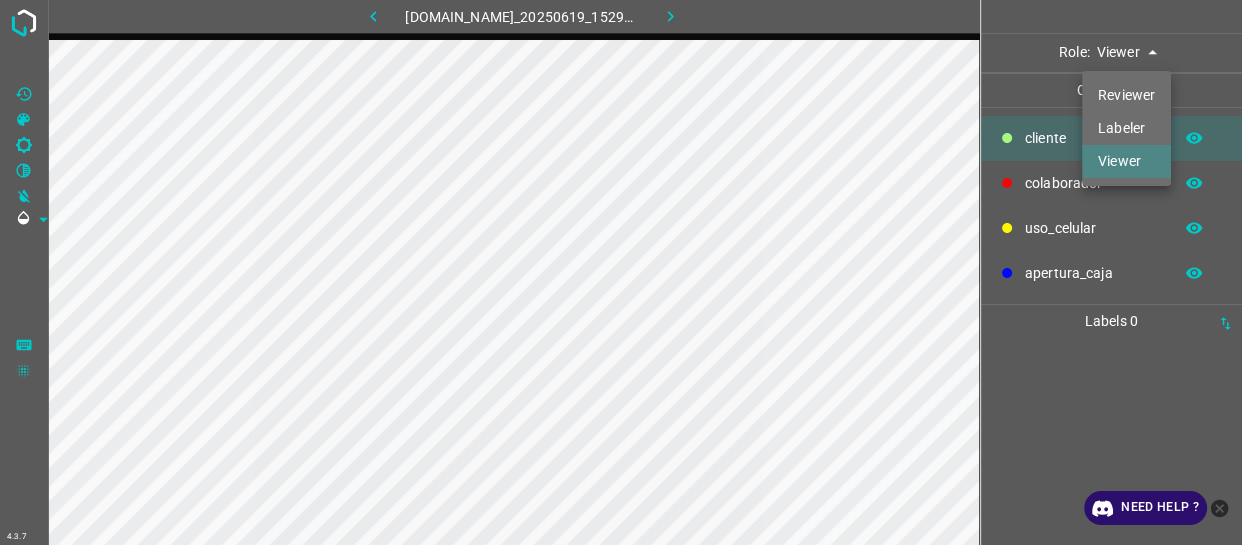 click on "Labeler" at bounding box center [1126, 128] 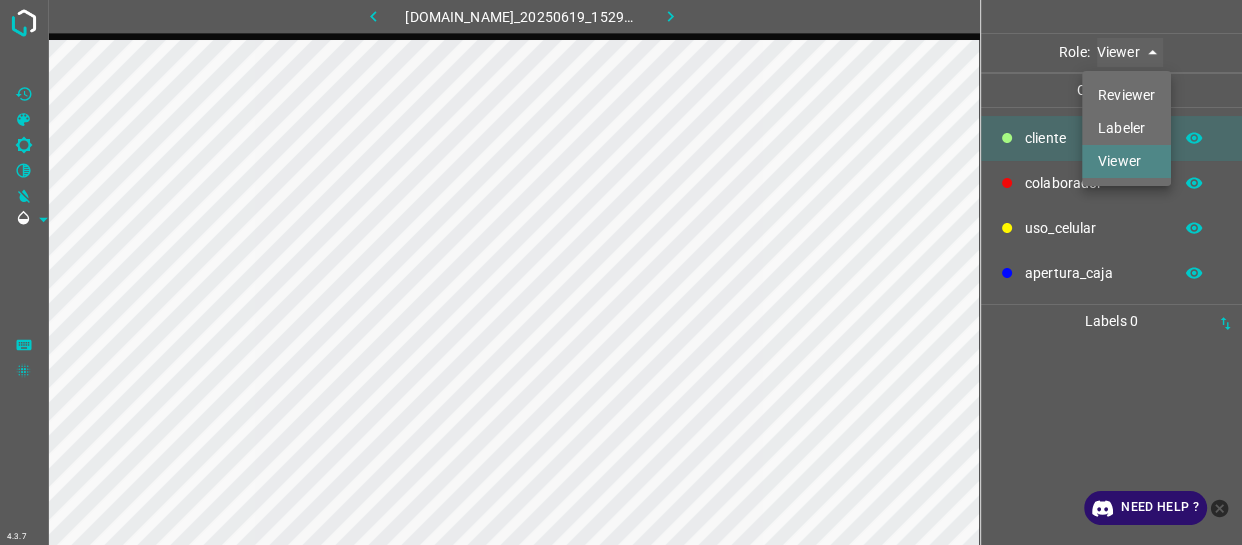 type on "labeler" 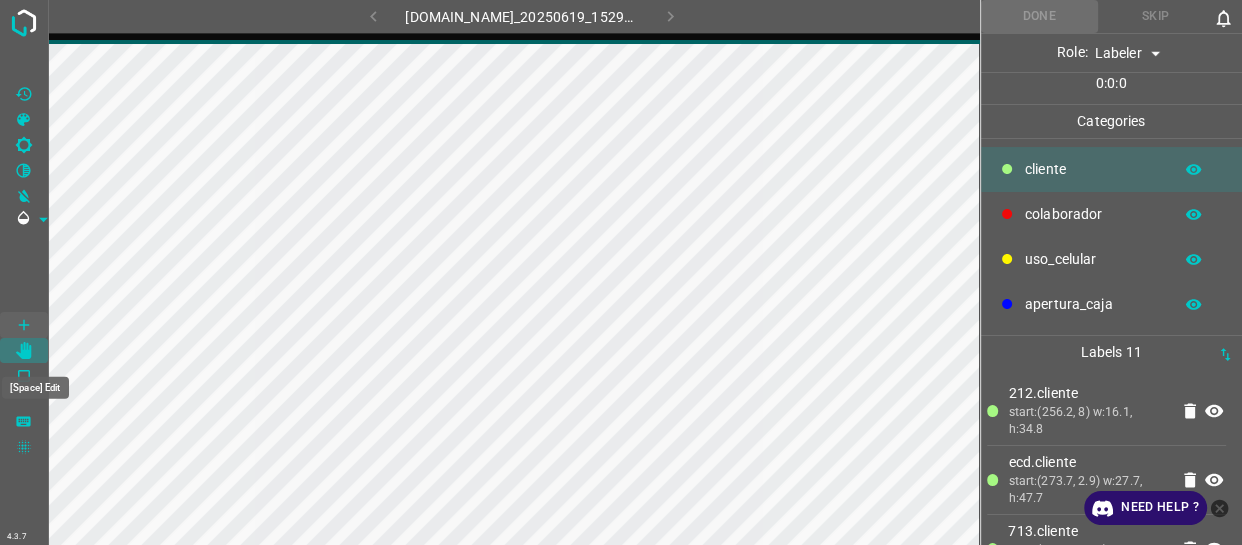click at bounding box center [24, 351] 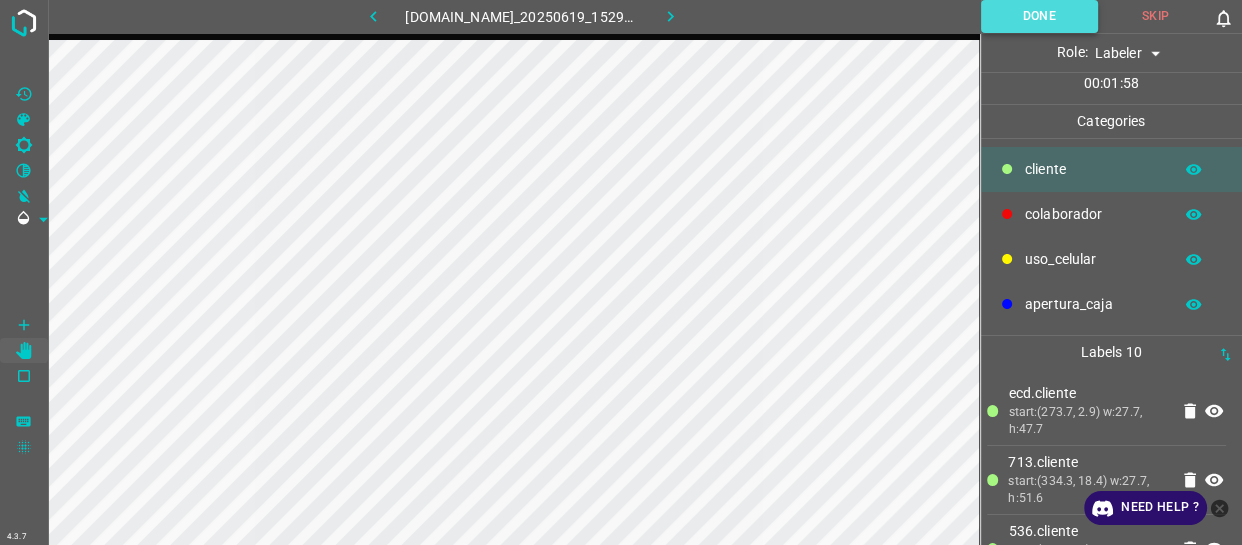 click on "Done" at bounding box center (1039, 16) 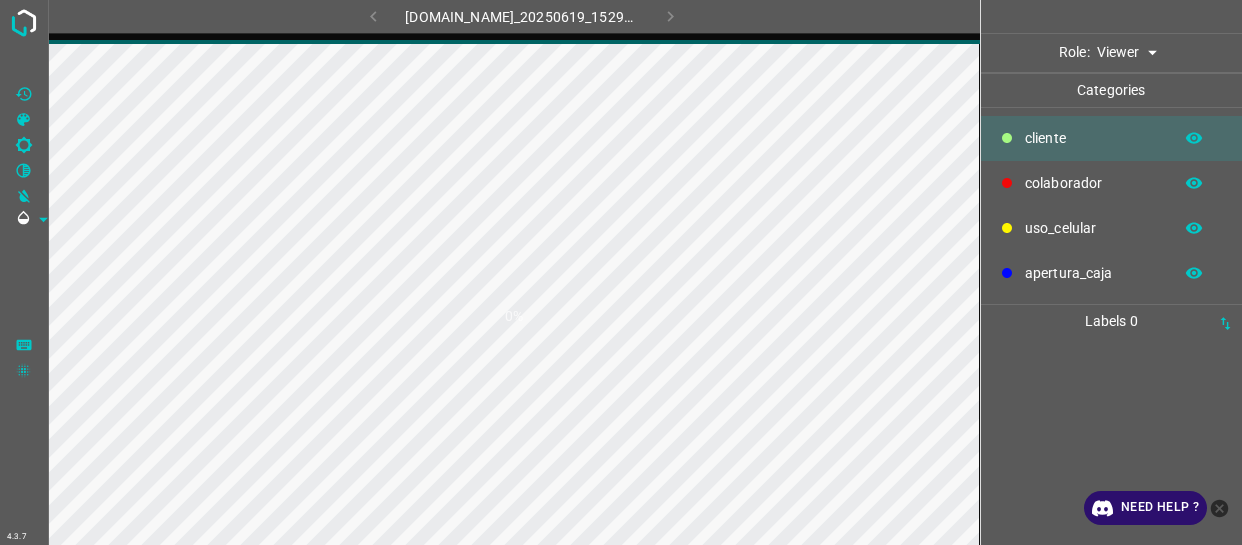 scroll, scrollTop: 0, scrollLeft: 0, axis: both 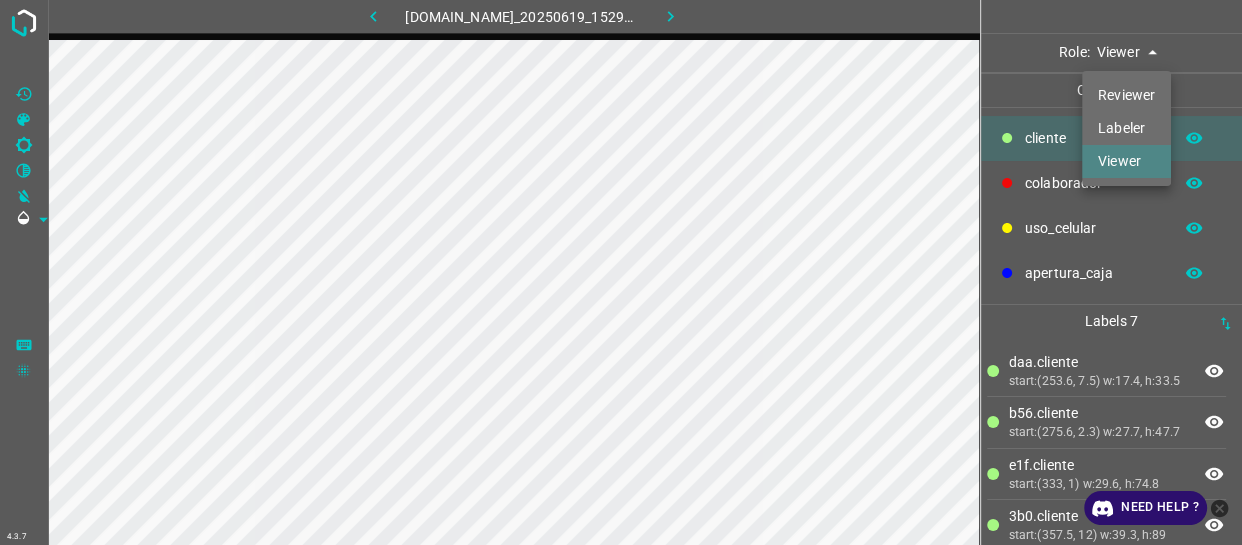 click on "4.3.7 846-tb-manacar.ddns.net_20250619_152931_000001200.jpg Role: Viewer viewer Categories ​​cliente colaborador uso_celular apertura_caja Labels   7 daa.​​cliente
start:(253.6, 7.5)
w:17.4, h:33.5
b56.​​cliente
start:(275.6, 2.3)
w:27.7, h:47.7
e1f.​​cliente
start:(333, 1)
w:29.6, h:74.8
3b0.​​cliente
start:(357.5, 12)
w:39.3, h:89
567.​​cliente
start:(397.6, 17.2)
w:35.4, h:74.2
b49.colaborador
start:(79.1, 35.3)
w:71, h:151
a11.colaborador
start:(279.1, 75.3)
w:140, h:105.9
Categories 1 ​​cliente 2 colaborador 3 uso_celular 4 apertura_caja Tools Space Change between modes (Draw & Edit) I Auto labeling R Restore zoom M Zoom in N Zoom out Delete Delete selecte label Filters Z Restore filters X Saturation filter C Brightness filter V Contrast filter B Gray scale filter General O Download Need Help ? - Text - Hide" at bounding box center (621, 272) 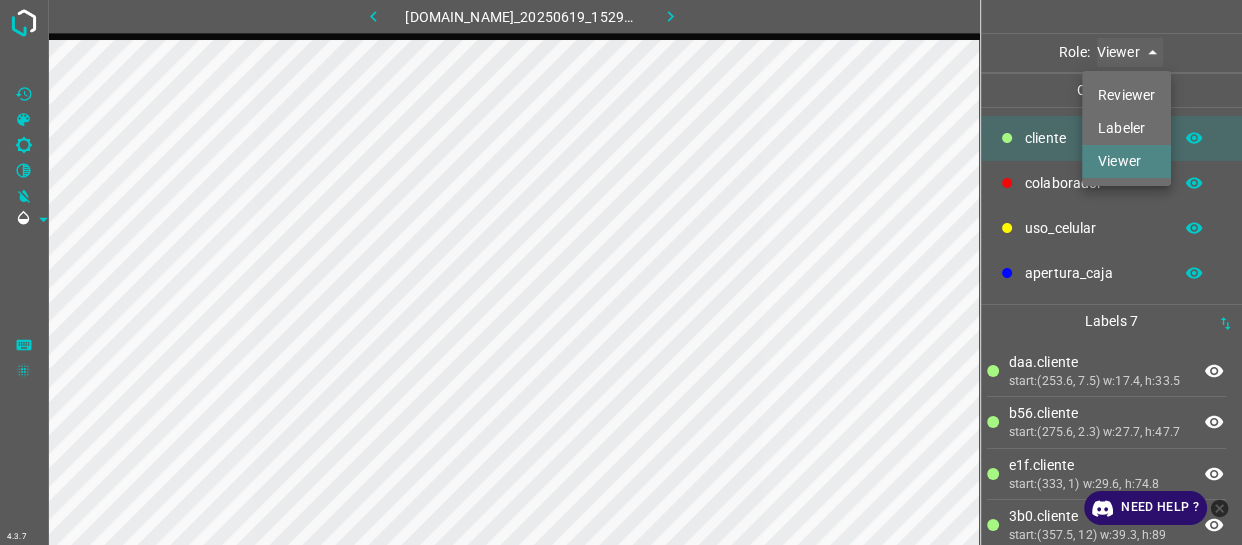 type on "labeler" 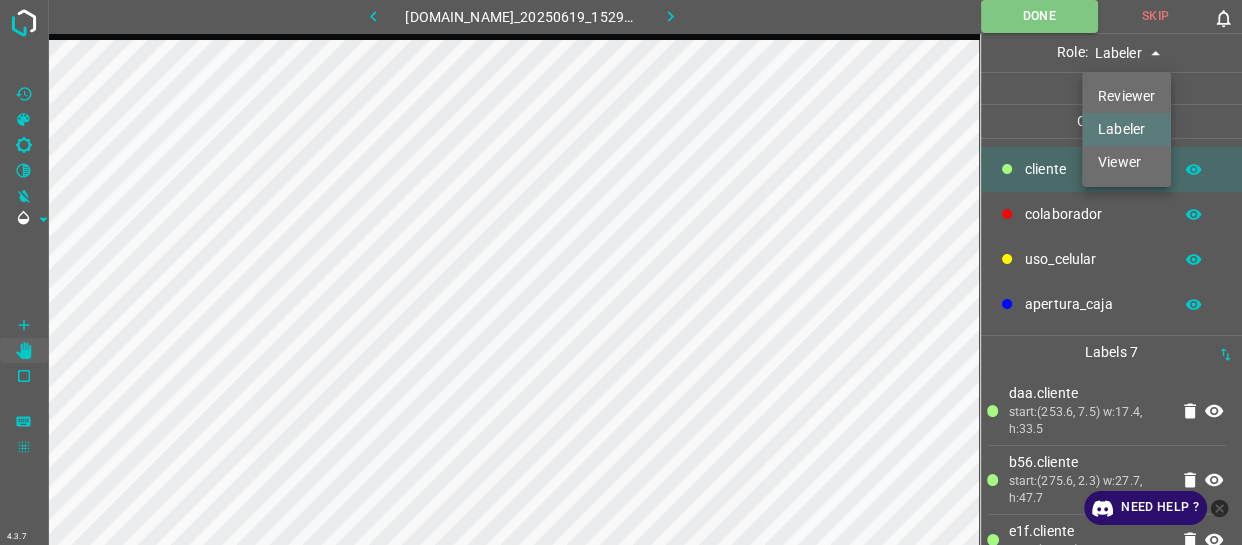 click at bounding box center [621, 272] 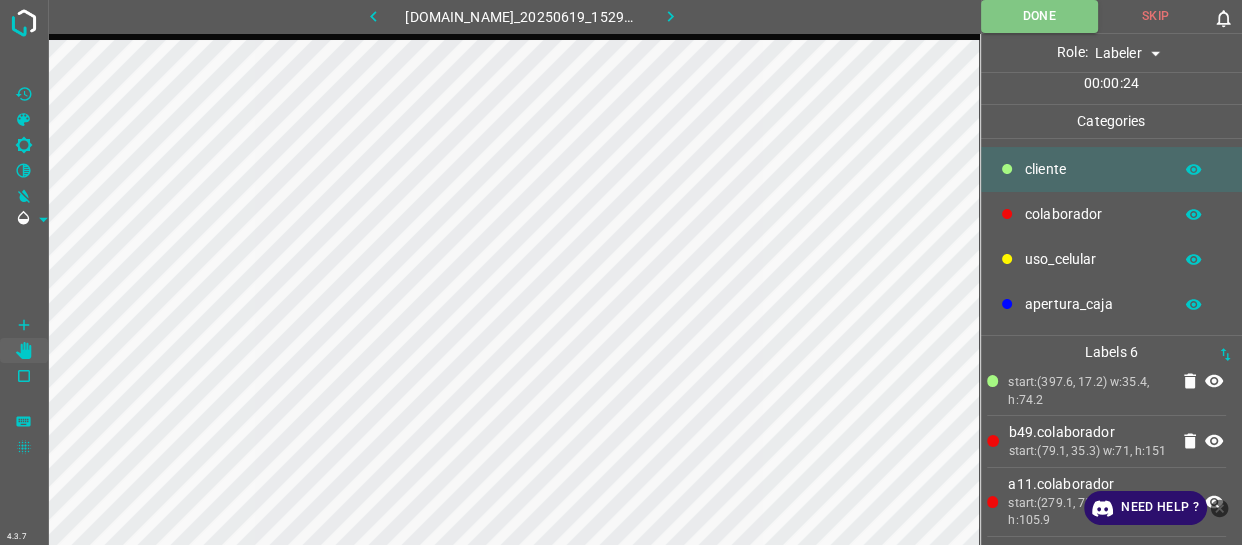 scroll, scrollTop: 252, scrollLeft: 0, axis: vertical 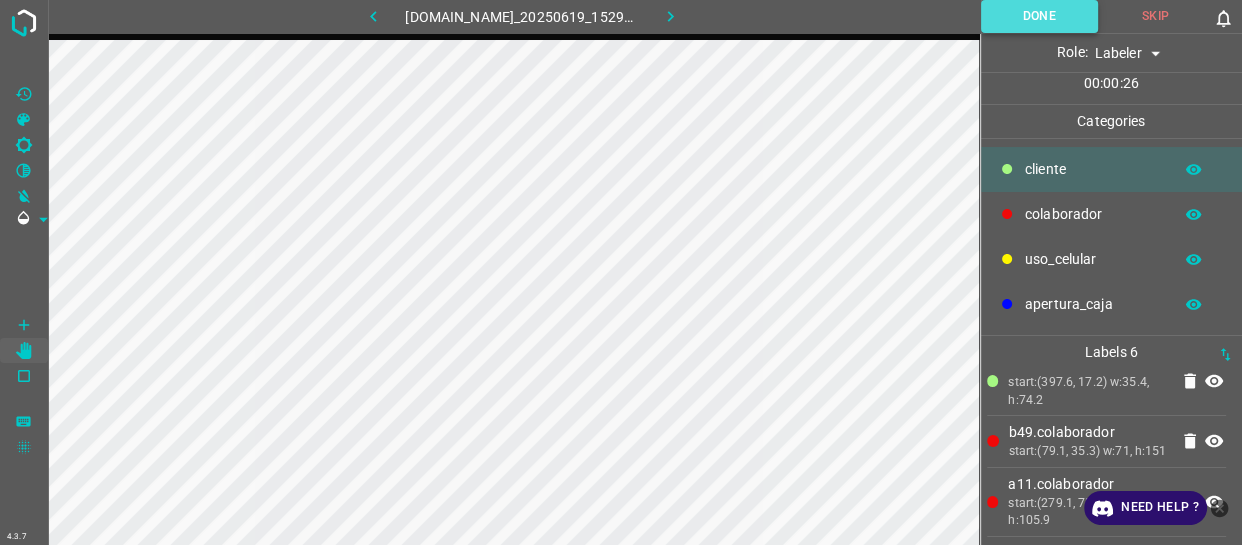 click on "Done" at bounding box center (1039, 16) 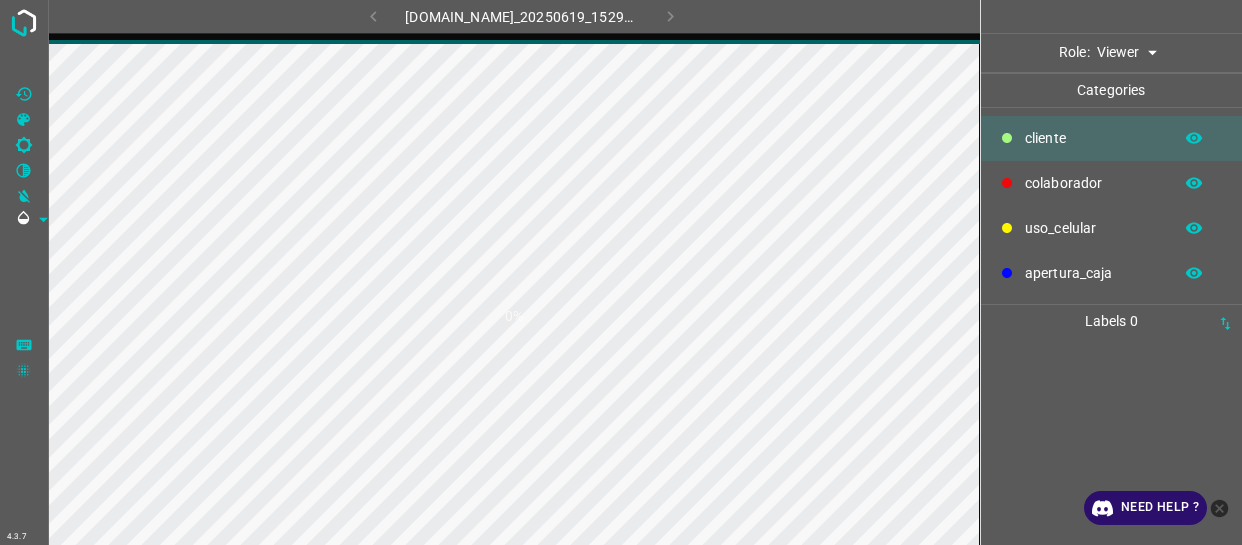 scroll, scrollTop: 0, scrollLeft: 0, axis: both 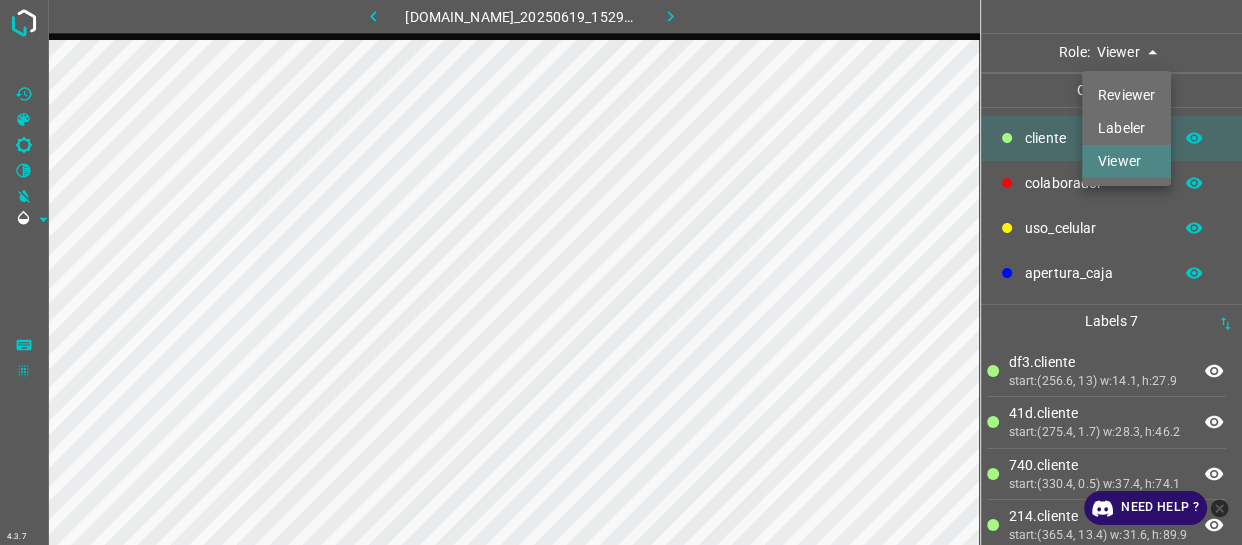 click on "4.3.7 846-tb-manacar.ddns.net_20250619_152931_000001290.jpg Role: Viewer viewer Categories ​​cliente colaborador uso_celular apertura_caja Labels   7 df3.​​cliente
start:(256.6, 13)
w:14.1, h:27.9
41d.​​cliente
start:(275.4, 1.7)
w:28.3, h:46.2
740.​​cliente
start:(330.4, 0.5)
w:37.4, h:74.1
214.​​cliente
start:(365.4, 13.4)
w:31.6, h:89.9
d35.​​cliente
start:(395.4, 11.7)
w:44.1, h:76.2
71d.colaborador
start:(145.8, 20.4)
w:98.8, h:158.2
91d.colaborador
start:(276.8, 73.4)
w:147, h:106.8
Categories 1 ​​cliente 2 colaborador 3 uso_celular 4 apertura_caja Tools Space Change between modes (Draw & Edit) I Auto labeling R Restore zoom M Zoom in N Zoom out Delete Delete selecte label Filters Z Restore filters X Saturation filter C Brightness filter V Contrast filter B Gray scale filter General O Download Need Help ?" at bounding box center [621, 272] 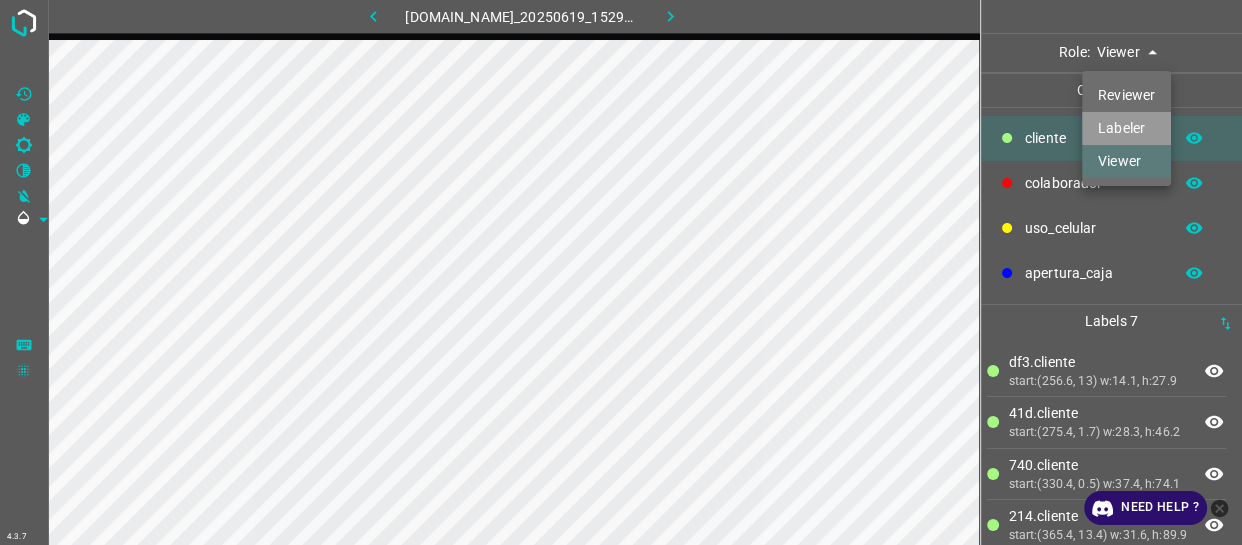 click on "Labeler" at bounding box center [1126, 128] 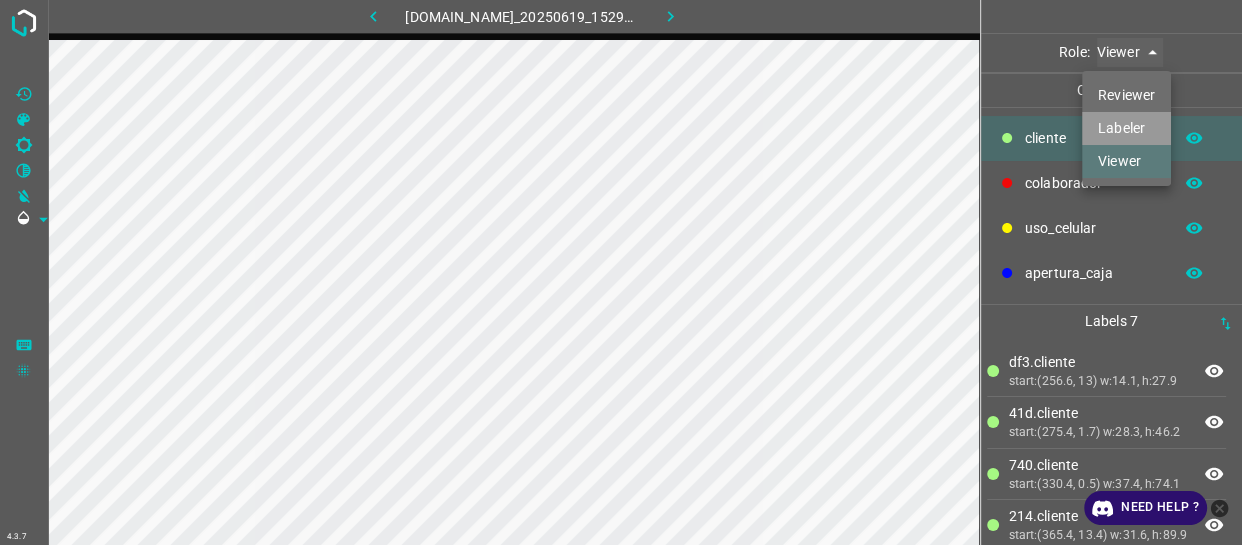 type on "labeler" 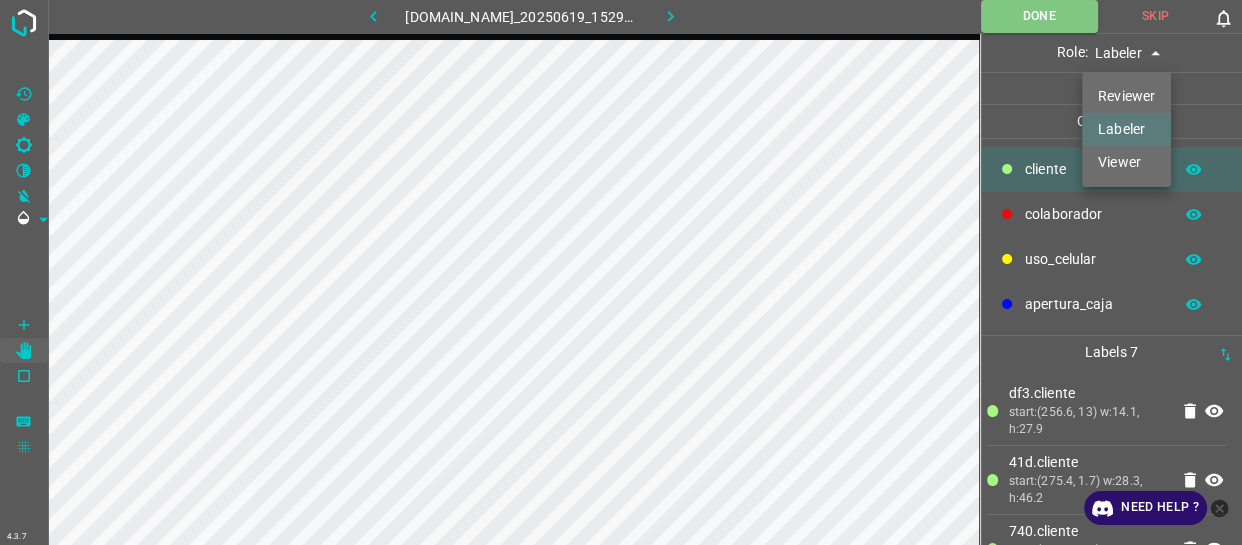 click at bounding box center (621, 272) 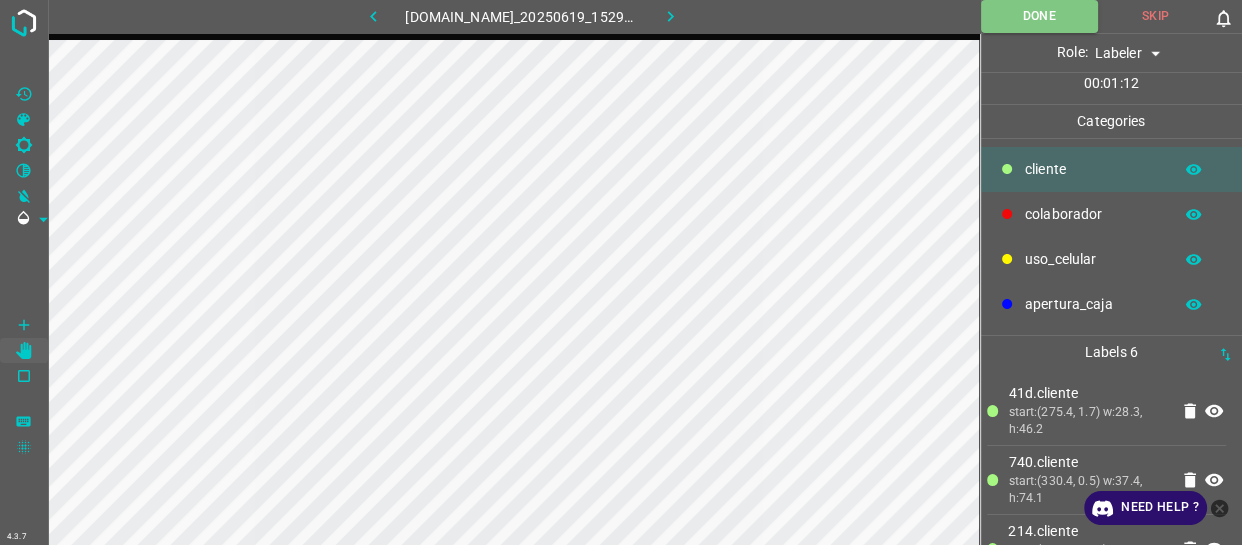 click 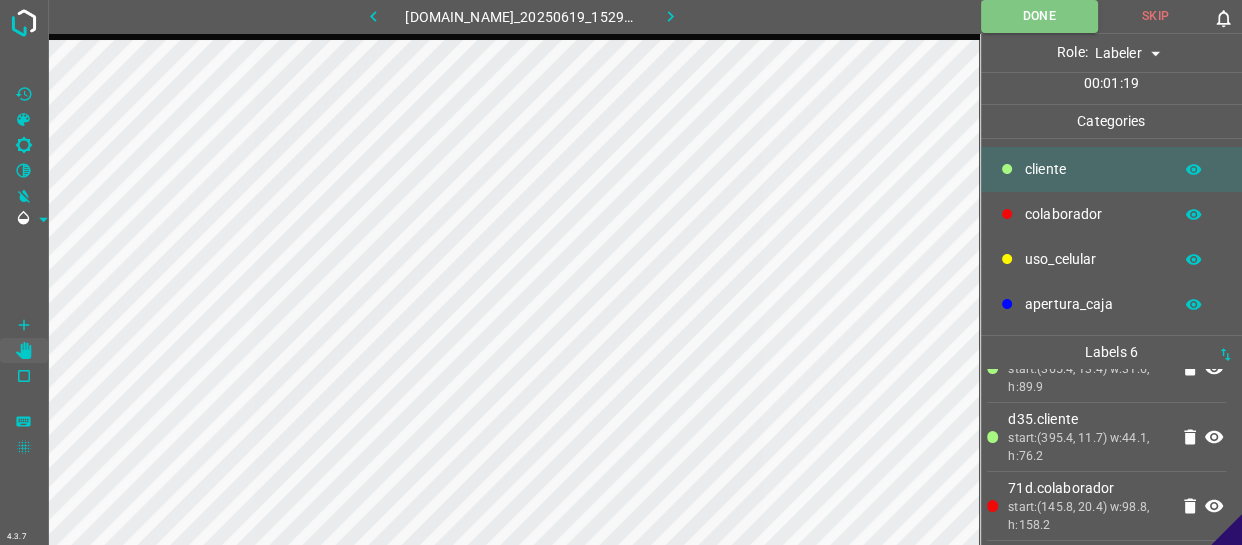 scroll, scrollTop: 252, scrollLeft: 0, axis: vertical 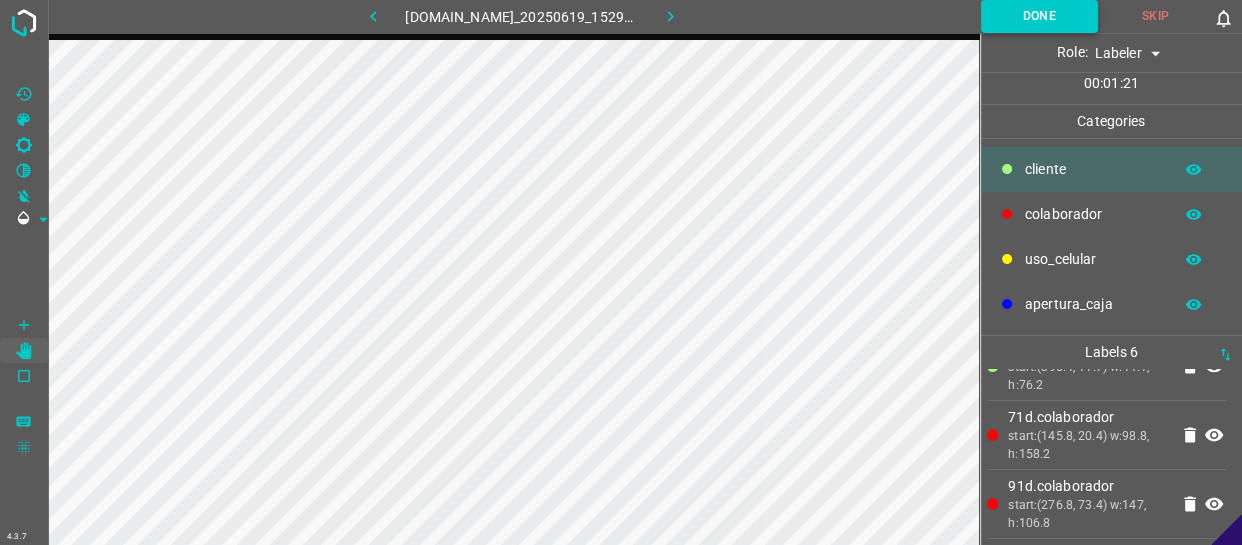 click on "Done" at bounding box center (1039, 16) 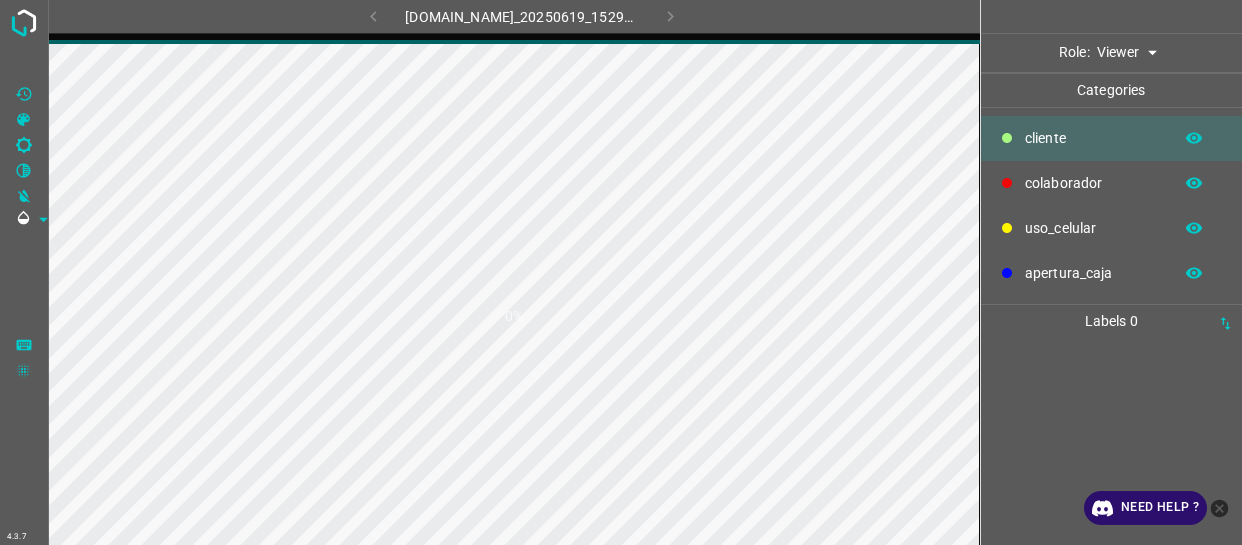scroll, scrollTop: 0, scrollLeft: 0, axis: both 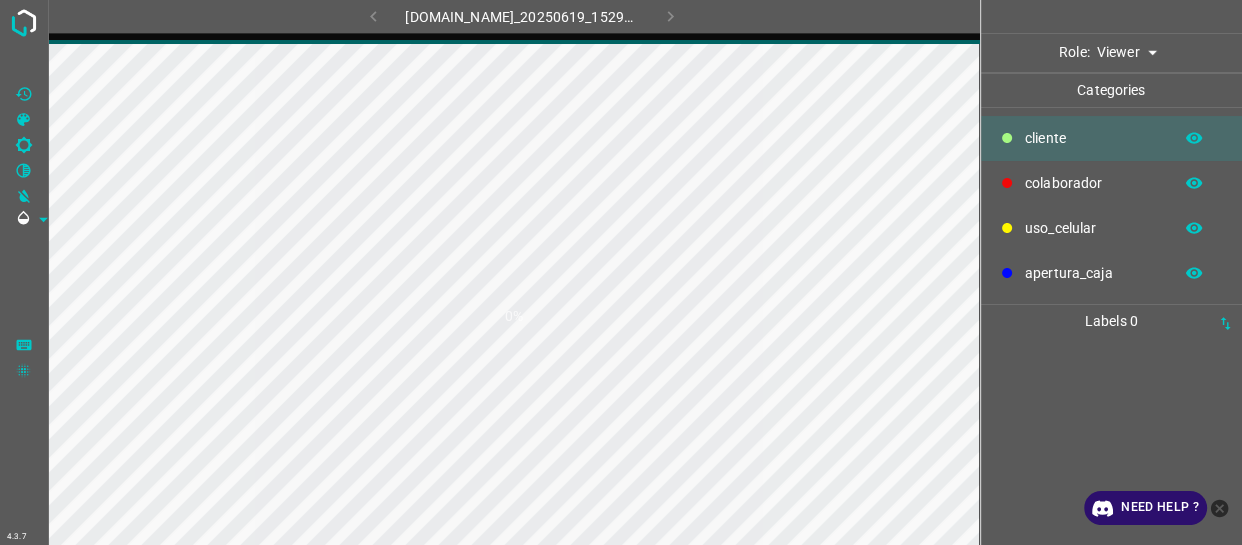 click on "4.3.7 [DOMAIN_NAME]_20250619_152931_000001380.jpg 0% Role: Viewer viewer Categories ​​cliente colaborador uso_celular apertura_caja Labels   0 Categories 1 ​​cliente 2 colaborador 3 uso_celular 4 apertura_caja Tools Space Change between modes (Draw & Edit) I Auto labeling R Restore zoom M Zoom in N Zoom out Delete Delete selecte label Filters Z Restore filters X Saturation filter C Brightness filter V Contrast filter B Gray scale filter General O Download Need Help ? - Text - Hide - Delete" at bounding box center [621, 272] 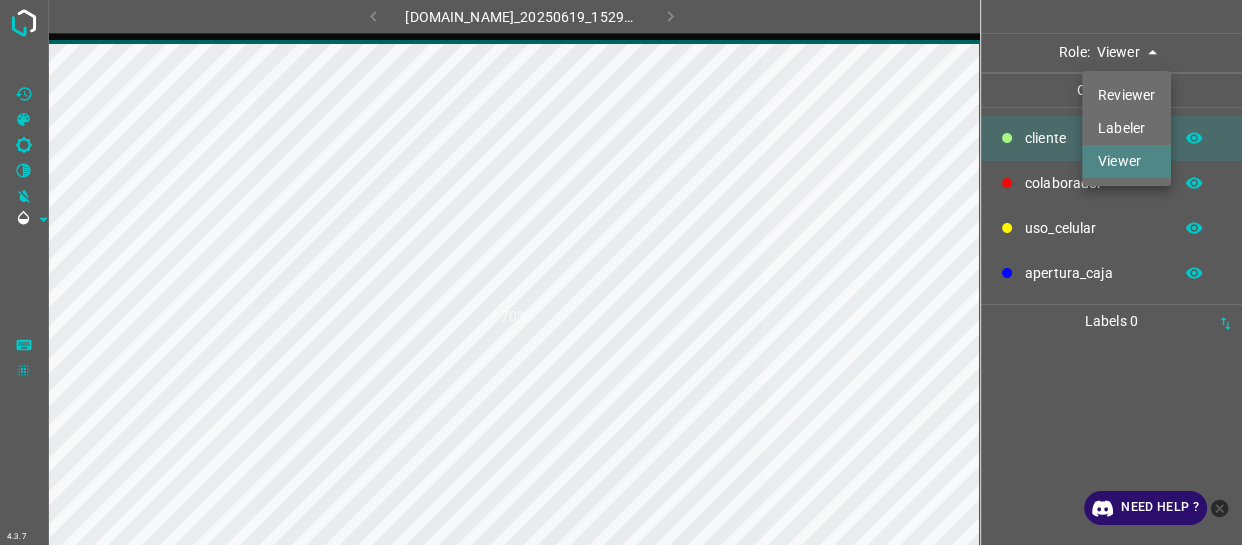 click on "Labeler" at bounding box center (1126, 128) 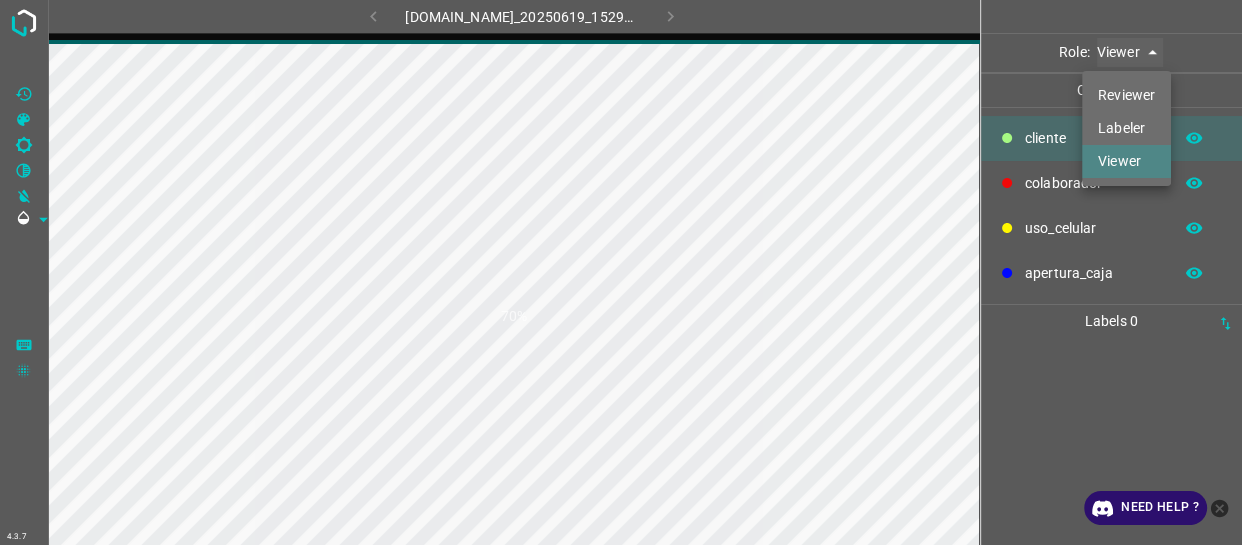 type on "labeler" 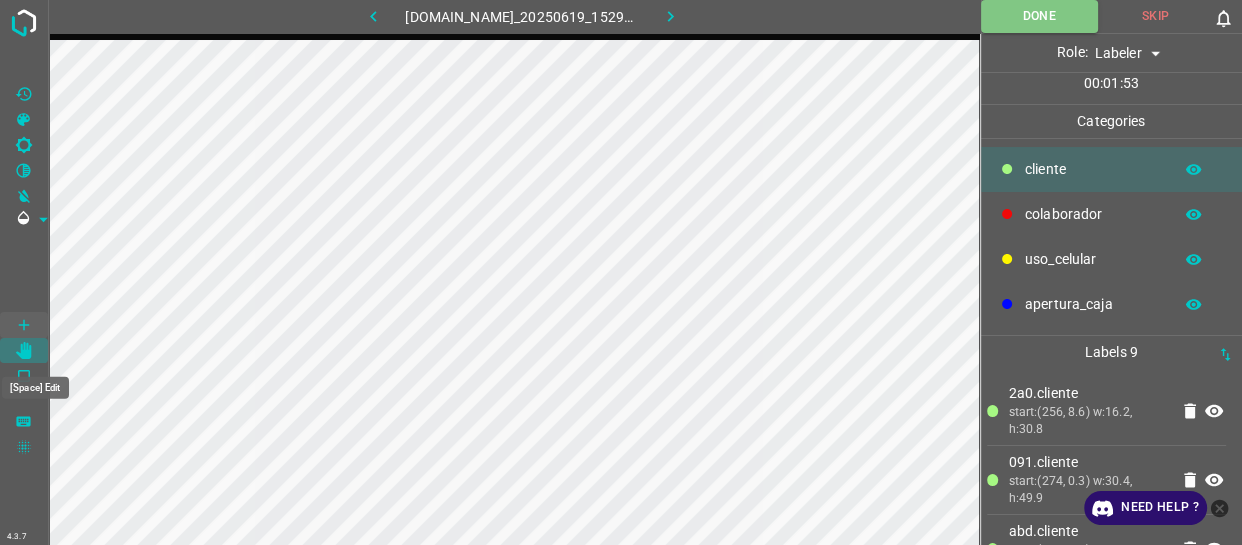 click 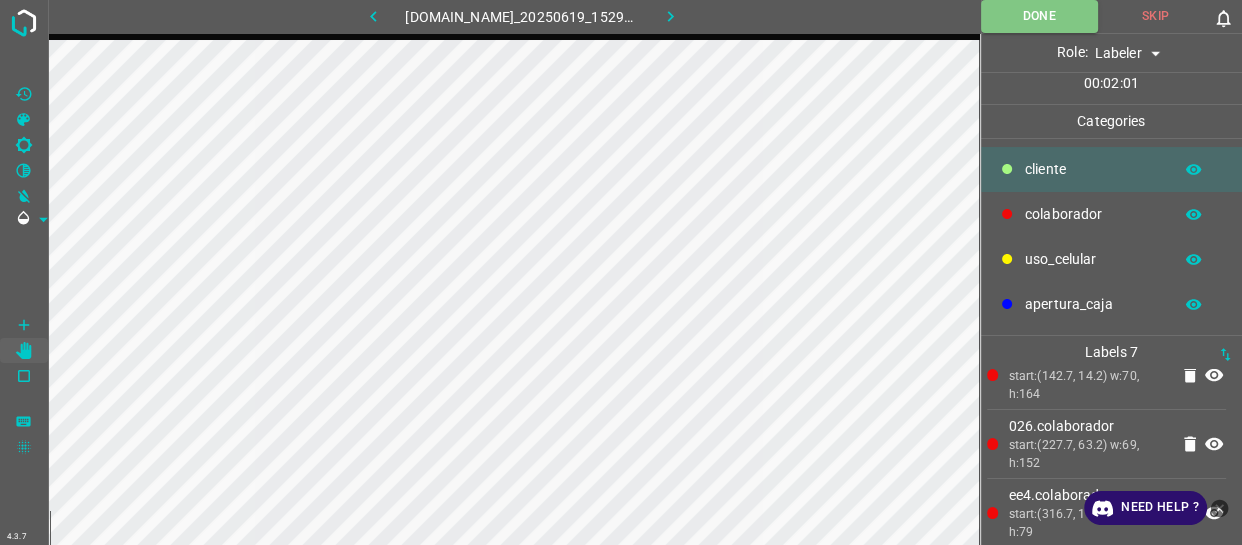 scroll, scrollTop: 321, scrollLeft: 0, axis: vertical 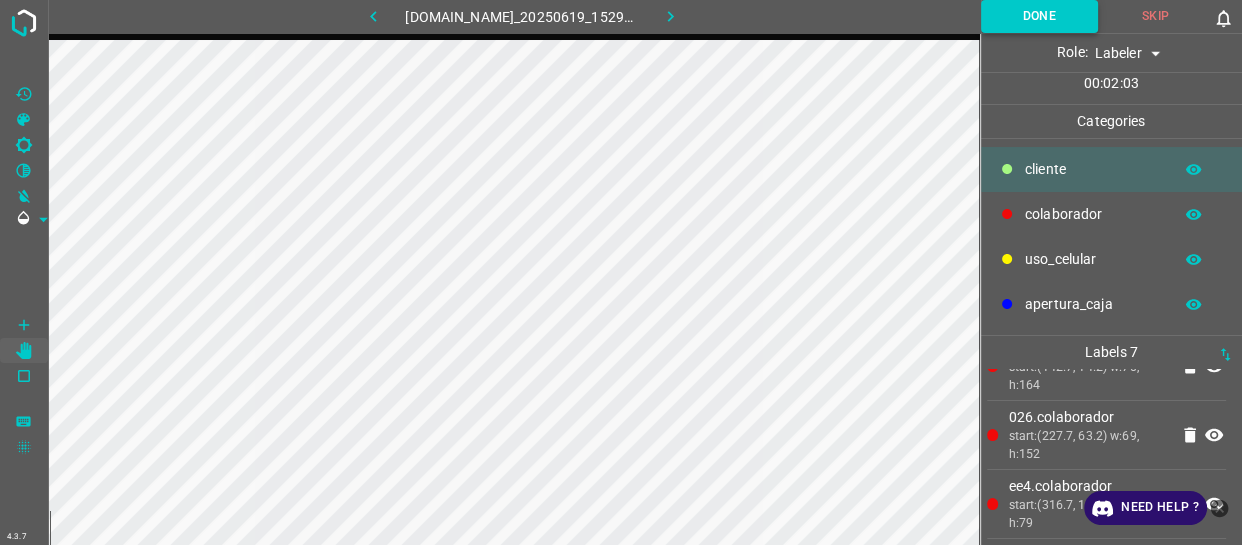 click on "Done" at bounding box center (1039, 16) 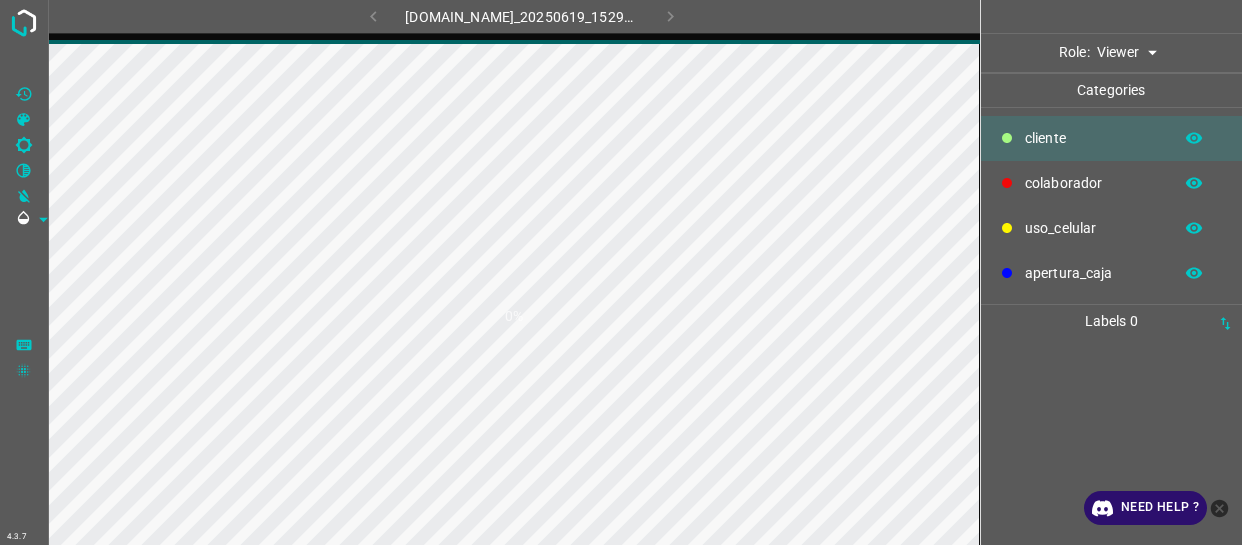 scroll, scrollTop: 0, scrollLeft: 0, axis: both 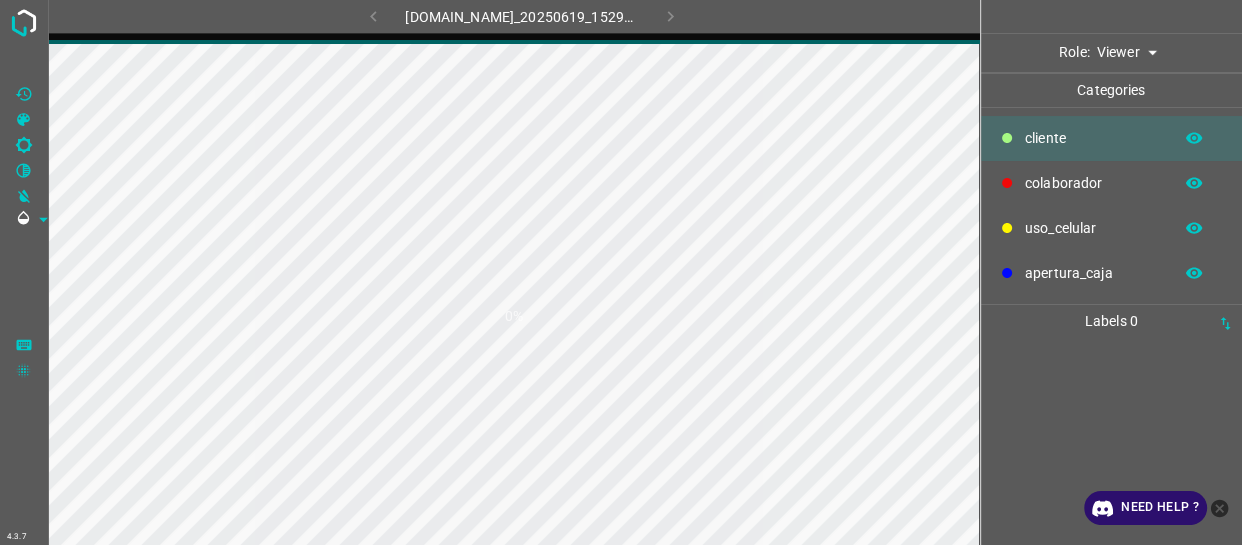click on "4.3.7 846-tb-manacar.ddns.net_20250619_152931_000001470.jpg 0% Role: Viewer viewer Categories ​​cliente colaborador uso_celular apertura_caja Labels   0 Categories 1 ​​cliente 2 colaborador 3 uso_celular 4 apertura_caja Tools Space Change between modes (Draw & Edit) I Auto labeling R Restore zoom M Zoom in N Zoom out Delete Delete selecte label Filters Z Restore filters X Saturation filter C Brightness filter V Contrast filter B Gray scale filter General O Download Need Help ? - Text - Hide - Delete" at bounding box center (621, 272) 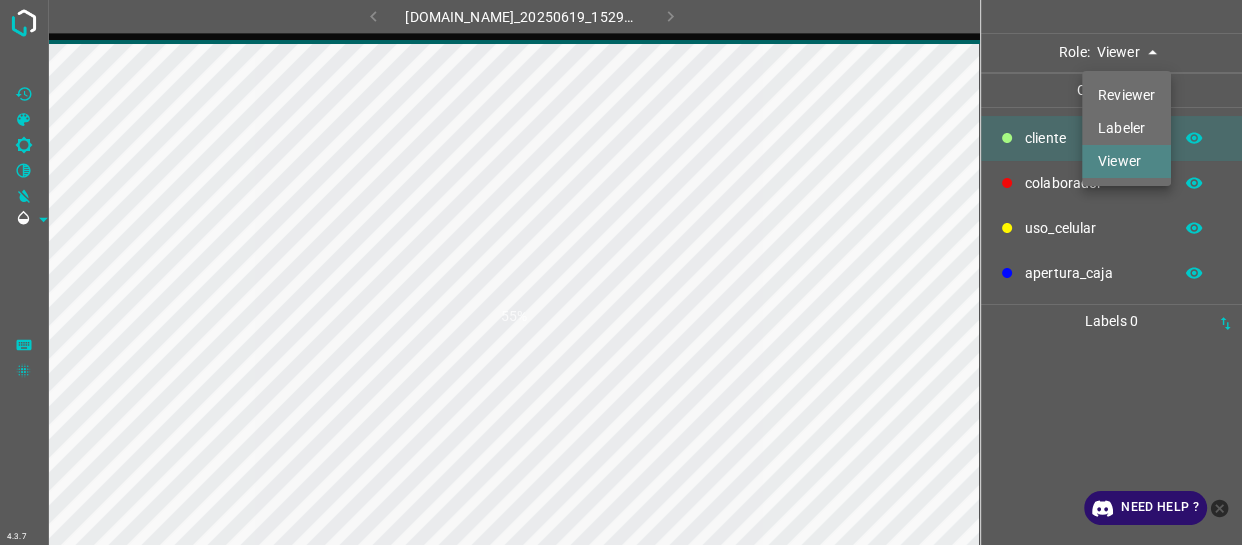 click on "Labeler" at bounding box center [1126, 128] 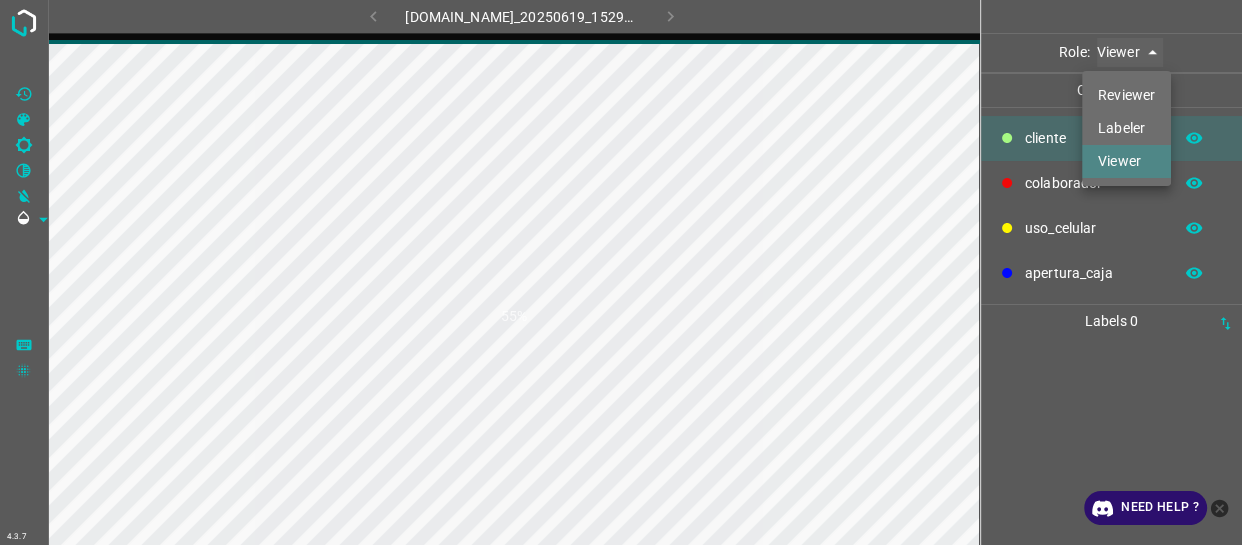 type on "labeler" 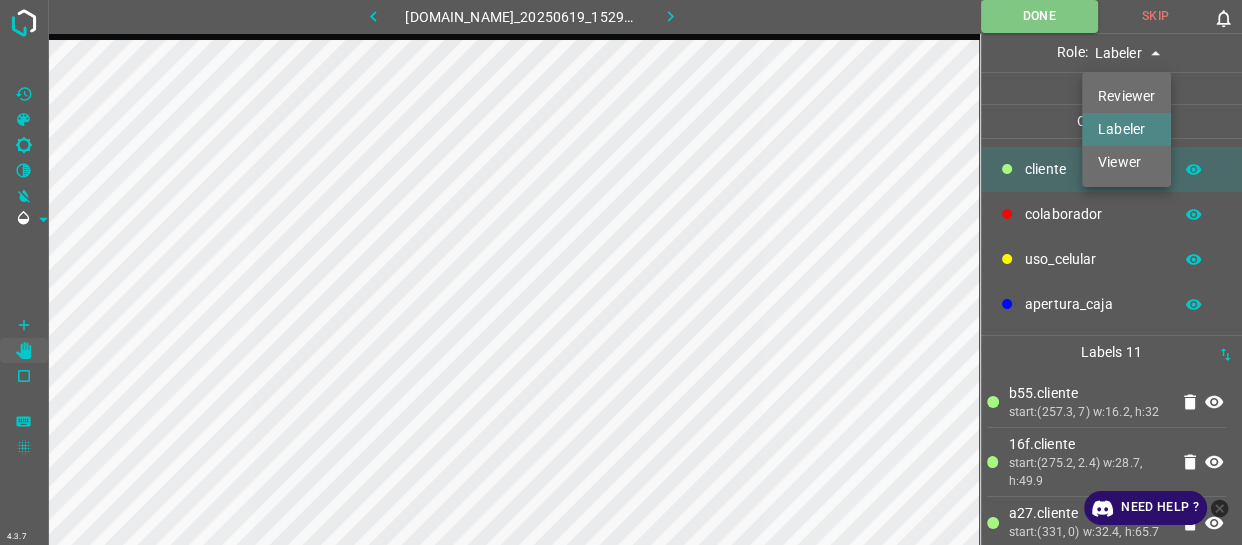 type 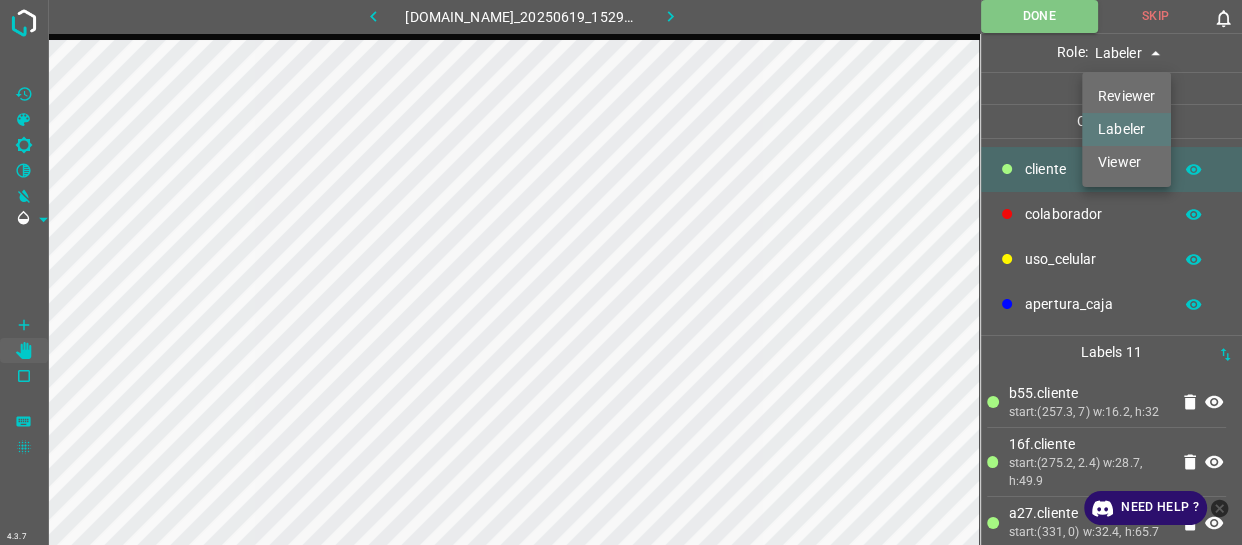 drag, startPoint x: 333, startPoint y: 160, endPoint x: 346, endPoint y: 163, distance: 13.341664 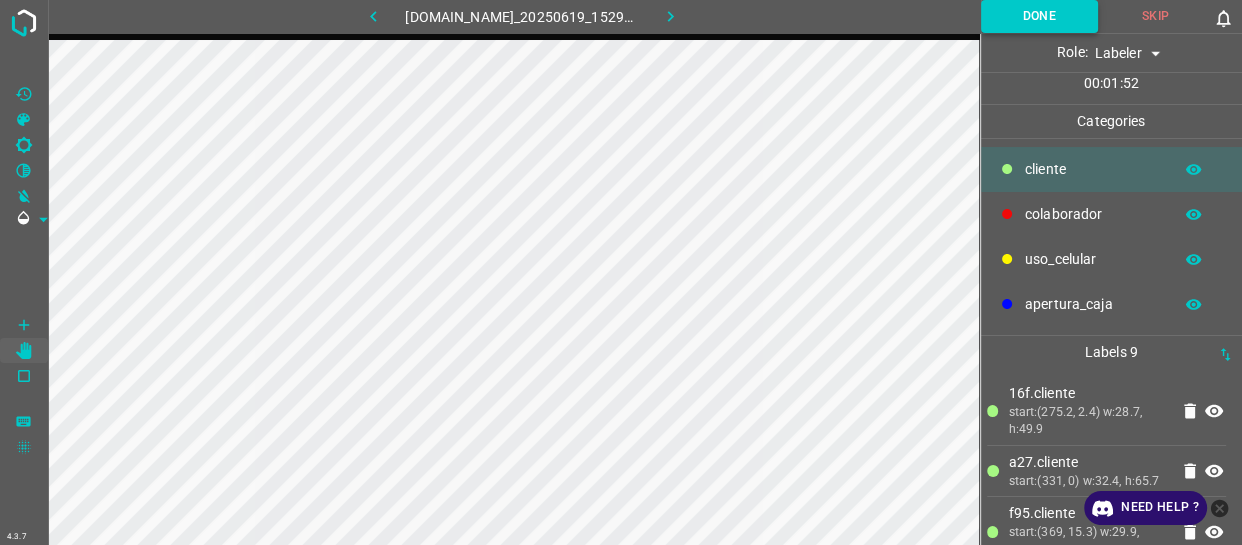 click on "Done" at bounding box center (1039, 16) 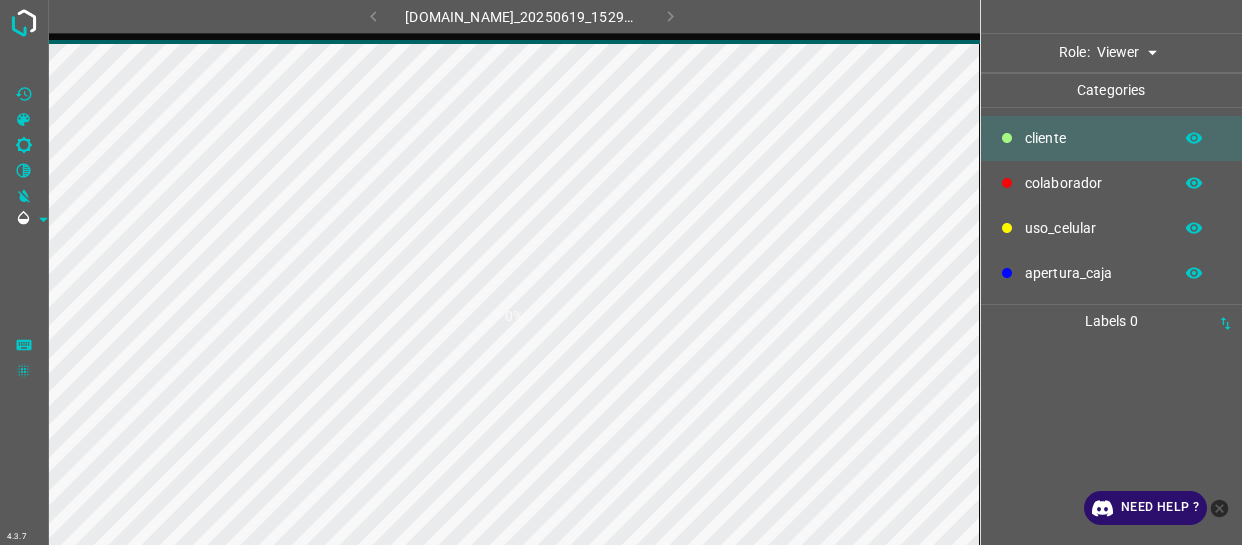 scroll, scrollTop: 0, scrollLeft: 0, axis: both 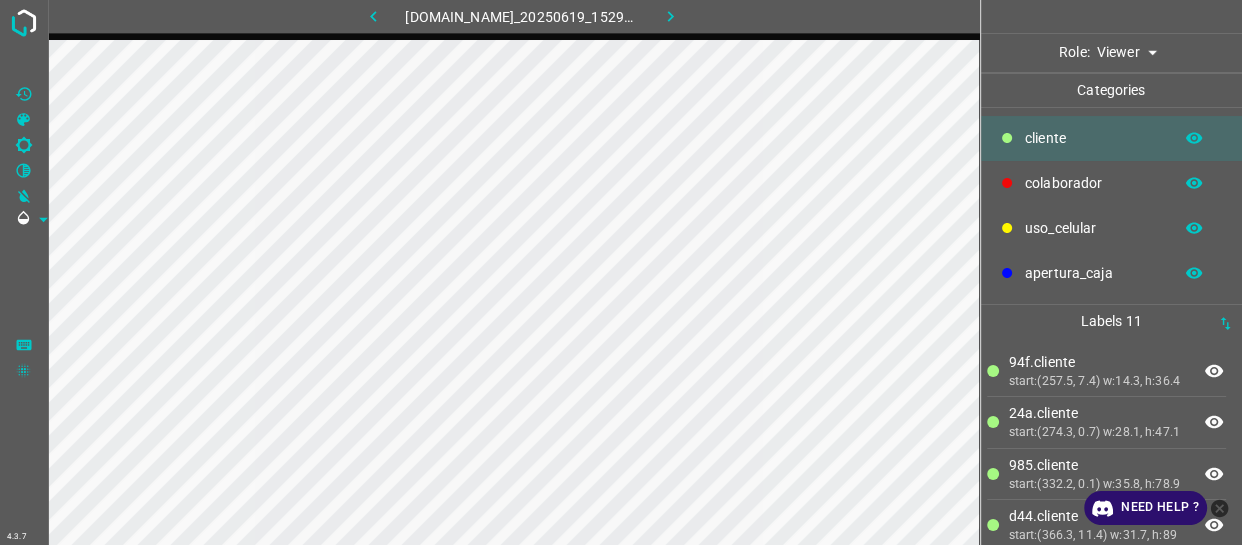 click on "4.3.7 [DOMAIN_NAME]_20250619_152931_000001500.jpg Role: Viewer viewer Categories ​​cliente colaborador uso_celular apertura_caja Labels   11 94f.​​cliente
start:(257.5, 7.4)
w:14.3, h:36.4
24a.​​cliente
start:(274.3, 0.7)
w:28.1, h:47.1
985.​​cliente
start:(332.2, 0.1)
w:35.8, h:78.9
d44.​​cliente
start:(366.3, 11.4)
w:31.7, h:89
676.​​cliente
start:(394.4, 12.1)
w:52.5, h:76.9
7e2.​​cliente
start:(506.5, 34.8)
w:36.1, h:62.6
1b6.​​cliente
start:(551.1, 50.9)
w:23.2, h:30.9
253.​​cliente
start:(557.5, 76.7)
w:34.2, h:93.5
b63.colaborador
start:(152, 27.5)
w:58, h:105
cbf.colaborador
start:(164, 74.5)
w:97, h:160
f14.colaborador
start:(185, 110.5)
w:140, h:104
Categories 1 ​​cliente 2 colaborador 3 4 I" at bounding box center [621, 272] 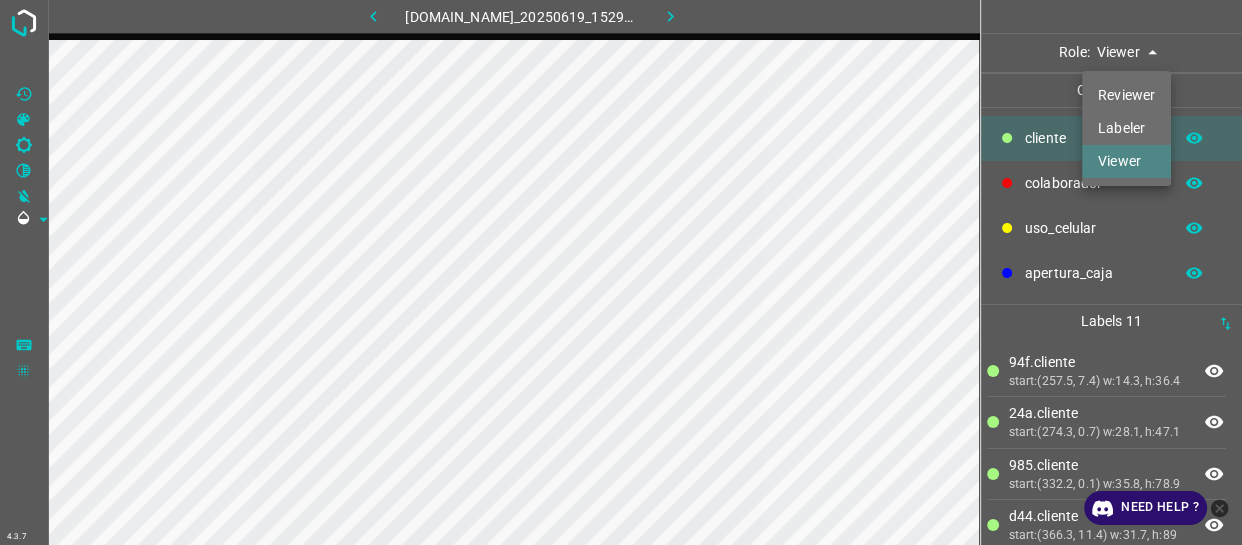 click on "Labeler" at bounding box center (1126, 128) 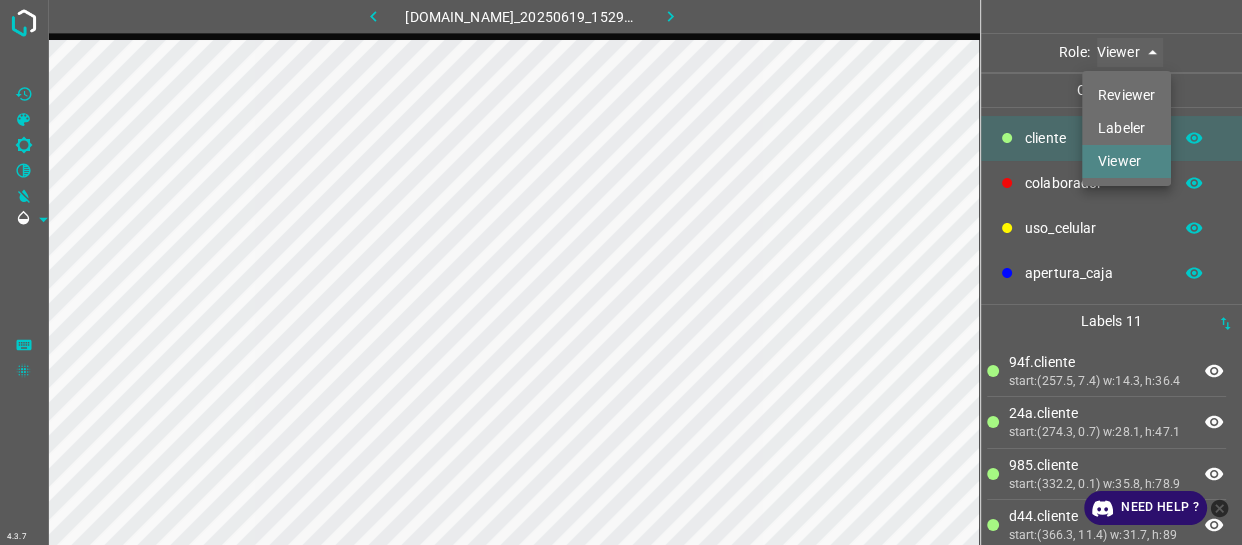 type on "labeler" 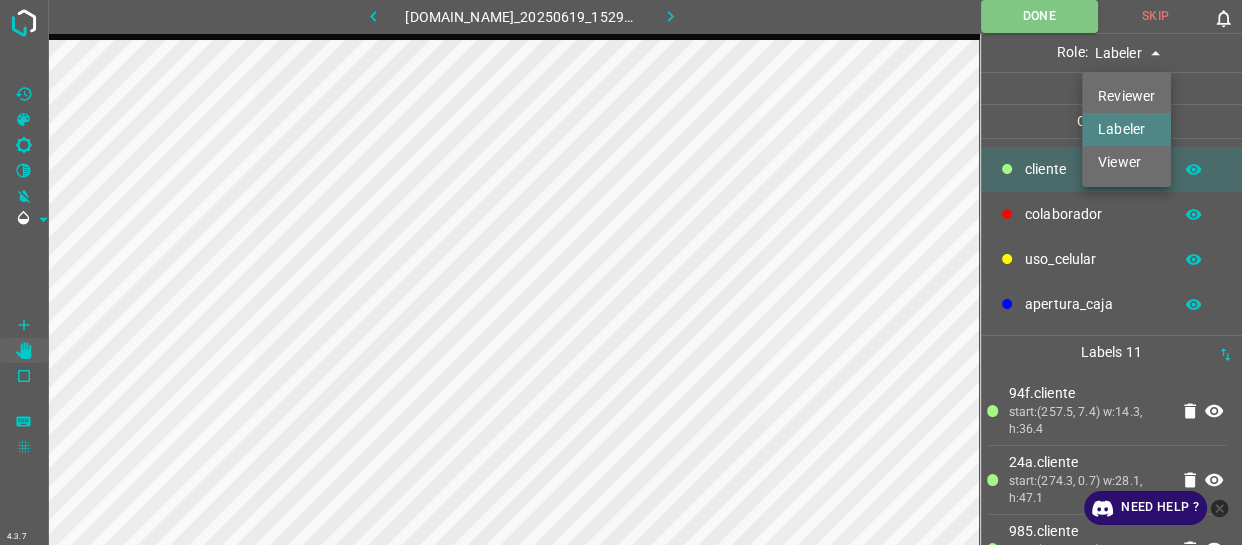 type 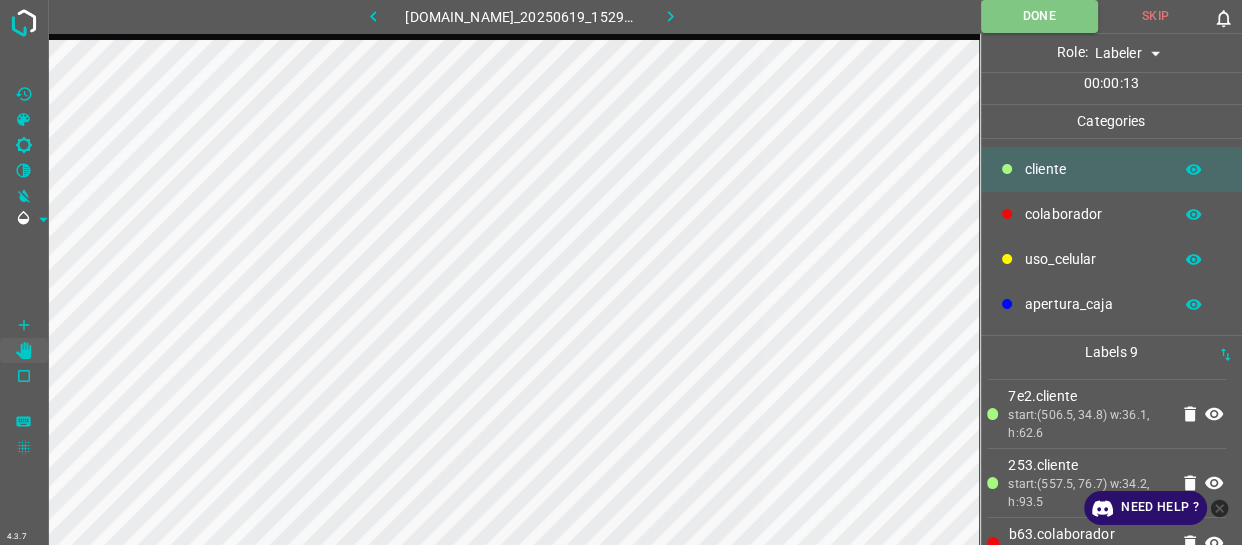 scroll, scrollTop: 272, scrollLeft: 0, axis: vertical 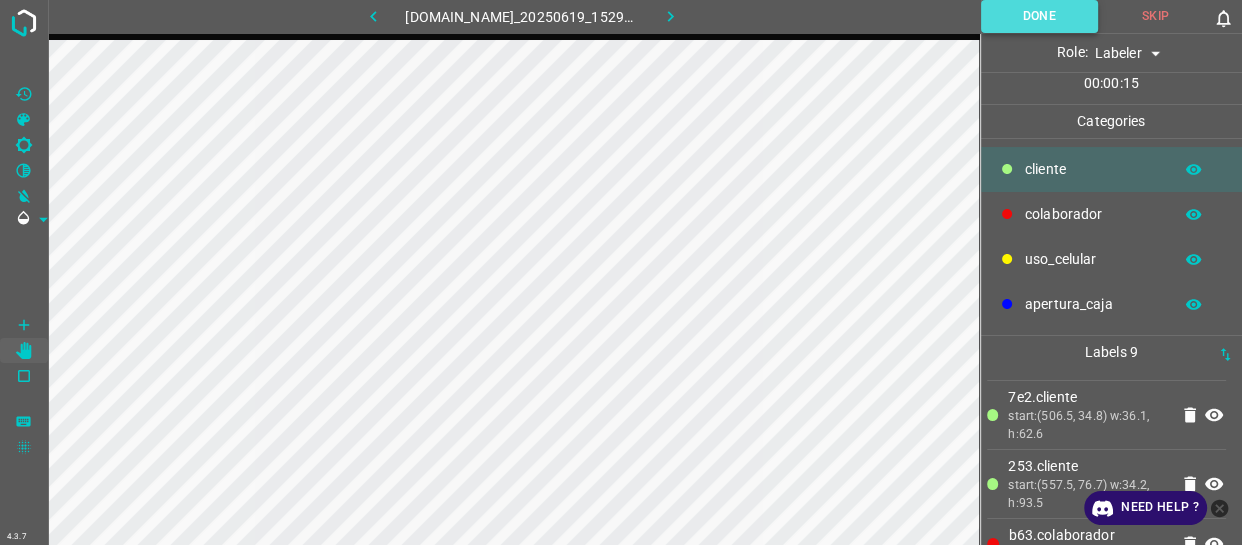 click on "Done" at bounding box center [1039, 16] 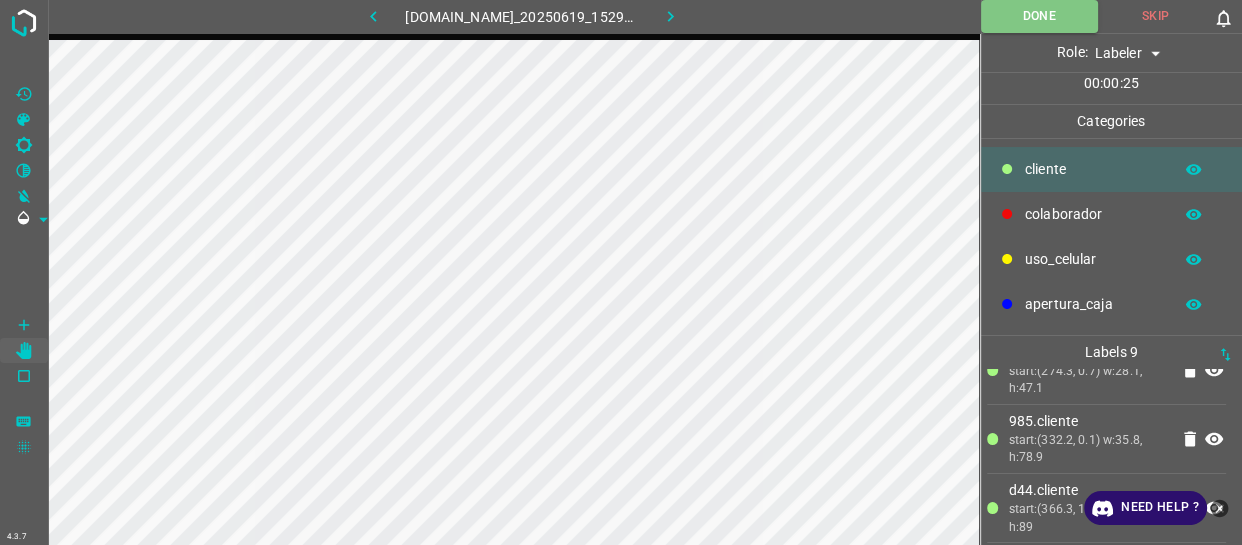scroll, scrollTop: 0, scrollLeft: 0, axis: both 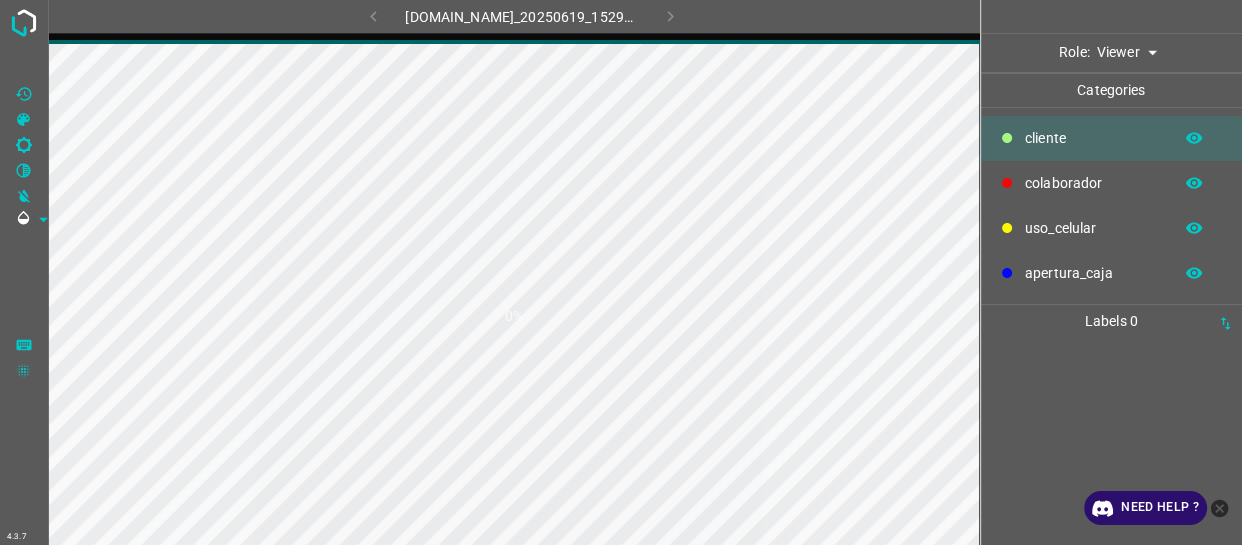 click on "4.3.7 846-tb-manacar.ddns.net_20250619_152931_000001530.jpg 0% Role: Viewer viewer Categories ​​cliente colaborador uso_celular apertura_caja Labels   0 Categories 1 ​​cliente 2 colaborador 3 uso_celular 4 apertura_caja Tools Space Change between modes (Draw & Edit) I Auto labeling R Restore zoom M Zoom in N Zoom out Delete Delete selecte label Filters Z Restore filters X Saturation filter C Brightness filter V Contrast filter B Gray scale filter General O Download Need Help ? - Text - Hide - Delete" at bounding box center (621, 272) 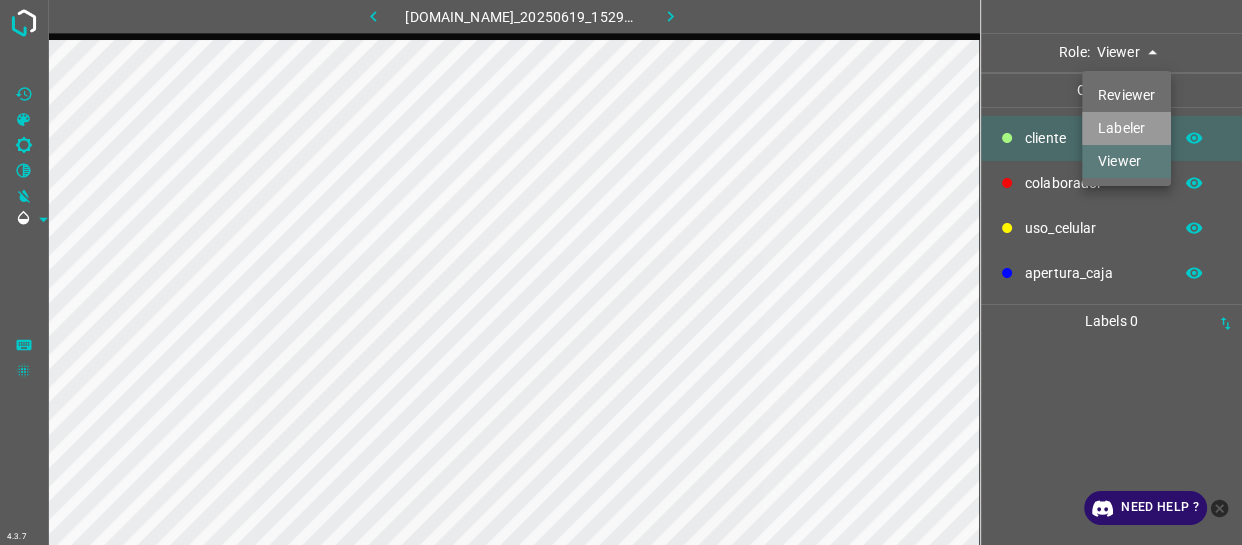 click on "Labeler" at bounding box center [1126, 128] 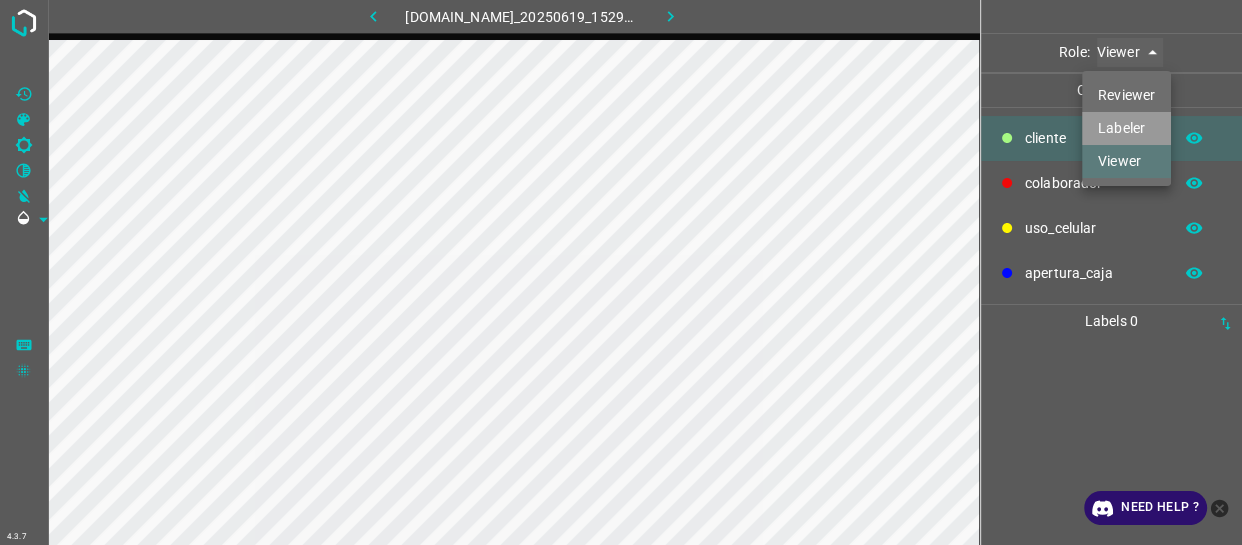 type on "labeler" 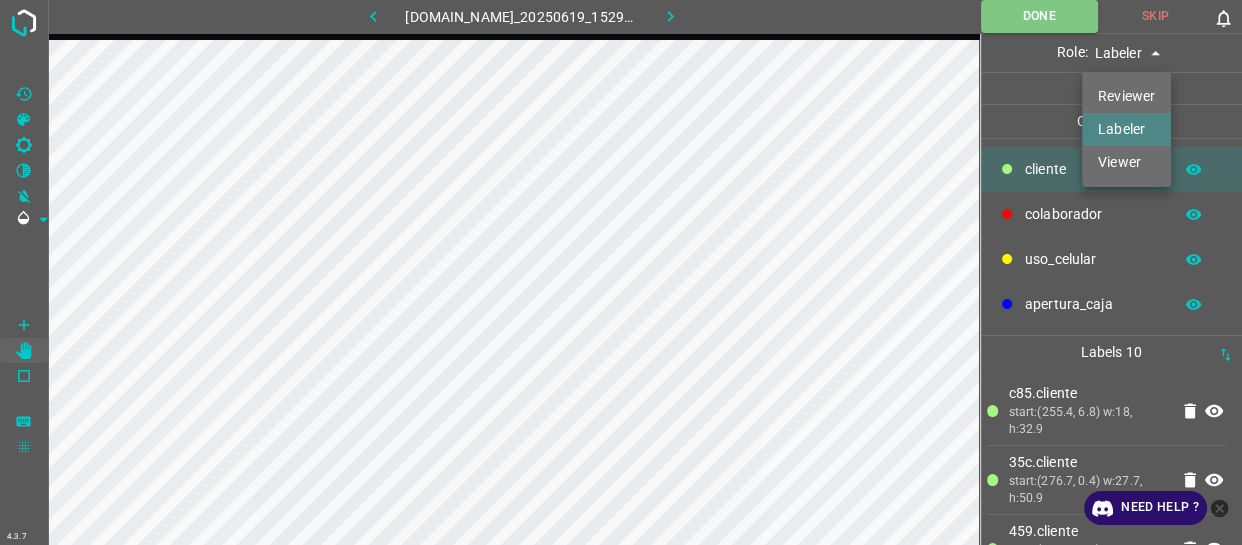 type 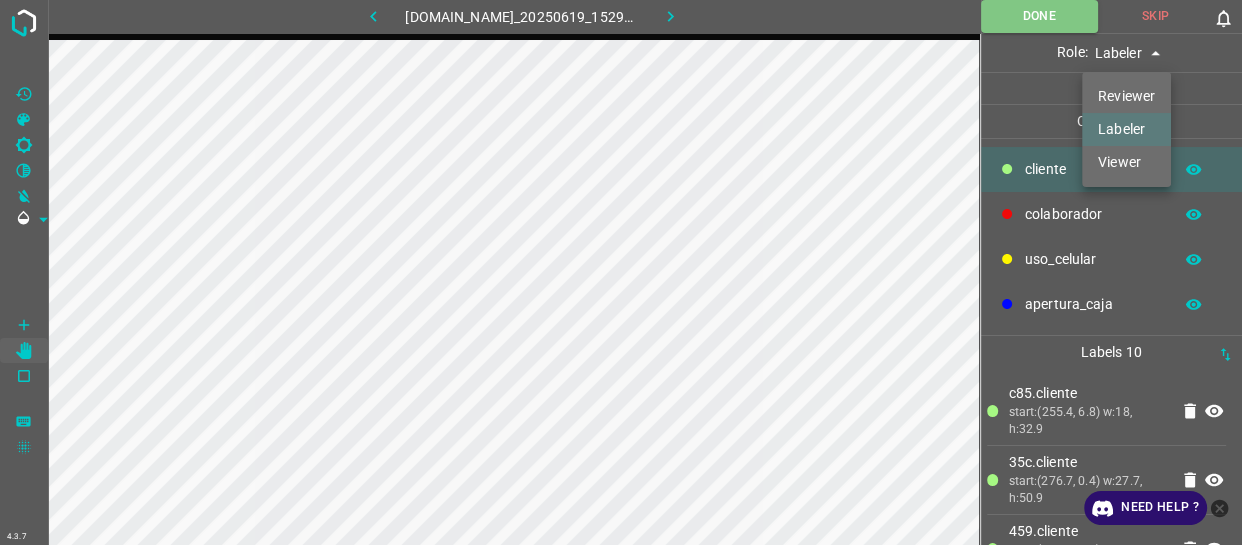 click at bounding box center [621, 272] 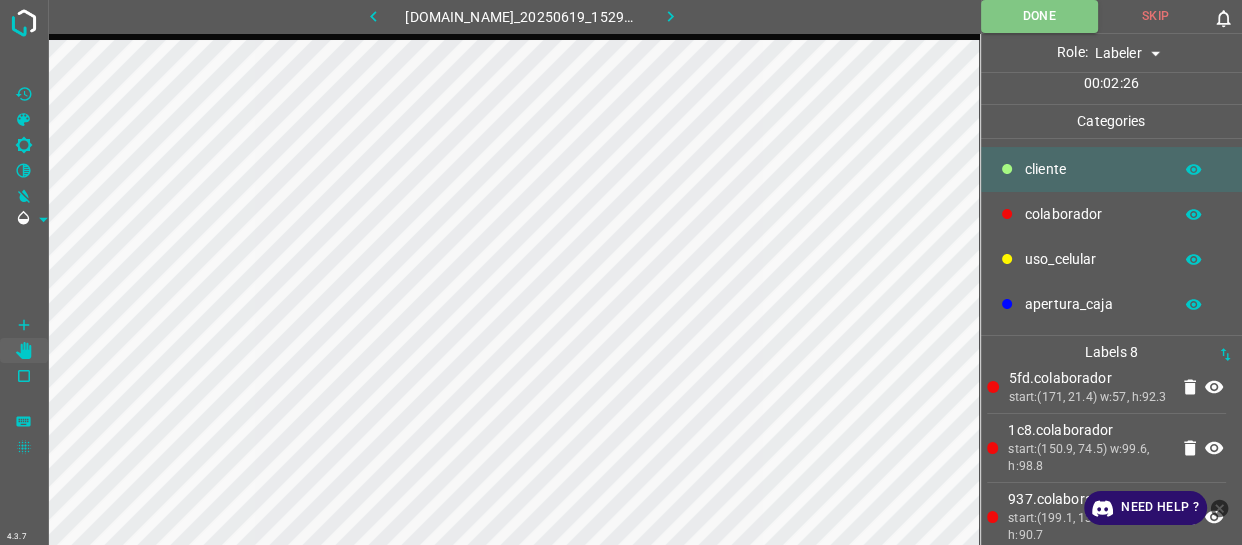 scroll, scrollTop: 390, scrollLeft: 0, axis: vertical 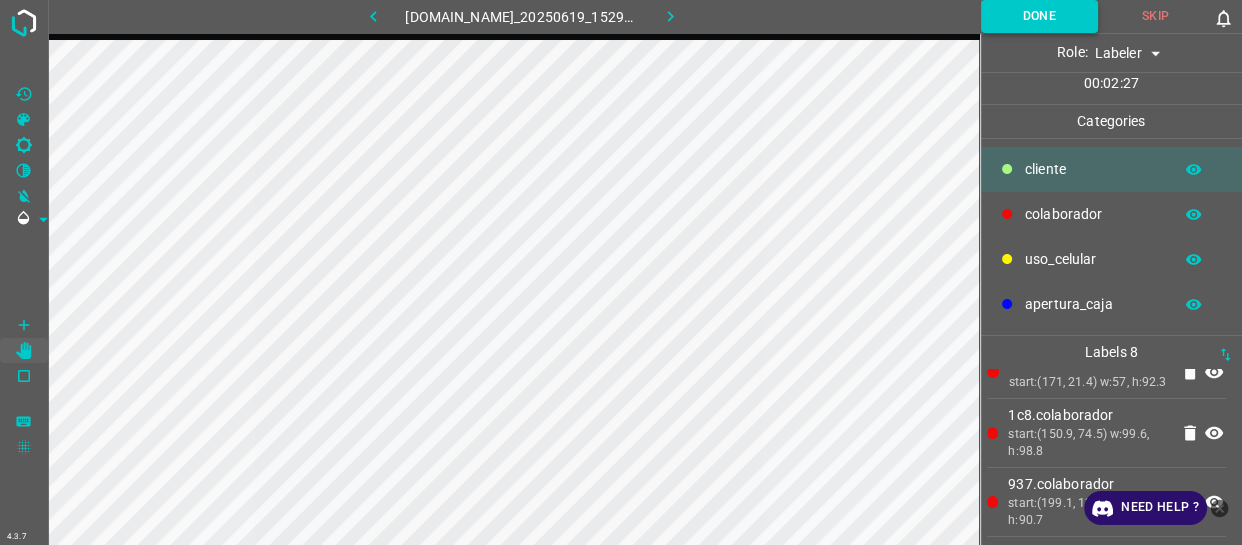 click on "Done" at bounding box center [1039, 16] 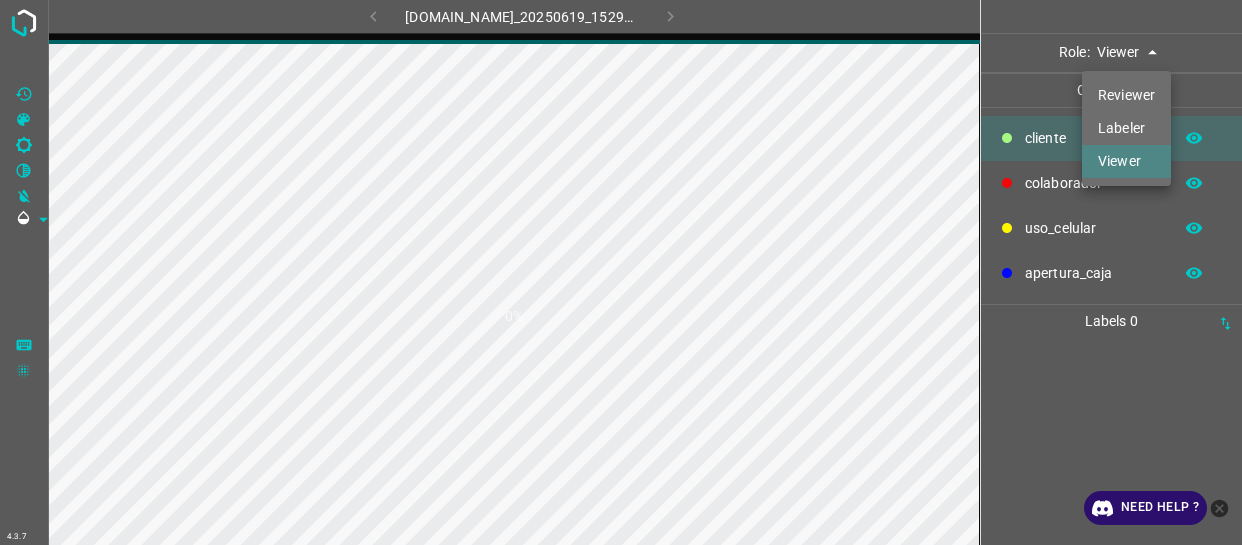 scroll, scrollTop: 0, scrollLeft: 0, axis: both 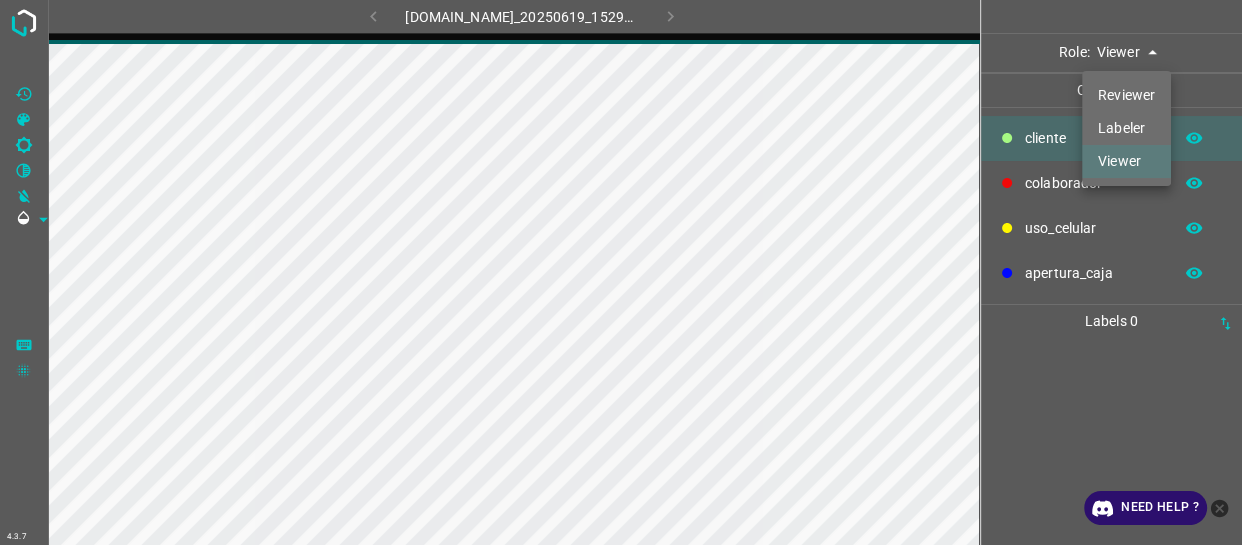 click on "Viewer" at bounding box center (1126, 161) 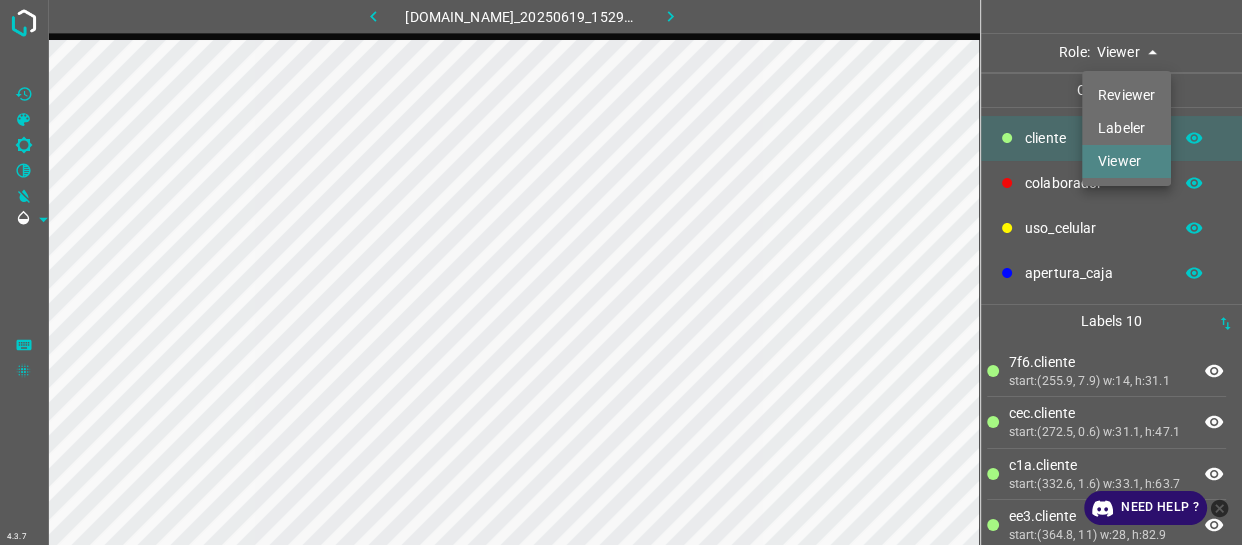 click on "4.3.7 [DOMAIN_NAME]_20250619_152931_000001590.jpg Role: Viewer viewer Categories ​​cliente colaborador uso_celular apertura_caja Labels   10 7f6.​​cliente
start:(255.9, 7.9)
w:14, h:31.1
cec.​​cliente
start:(272.5, 0.6)
w:31.1, h:47.1
c1a.​​cliente
start:(332.6, 1.6)
w:33.1, h:63.7
ee3.​​cliente
start:(364.8, 11)
w:28, h:82.9
0ee.​​cliente
start:(392.3, 10.4)
w:38.3, h:78.8
f8d.​​cliente
start:(549.4, 55)
w:18.6, h:18.6
2c7.​​cliente
start:(564.4, 73.2)
w:26.4, h:60.6
8e4.colaborador
start:(171.4, 23.4)
w:107.8, h:170.6
c5c.colaborador
start:(226.3, 90.8)
w:81.4, h:125.4
265.colaborador
start:(300.5, 134.4)
w:55.4, h:48.2
Categories 1 ​​cliente 2 colaborador 3 uso_celular 4 apertura_caja Tools Space I Auto labeling R M Zoom in N" at bounding box center (621, 272) 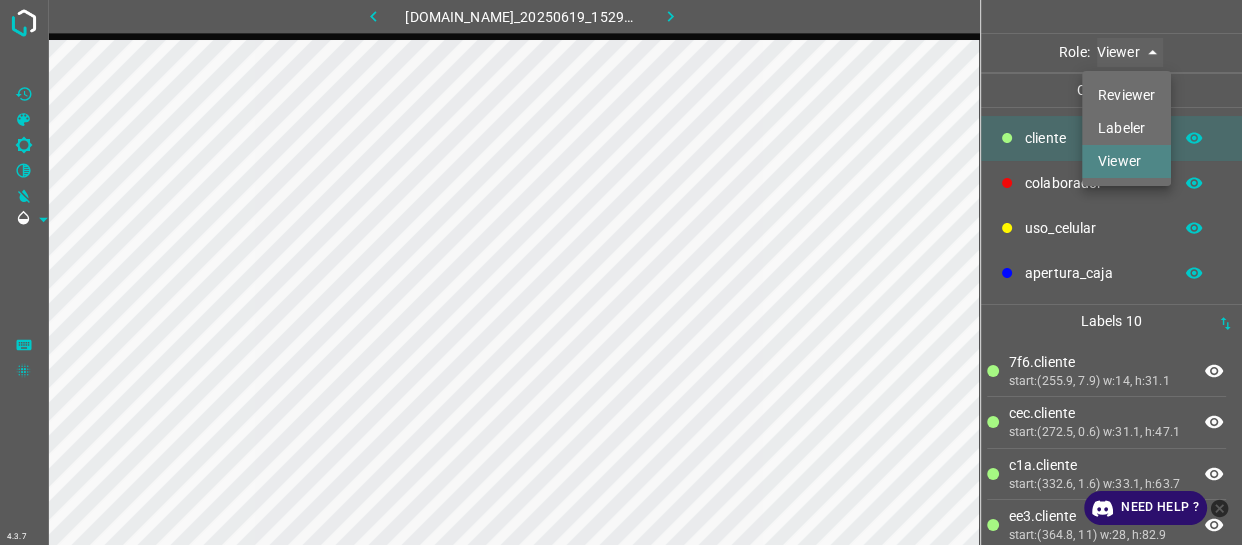 type on "labeler" 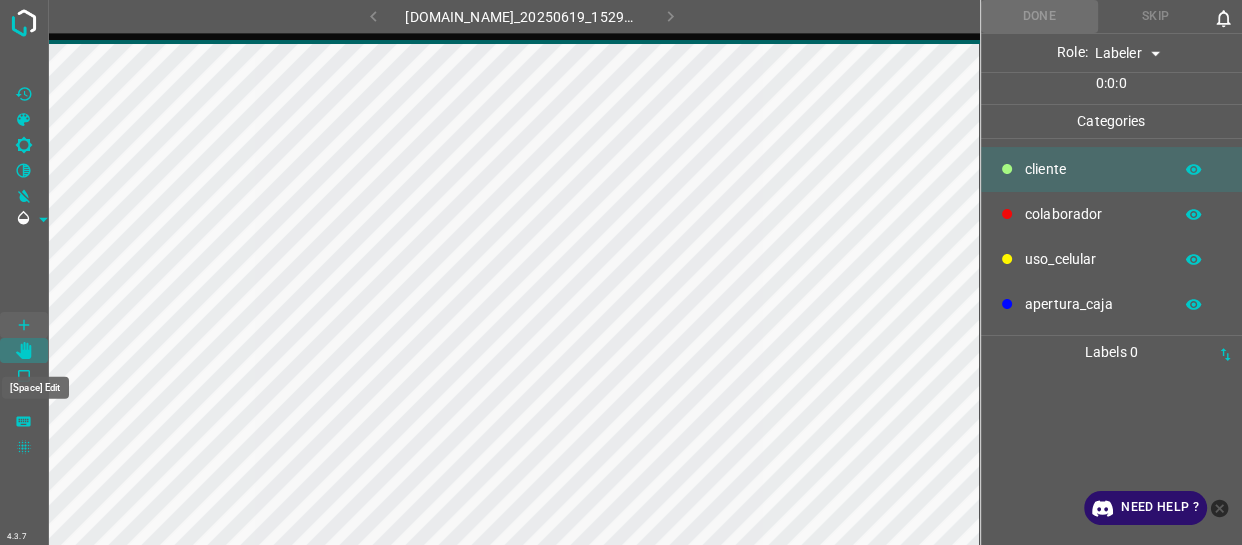 click 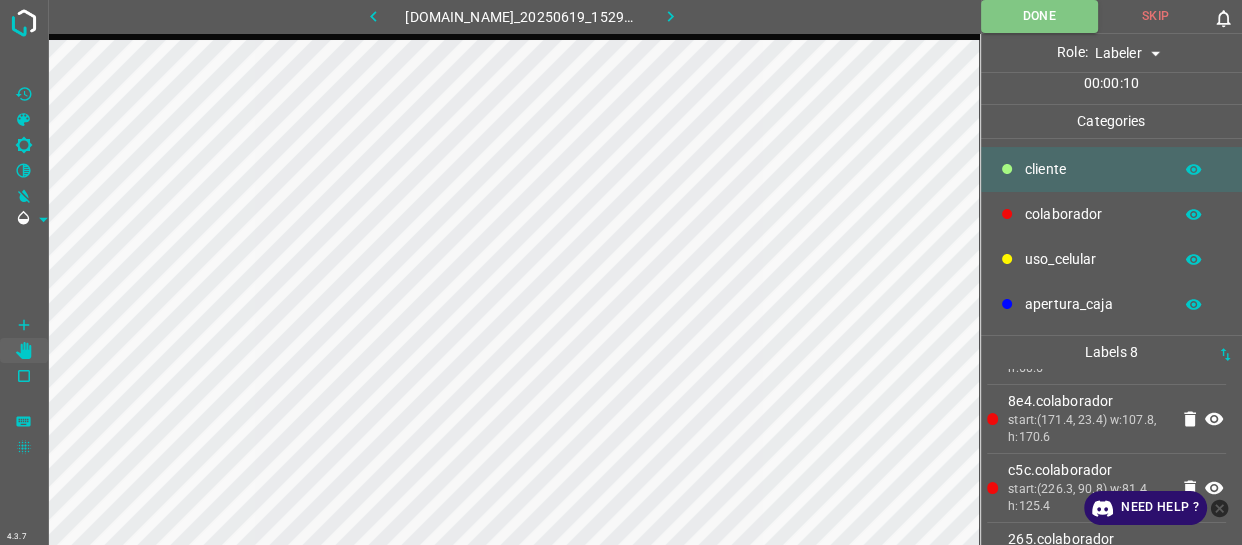 scroll, scrollTop: 363, scrollLeft: 0, axis: vertical 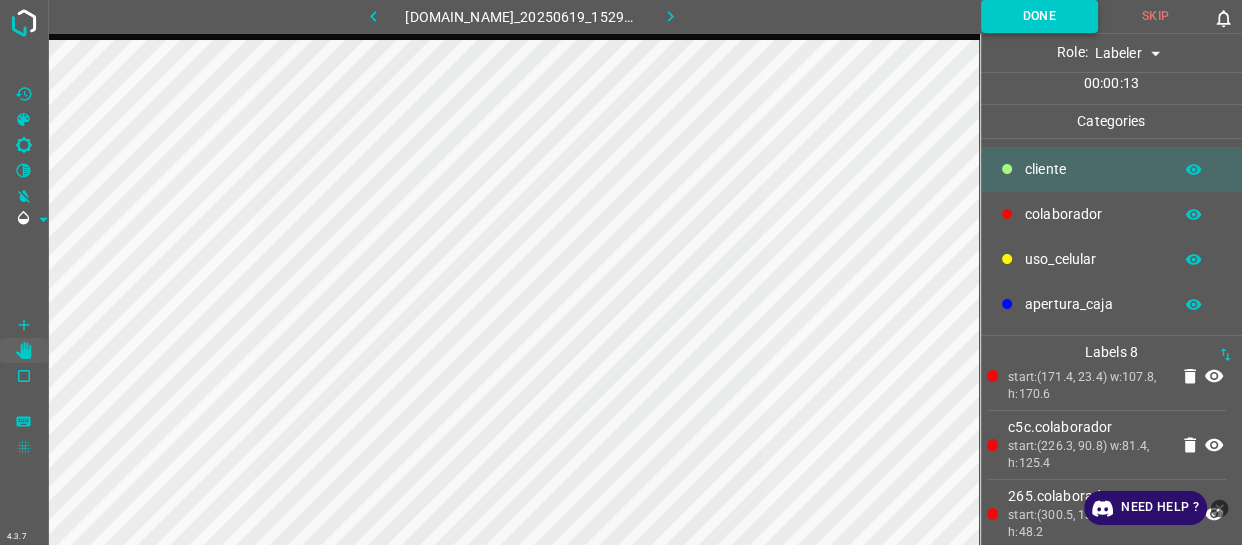 click on "Done" at bounding box center (1039, 16) 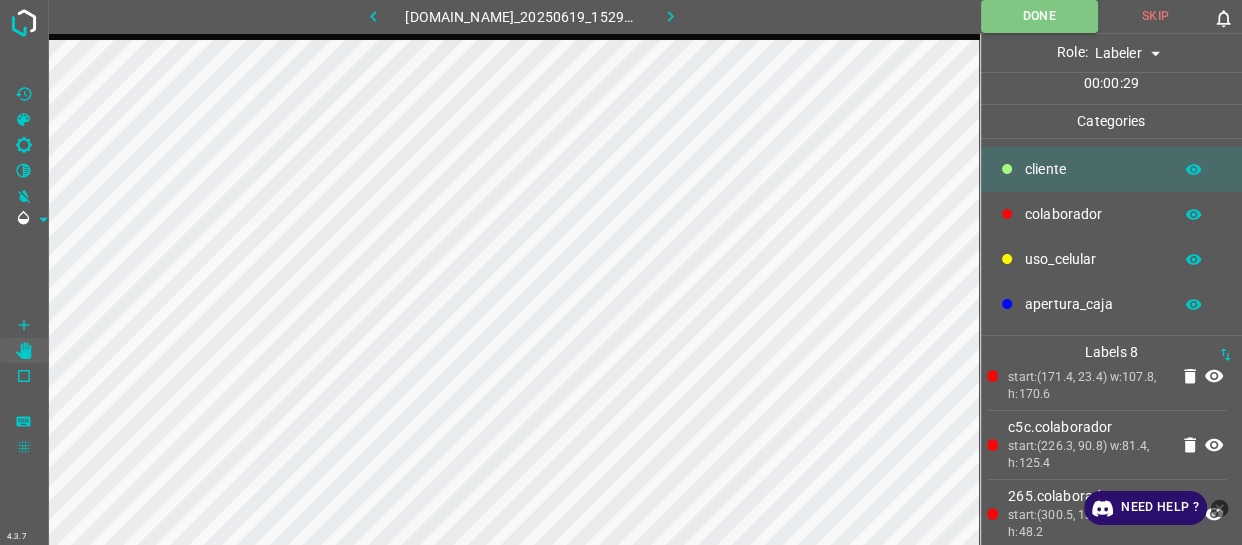 scroll, scrollTop: 390, scrollLeft: 0, axis: vertical 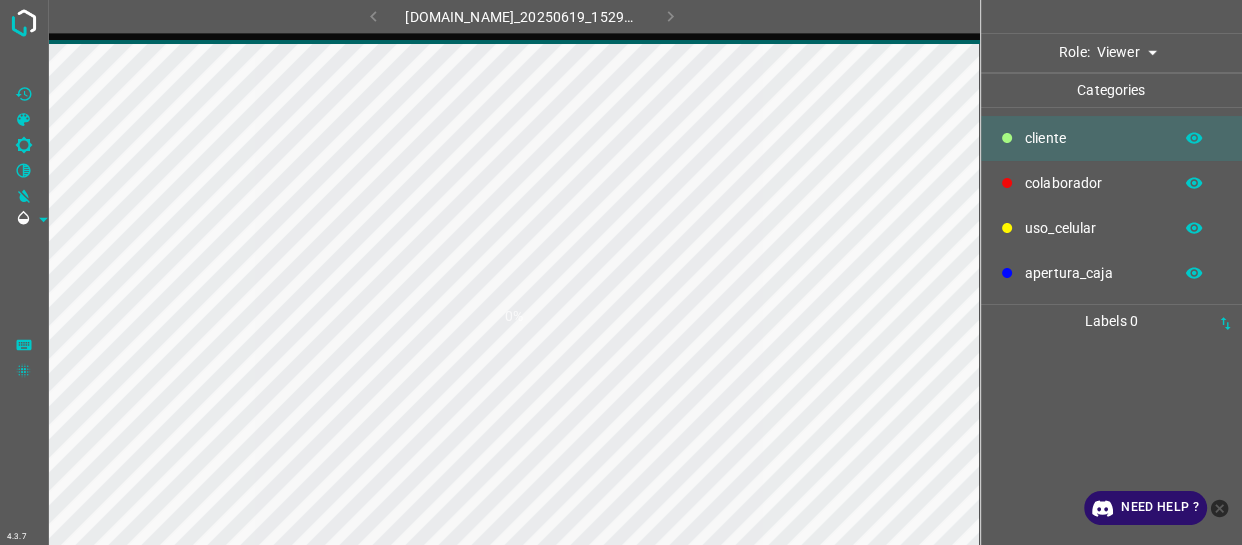 click on "4.3.7 [DOMAIN_NAME]_20250619_152931_000001680.jpg 0% Role: Viewer viewer Categories ​​cliente colaborador uso_celular apertura_caja Labels   0 Categories 1 ​​cliente 2 colaborador 3 uso_celular 4 apertura_caja Tools Space Change between modes (Draw & Edit) I Auto labeling R Restore zoom M Zoom in N Zoom out Delete Delete selecte label Filters Z Restore filters X Saturation filter C Brightness filter V Contrast filter B Gray scale filter General O Download Need Help ? - Text - Hide - Delete" at bounding box center (621, 272) 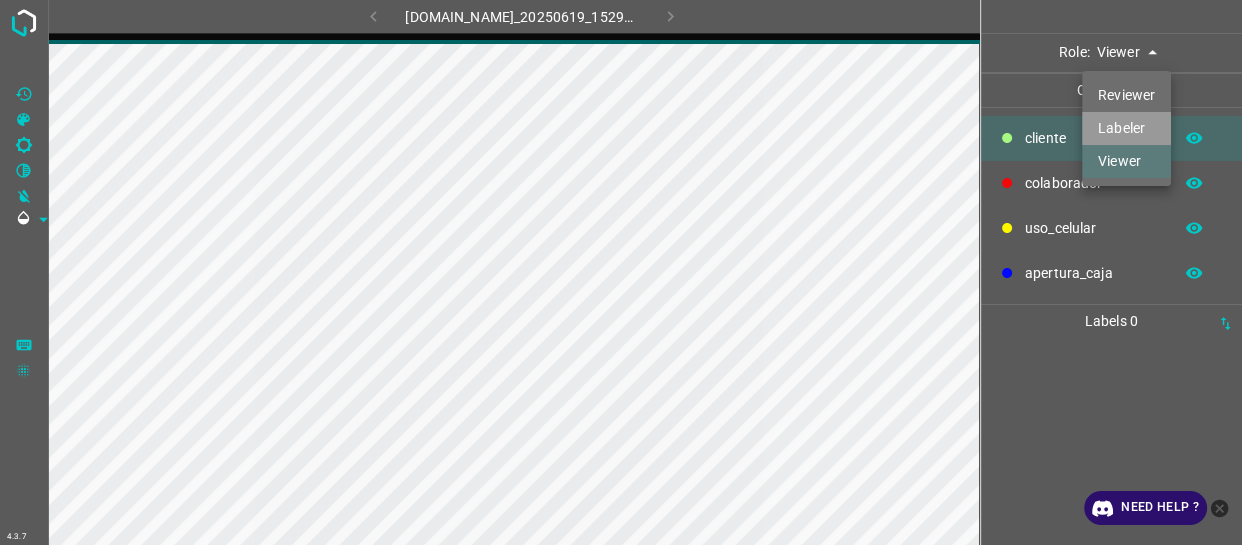 click on "Labeler" at bounding box center [1126, 128] 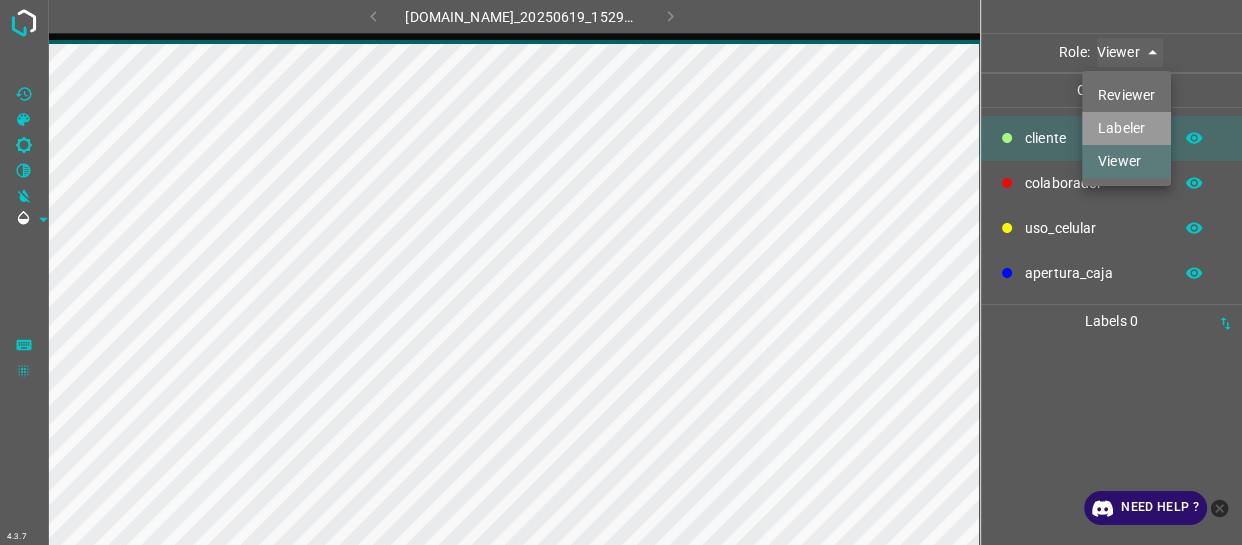 type on "labeler" 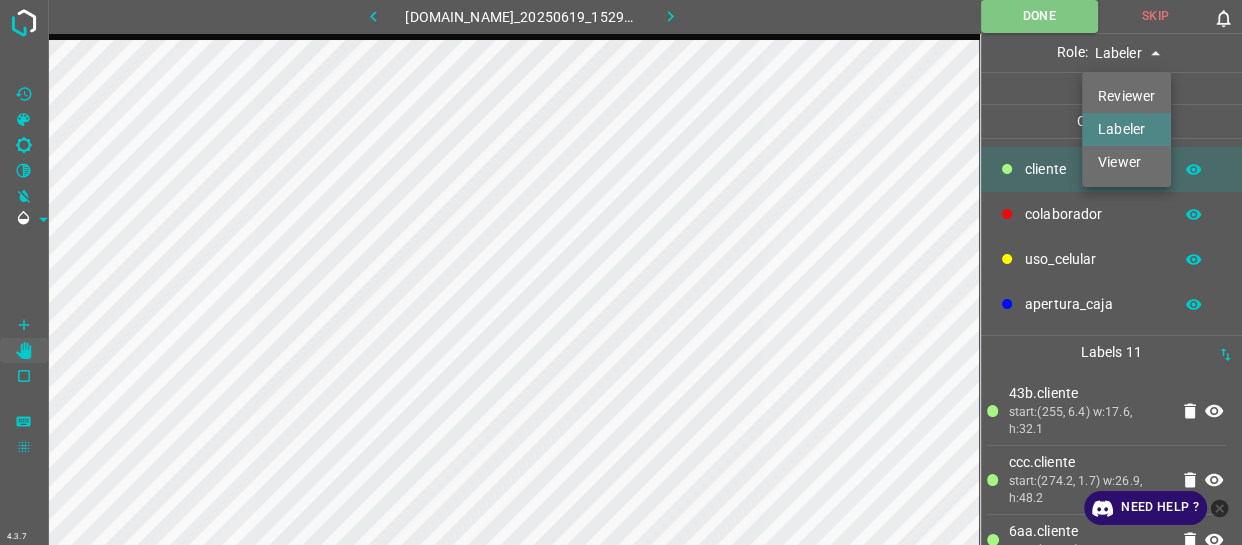 click at bounding box center (621, 272) 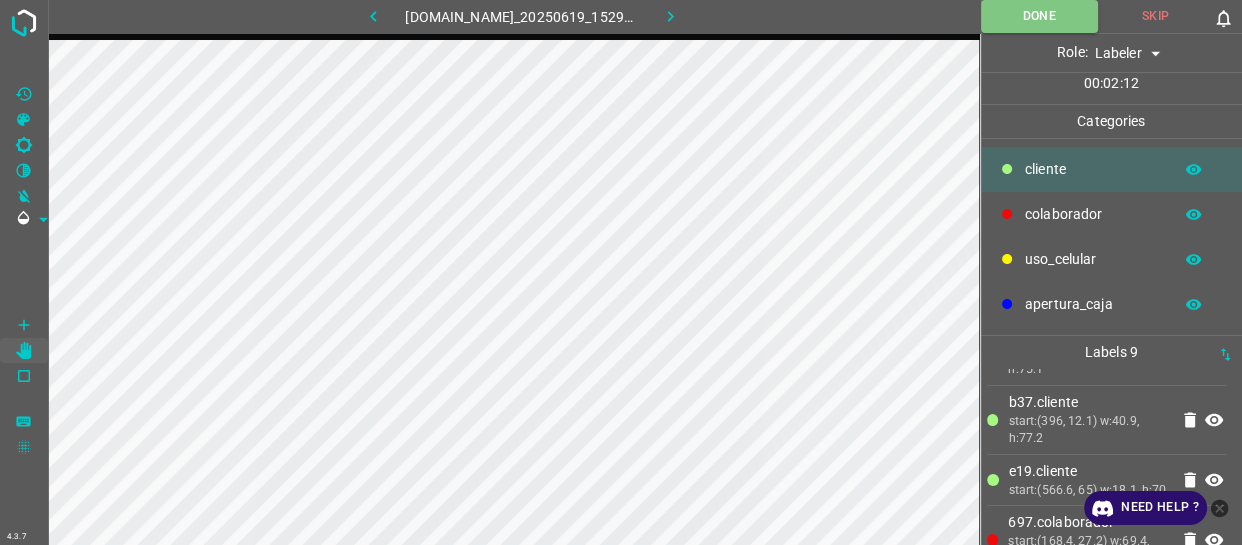 scroll, scrollTop: 363, scrollLeft: 0, axis: vertical 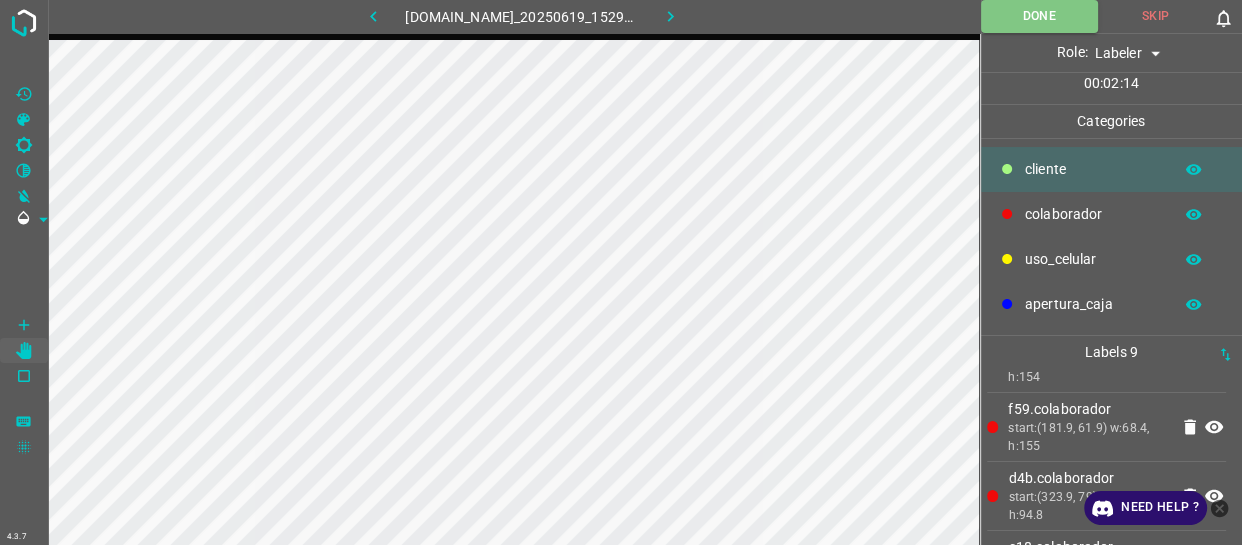 click on "Role: Labeler labeler" at bounding box center (1112, 53) 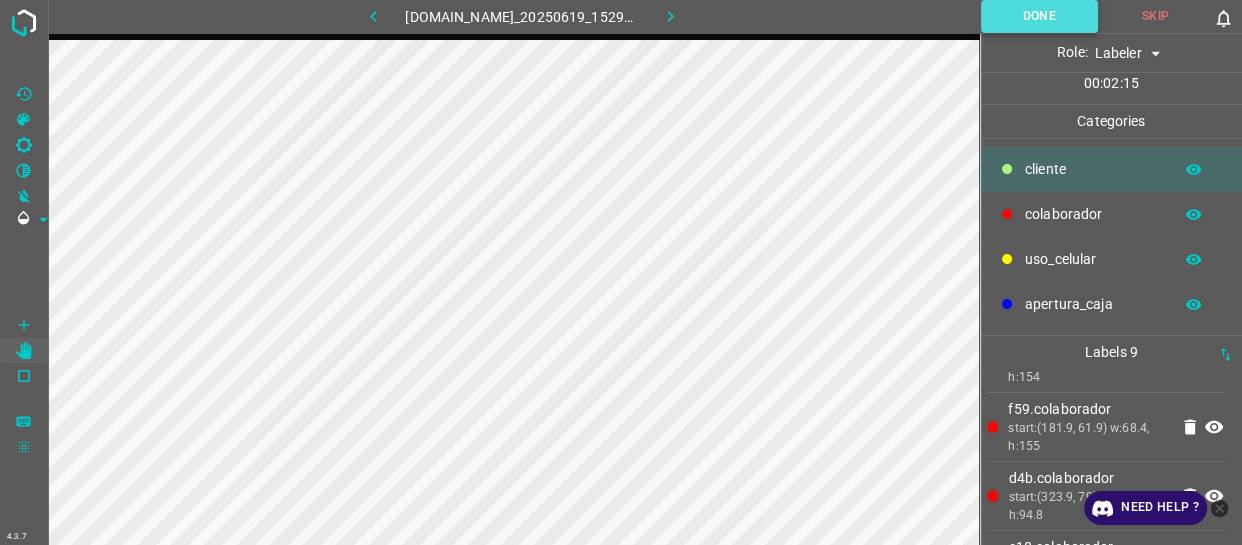 click on "Done" at bounding box center (1039, 16) 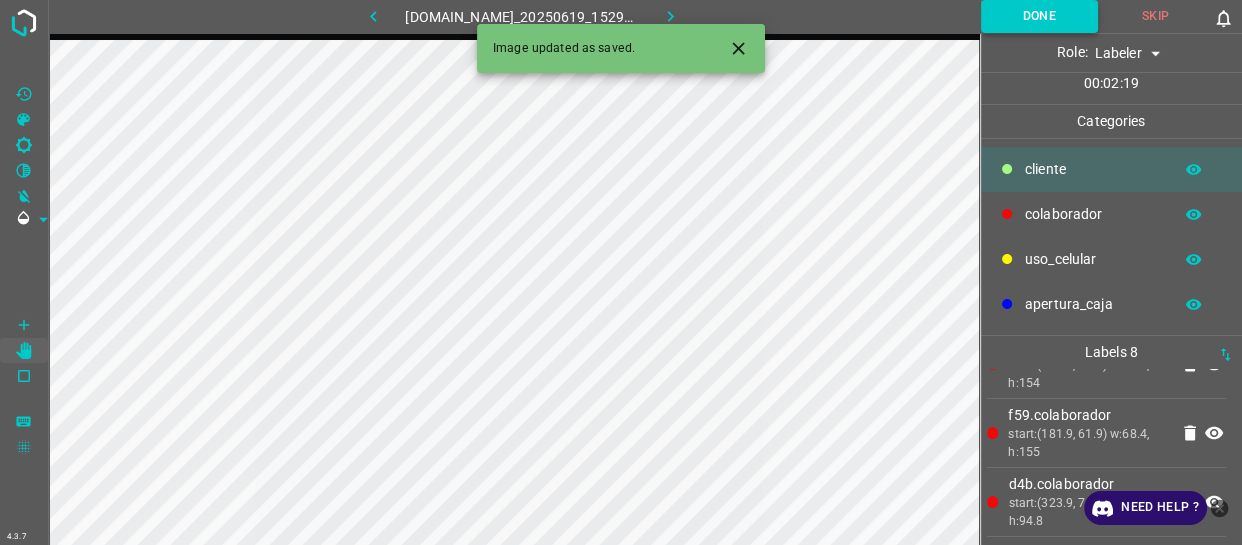 click on "Done" at bounding box center [1039, 16] 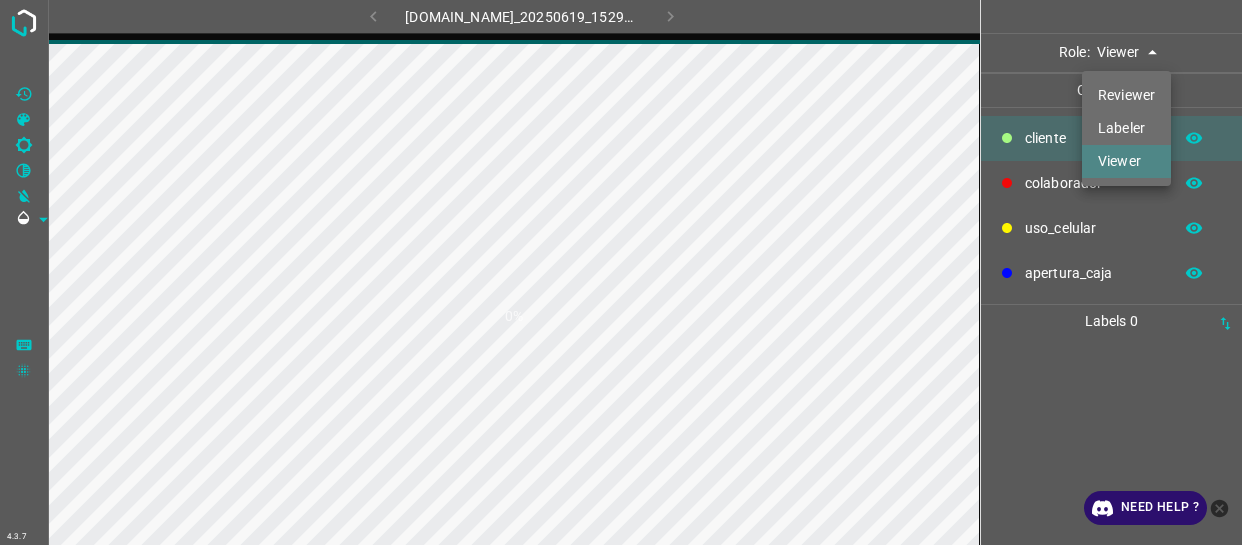 scroll, scrollTop: 0, scrollLeft: 0, axis: both 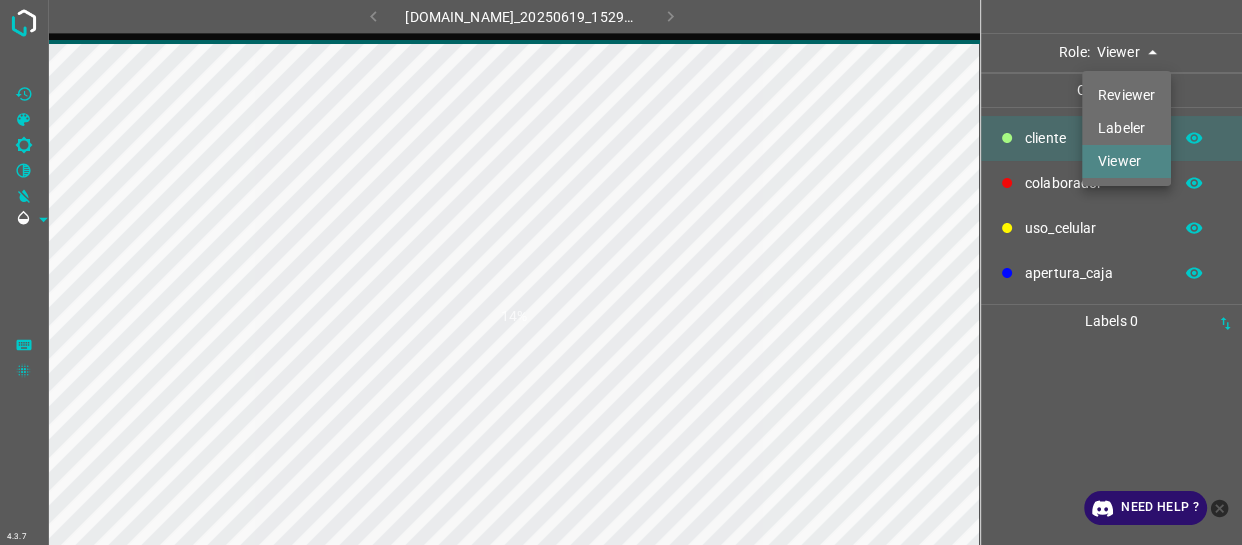 click on "Labeler" at bounding box center (1126, 128) 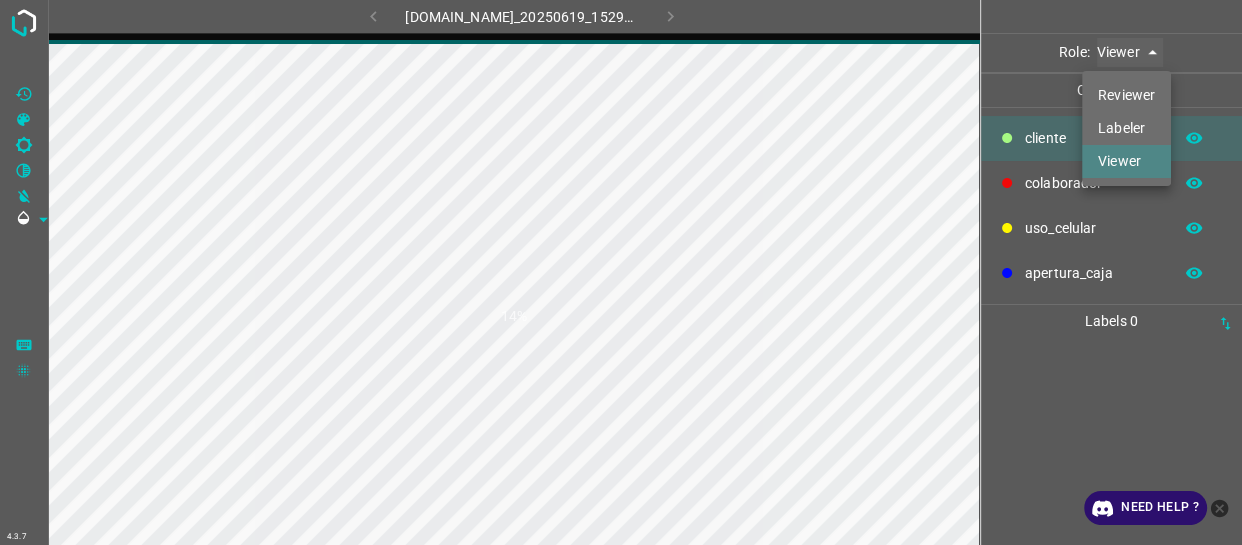 type on "labeler" 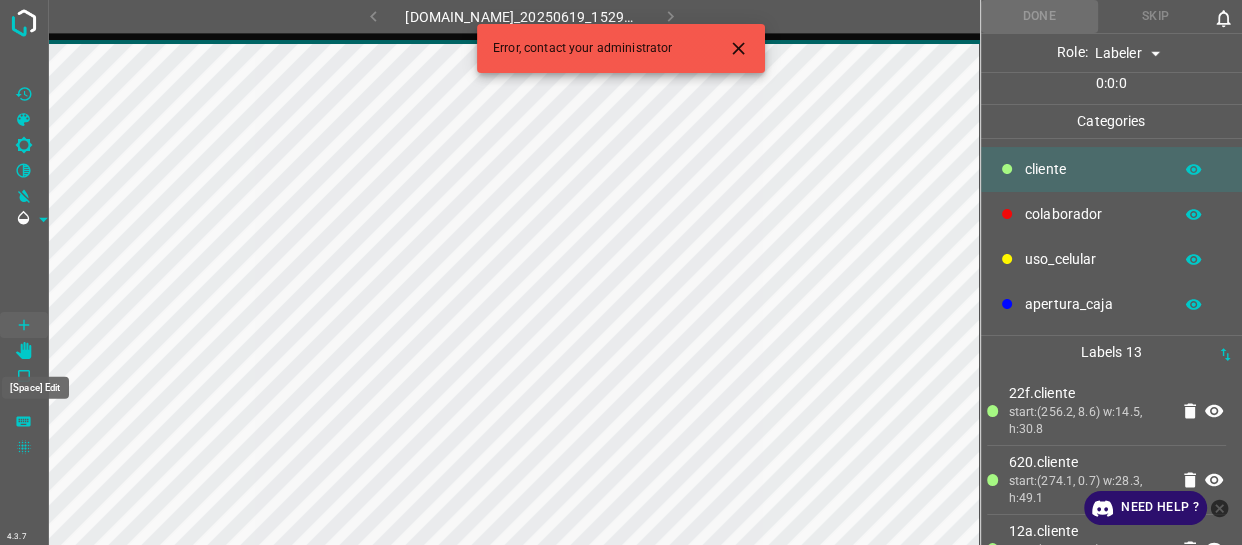 click 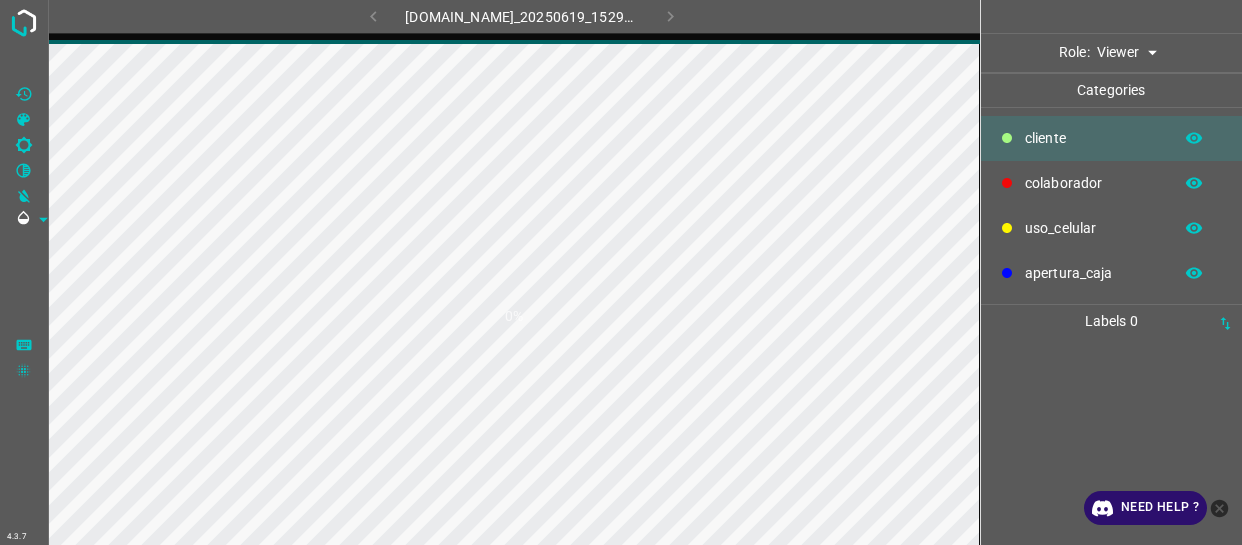 scroll, scrollTop: 0, scrollLeft: 0, axis: both 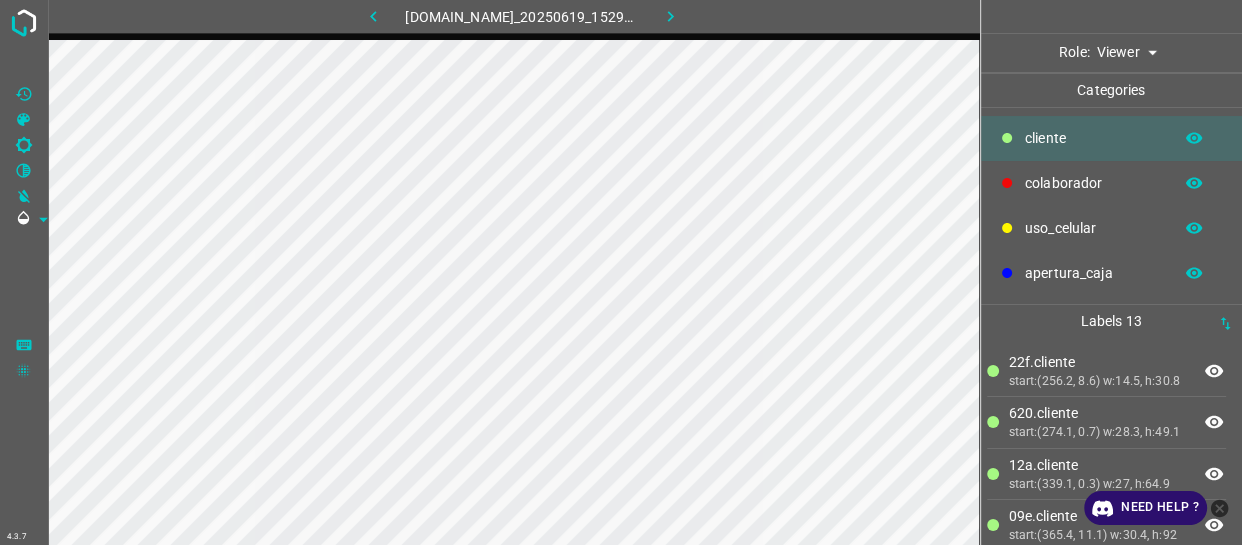 click on "4.3.7 846-tb-manacar.ddns.net_20250619_152931_000001800.jpg Role: Viewer viewer Categories ​​cliente colaborador uso_celular apertura_caja Labels   13 22f.​​cliente
start:(256.2, 8.6)
w:14.5, h:30.8
620.​​cliente
start:(274.1, 0.7)
w:28.3, h:49.1
12a.​​cliente
start:(339.1, 0.3)
w:27, h:64.9
09e.​​cliente
start:(365.4, 11.1)
w:30.4, h:92
f5f.​​cliente
start:(395.8, 17.4)
w:34.5, h:76.2
0ff.​​cliente
start:(549.9, 54)
w:24.5, h:23.3
edf.​​cliente
start:(563.2, 66.1)
w:29.9, h:64.9
c58.​​cliente
start:(364, 9.7)
w:9.8, h:16.5
59f.​​cliente
start:(407.1, 17)
w:16, h:18.6
895.​​cliente
start:(432, 14.9)
w:11.4, h:20.2
044.​​cliente
start:(442.8, 12.8)
w:12.4, h:16.5
78c.colaborador 321.colaborador 1 2 3 4 I" at bounding box center (621, 272) 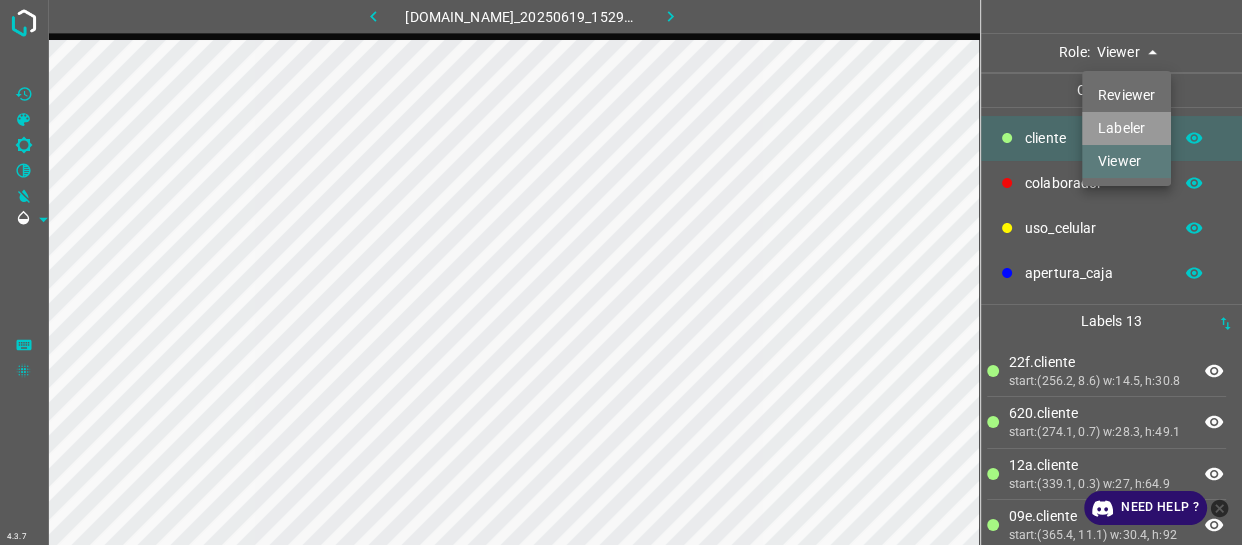 click on "Labeler" at bounding box center [1126, 128] 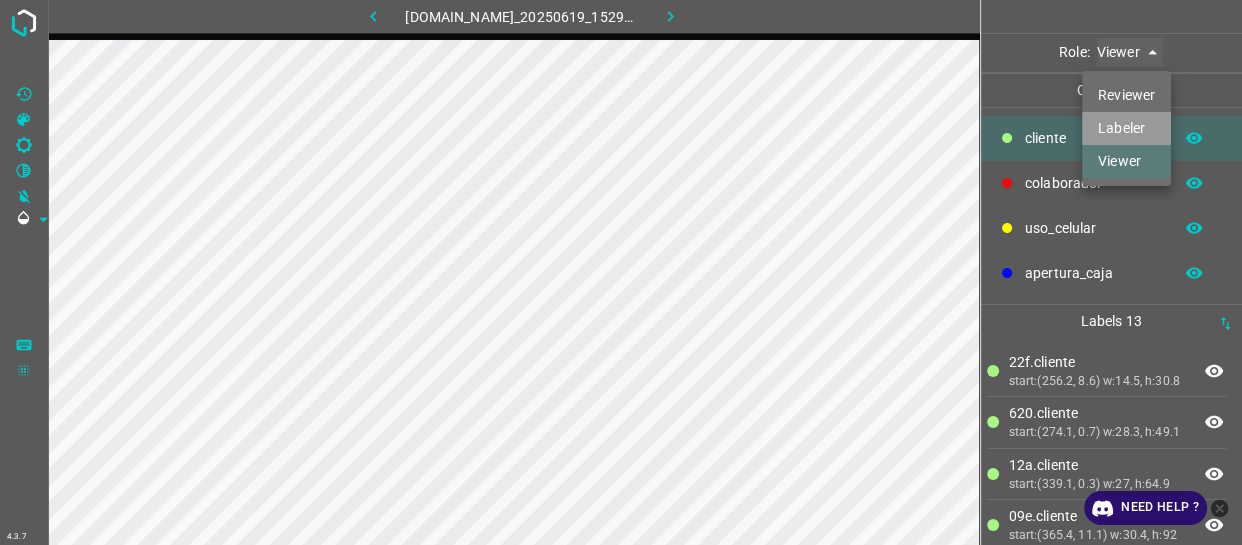 type on "labeler" 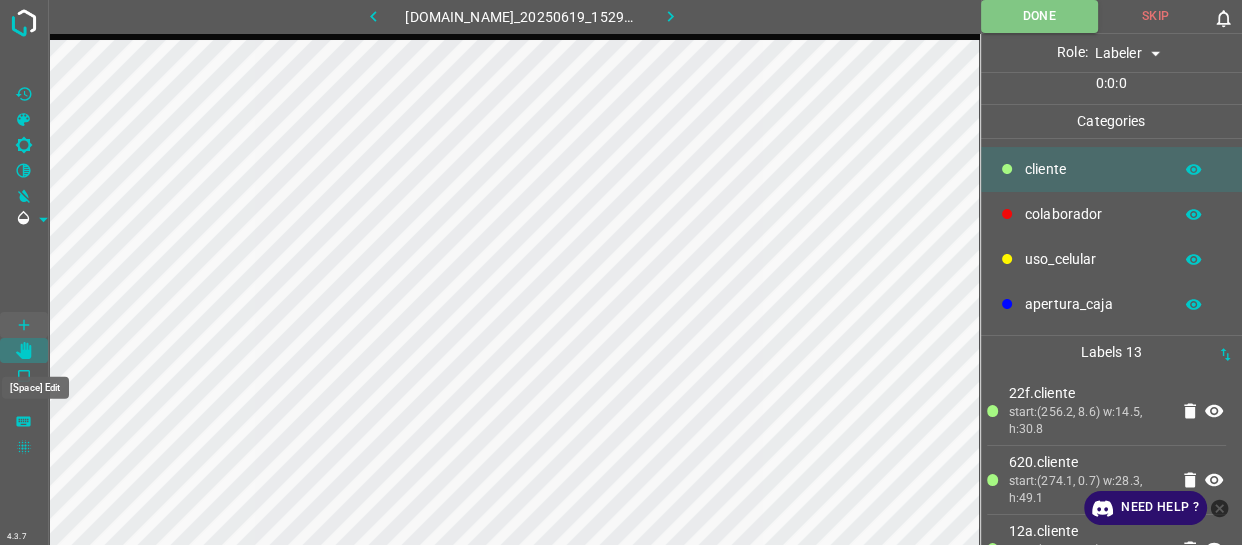 click 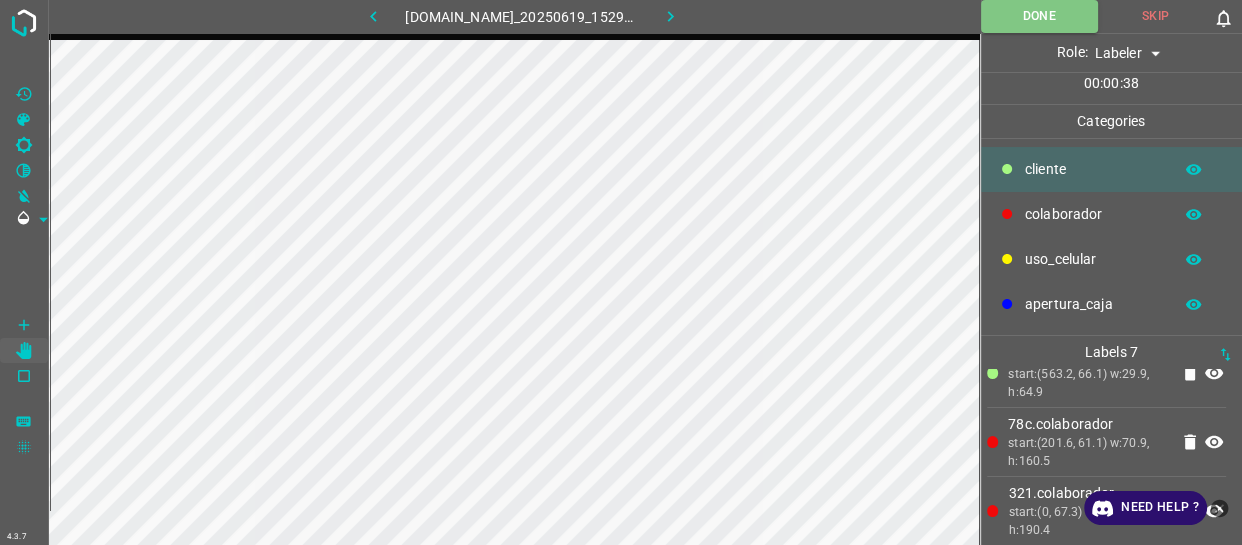 scroll, scrollTop: 321, scrollLeft: 0, axis: vertical 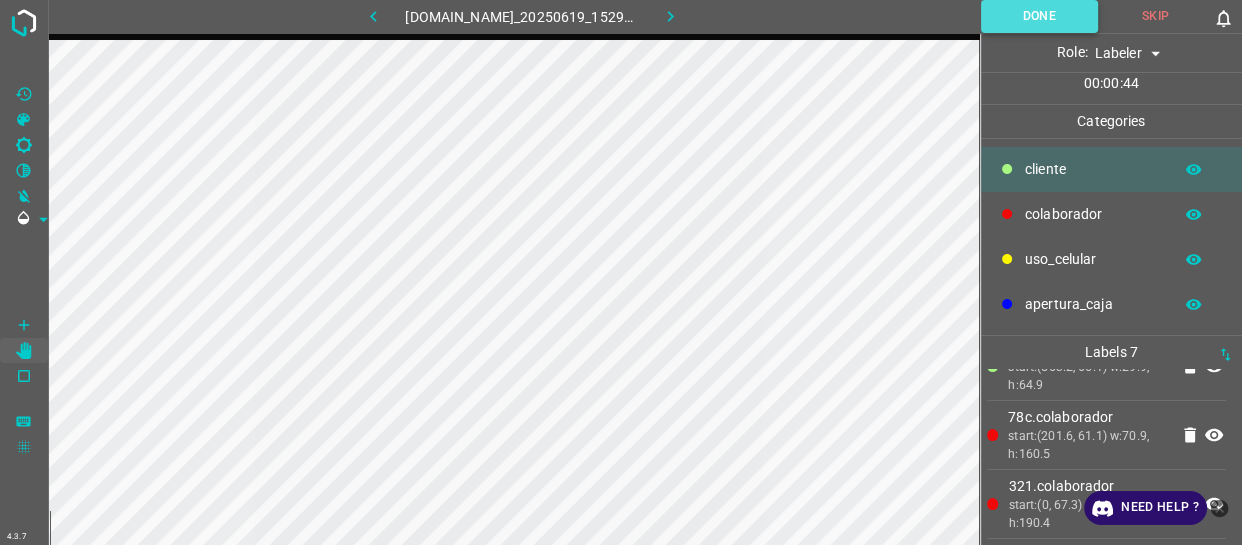 click on "Done" at bounding box center [1039, 16] 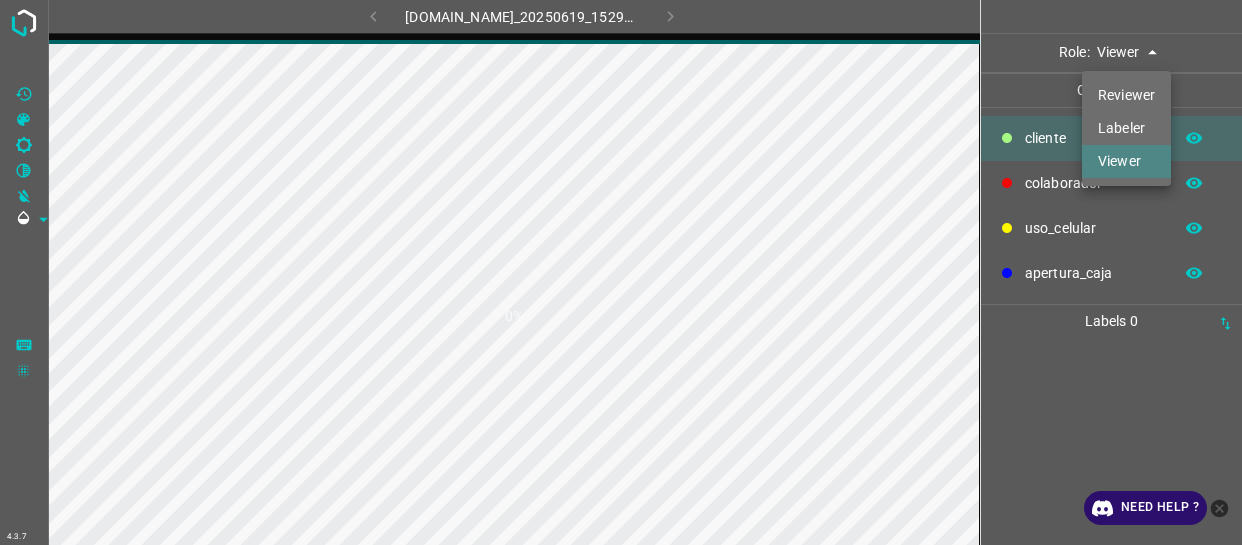 click on "4.3.7 846-tb-manacar.ddns.net_20250619_152931_000002160.jpg 0% Role: Viewer viewer Categories ​​cliente colaborador uso_celular apertura_caja Labels   0 Categories 1 ​​cliente 2 colaborador 3 uso_celular 4 apertura_caja Tools Space Change between modes (Draw & Edit) I Auto labeling R Restore zoom M Zoom in N Zoom out Delete Delete selecte label Filters Z Restore filters X Saturation filter C Brightness filter V Contrast filter B Gray scale filter General O Download Need Help ? - Text - Hide - Delete Reviewer Labeler Viewer" at bounding box center [621, 272] 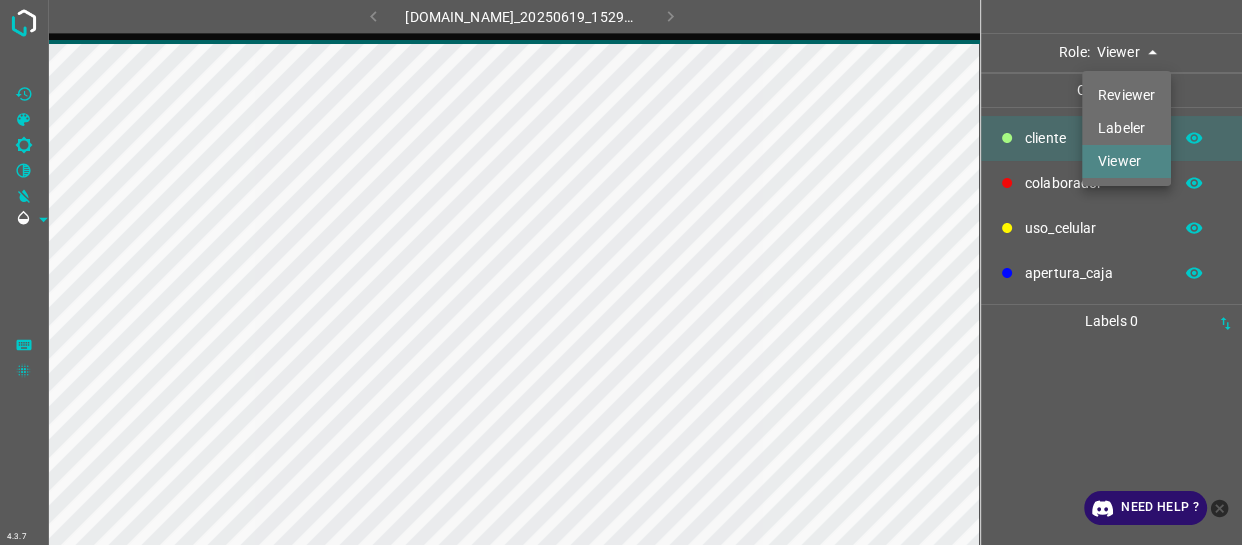 click on "Labeler" at bounding box center [1126, 128] 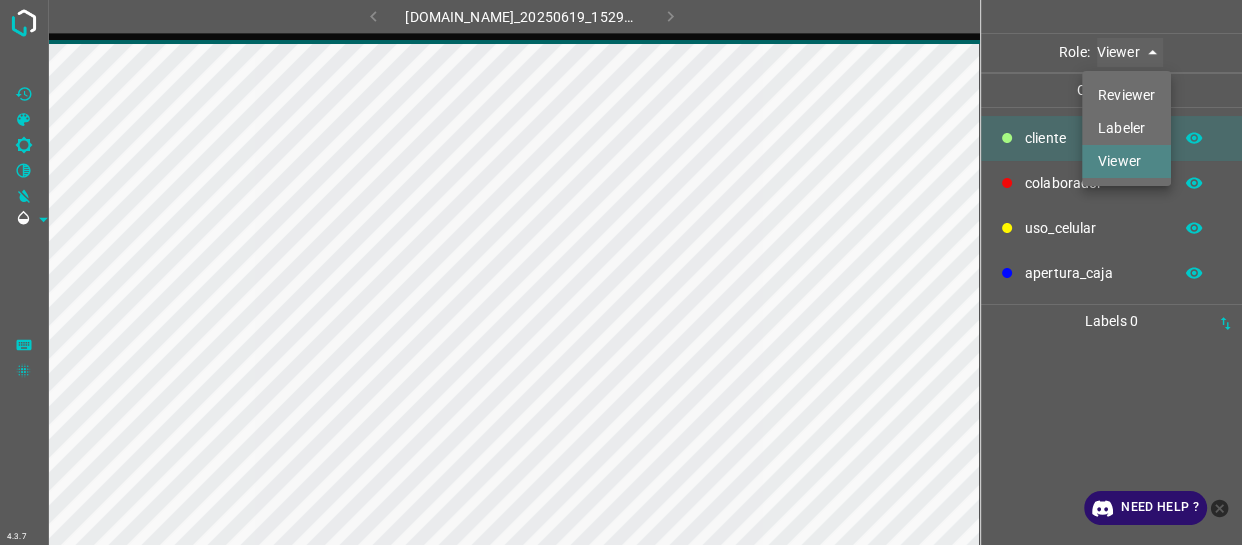 type on "labeler" 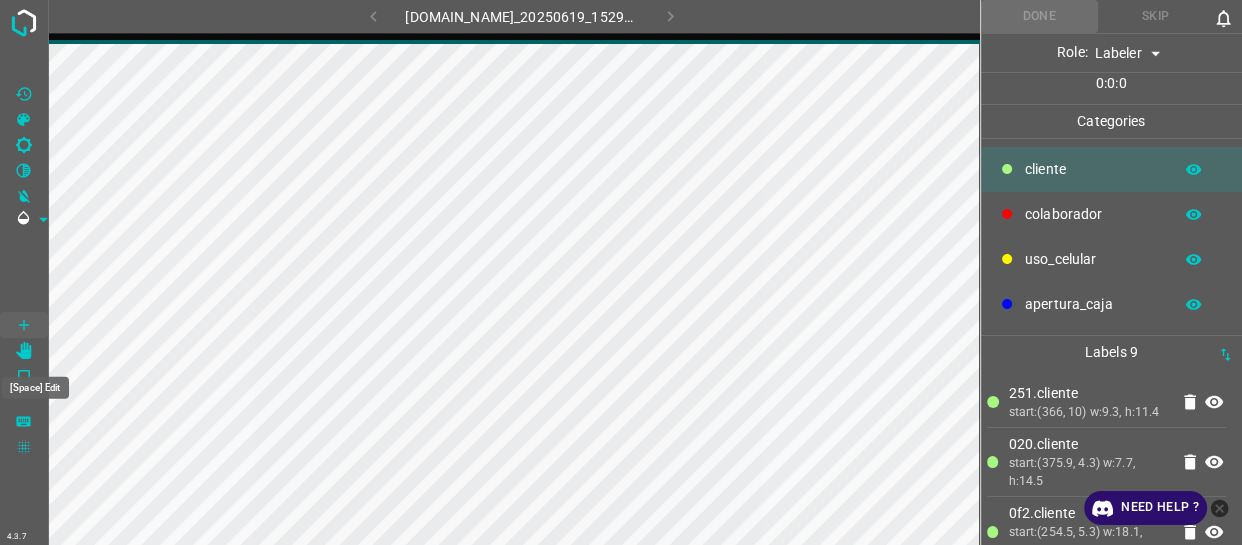 click 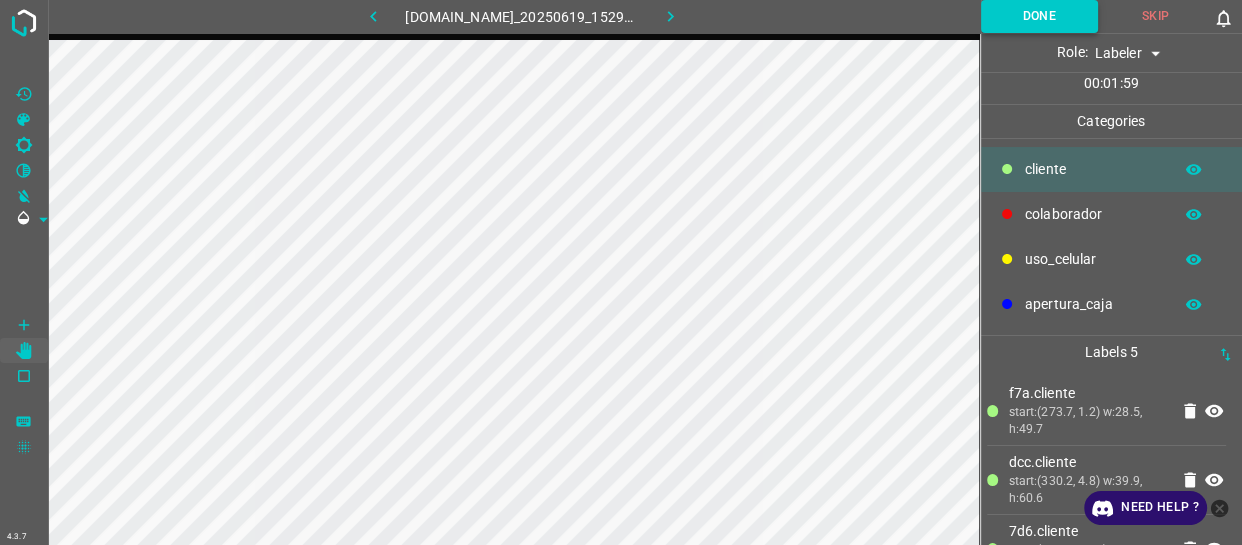 click on "Done" at bounding box center (1039, 16) 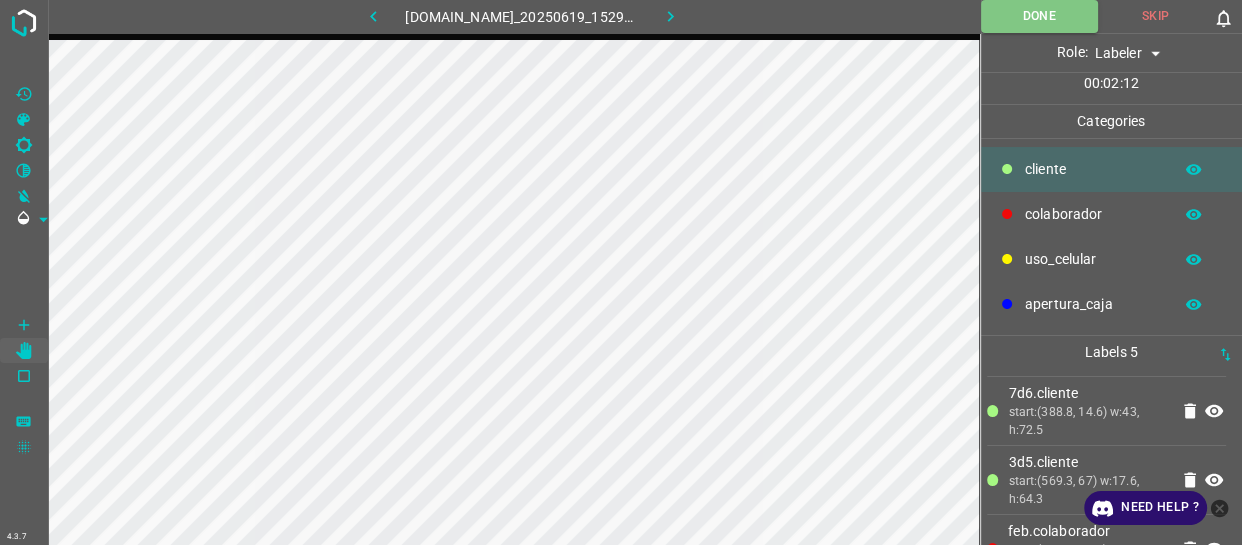 scroll, scrollTop: 184, scrollLeft: 0, axis: vertical 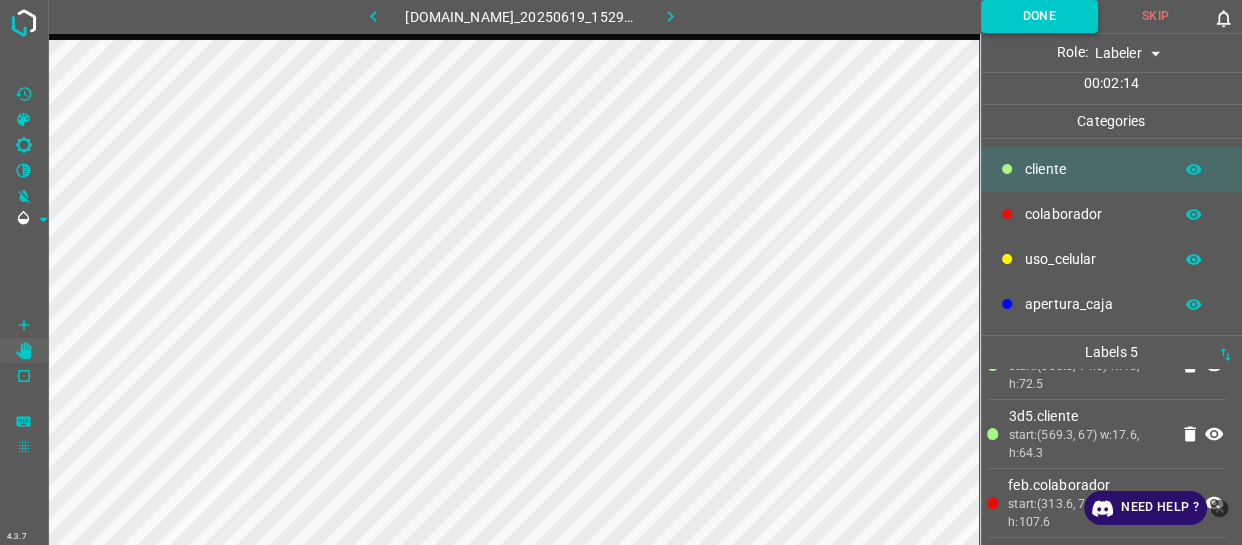 click on "Done" at bounding box center (1039, 16) 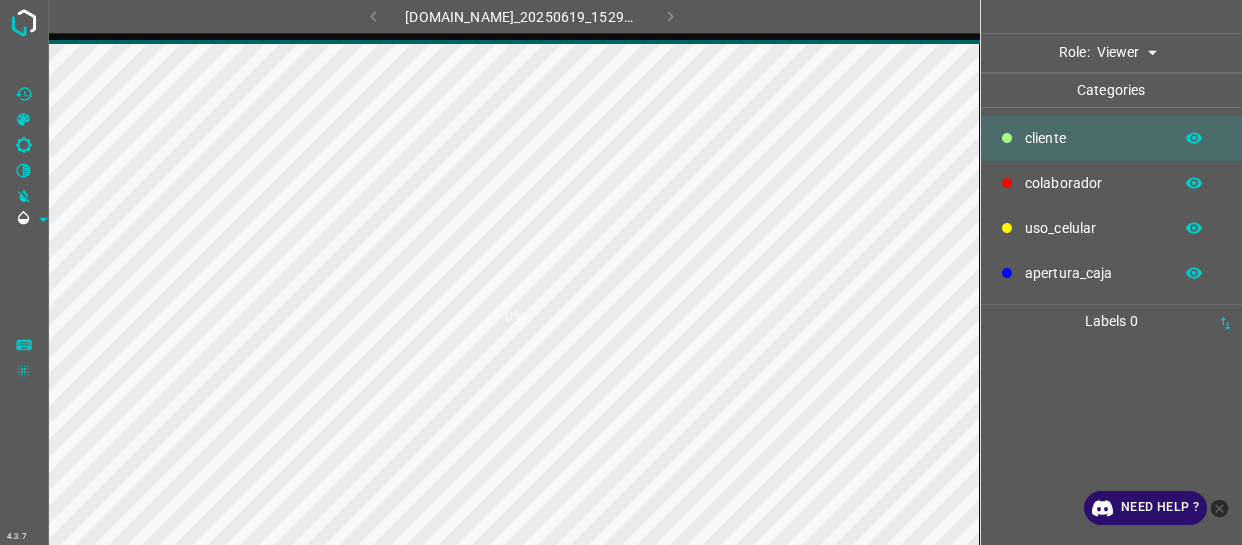 scroll, scrollTop: 0, scrollLeft: 0, axis: both 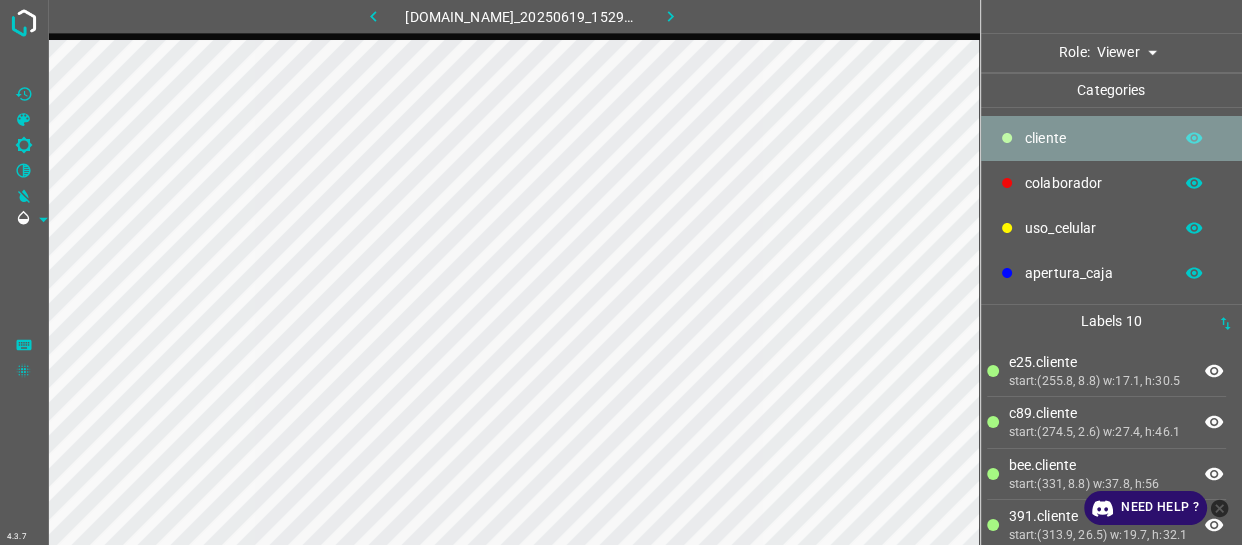 click on "​​cliente" at bounding box center [1112, 138] 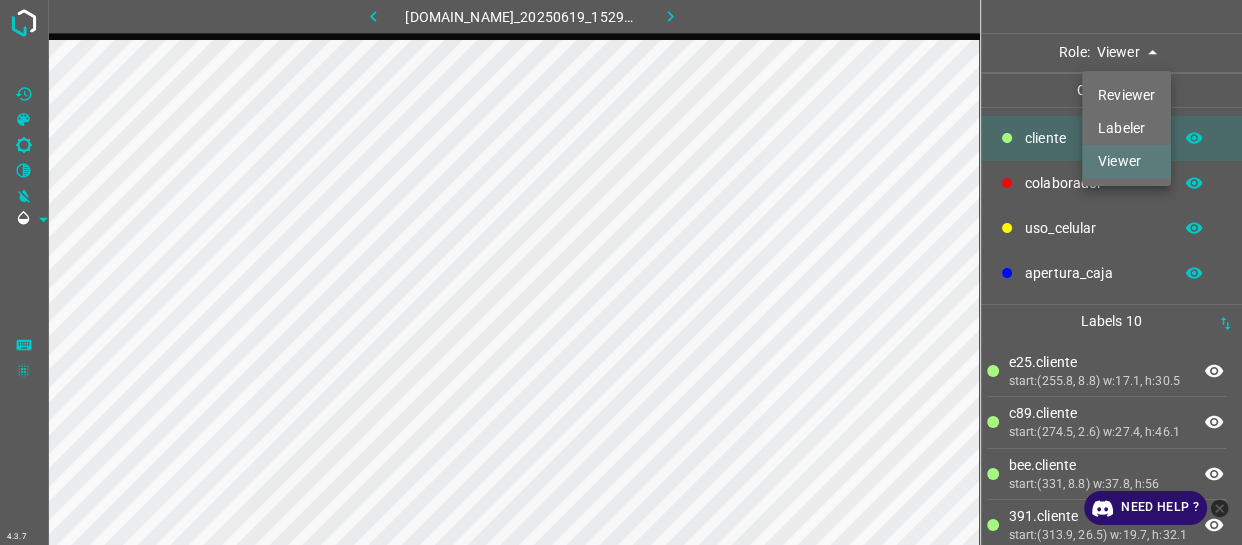 click on "4.3.7 [DOMAIN_NAME]_20250619_152931_000002220.jpg Role: Viewer viewer Categories ​​cliente colaborador uso_celular apertura_caja Labels   10 e25.​​cliente
start:(255.8, 8.8)
w:17.1, h:30.5
c89.​​cliente
start:(274.5, 2.6)
w:27.4, h:46.1
bee.​​cliente
start:(331, 8.8)
w:37.8, h:56
391.​​cliente
start:(313.9, 26.5)
w:19.7, h:32.1
7ff.​​cliente
start:(387, 14.5)
w:45.6, h:76.2
c94.​​cliente
start:(375.1, 5.7)
w:6.7, h:11.9
0ae.​​cliente
start:(364.7, 10.4)
w:9.3, h:15
6a3.​​cliente
start:(556.1, 56.5)
w:20.7, h:23.3
97a.​​cliente
start:(567, 64.8)
w:21.7, h:62.2
711.colaborador
start:(371.2, 74.3)
w:107.1, h:103
Categories 1 ​​cliente 2 colaborador 3 uso_celular 4 apertura_caja Tools Space Change between modes (Draw & Edit)" at bounding box center (621, 272) 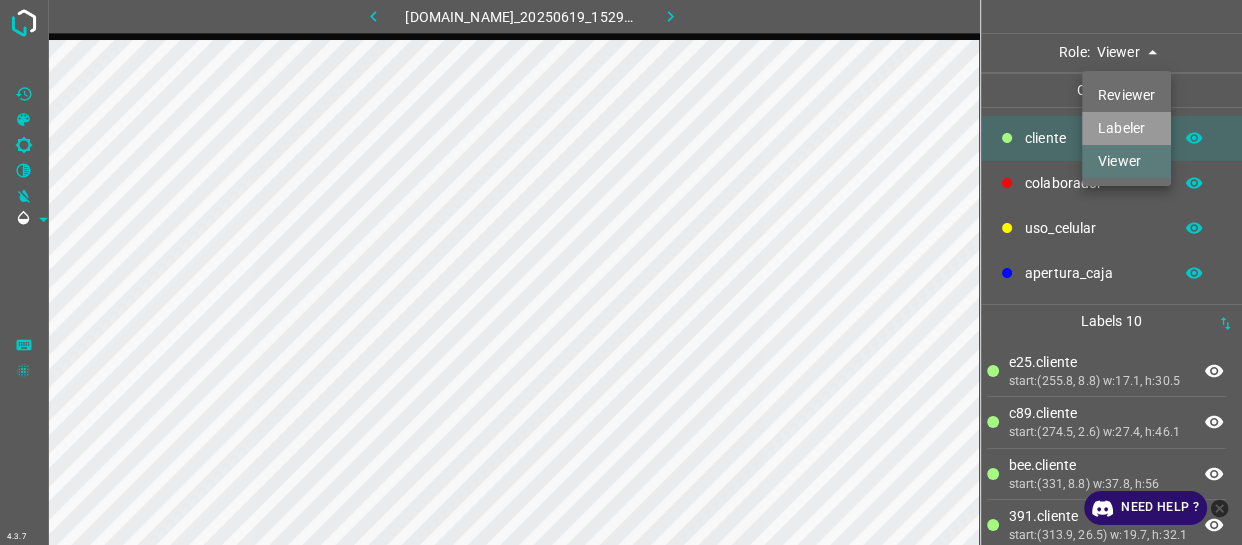 click on "Labeler" at bounding box center (1126, 128) 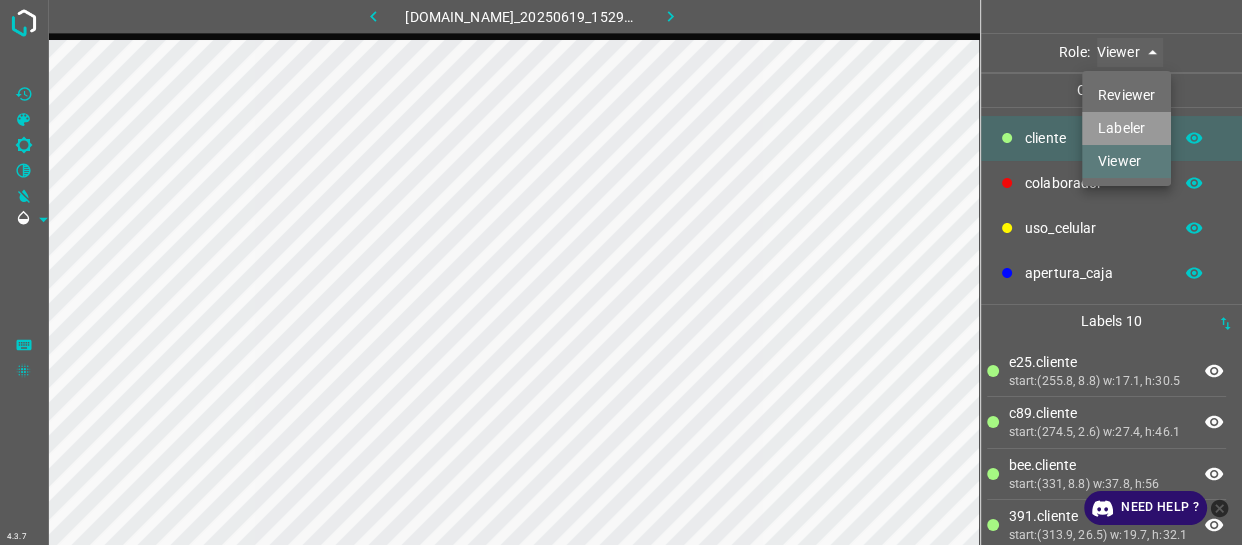 type on "labeler" 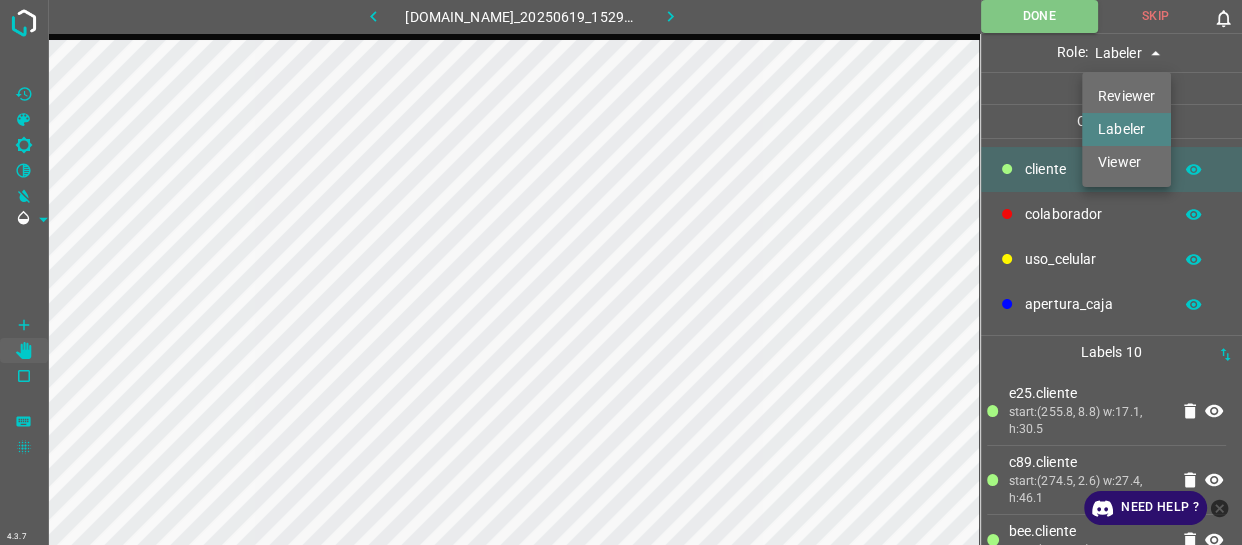 type 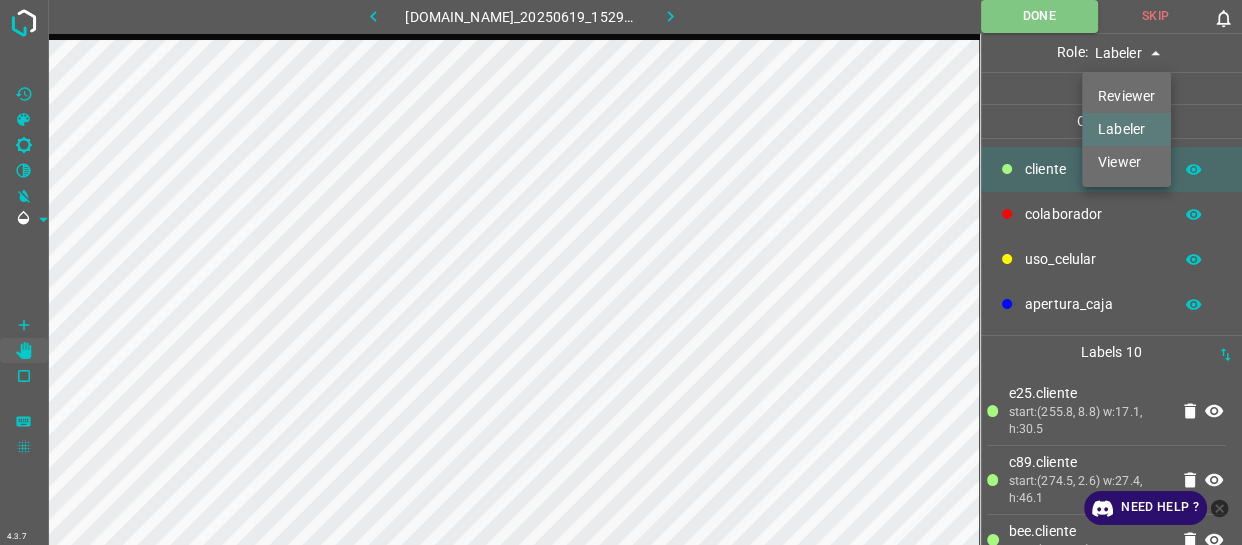click at bounding box center (621, 272) 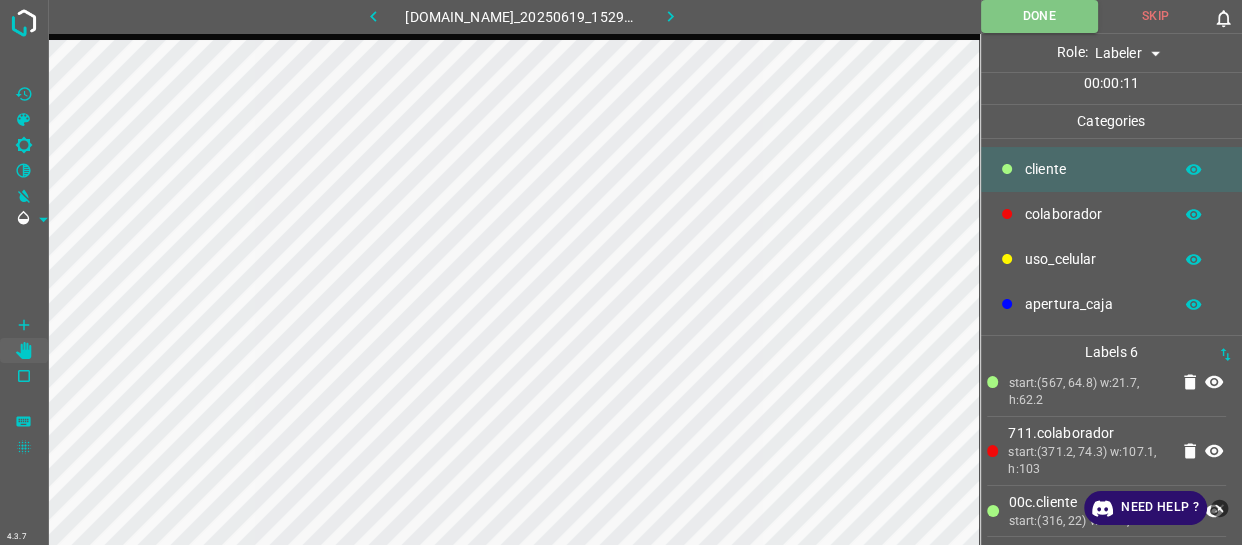 scroll, scrollTop: 252, scrollLeft: 0, axis: vertical 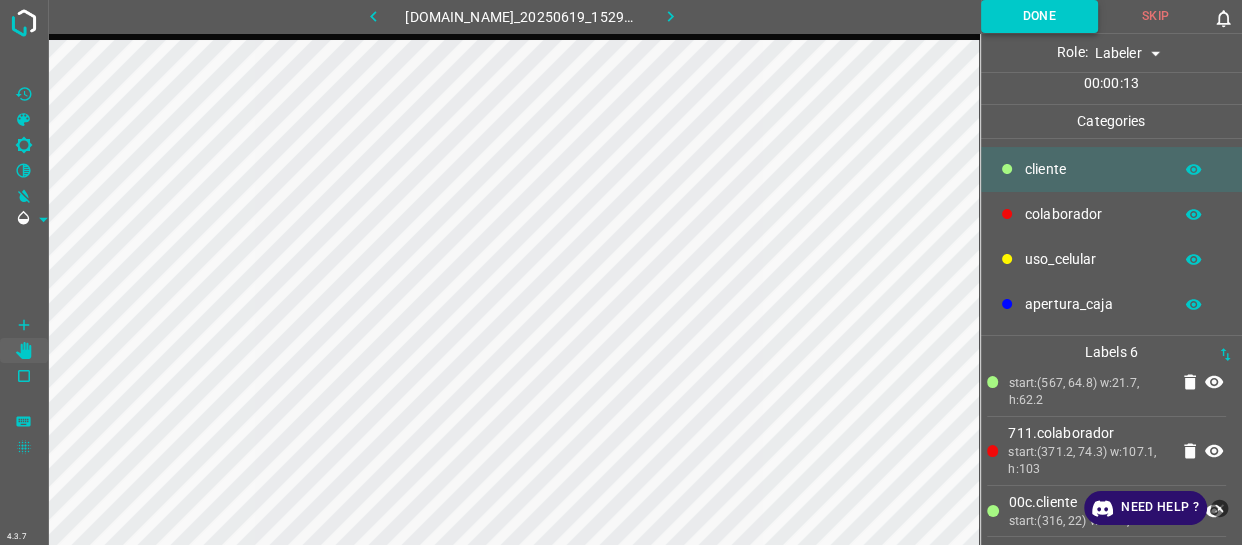 click on "Done" at bounding box center (1039, 16) 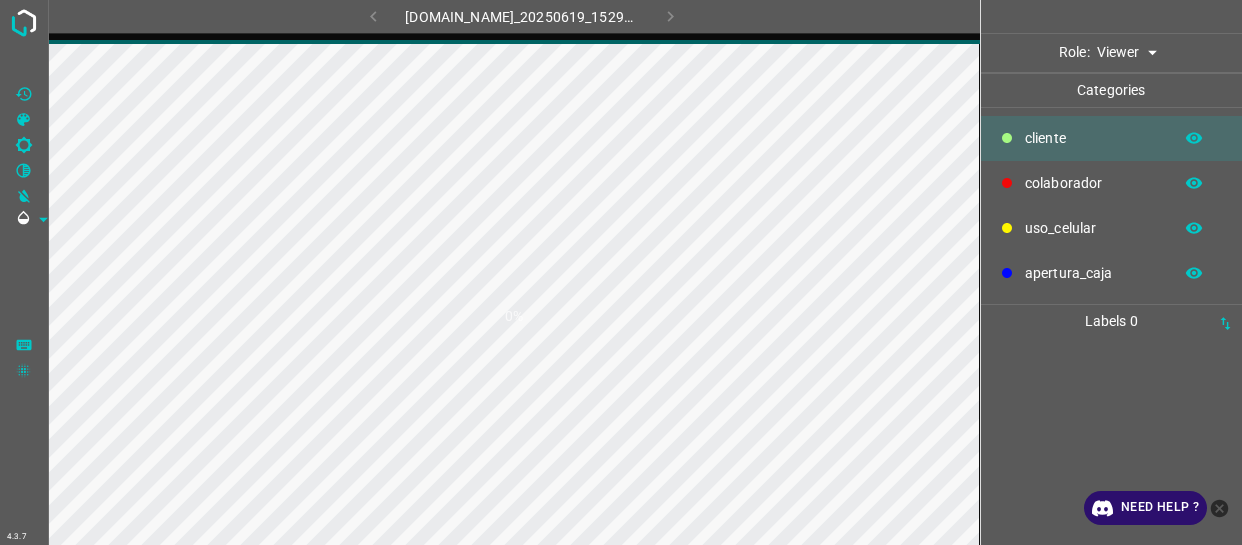 scroll, scrollTop: 0, scrollLeft: 0, axis: both 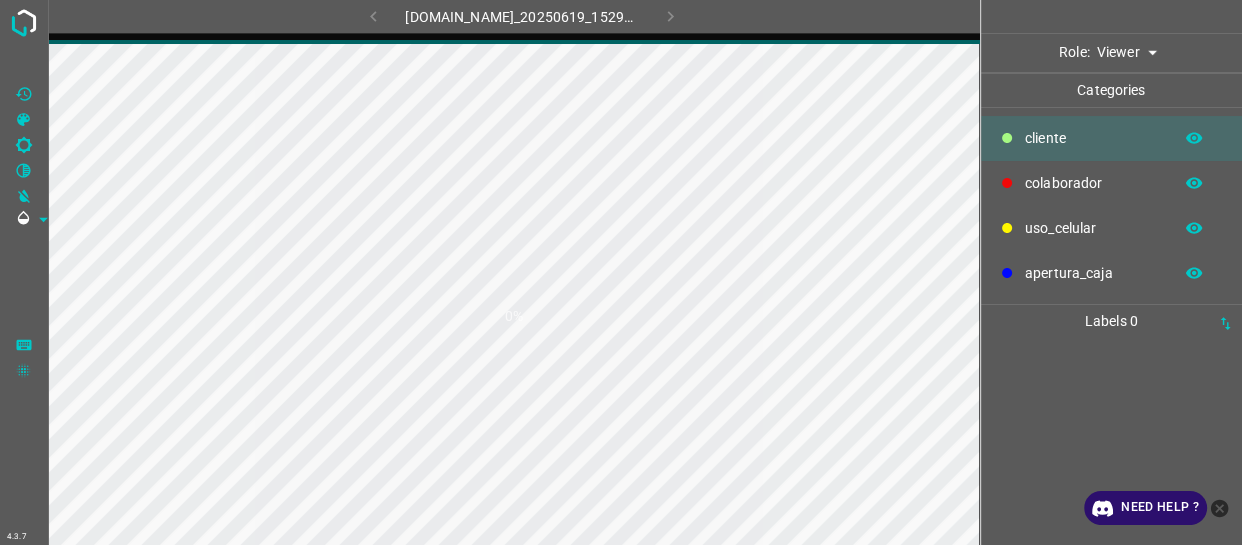 click on "4.3.7 846-tb-manacar.ddns.net_20250619_152931_000002400.jpg 0% Role: Viewer viewer Categories ​​cliente colaborador uso_celular apertura_caja Labels   0 Categories 1 ​​cliente 2 colaborador 3 uso_celular 4 apertura_caja Tools Space Change between modes (Draw & Edit) I Auto labeling R Restore zoom M Zoom in N Zoom out Delete Delete selecte label Filters Z Restore filters X Saturation filter C Brightness filter V Contrast filter B Gray scale filter General O Download Need Help ? - Text - Hide - Delete" at bounding box center [621, 272] 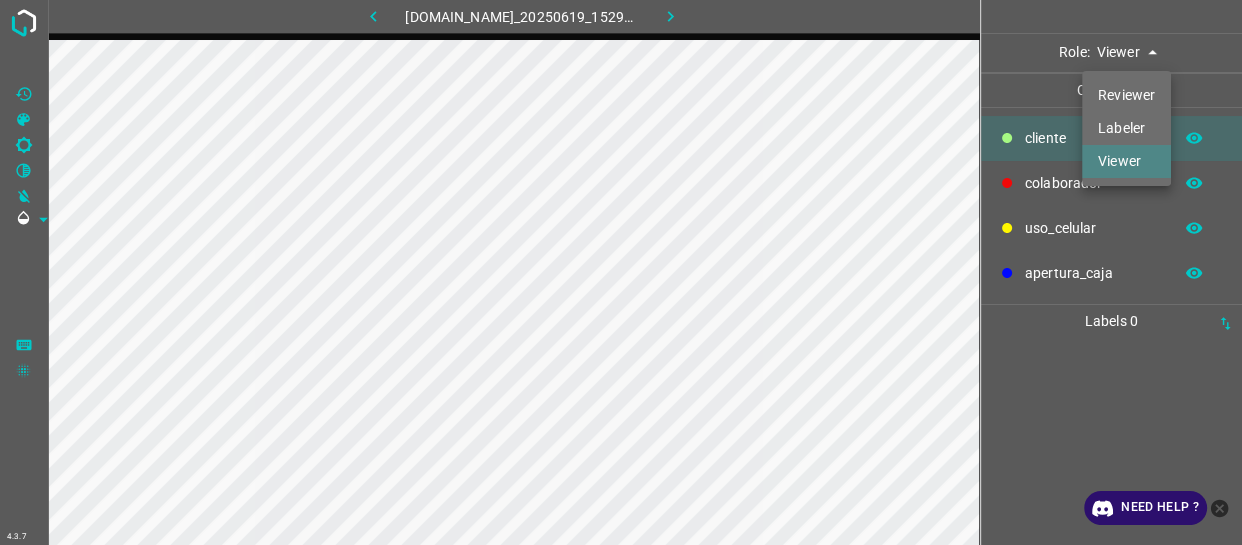 click on "Labeler" at bounding box center (1126, 128) 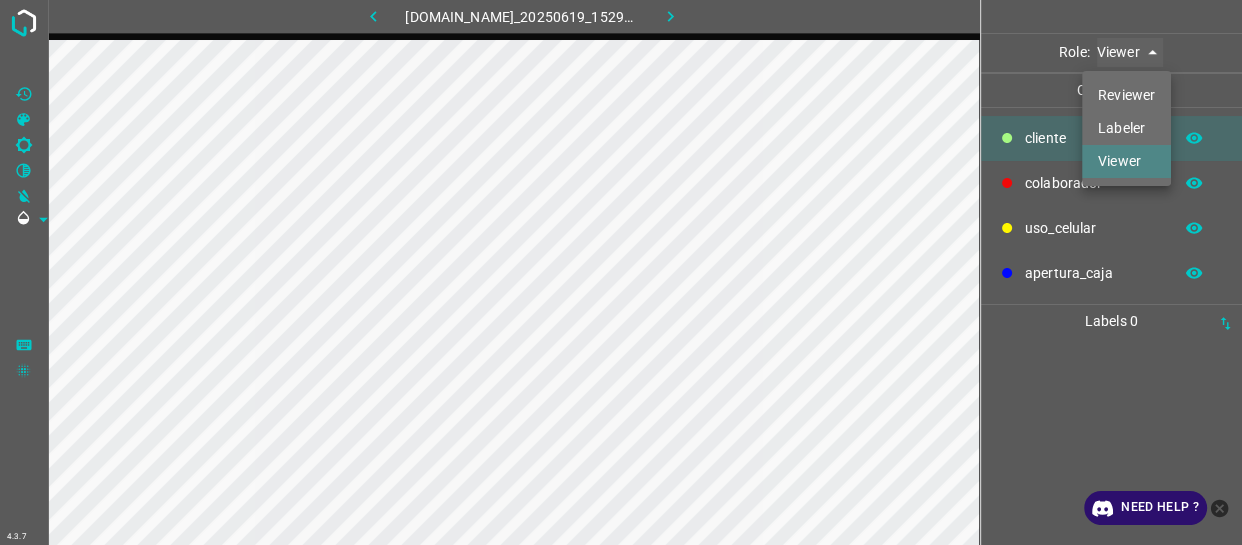type on "labeler" 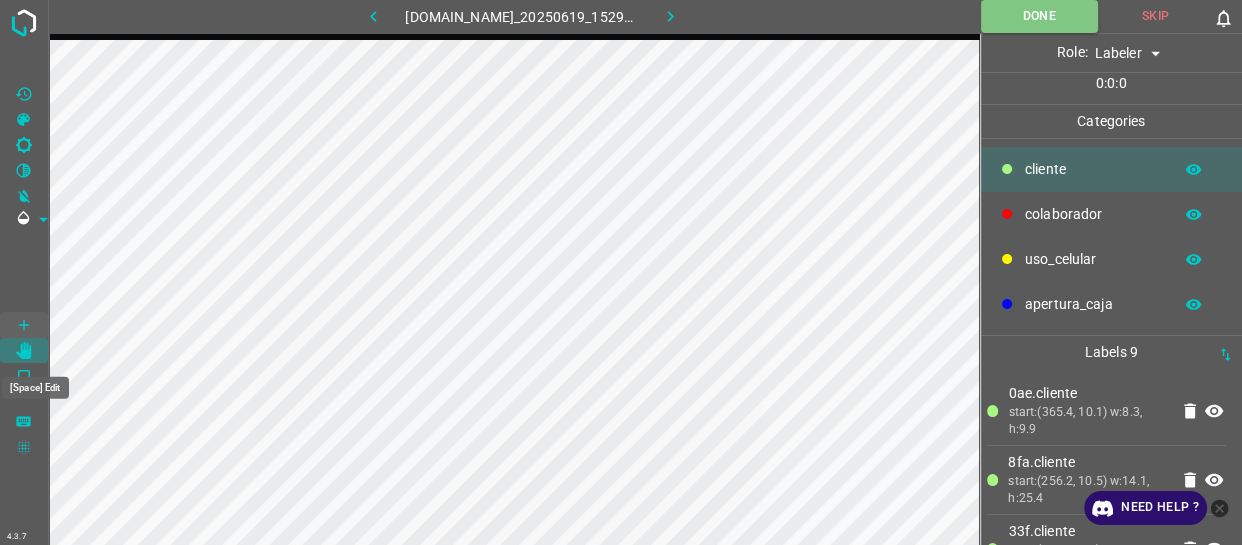 click 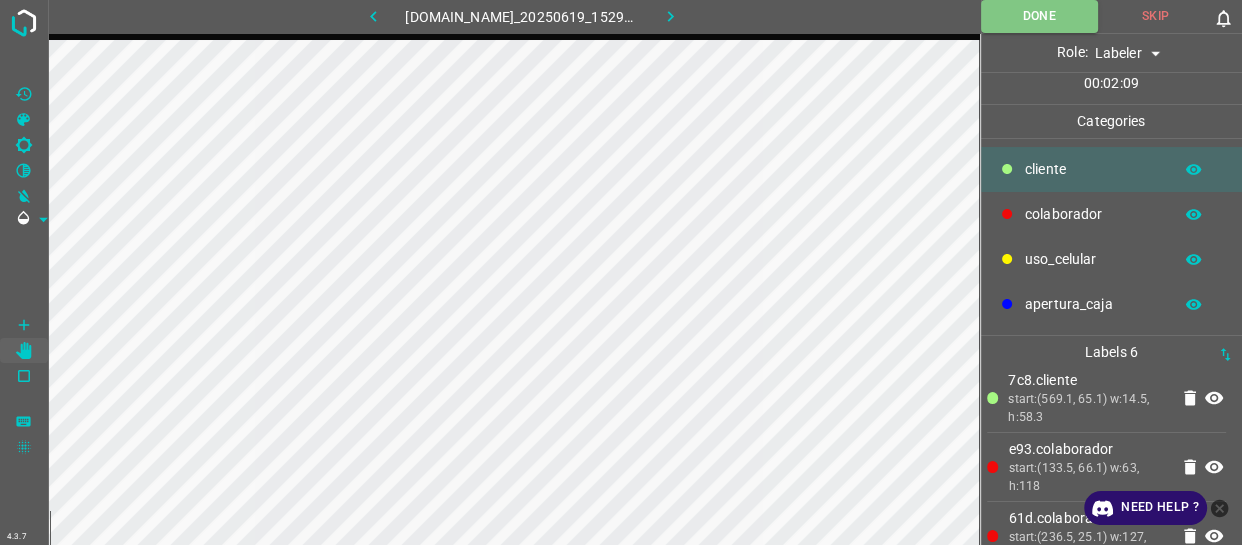 scroll, scrollTop: 252, scrollLeft: 0, axis: vertical 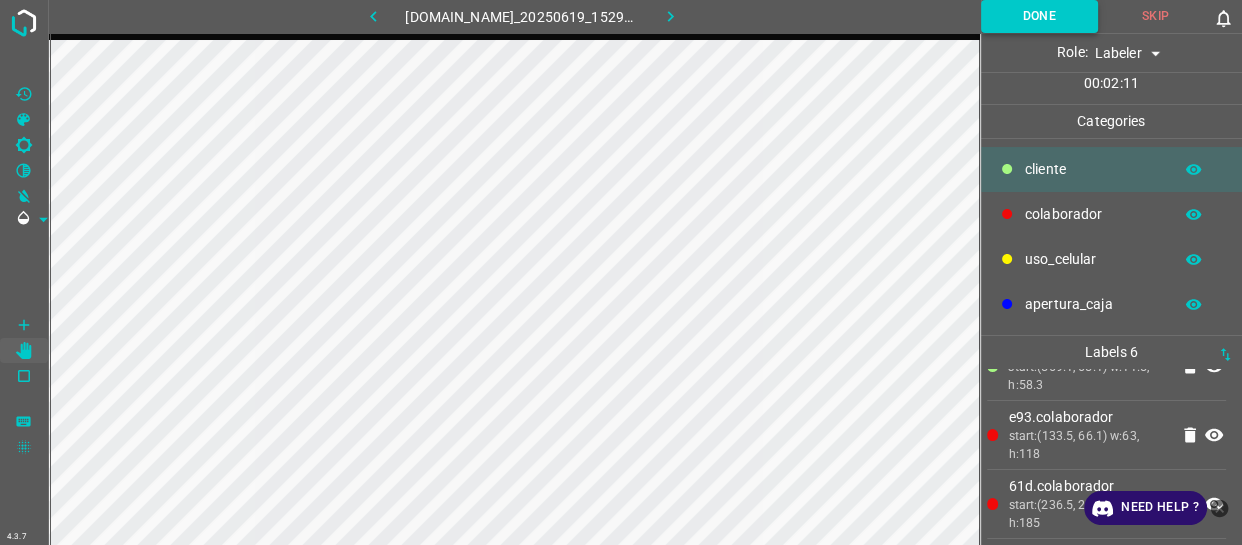 click on "Done" at bounding box center (1039, 16) 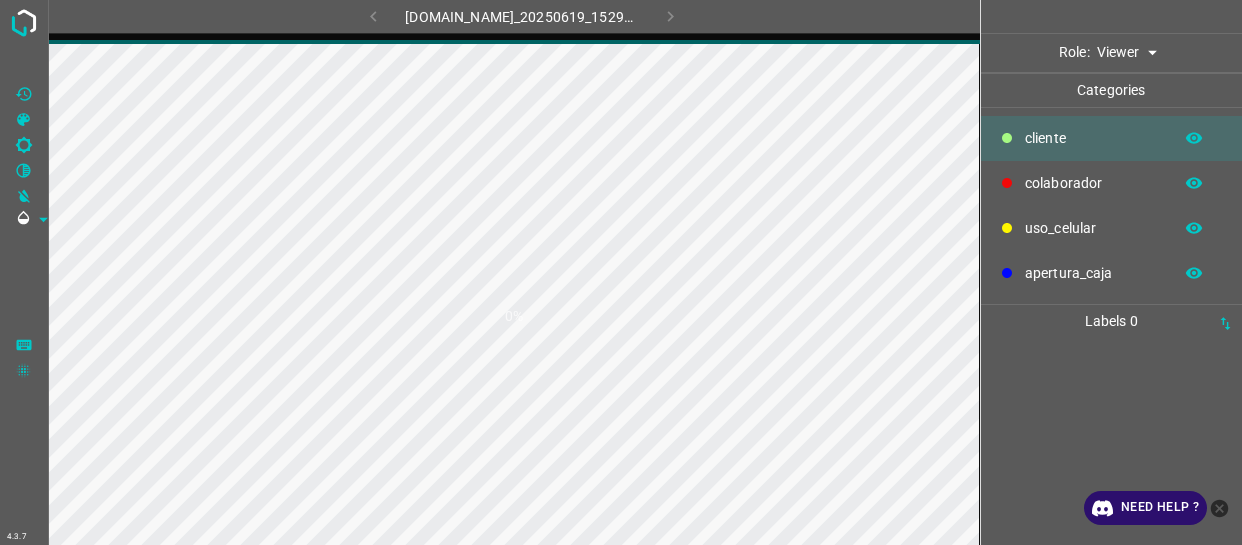 scroll, scrollTop: 0, scrollLeft: 0, axis: both 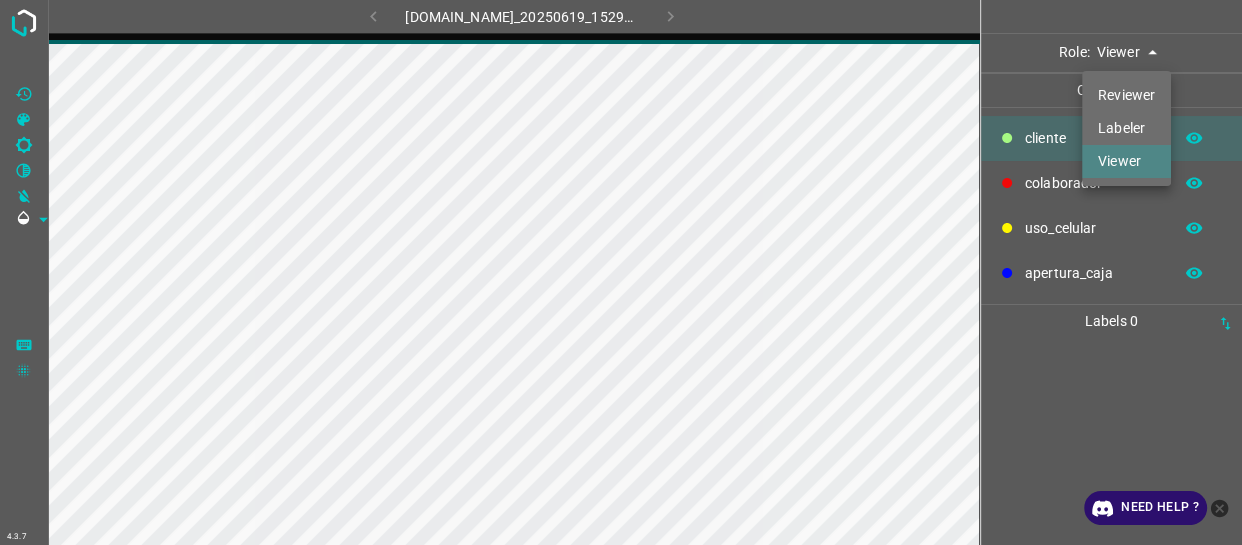 click on "4.3.7 [DOMAIN_NAME]_20250619_152931_000002520.jpg Role: Viewer viewer Categories ​​cliente colaborador uso_celular apertura_caja Labels   0 Categories 1 ​​cliente 2 colaborador 3 uso_celular 4 apertura_caja Tools Space Change between modes (Draw & Edit) I Auto labeling R Restore zoom M Zoom in N Zoom out Delete Delete selecte label Filters Z Restore filters X Saturation filter C Brightness filter V Contrast filter B Gray scale filter General O Download Need Help ? - Text - Hide - Delete Reviewer Labeler Viewer" at bounding box center [621, 272] 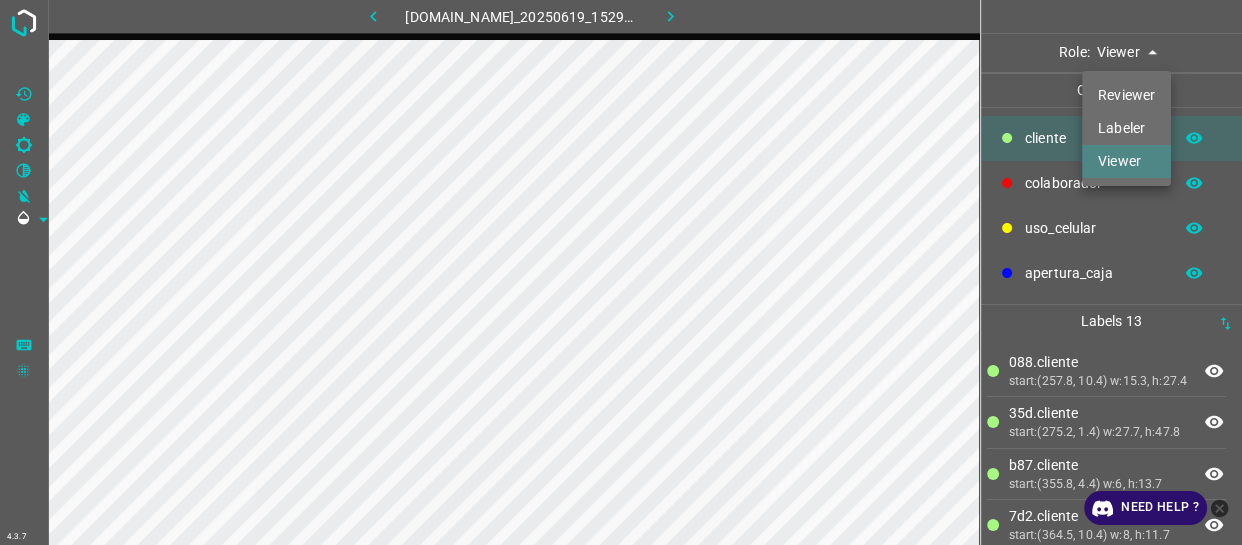 click on "Labeler" at bounding box center [1126, 128] 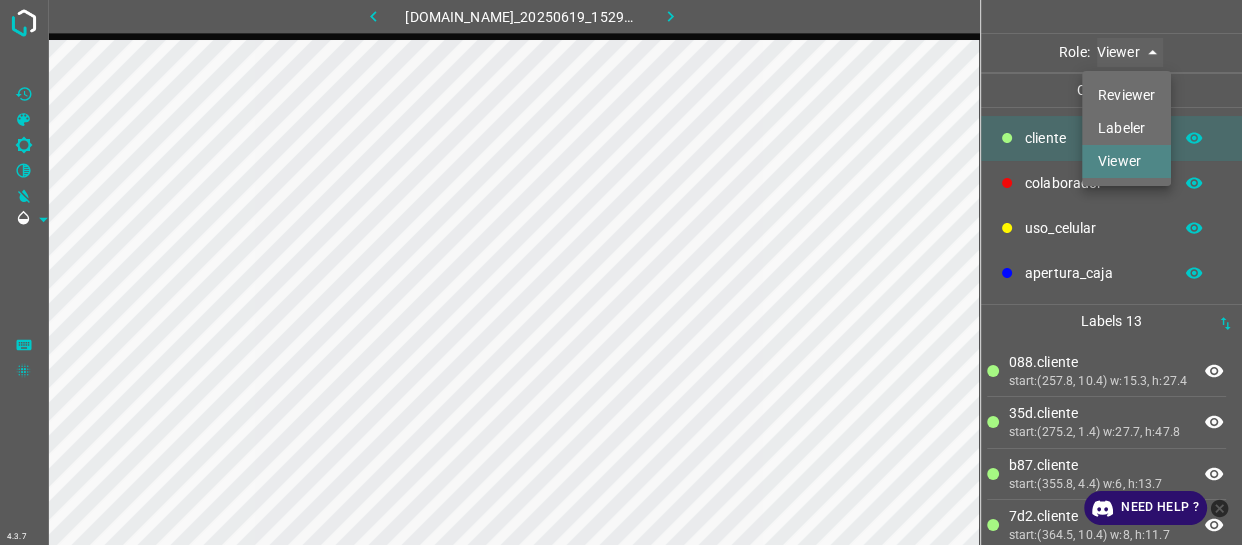 type on "labeler" 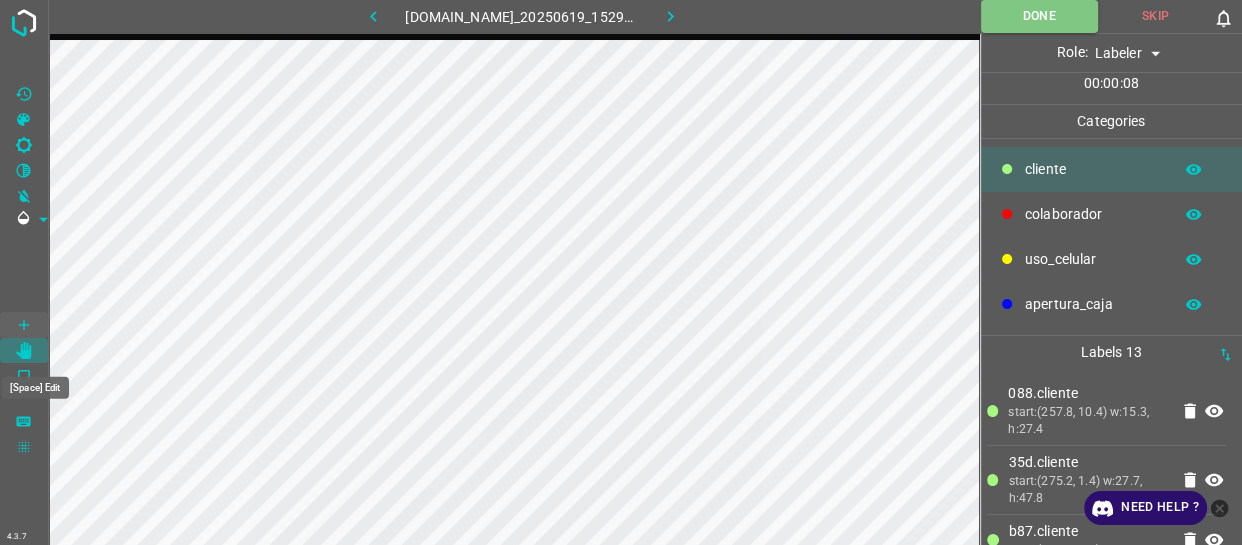 click 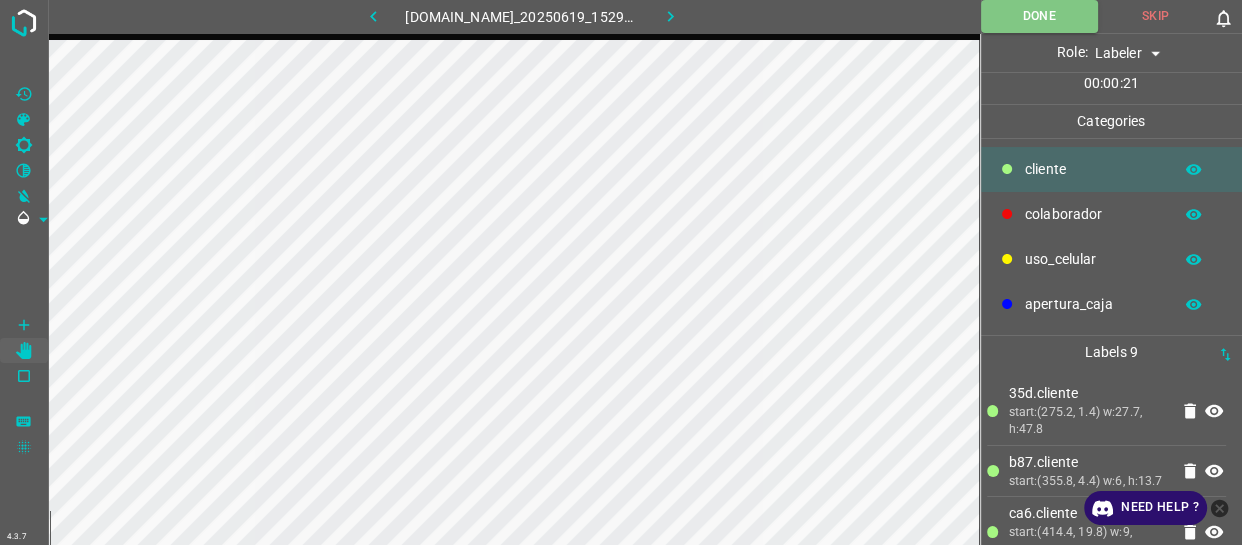 scroll, scrollTop: 90, scrollLeft: 0, axis: vertical 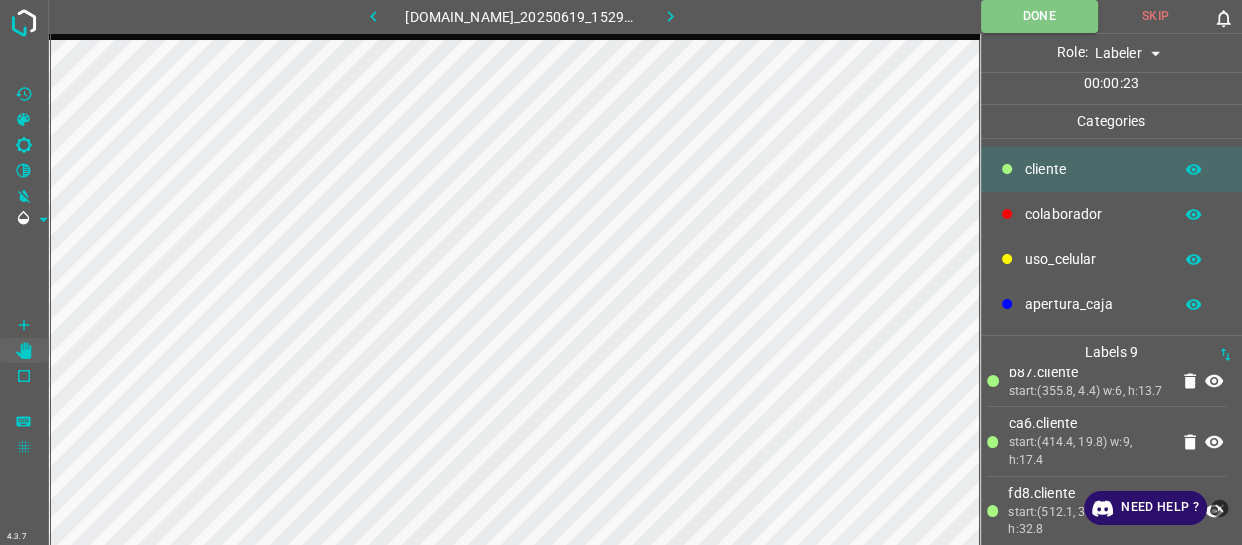 click 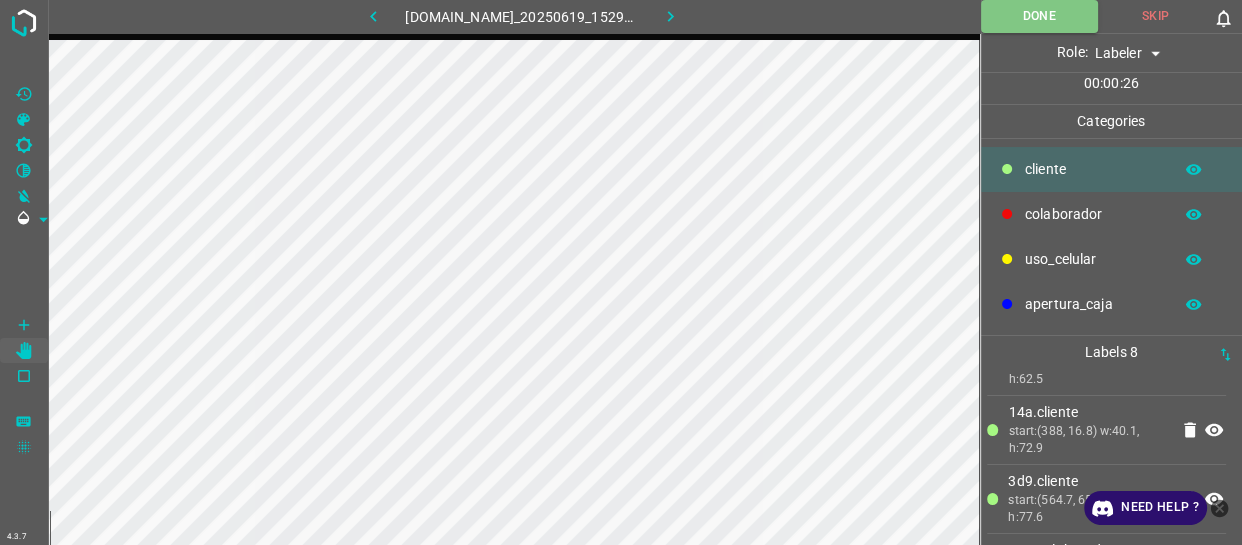 scroll, scrollTop: 272, scrollLeft: 0, axis: vertical 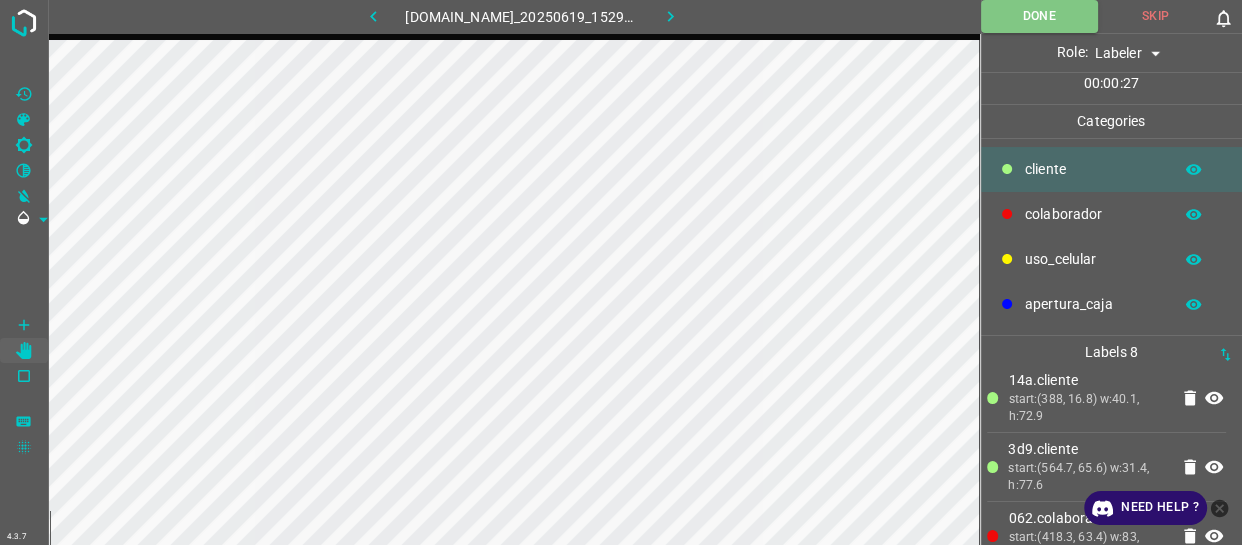 click 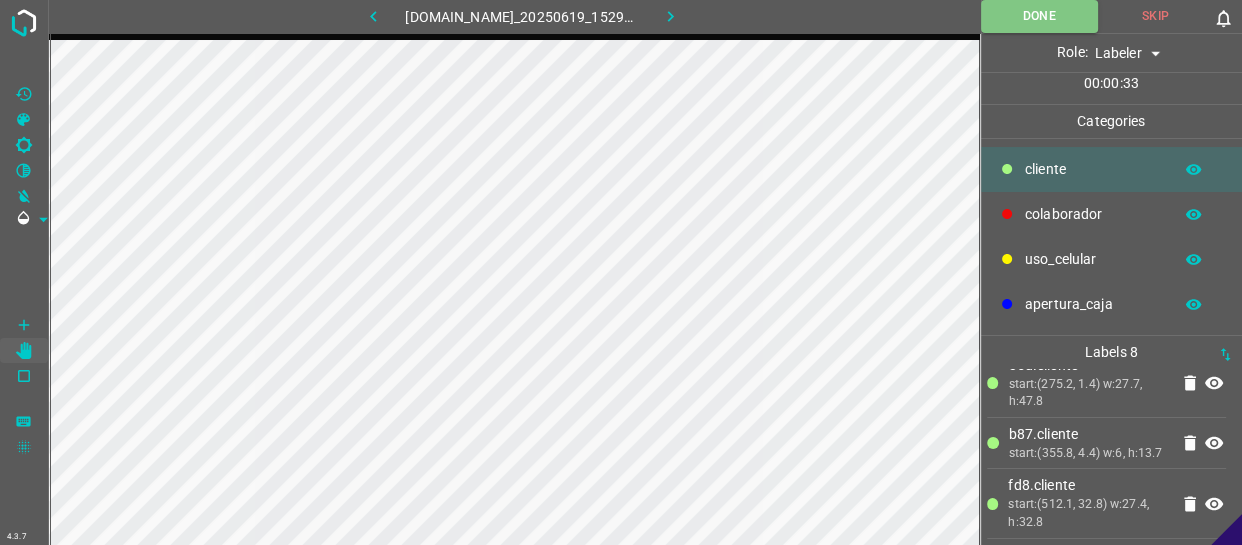 scroll, scrollTop: 0, scrollLeft: 0, axis: both 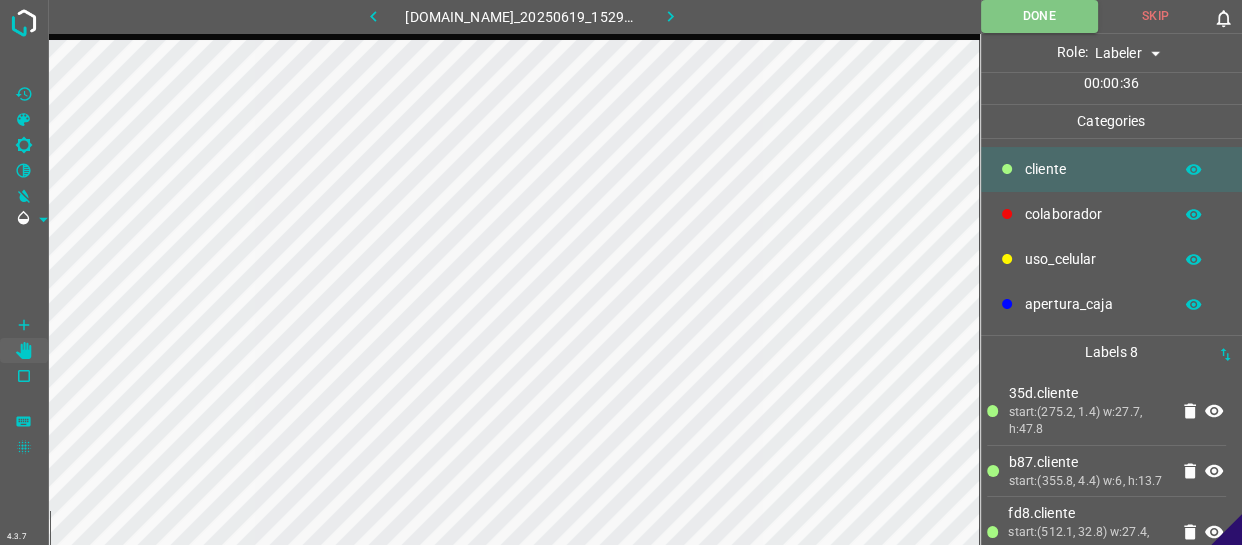 click 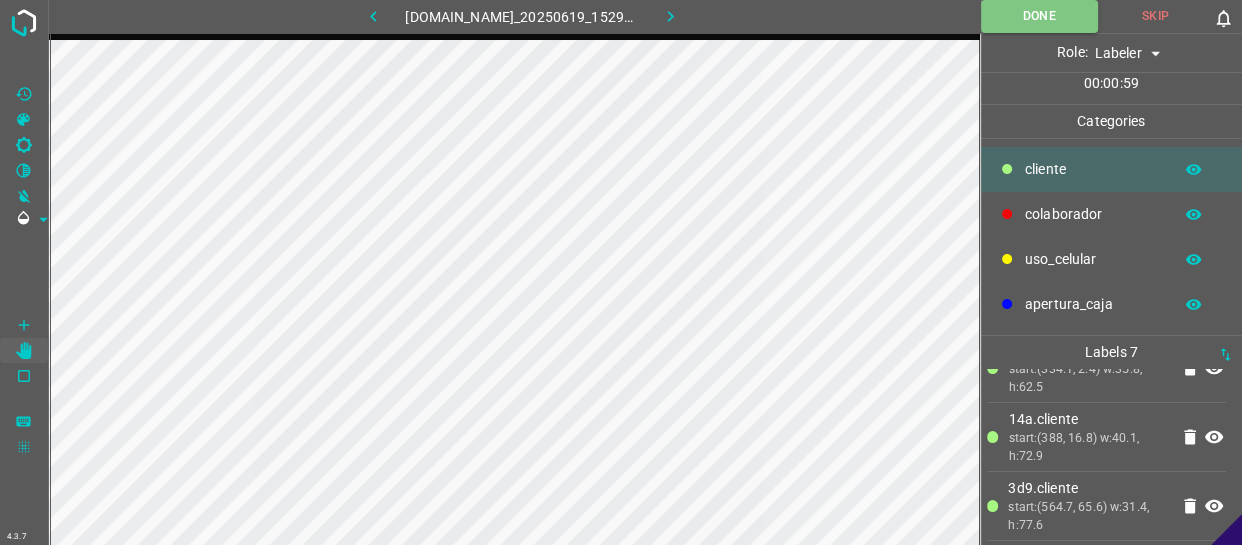 scroll, scrollTop: 321, scrollLeft: 0, axis: vertical 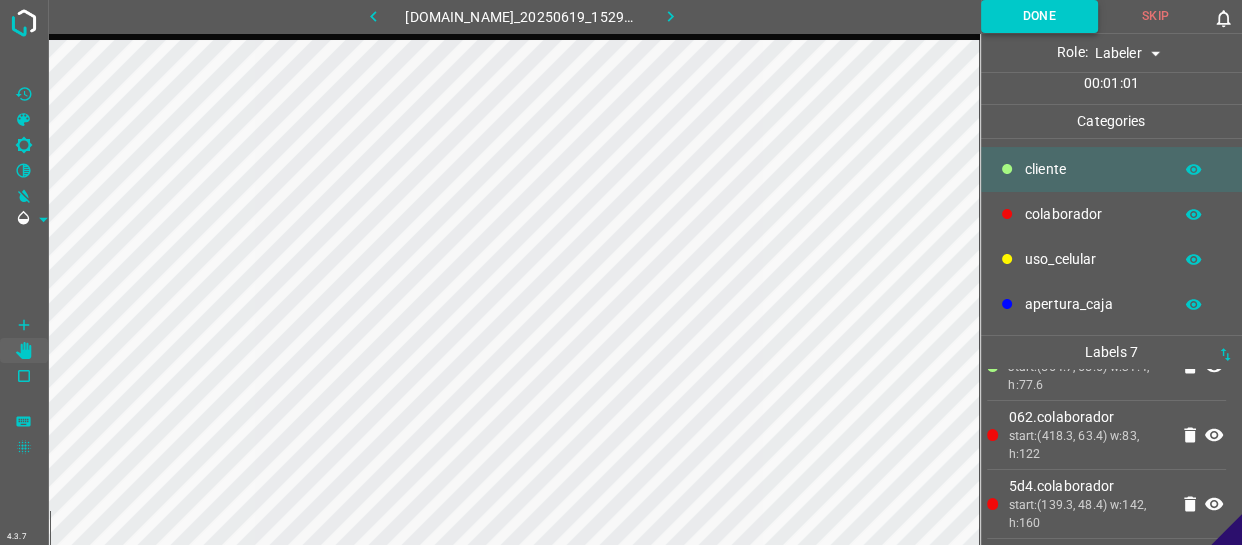 click on "Done" at bounding box center [1039, 16] 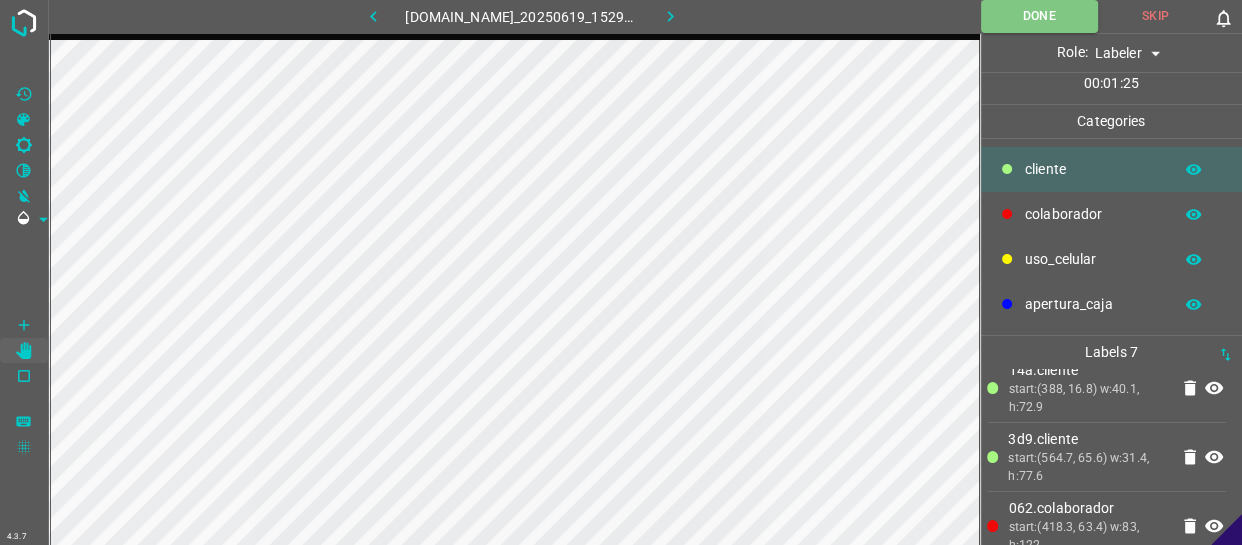 scroll, scrollTop: 321, scrollLeft: 0, axis: vertical 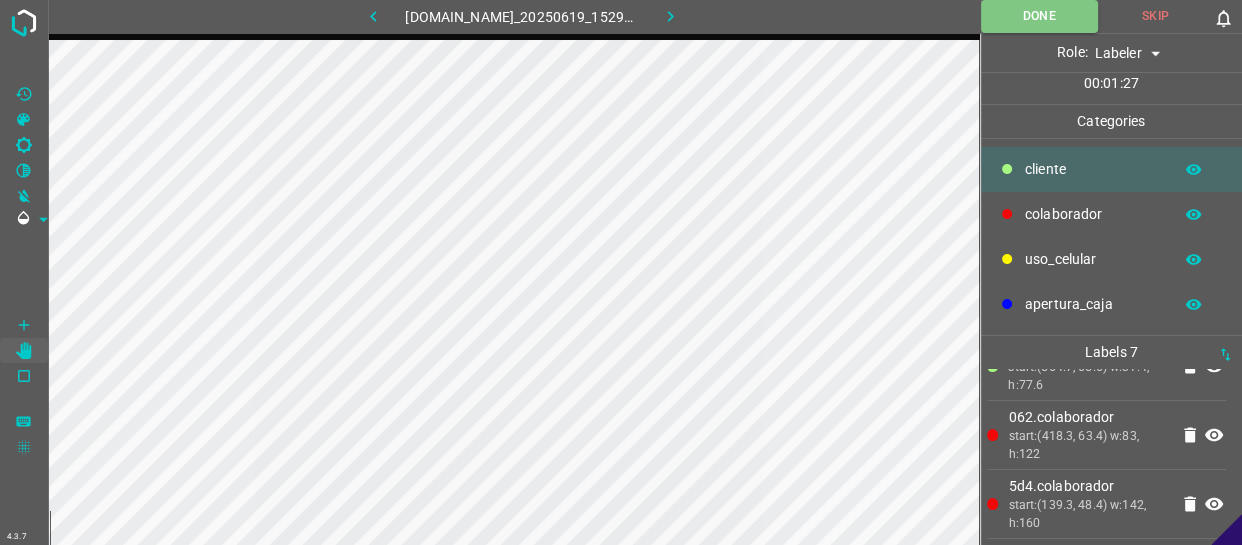 click on "Role: Labeler labeler" at bounding box center (1112, 53) 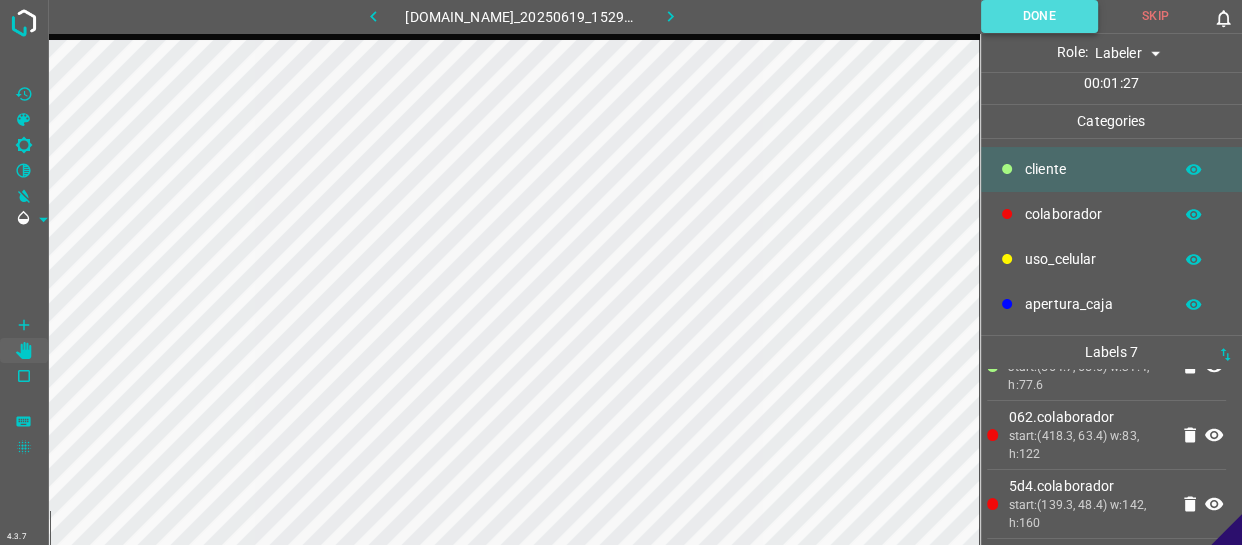 click on "Done" at bounding box center (1039, 16) 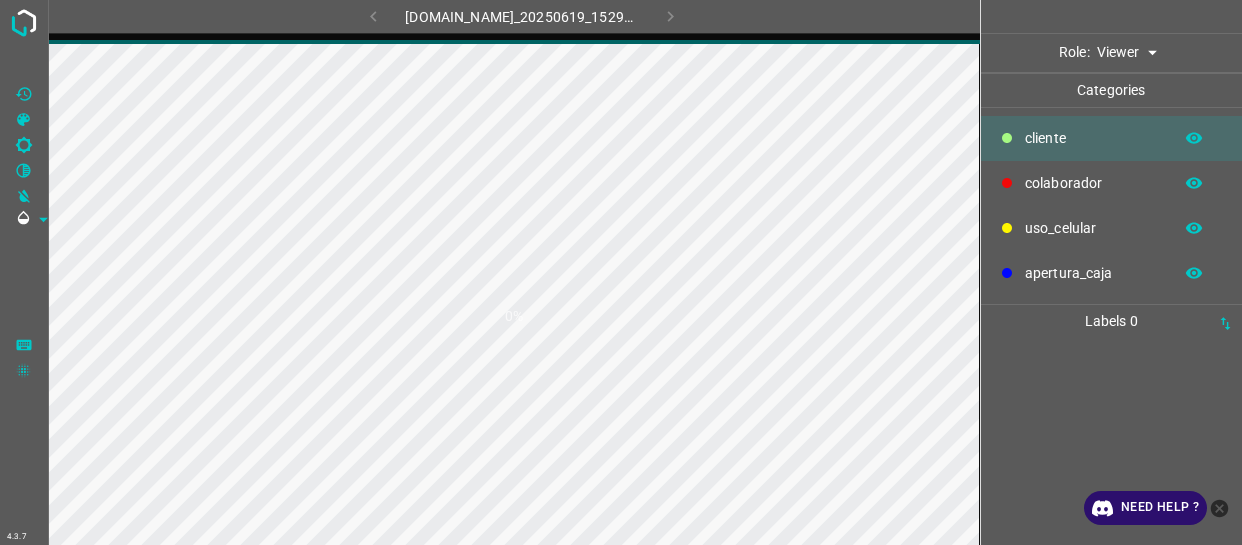 scroll, scrollTop: 0, scrollLeft: 0, axis: both 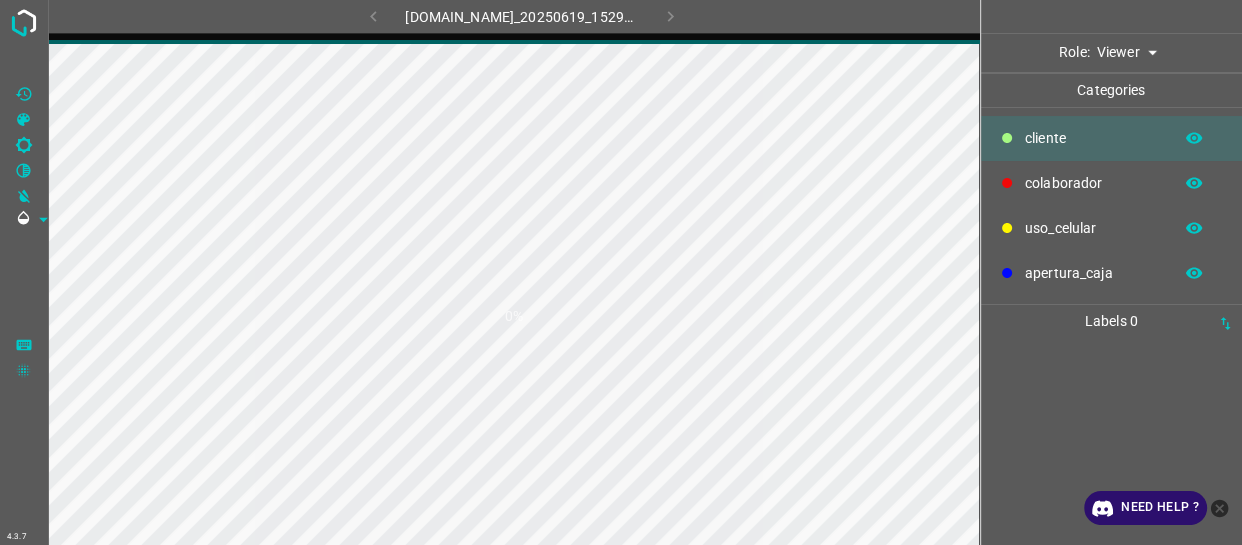 click on "4.3.7 [DOMAIN_NAME]_20250619_152931_000002520.jpg 0% Role: Viewer viewer Categories ​​cliente colaborador uso_celular apertura_caja Labels   0 Categories 1 ​​cliente 2 colaborador 3 uso_celular 4 apertura_caja Tools Space Change between modes (Draw & Edit) I Auto labeling R Restore zoom M Zoom in N Zoom out Delete Delete selecte label Filters Z Restore filters X Saturation filter C Brightness filter V Contrast filter B Gray scale filter General O Download Need Help ? - Text - Hide - Delete" at bounding box center (621, 272) 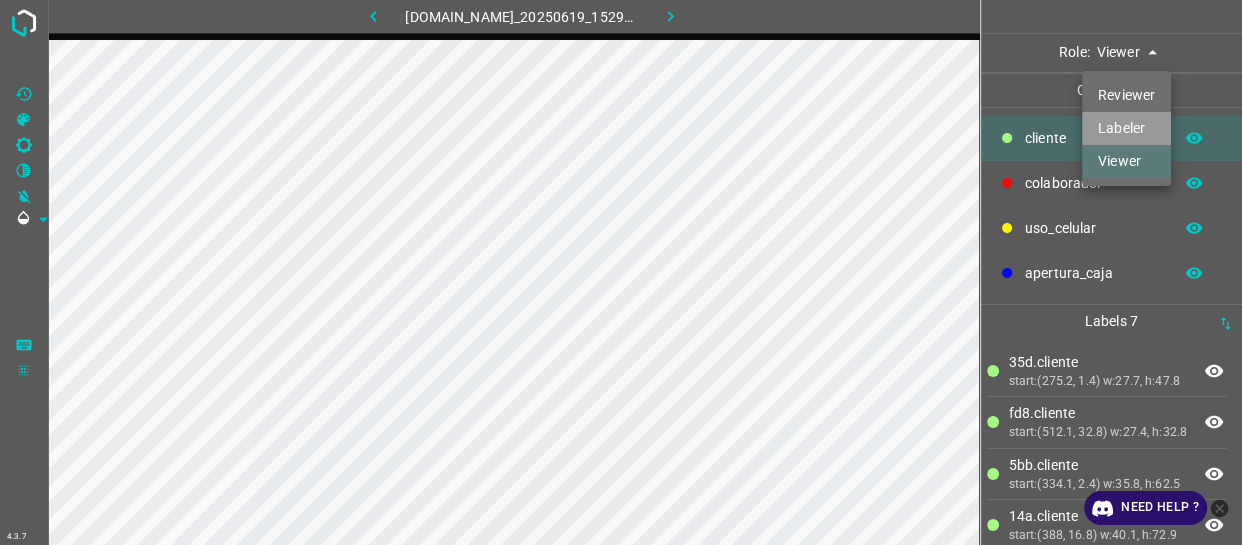 click on "Labeler" at bounding box center (1126, 128) 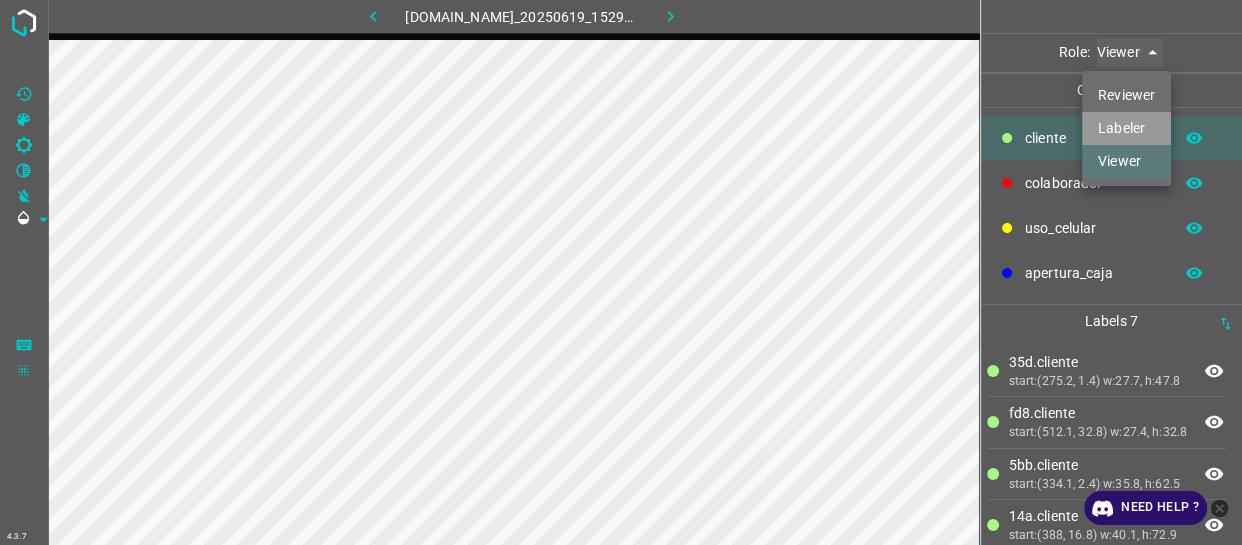 type on "labeler" 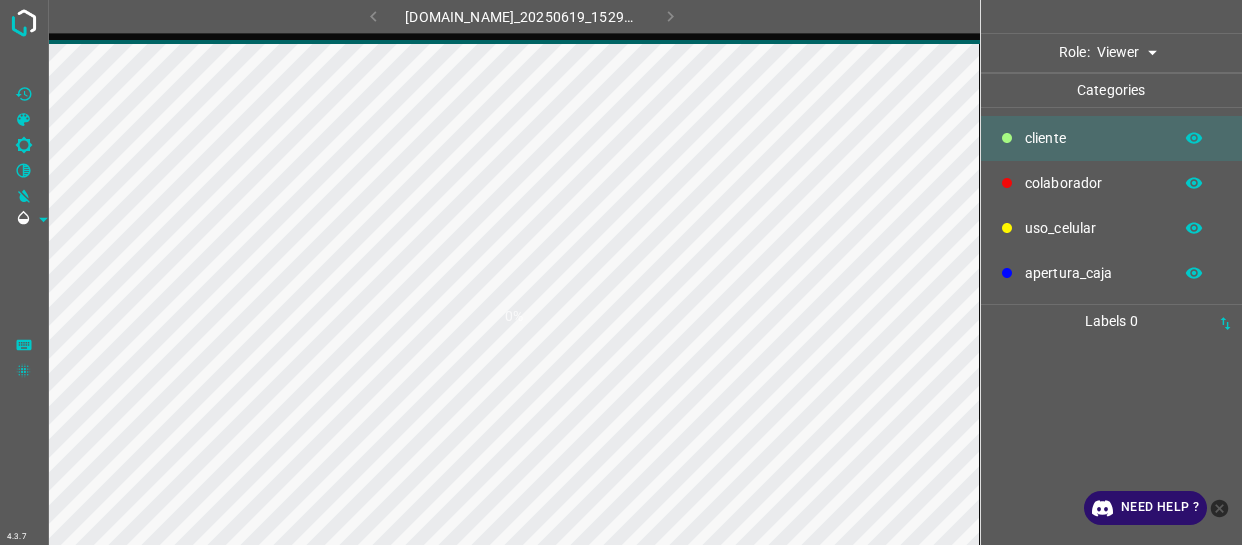 scroll, scrollTop: 0, scrollLeft: 0, axis: both 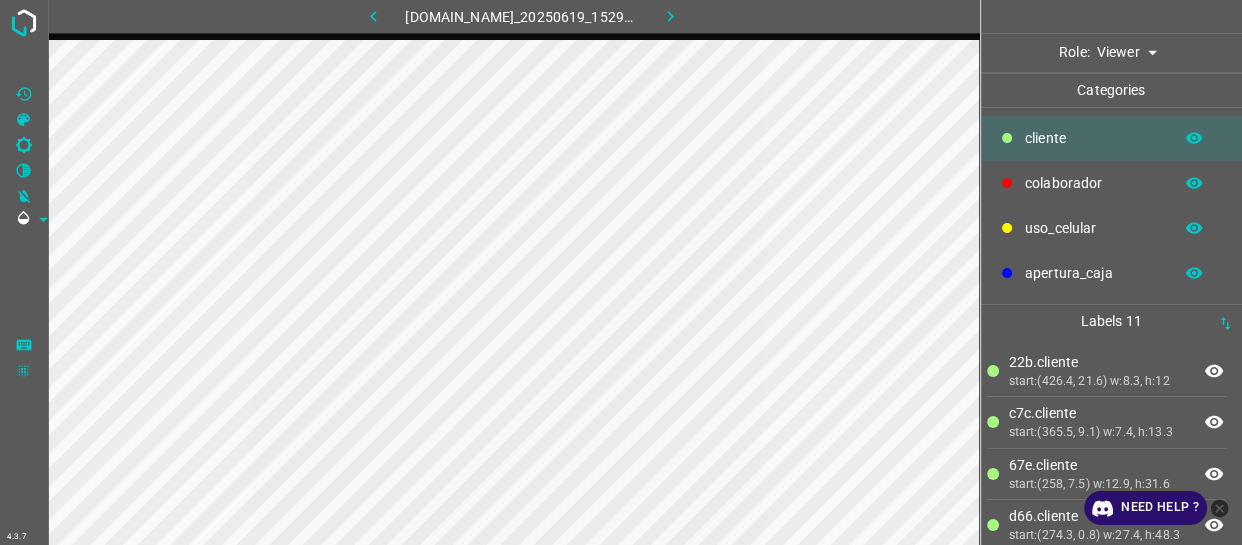 click on "4.3.7 [DOMAIN_NAME]_20250619_152931_000002550.jpg Role: Viewer viewer Categories ​​cliente colaborador uso_celular apertura_caja Labels   11 22b.​​cliente
start:(426.4, 21.6)
w:8.3, h:12
c7c.​​cliente
start:(365.5, 9.1)
w:7.4, h:13.3
67e.​​cliente
start:(258, 7.5)
w:12.9, h:31.6
d66.​​cliente
start:(274.3, 0.8)
w:27.4, h:48.3
d31.​​cliente
start:(333.9, 1.2)
w:37, h:54.1
f86.​​cliente
start:(387.2, 15)
w:39.1, h:75.4
040.​​cliente
start:(553.4, 53.3)
w:23.3, h:27.4
215.​​cliente
start:(566.3, 73.7)
w:23.7, h:58.3
6f6.colaborador
start:(167.5, 38.5)
w:120, h:180
e0f.colaborador
start:(318.5, 40.5)
w:68, h:126
bb7.colaborador
start:(476.5, 149.5)
w:76, h:172
Categories 1 ​​cliente 2 colaborador 3 4 I R" at bounding box center (621, 272) 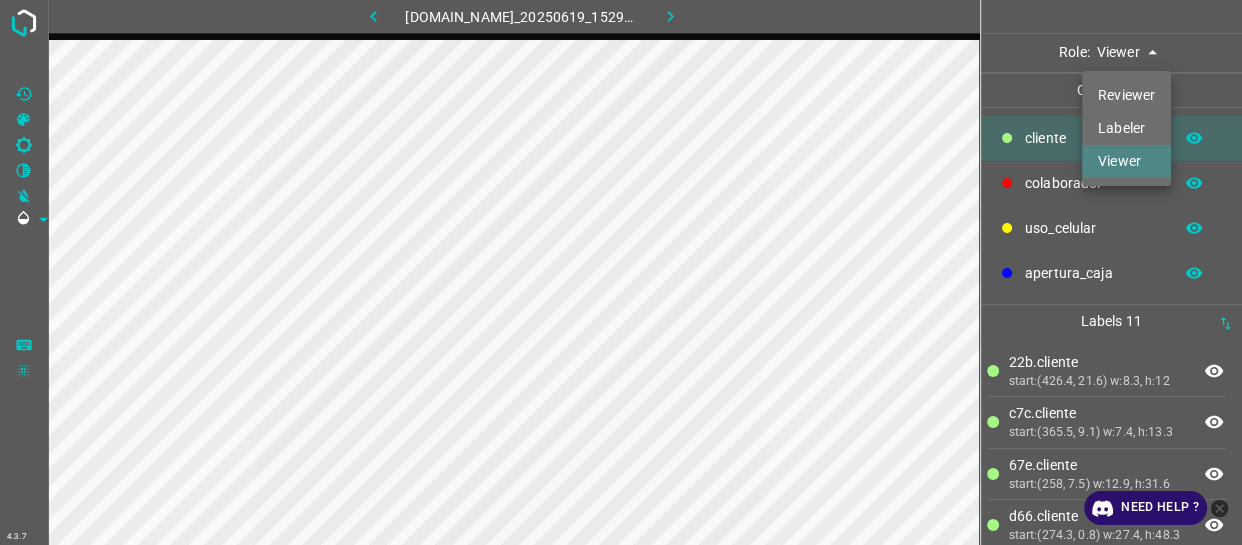 click on "Labeler" at bounding box center (1126, 128) 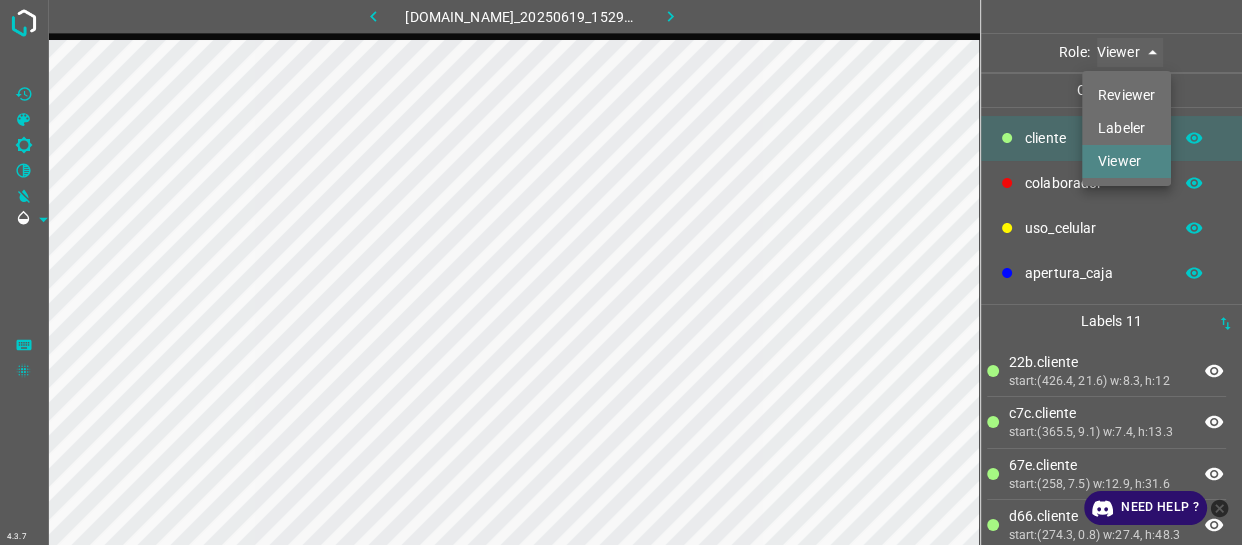 type on "labeler" 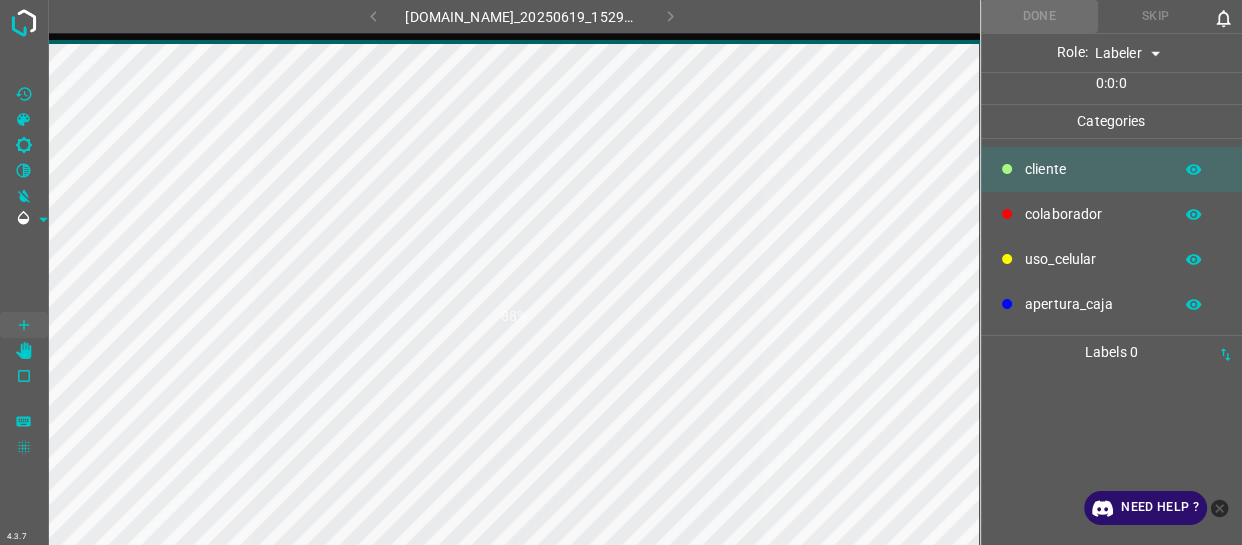 click 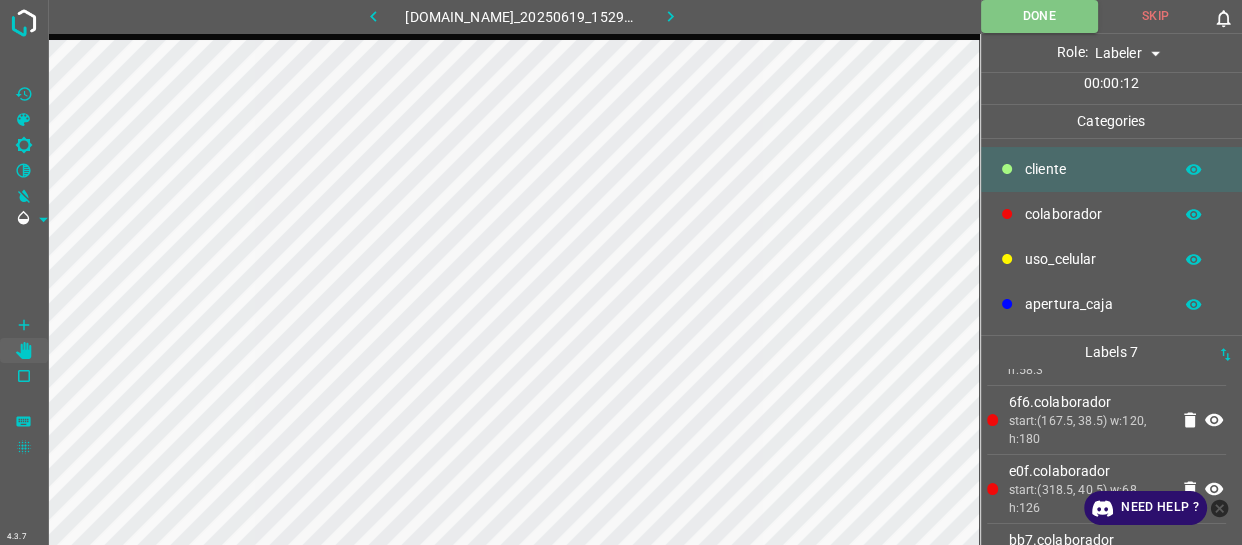 scroll, scrollTop: 272, scrollLeft: 0, axis: vertical 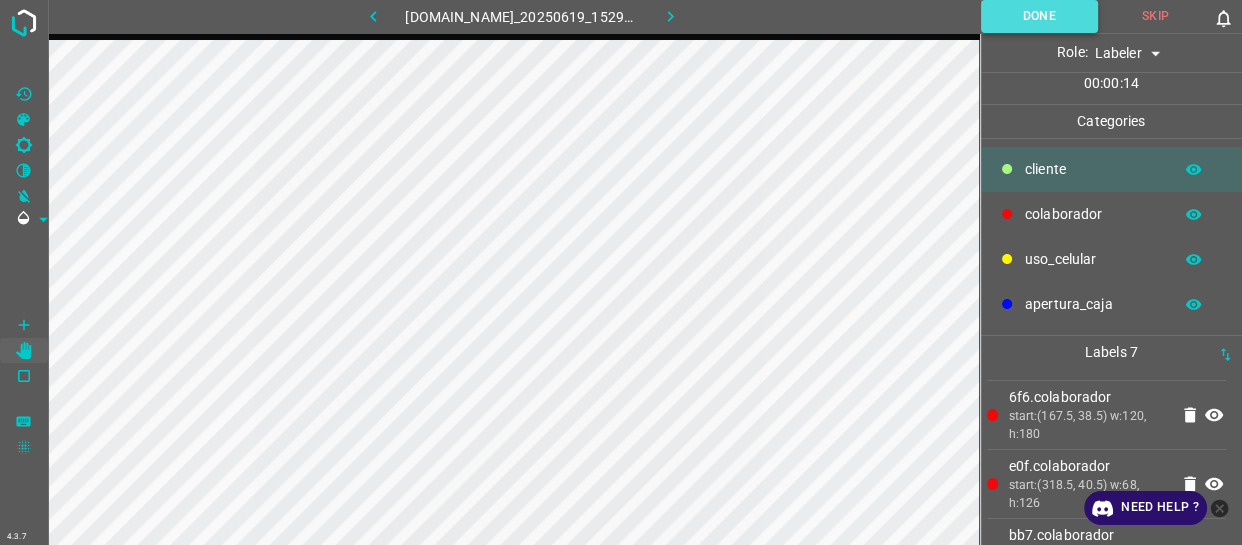 click on "Done" at bounding box center (1039, 16) 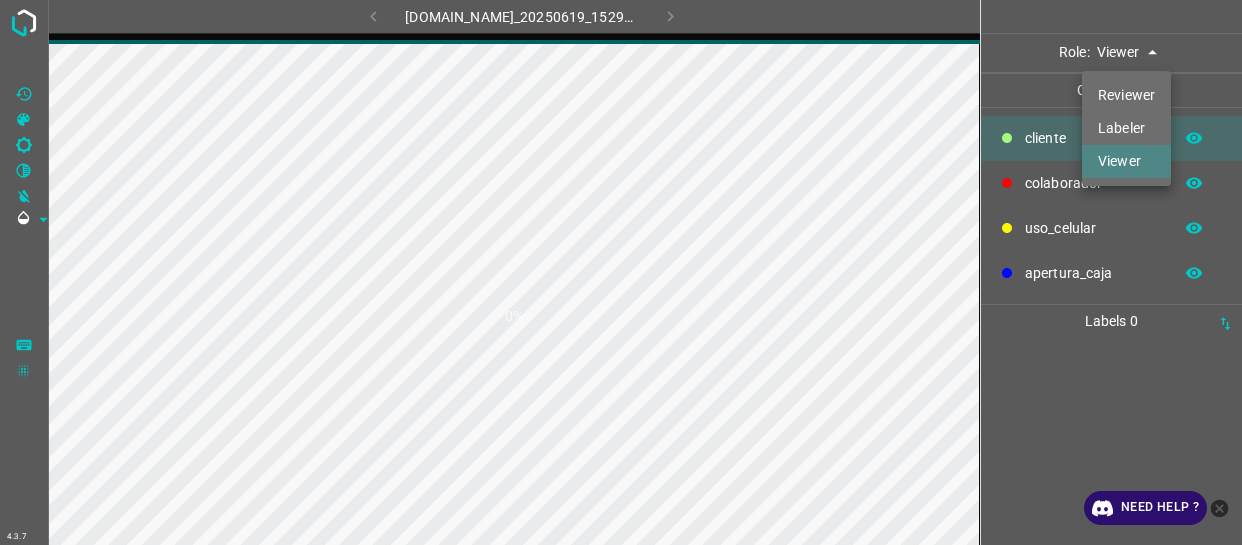 scroll, scrollTop: 0, scrollLeft: 0, axis: both 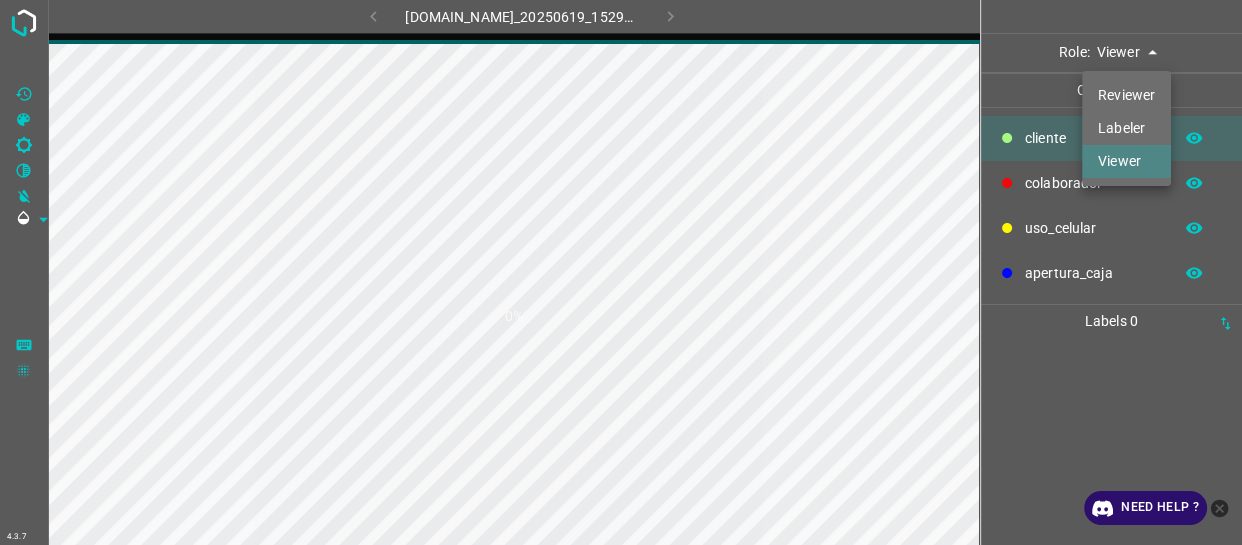 click on "4.3.7 [DOMAIN_NAME]_20250619_152931_000002760.jpg 0% Role: Viewer viewer Categories ​​cliente colaborador uso_celular apertura_caja Labels   0 Categories 1 ​​cliente 2 colaborador 3 uso_celular 4 apertura_caja Tools Space Change between modes (Draw & Edit) I Auto labeling R Restore zoom M Zoom in N Zoom out Delete Delete selecte label Filters Z Restore filters X Saturation filter C Brightness filter V Contrast filter B Gray scale filter General O Download Need Help ? - Text - Hide - Delete Reviewer Labeler Viewer" at bounding box center (621, 272) 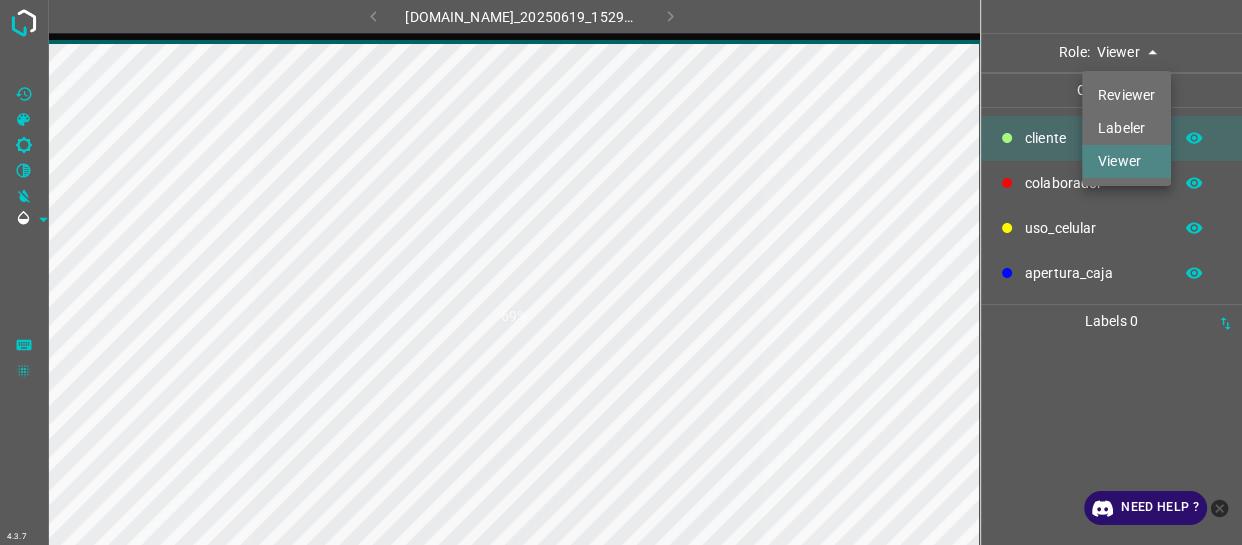 click on "Labeler" at bounding box center [1126, 128] 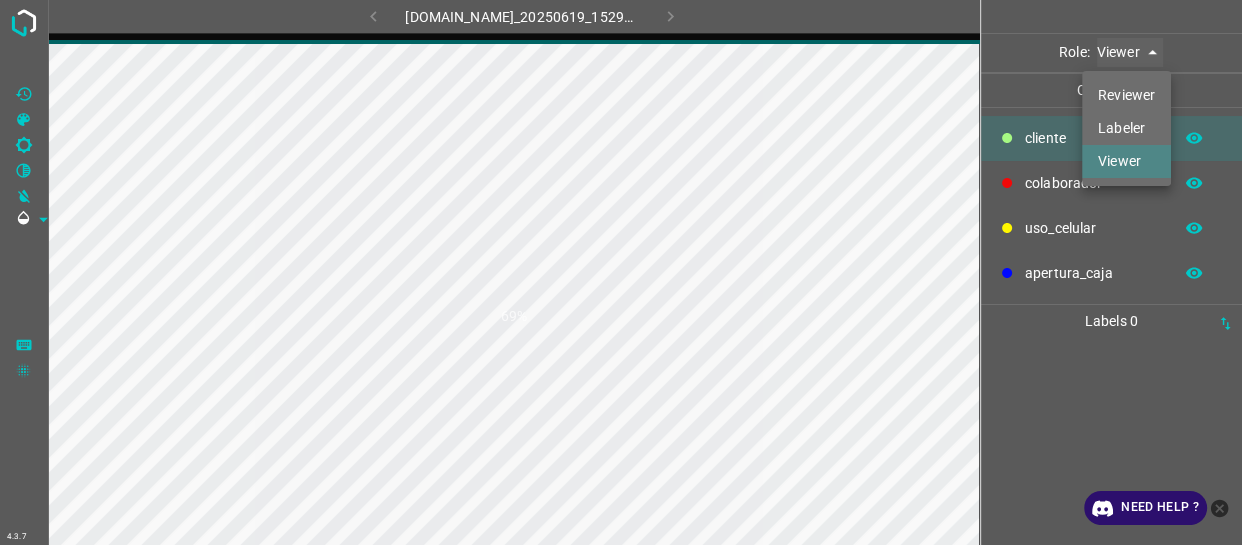 type on "labeler" 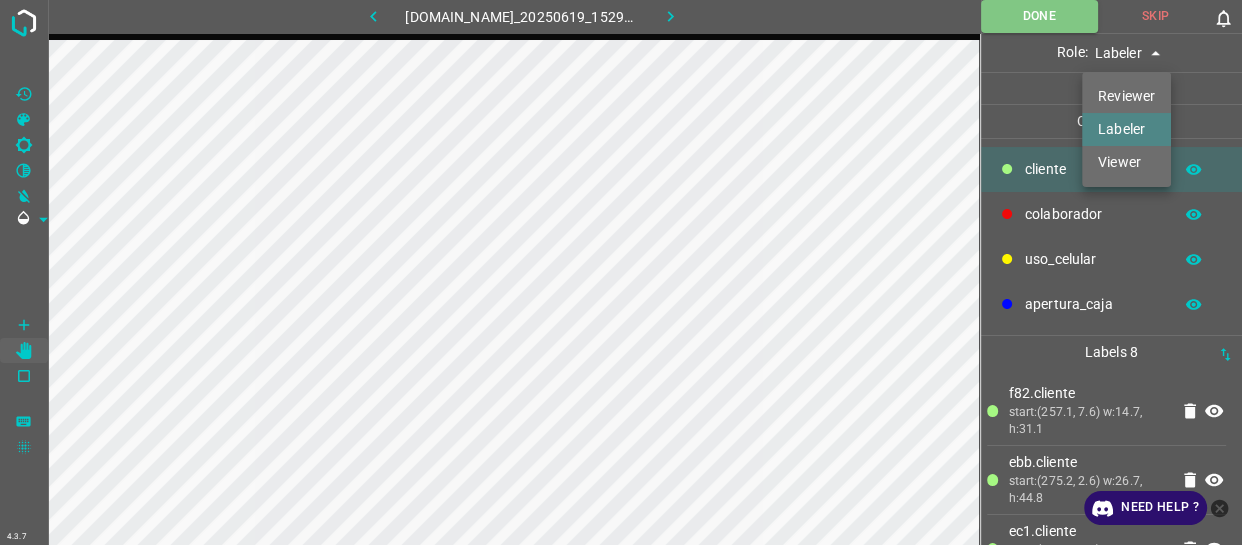 click at bounding box center (621, 272) 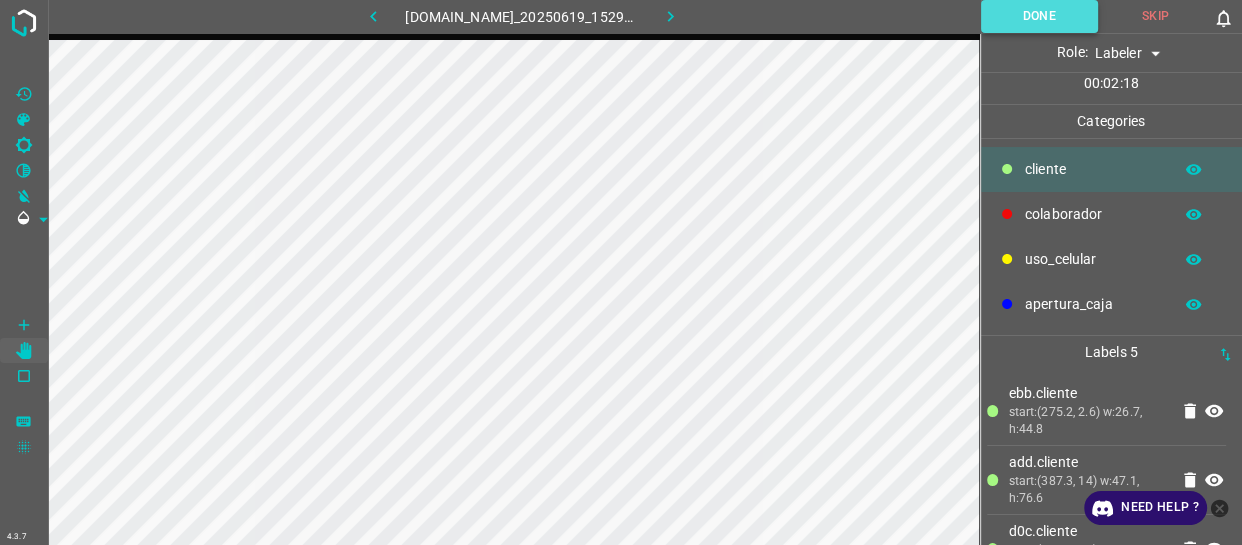 click on "Done" at bounding box center [1039, 16] 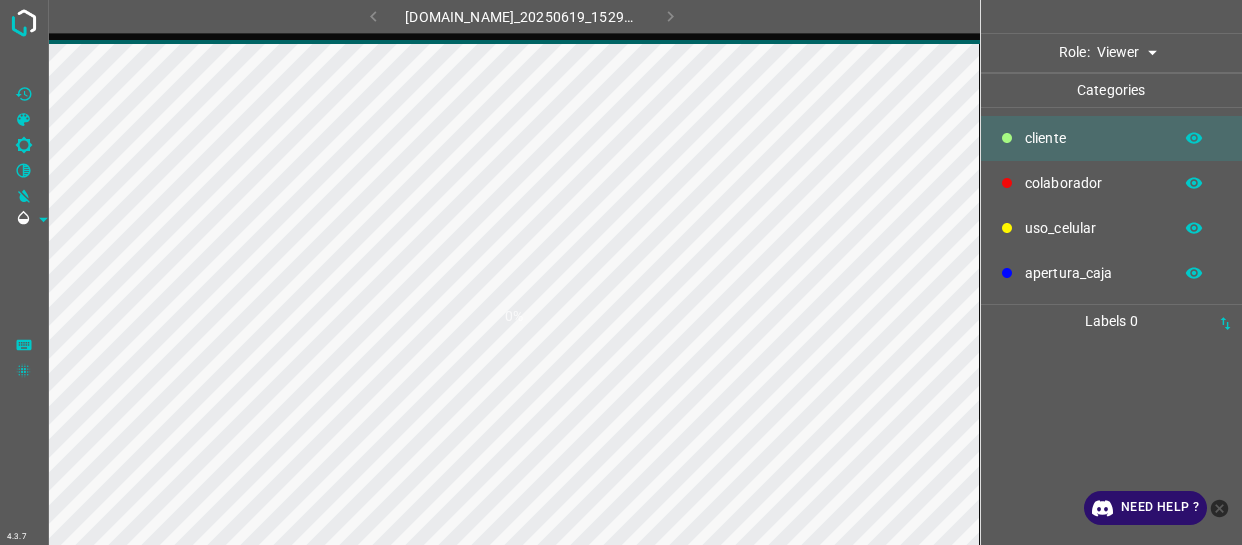 scroll, scrollTop: 0, scrollLeft: 0, axis: both 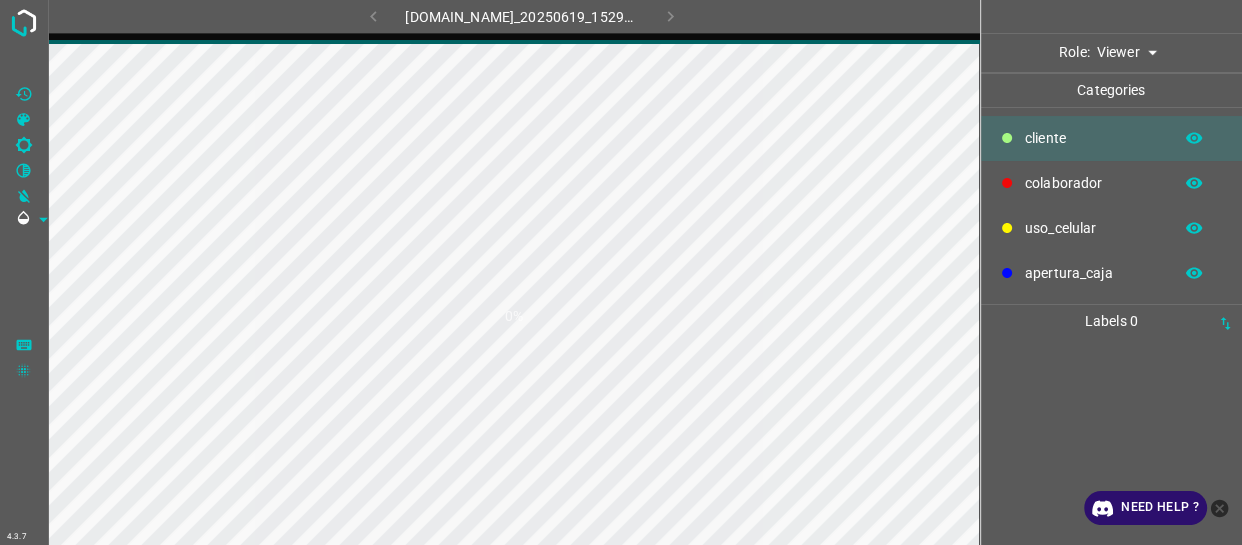 click on "4.3.7 [DOMAIN_NAME]_20250619_152931_000002820.jpg 0% Role: Viewer viewer Categories ​​cliente colaborador uso_celular apertura_caja Labels   0 Categories 1 ​​cliente 2 colaborador 3 uso_celular 4 apertura_caja Tools Space Change between modes (Draw & Edit) I Auto labeling R Restore zoom M Zoom in N Zoom out Delete Delete selecte label Filters Z Restore filters X Saturation filter C Brightness filter V Contrast filter B Gray scale filter General O Download Need Help ? - Text - Hide - Delete" at bounding box center (621, 272) 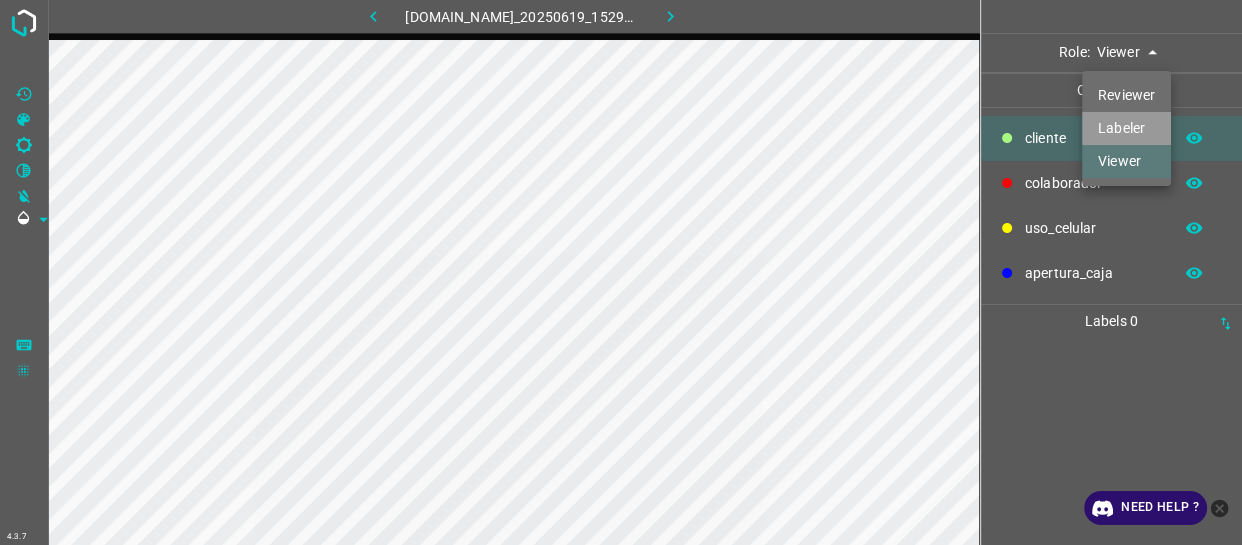 click on "Labeler" at bounding box center (1126, 128) 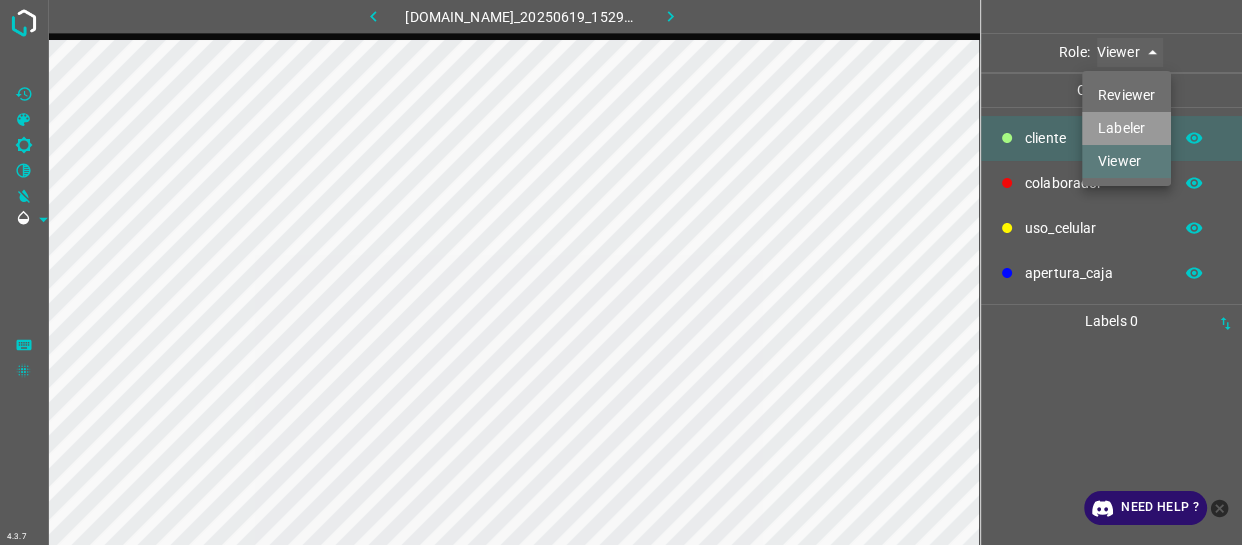 type on "labeler" 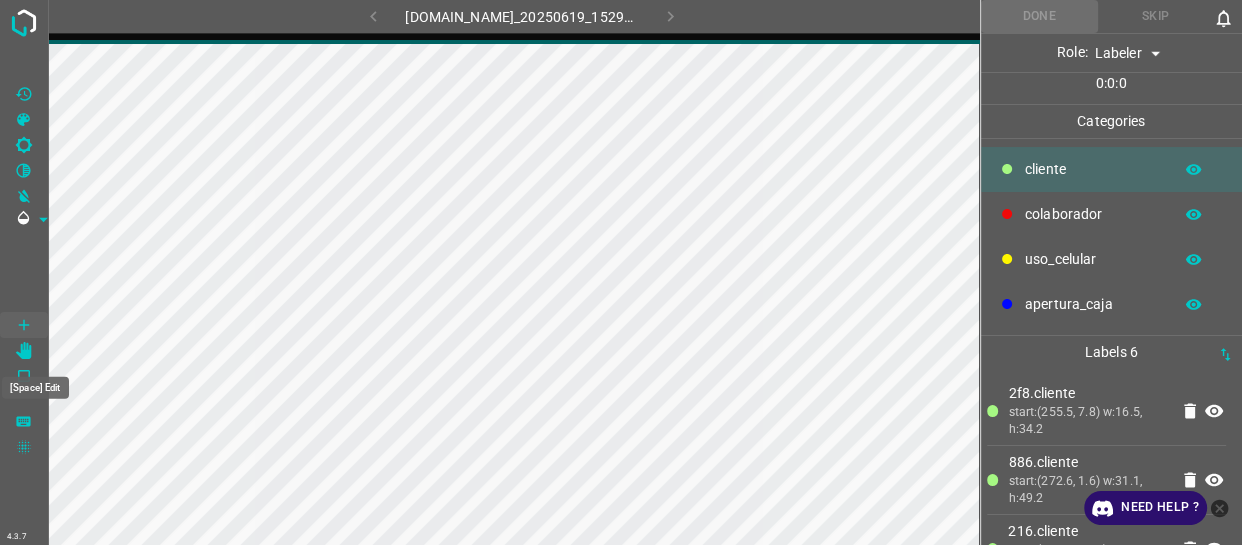 click 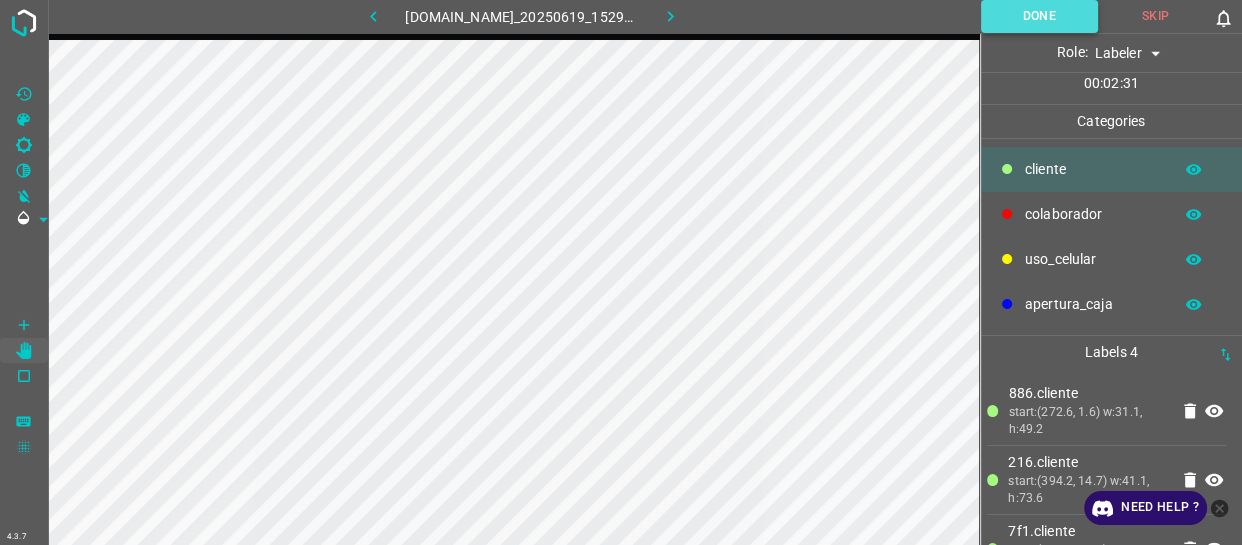click on "Done" at bounding box center (1039, 16) 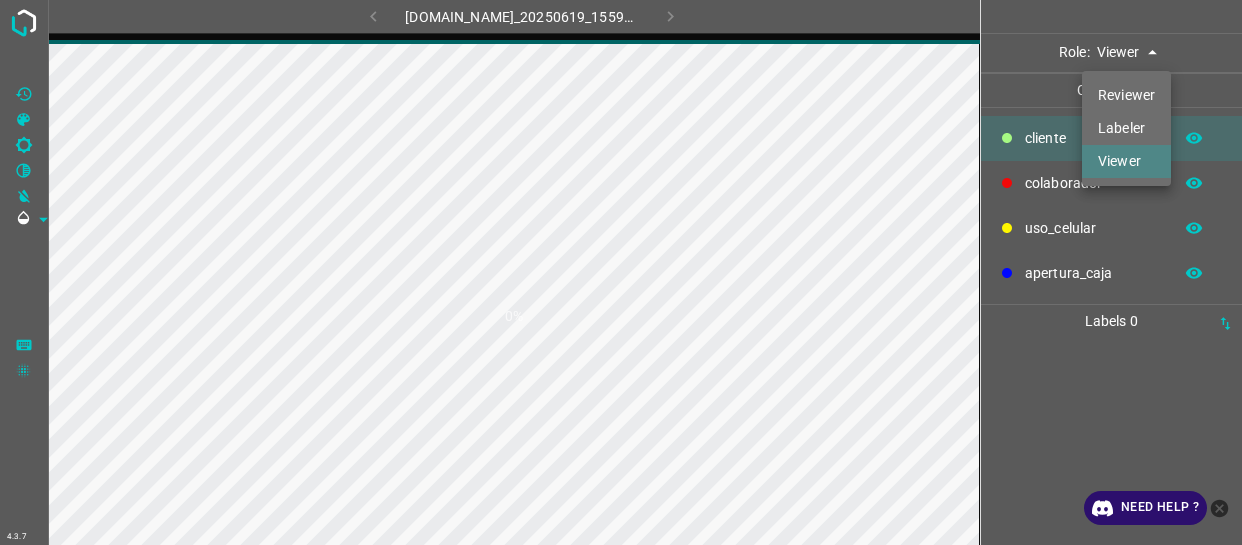 scroll, scrollTop: 0, scrollLeft: 0, axis: both 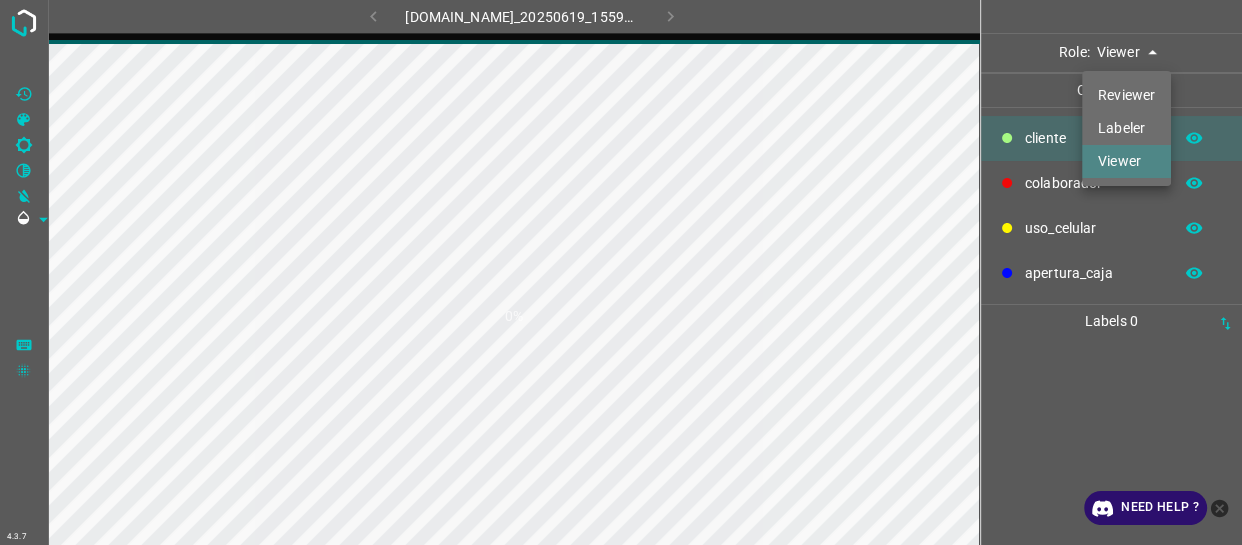 click on "Labeler" at bounding box center [1126, 128] 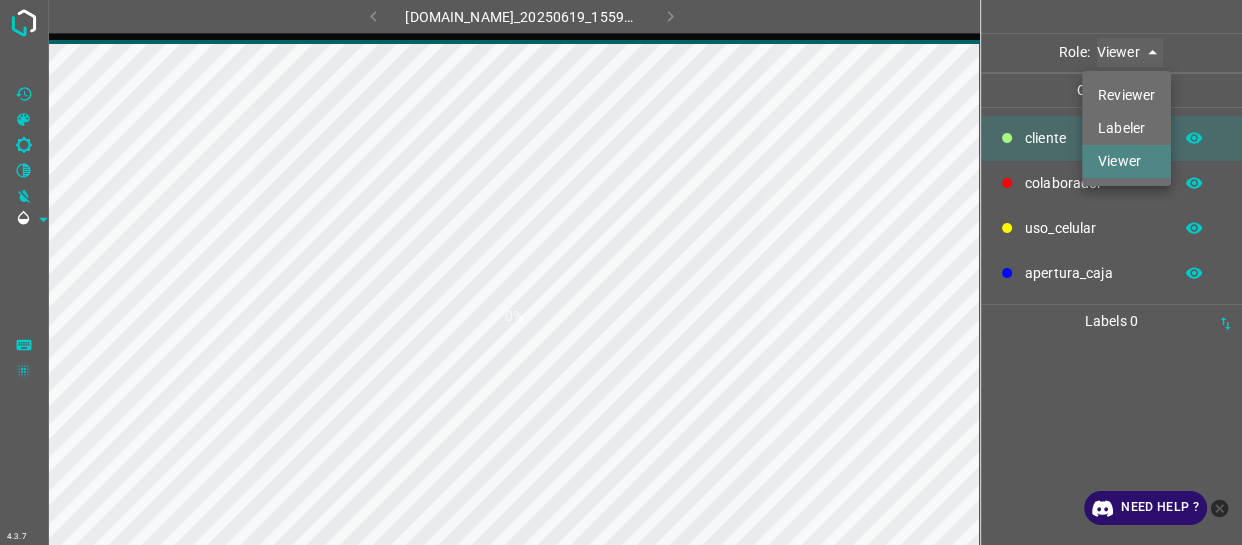type on "labeler" 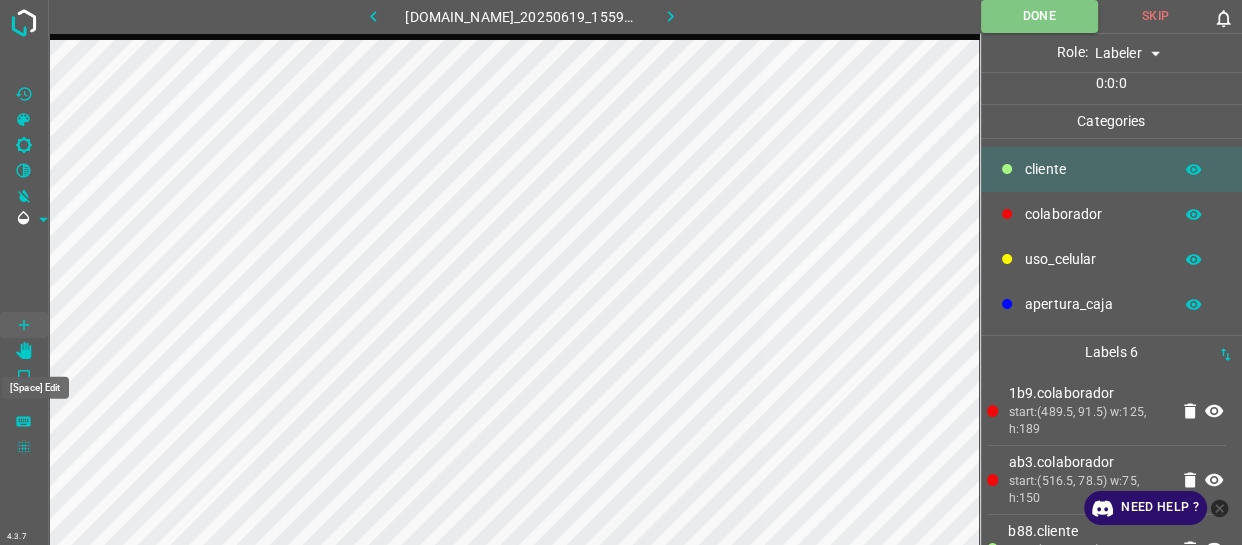 click 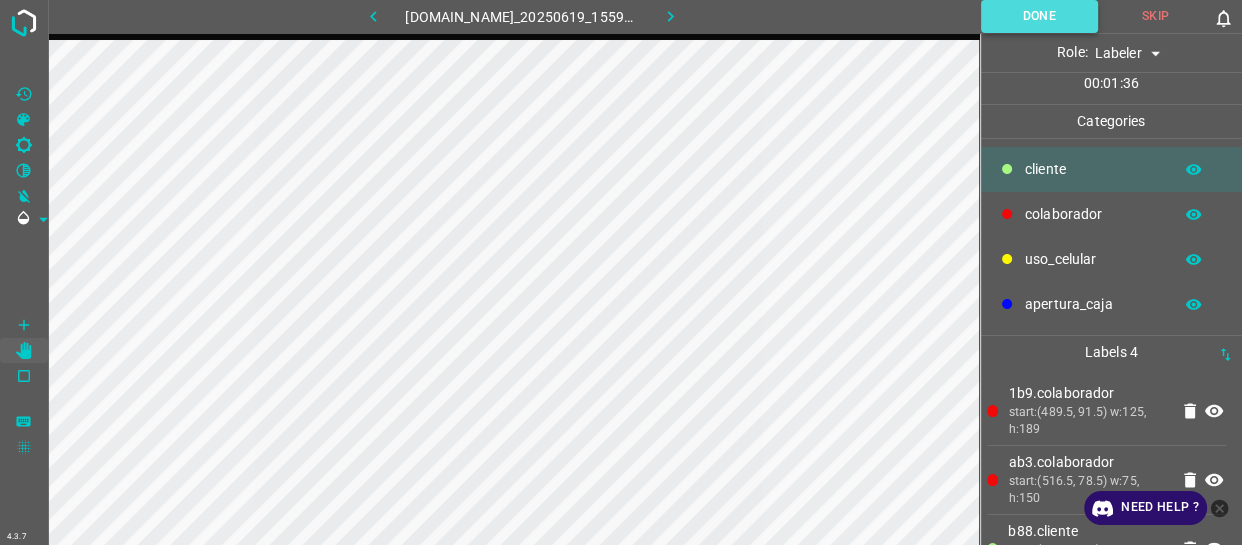 click on "Done" at bounding box center (1039, 16) 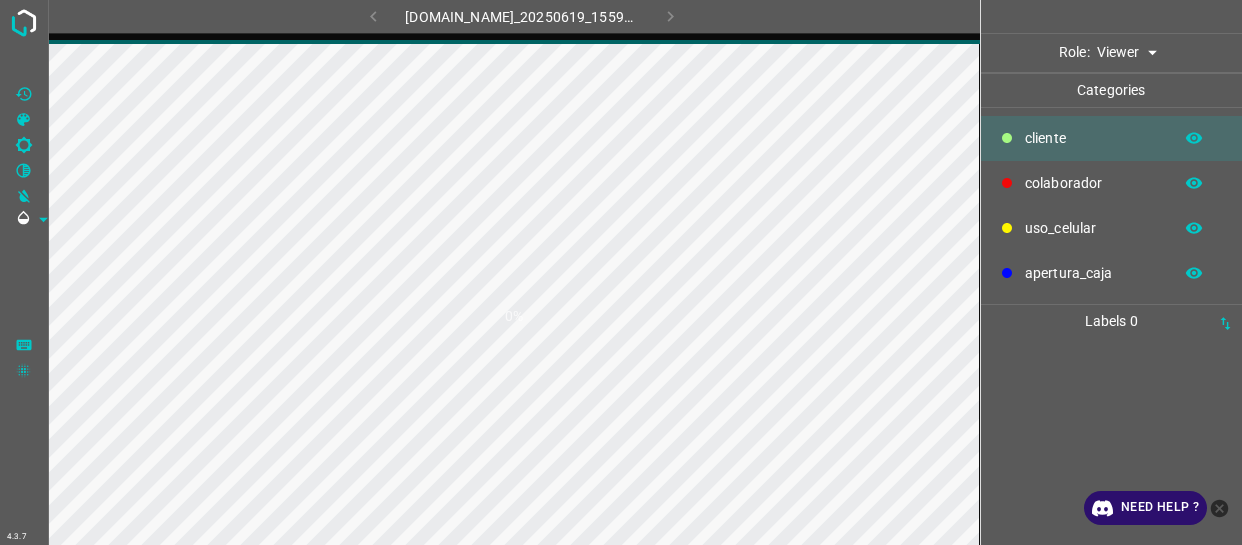scroll, scrollTop: 0, scrollLeft: 0, axis: both 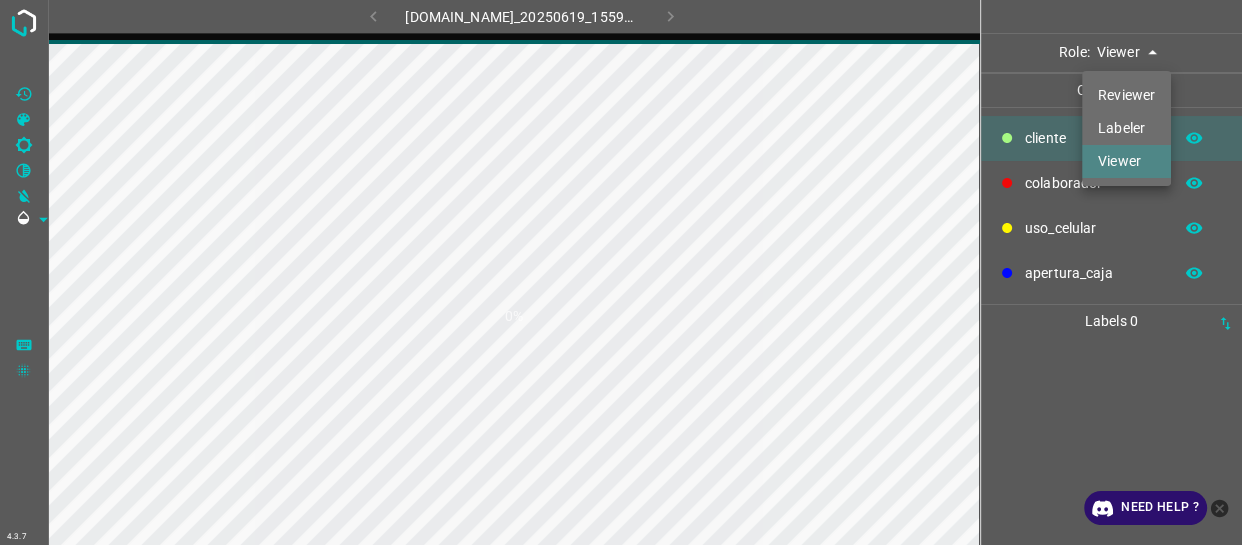 click on "4.3.7 [DOMAIN_NAME]_20250619_155922_000000390.jpg 0% Role: Viewer viewer Categories ​​cliente colaborador uso_celular apertura_caja Labels   0 Categories 1 ​​cliente 2 colaborador 3 uso_celular 4 apertura_caja Tools Space Change between modes (Draw & Edit) I Auto labeling R Restore zoom M Zoom in N Zoom out Delete Delete selecte label Filters Z Restore filters X Saturation filter C Brightness filter V Contrast filter B Gray scale filter General O Download Need Help ? - Text - Hide - Delete Reviewer Labeler Viewer" at bounding box center (621, 272) 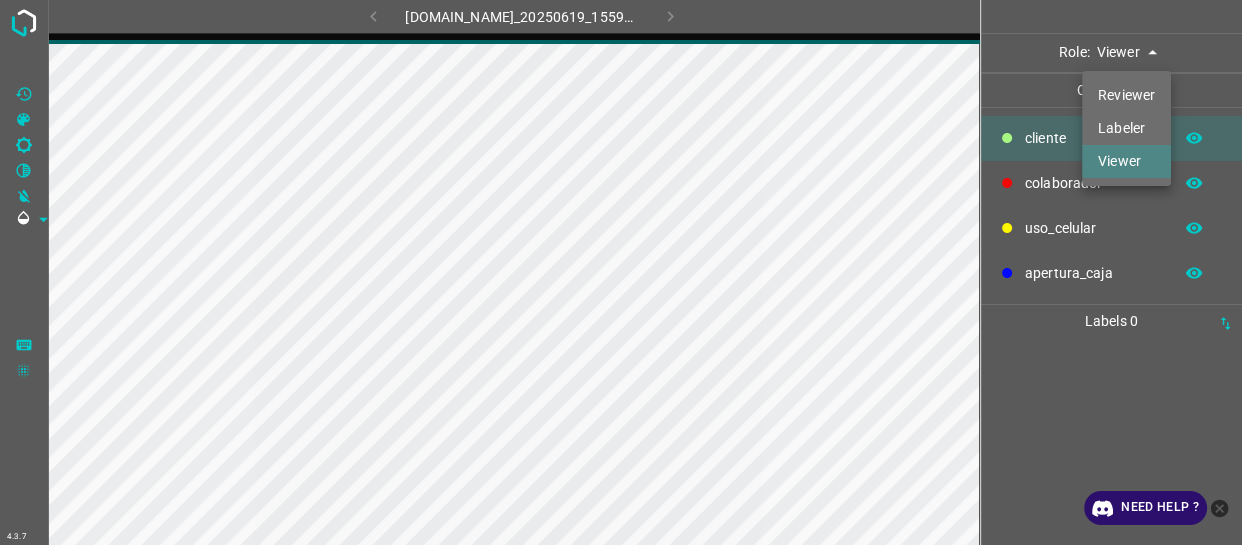 click on "Labeler" at bounding box center (1126, 128) 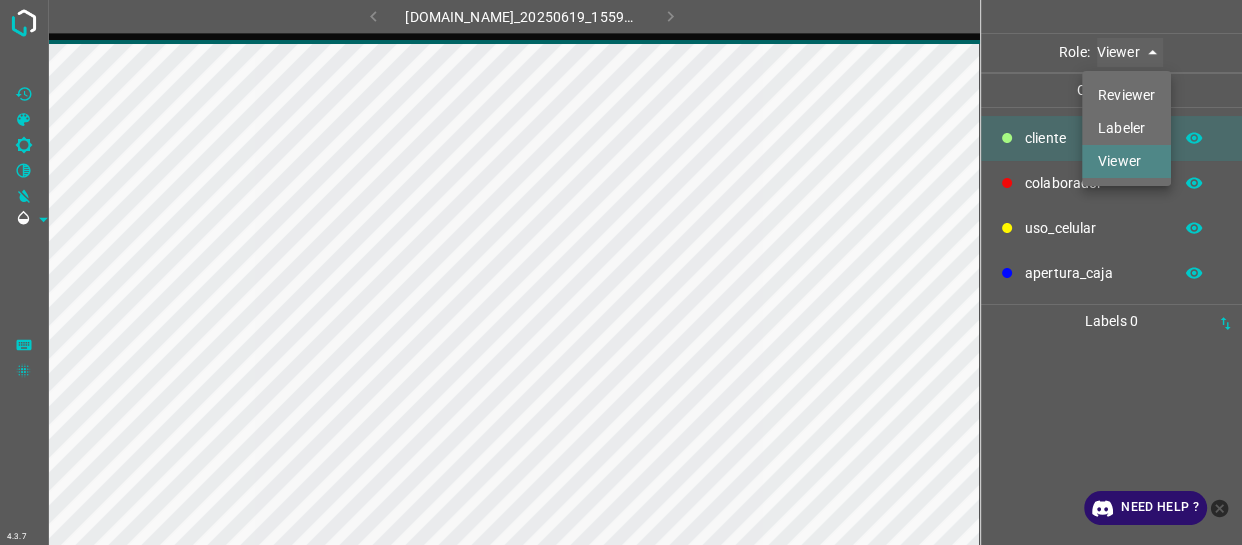type on "labeler" 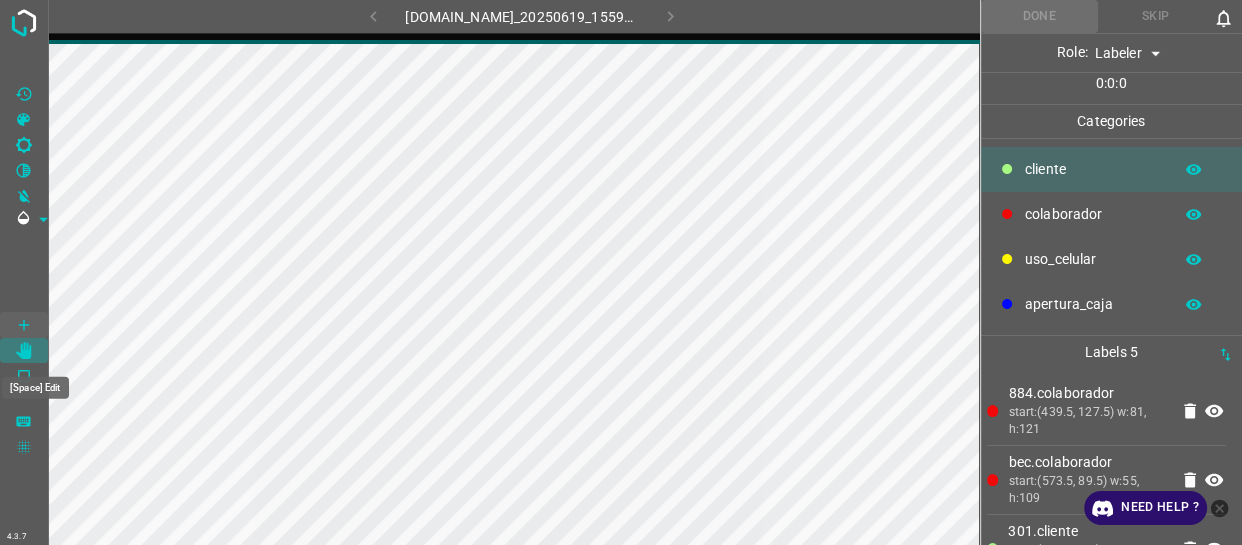 click 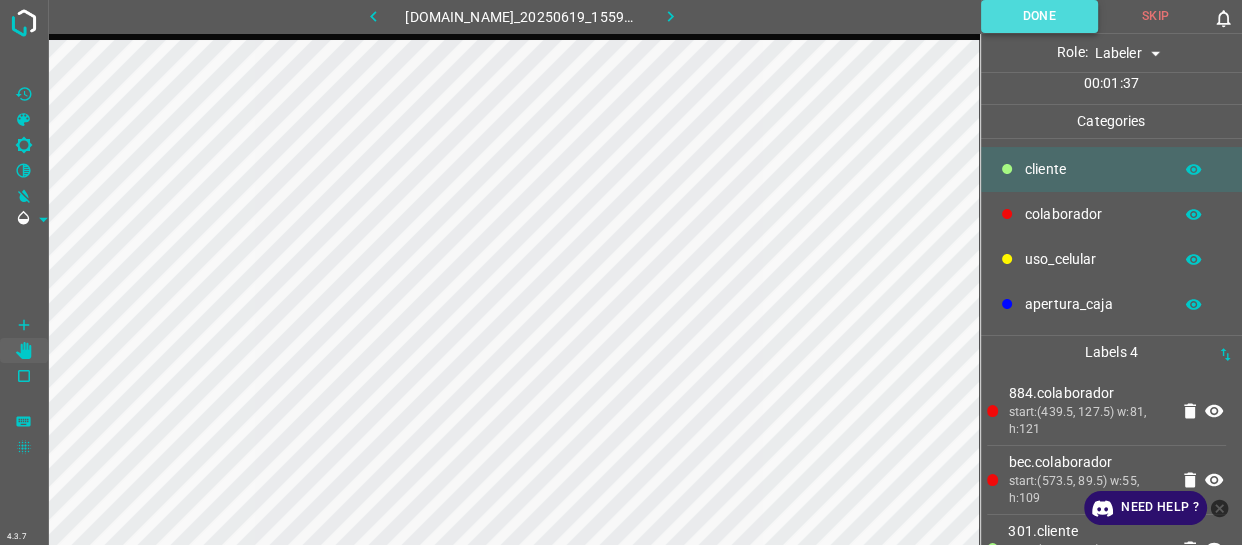 click on "Done" at bounding box center (1039, 16) 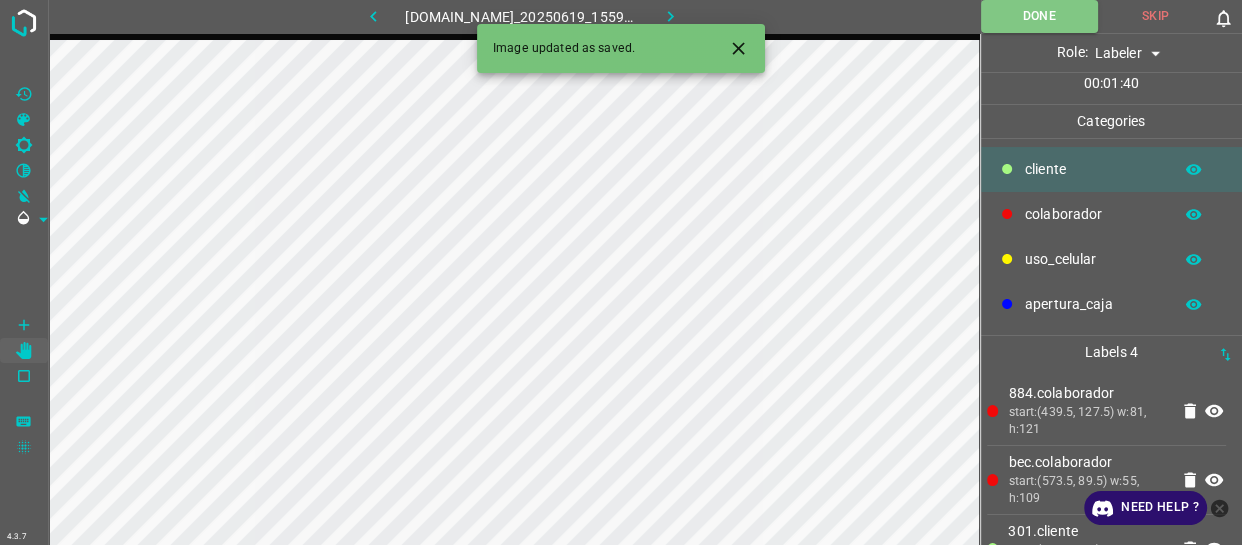 click 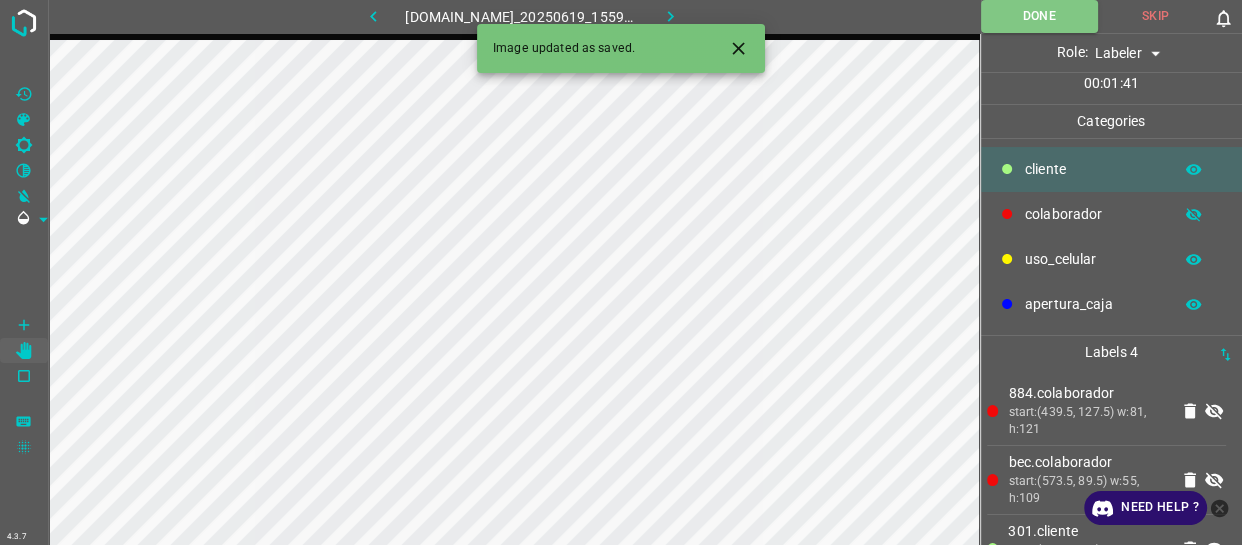 click 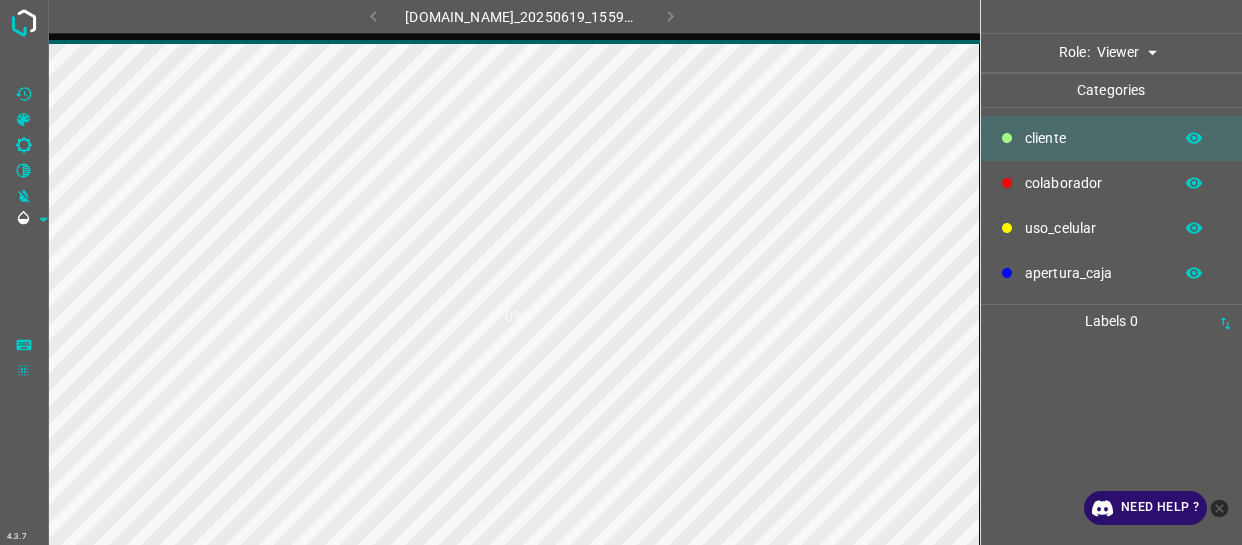 scroll, scrollTop: 0, scrollLeft: 0, axis: both 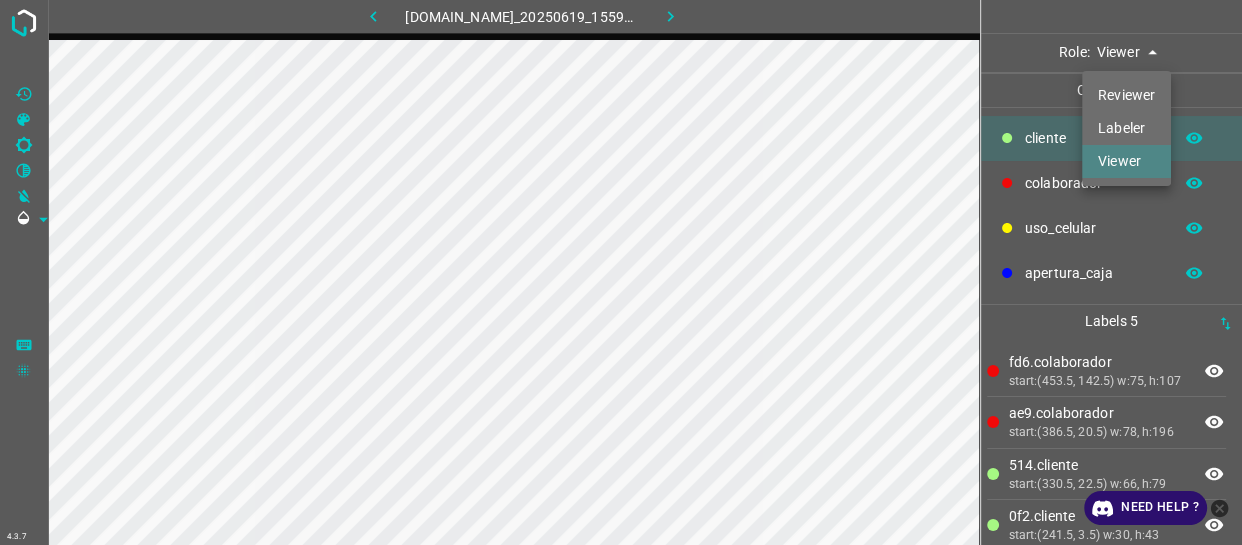 click on "4.3.7 [DOMAIN_NAME]_20250619_155922_000000930.jpg Role: Viewer viewer Categories ​​cliente colaborador uso_celular apertura_caja Labels   5 fd6.colaborador
start:(453.5, 142.5)
w:75, h:107
ae9.colaborador
start:(386.5, 20.5)
w:78, h:196
514.​​cliente
start:(330.5, 22.5)
w:66, h:79
0f2.​​cliente
start:(241.5, 3.5)
w:30, h:43
f60.​​cliente
start:(436.5, 3.5)
w:22, h:23
Categories 1 ​​cliente 2 colaborador 3 uso_celular 4 apertura_caja Tools Space Change between modes (Draw & Edit) I Auto labeling R Restore zoom M Zoom in N Zoom out Delete Delete selecte label Filters Z Restore filters X Saturation filter C Brightness filter V Contrast filter B Gray scale filter General O Download Need Help ? - Text - Hide - Delete Reviewer Labeler Viewer" at bounding box center [621, 272] 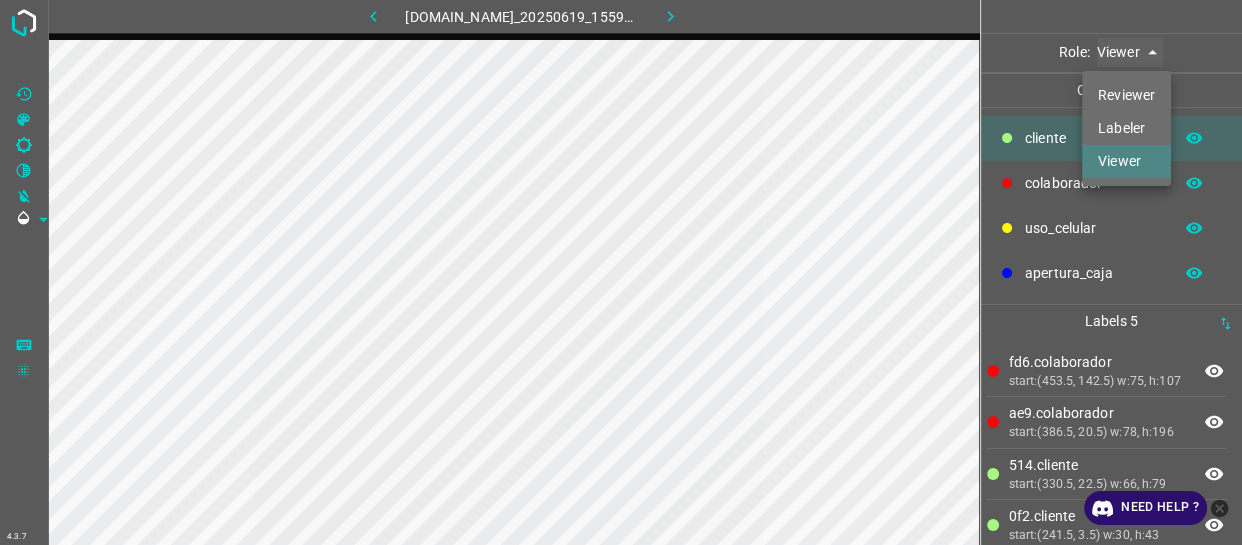 type on "labeler" 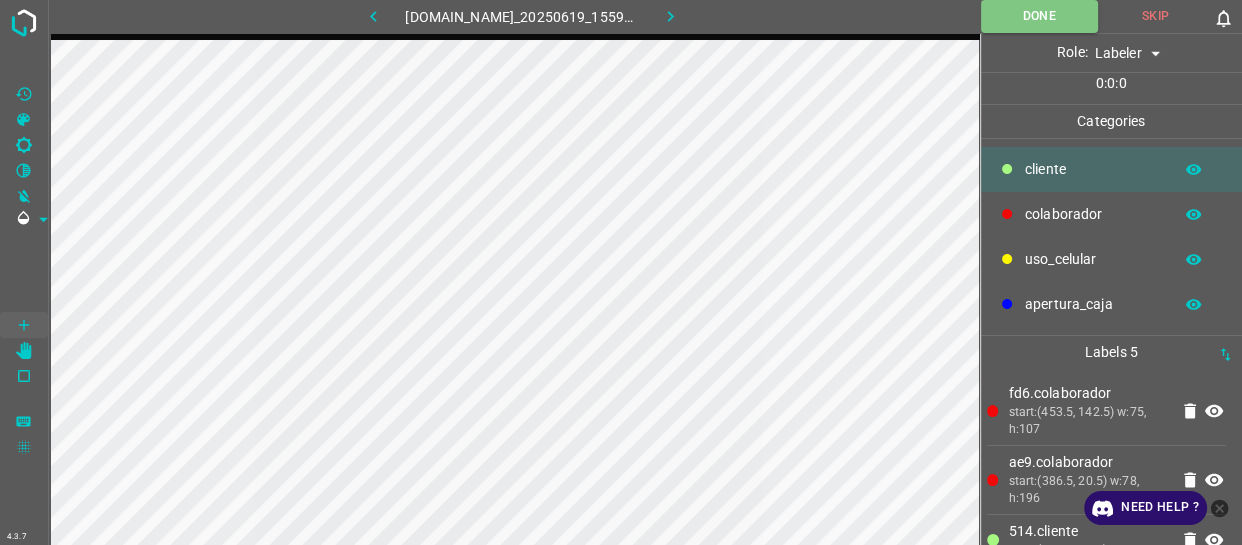 drag, startPoint x: 15, startPoint y: 273, endPoint x: 34, endPoint y: 304, distance: 36.359318 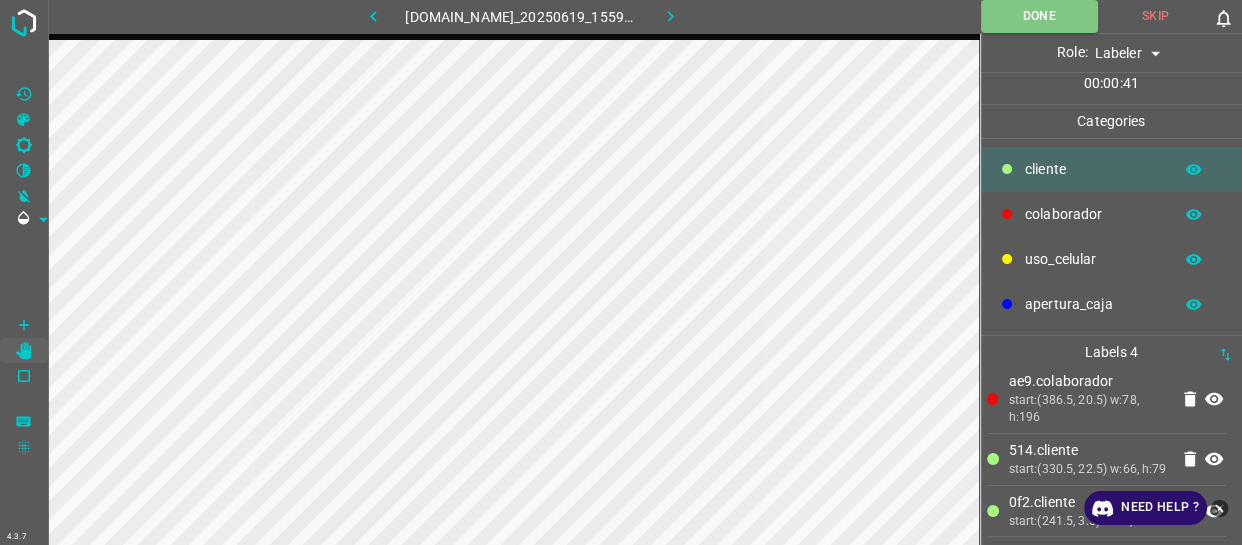 scroll, scrollTop: 115, scrollLeft: 0, axis: vertical 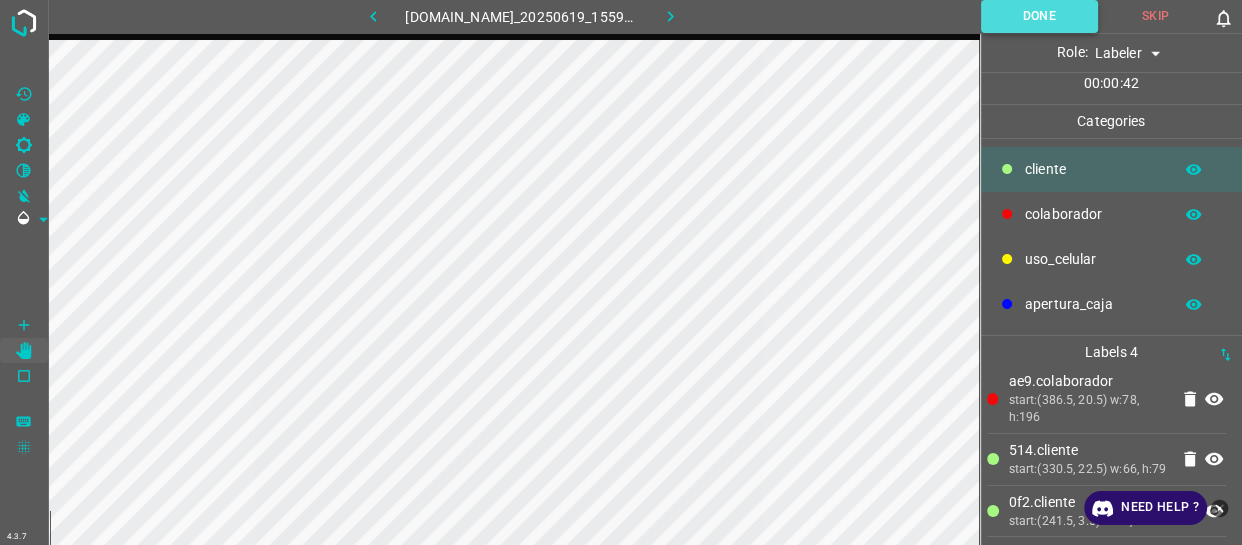 click on "Done" at bounding box center [1039, 16] 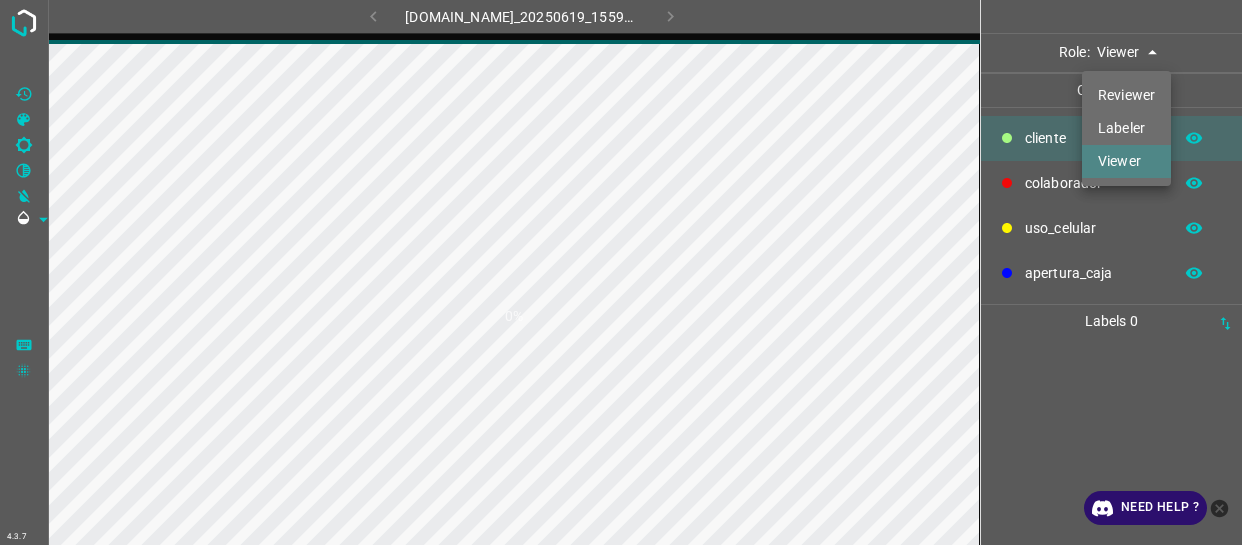 scroll, scrollTop: 0, scrollLeft: 0, axis: both 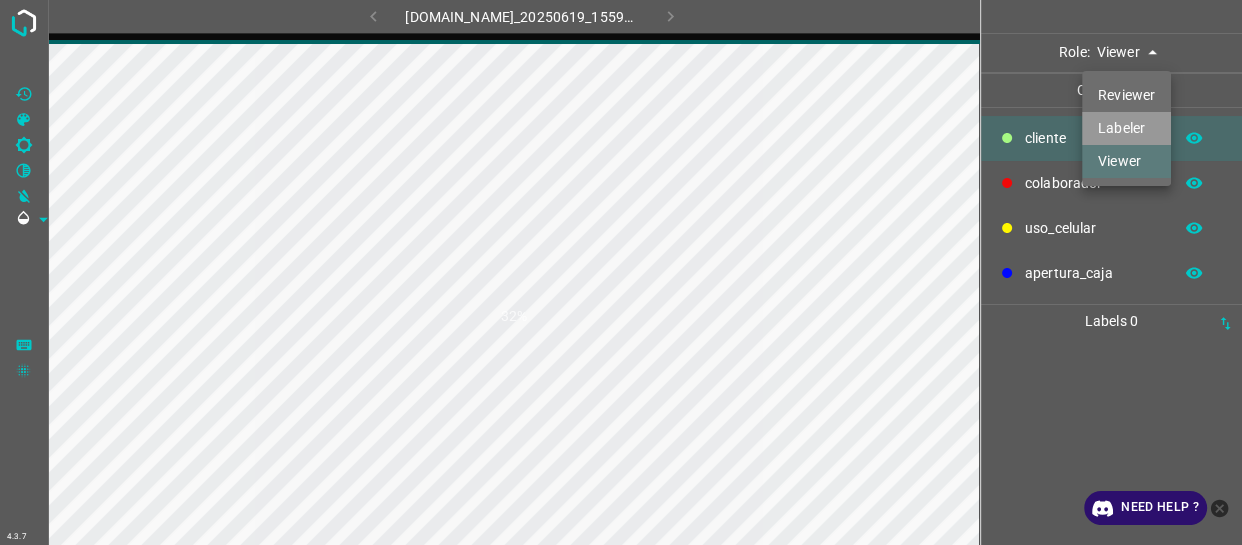 click on "Labeler" at bounding box center (1126, 128) 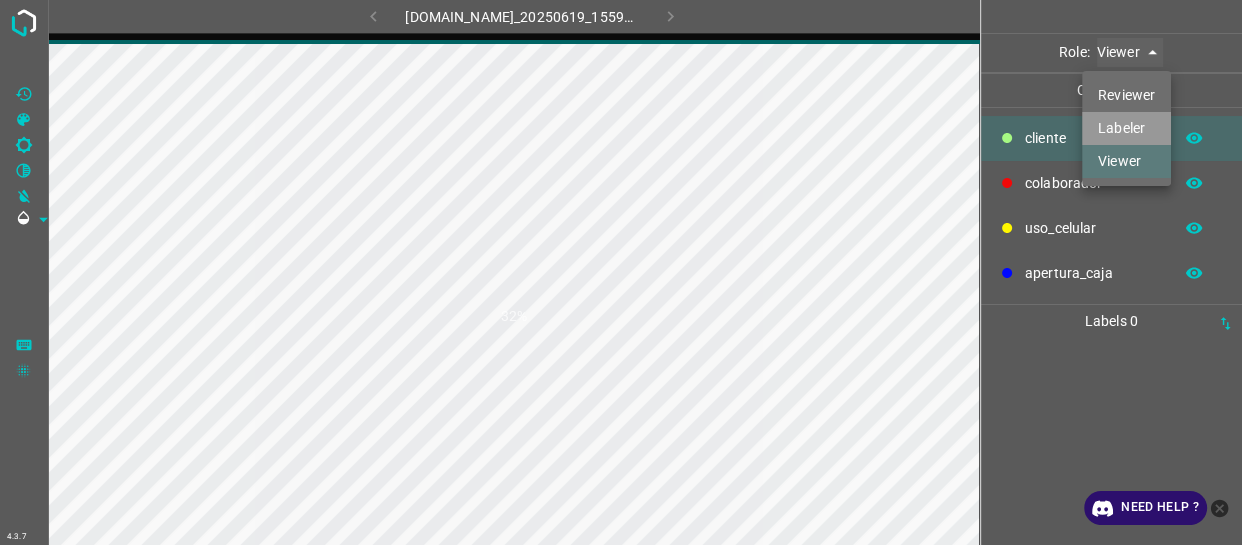 type on "labeler" 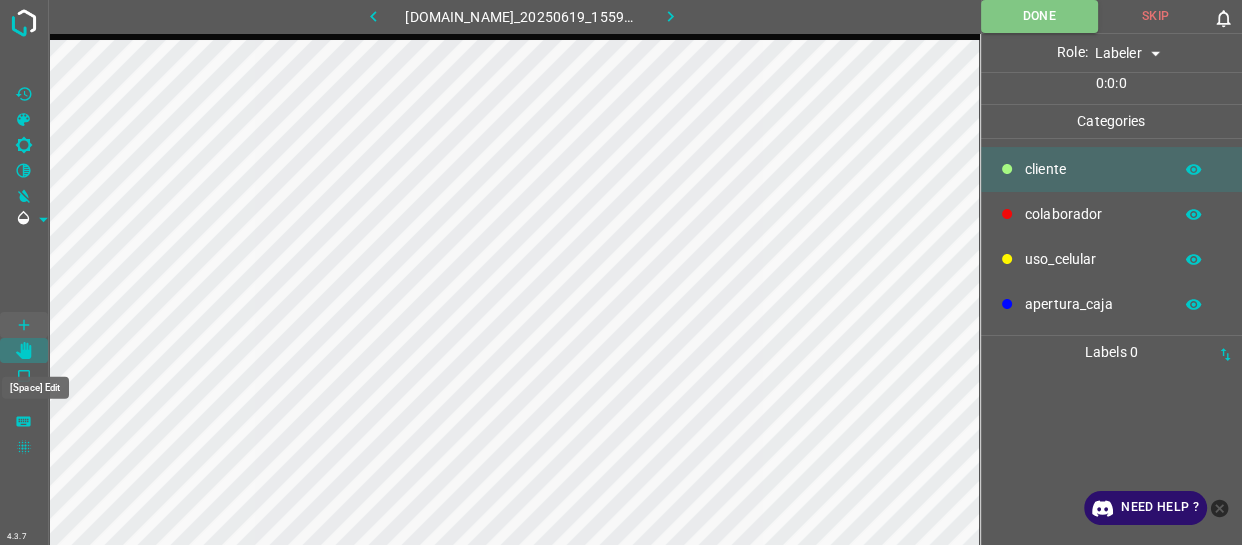 click 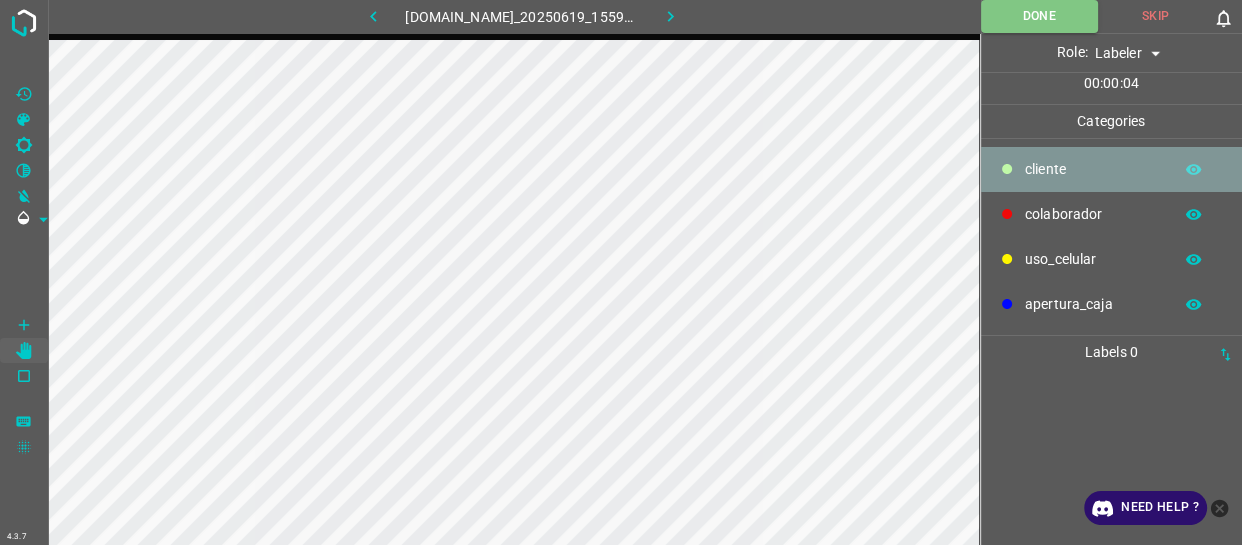 drag, startPoint x: 1077, startPoint y: 175, endPoint x: 1005, endPoint y: 184, distance: 72.56032 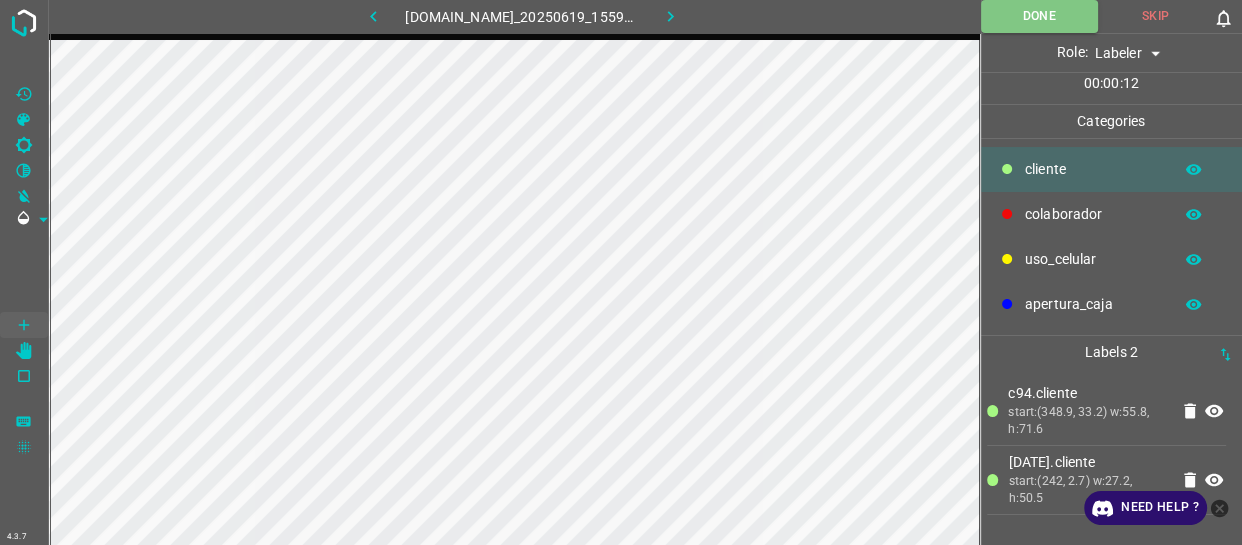 drag, startPoint x: 1073, startPoint y: 205, endPoint x: 1041, endPoint y: 213, distance: 32.984844 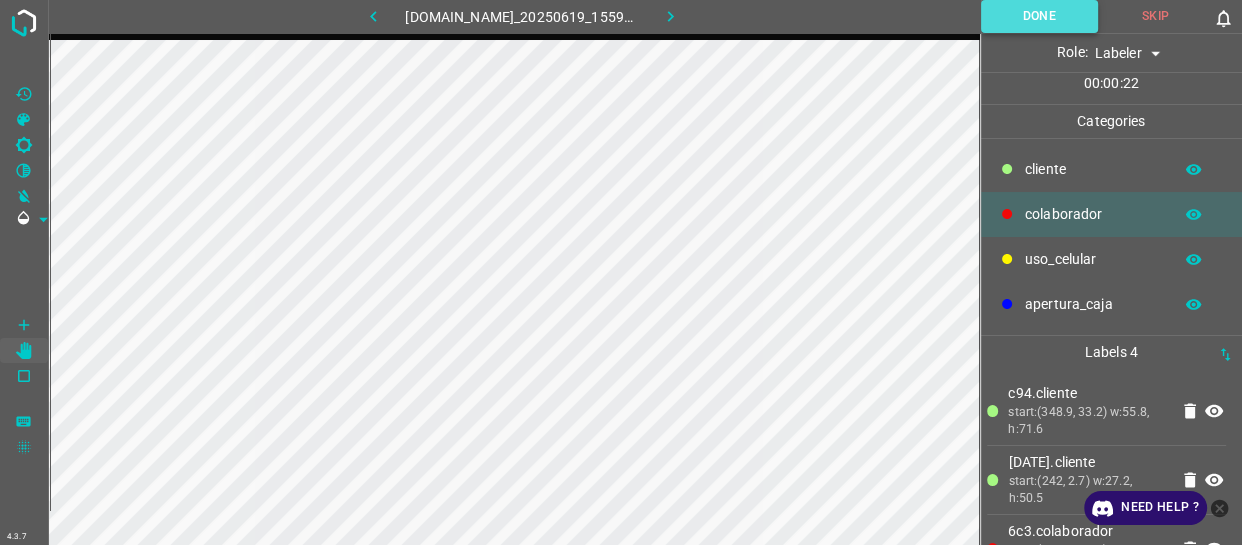 click on "Done" at bounding box center (1039, 16) 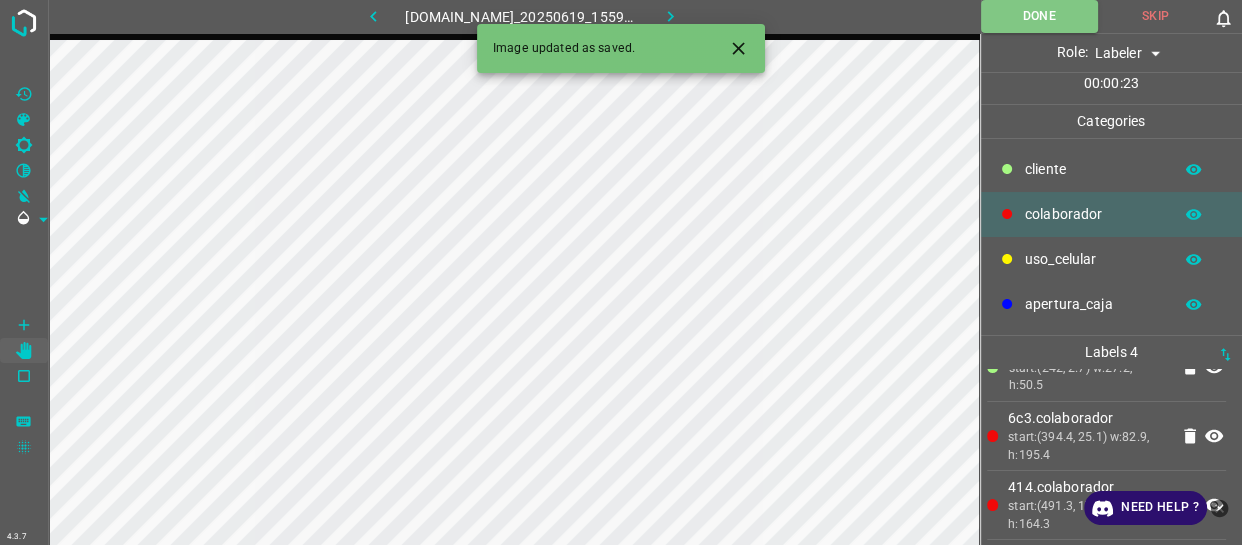 scroll, scrollTop: 115, scrollLeft: 0, axis: vertical 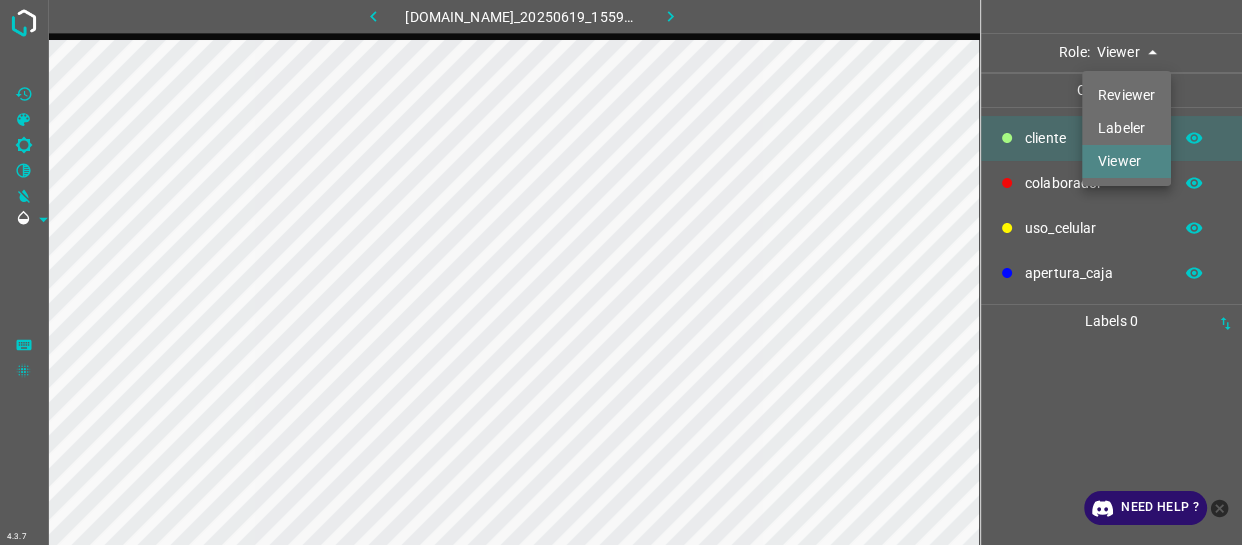 click on "4.3.7 [DOMAIN_NAME]_20250619_155922_000001380.jpg Role: Viewer viewer Categories ​​cliente colaborador uso_celular apertura_caja Labels   0 Categories 1 ​​cliente 2 colaborador 3 uso_celular 4 apertura_caja Tools Space Change between modes (Draw & Edit) I Auto labeling R Restore zoom M Zoom in N Zoom out Delete Delete selecte label Filters Z Restore filters X Saturation filter C Brightness filter V Contrast filter B Gray scale filter General O Download Need Help ? - Text - Hide - Delete Reviewer Labeler Viewer" at bounding box center (621, 272) 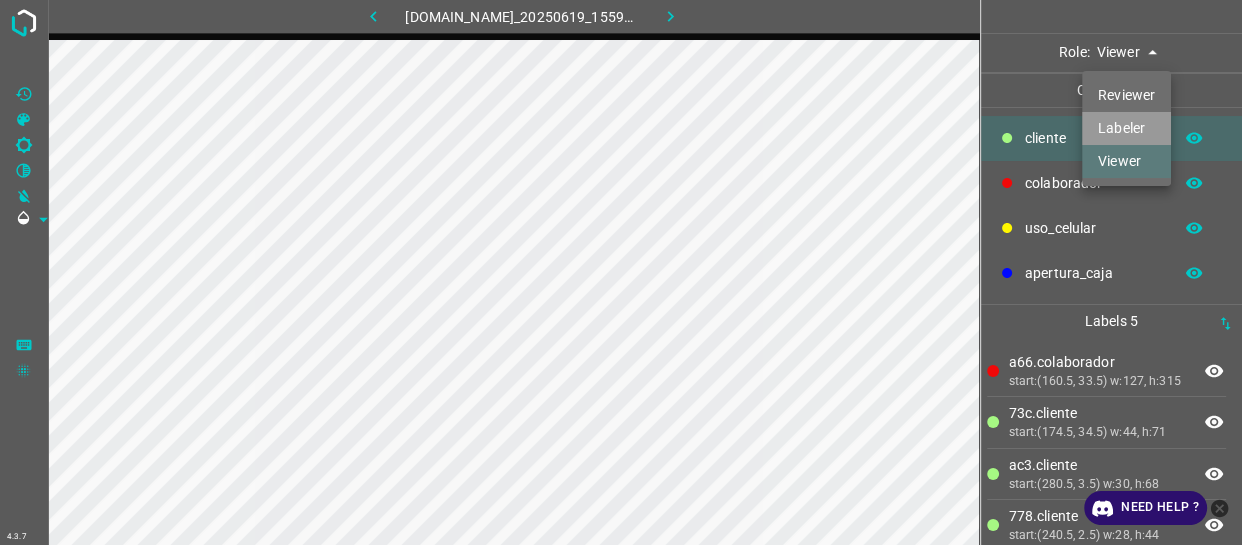 click on "Labeler" at bounding box center [1126, 128] 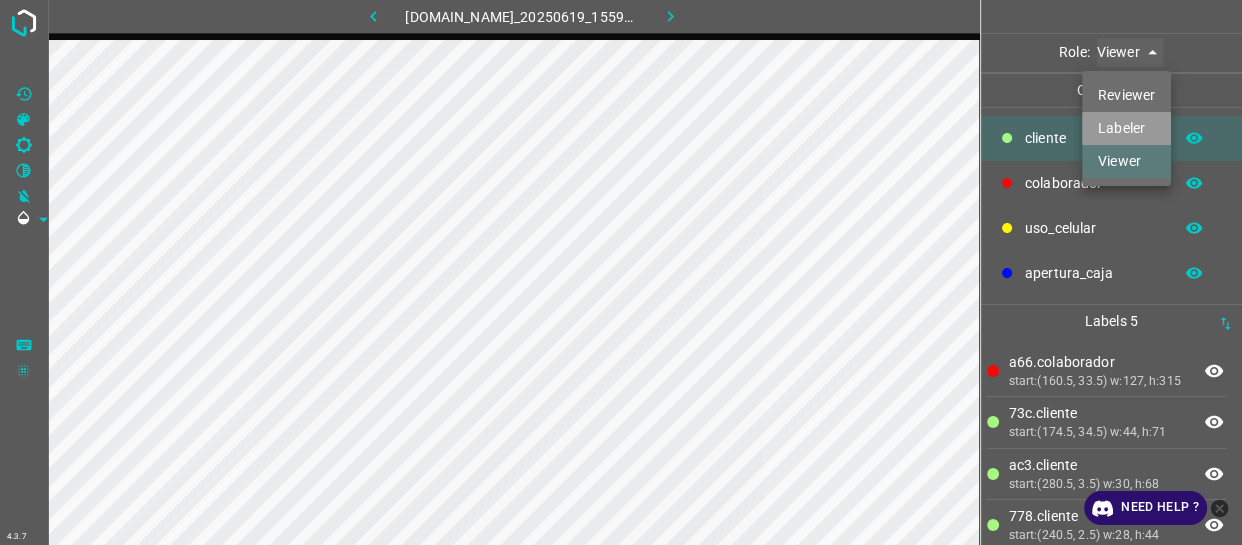 type on "labeler" 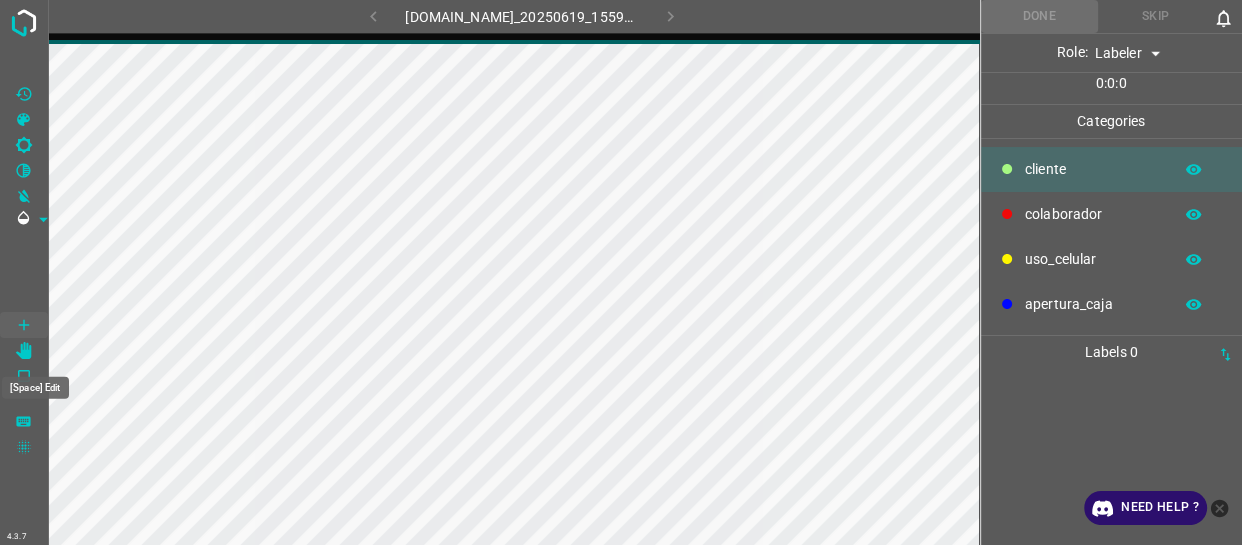 click 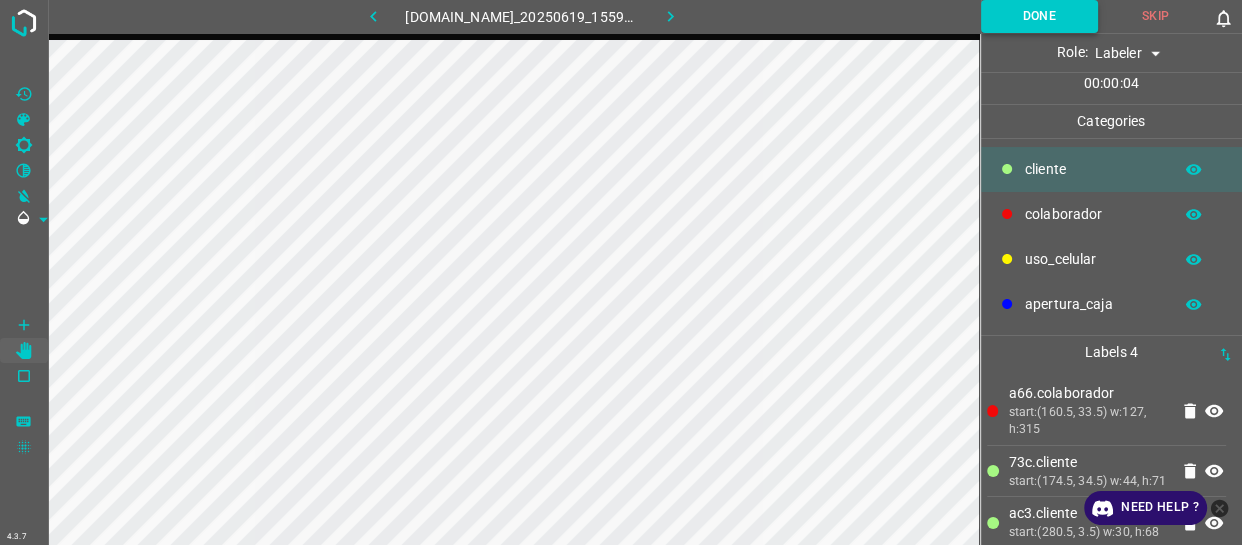 click on "Done" at bounding box center (1039, 16) 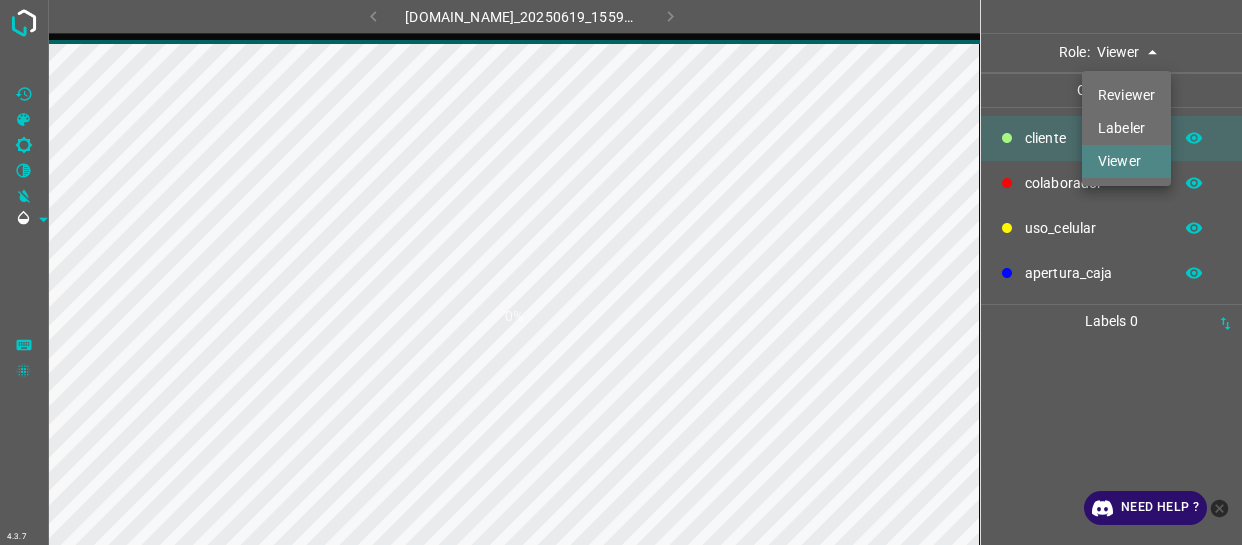 scroll, scrollTop: 0, scrollLeft: 0, axis: both 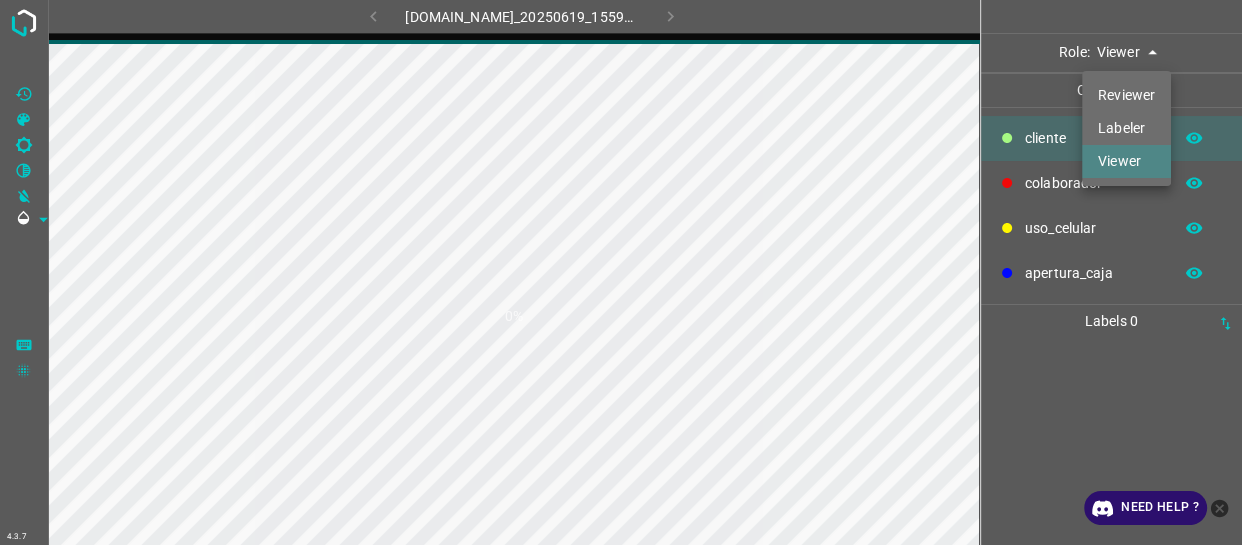 click on "4.3.7 [DOMAIN_NAME]_20250619_155922_000001440.jpg 0% Role: Viewer viewer Categories ​​cliente colaborador uso_celular apertura_caja Labels   0 Categories 1 ​​cliente 2 colaborador 3 uso_celular 4 apertura_caja Tools Space Change between modes (Draw & Edit) I Auto labeling R Restore zoom M Zoom in N Zoom out Delete Delete selecte label Filters Z Restore filters X Saturation filter C Brightness filter V Contrast filter B Gray scale filter General O Download Need Help ? - Text - Hide - Delete Reviewer Labeler Viewer" at bounding box center [621, 272] 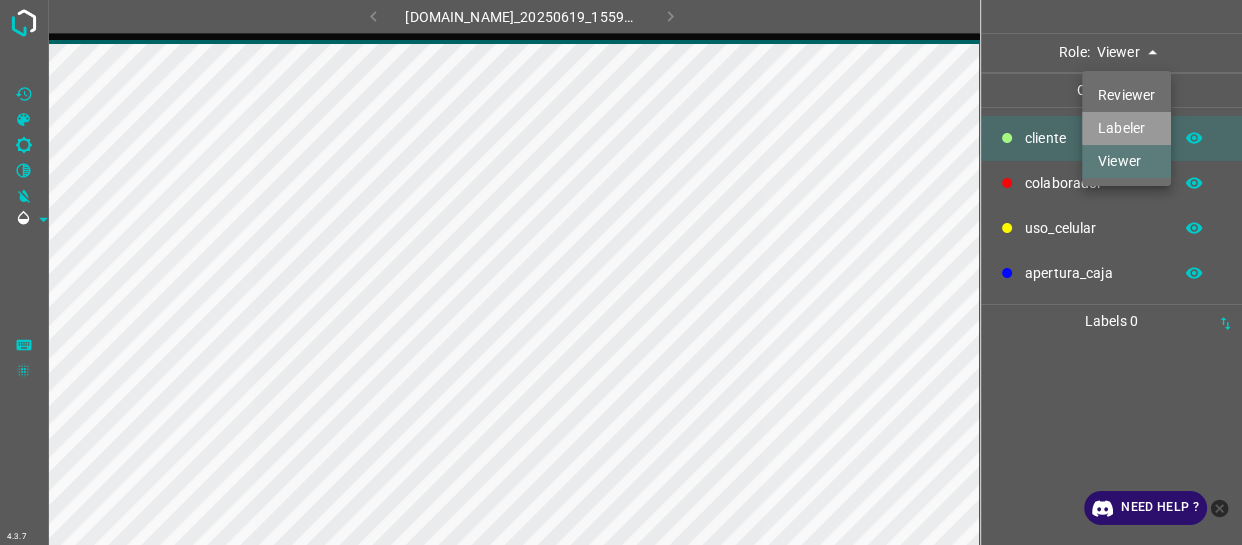 click on "Labeler" at bounding box center (1126, 128) 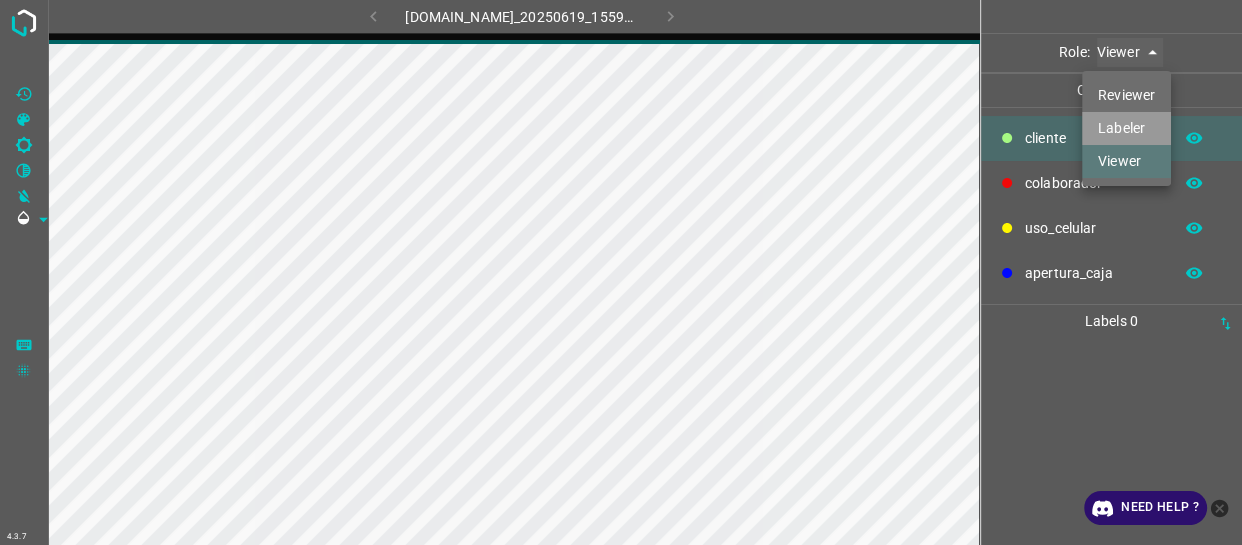 type on "labeler" 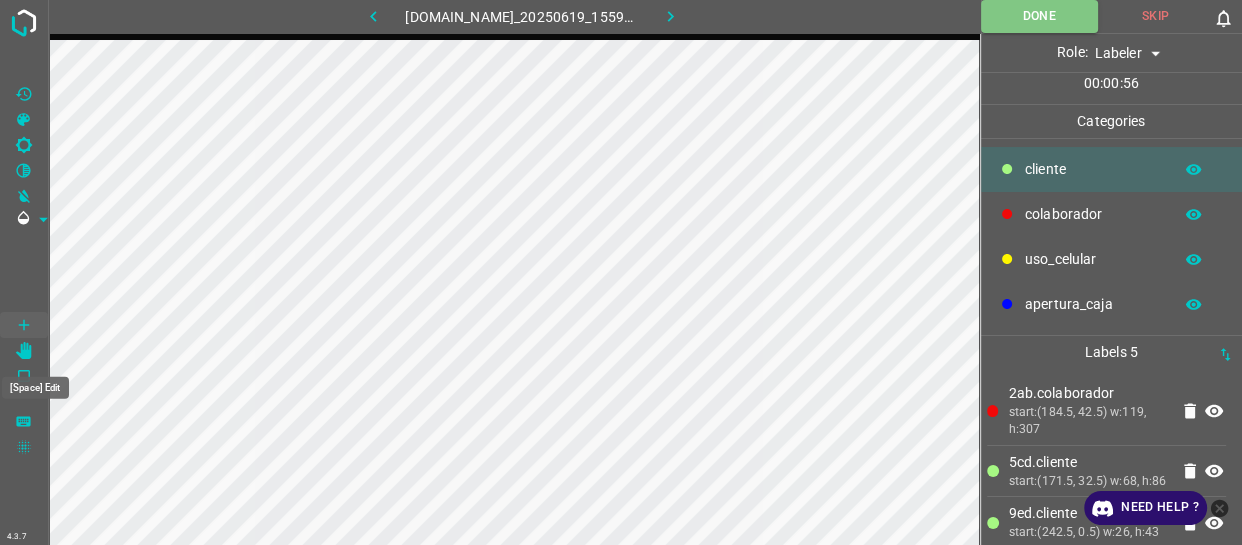 click 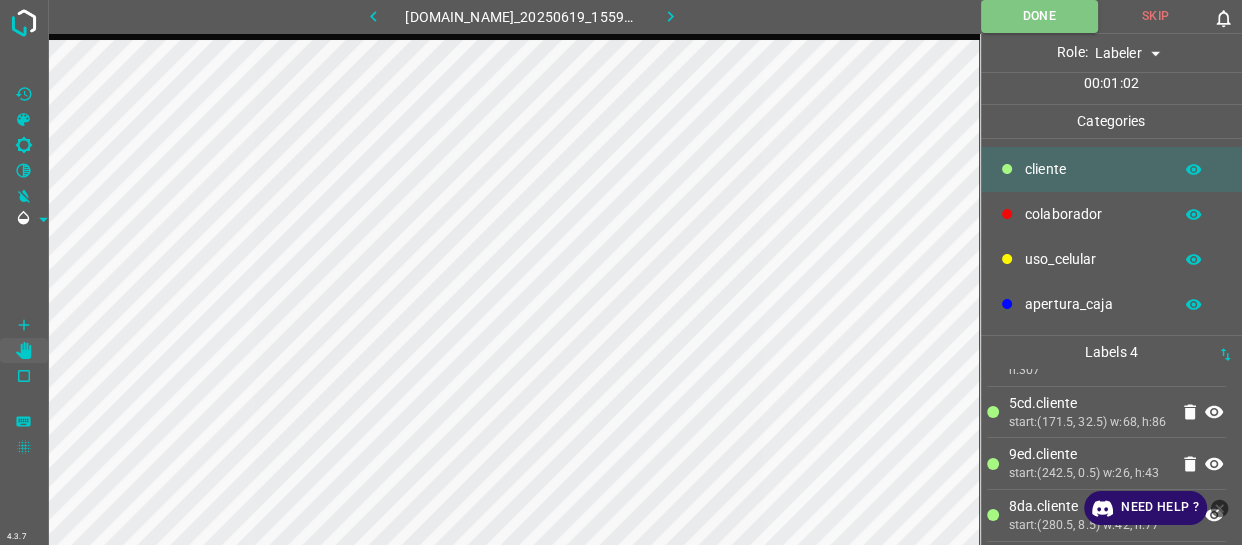 scroll, scrollTop: 90, scrollLeft: 0, axis: vertical 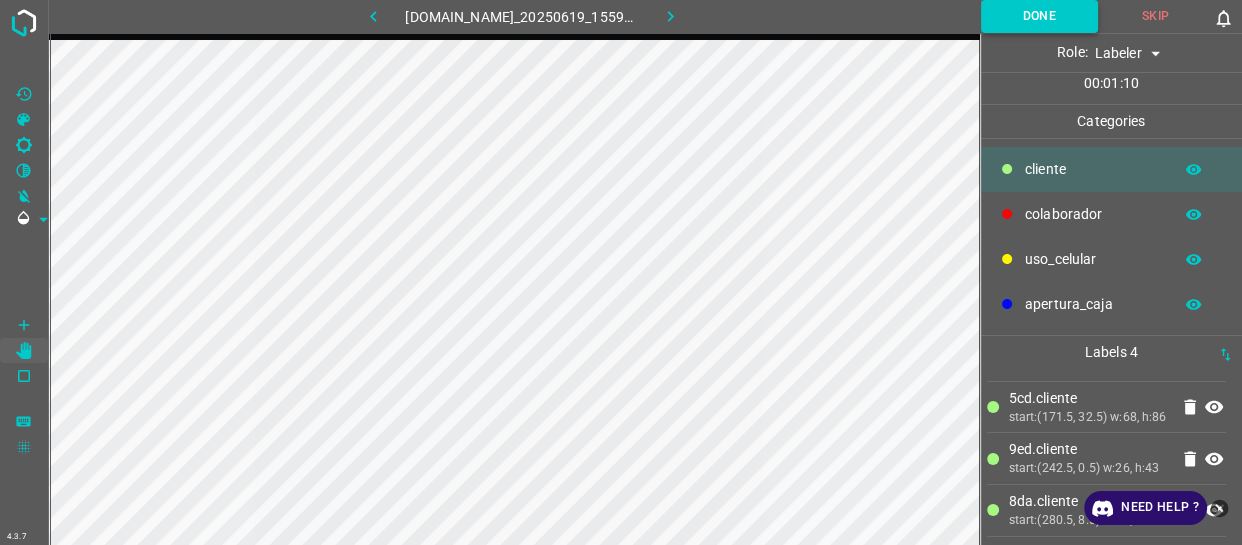 click on "Done" at bounding box center (1039, 16) 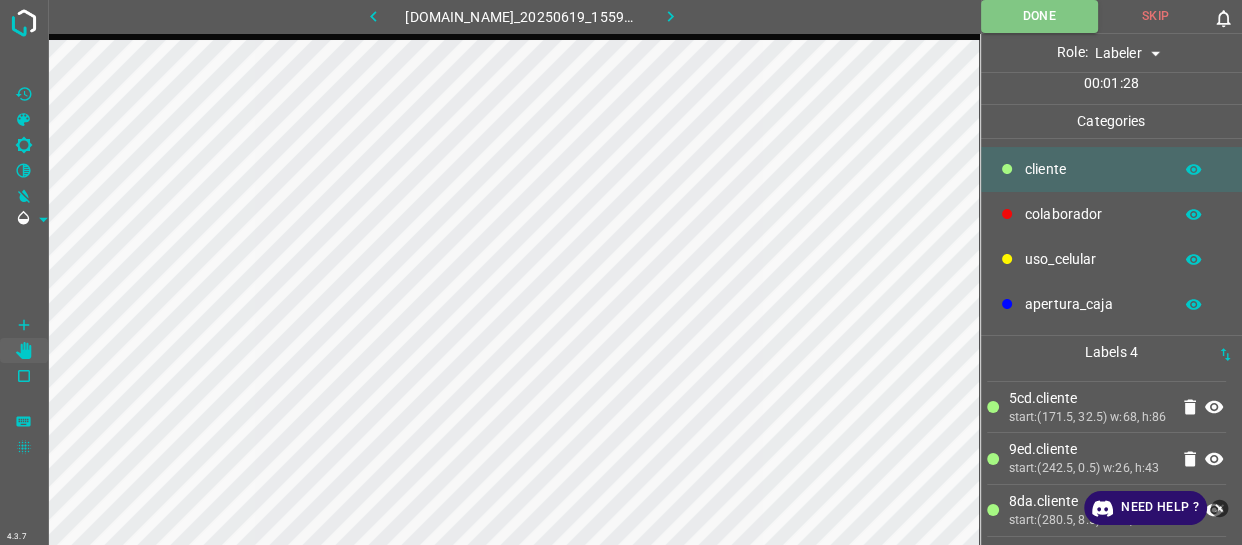 scroll, scrollTop: 0, scrollLeft: 0, axis: both 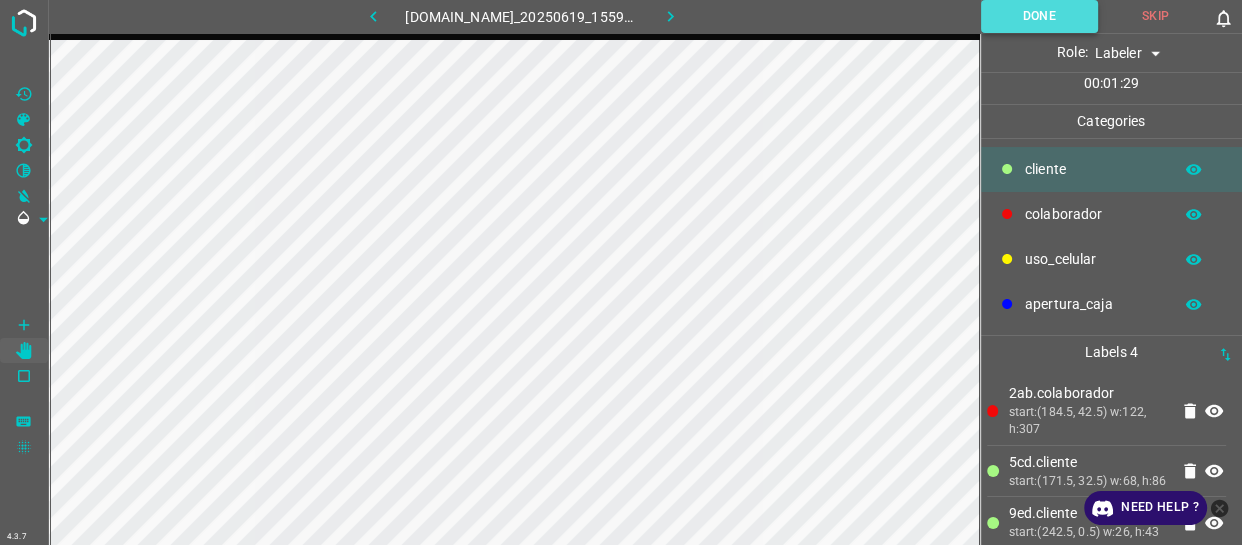 click on "Done" at bounding box center [1039, 16] 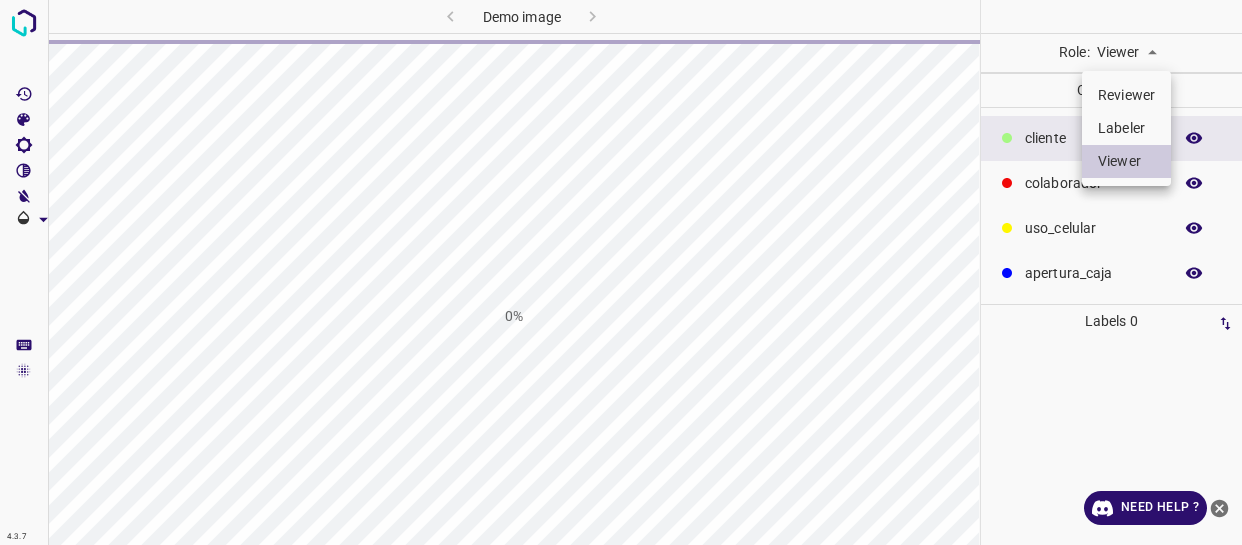 scroll, scrollTop: 0, scrollLeft: 0, axis: both 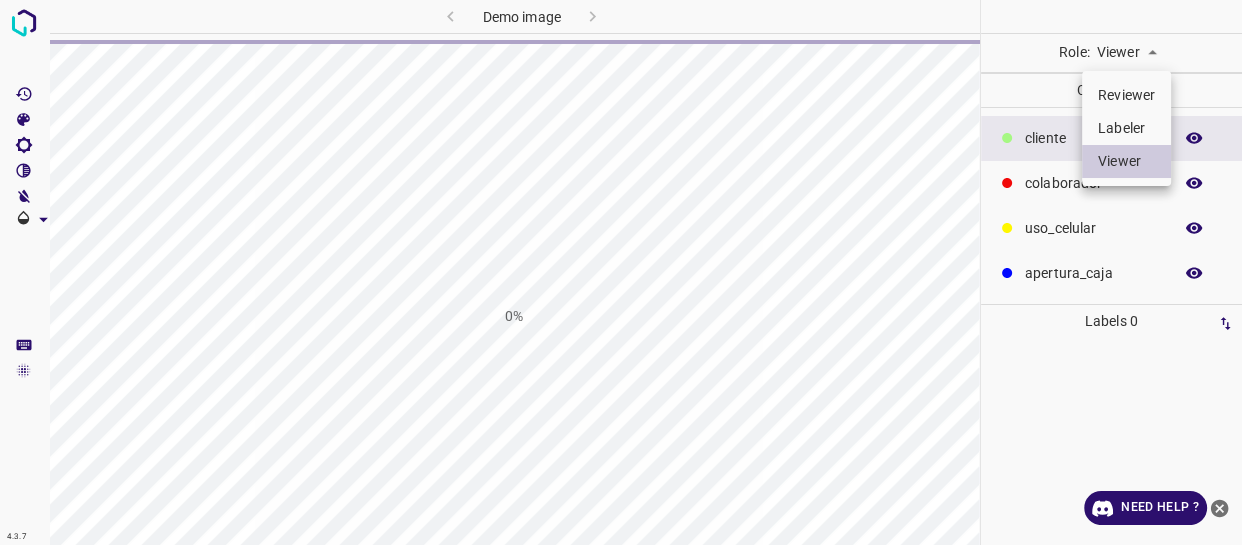 click on "4.3.7 Demo image 0% Role: Viewer viewer Categories ​​cliente colaborador uso_celular apertura_caja Labels   0 Categories 1 ​​cliente 2 colaborador 3 uso_celular 4 apertura_caja Tools Space Change between modes (Draw & Edit) I Auto labeling R Restore zoom M Zoom in N Zoom out Delete Delete selecte label Filters Z Restore filters X Saturation filter C Brightness filter V Contrast filter B Gray scale filter General O Download Need Help ? - Text - Hide - Delete Reviewer Labeler Viewer" at bounding box center (621, 272) 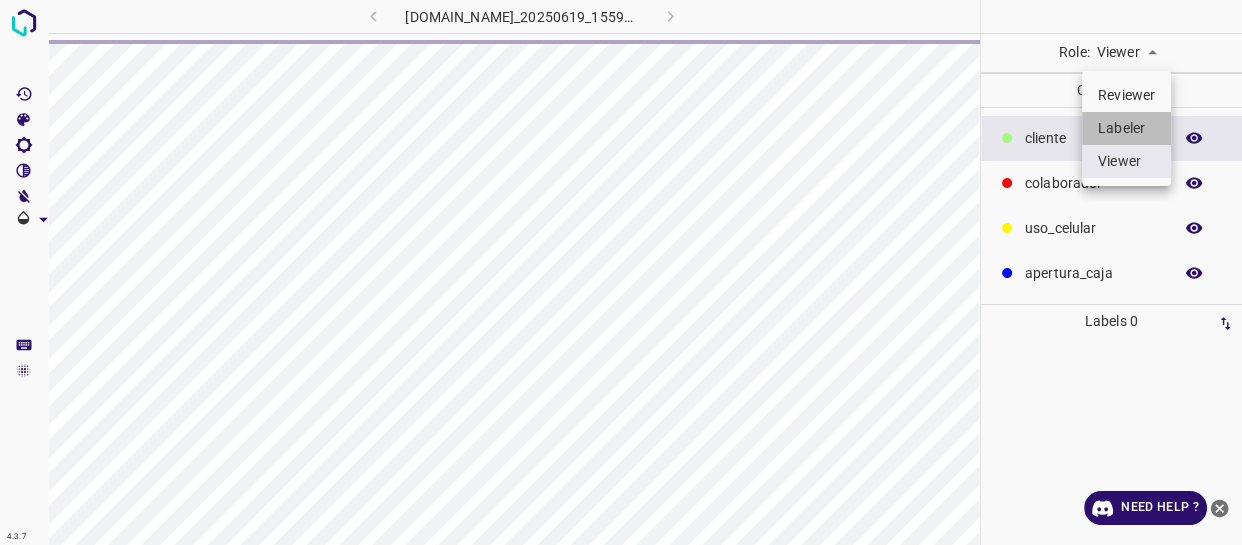 click on "Labeler" at bounding box center [1126, 128] 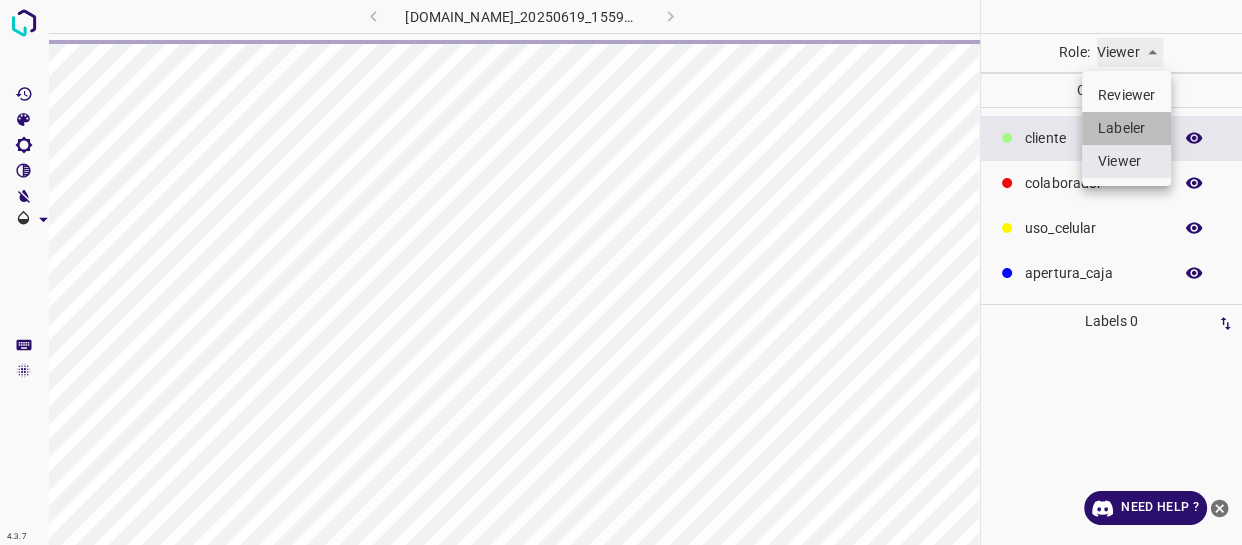 type on "labeler" 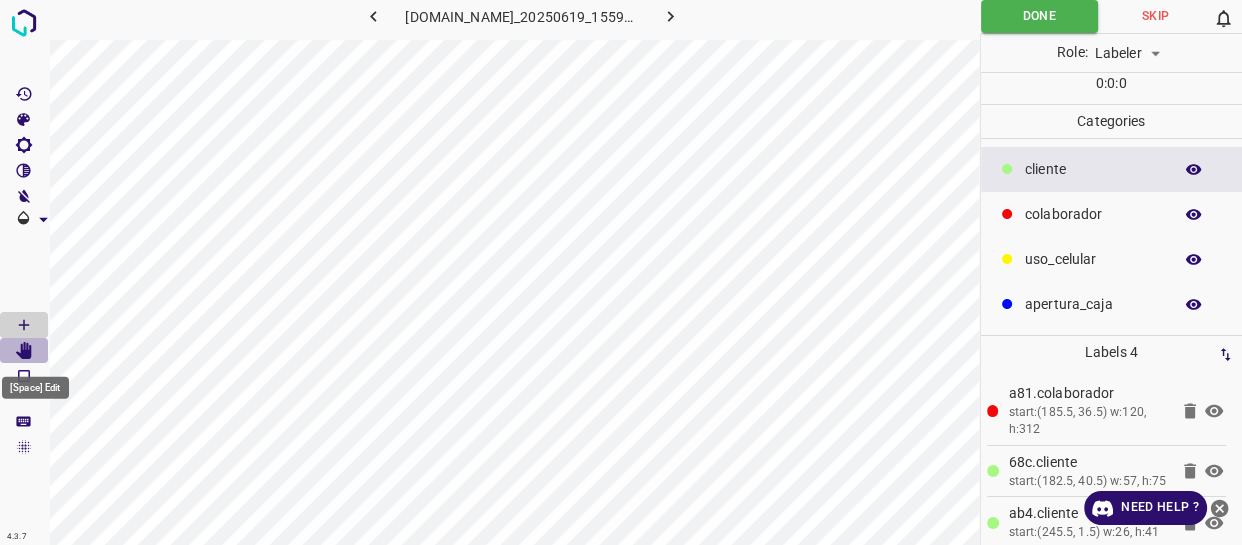 click 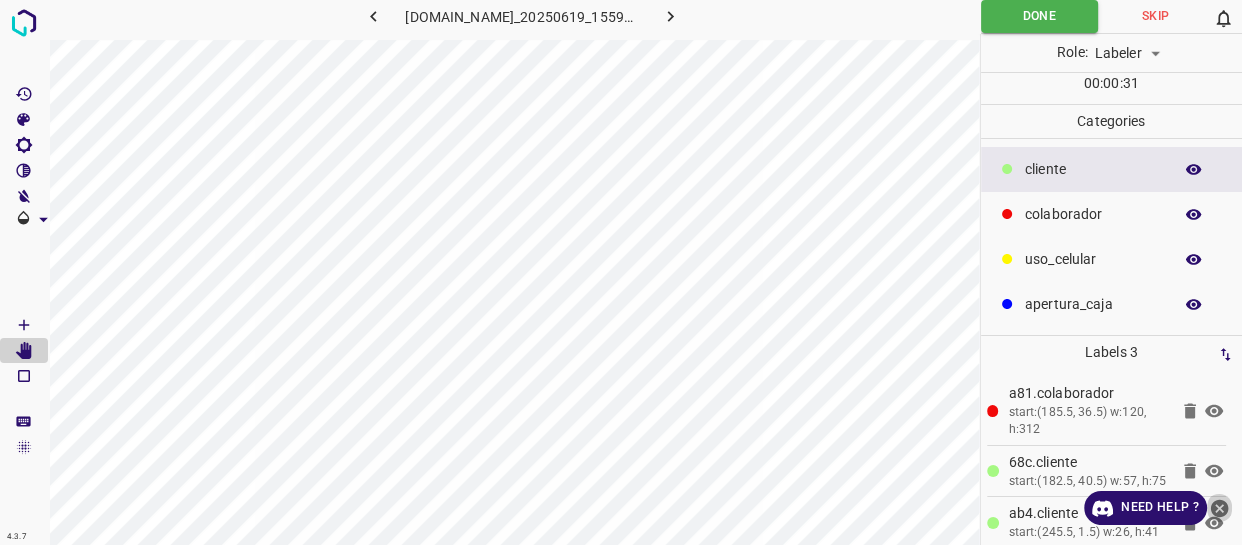 click 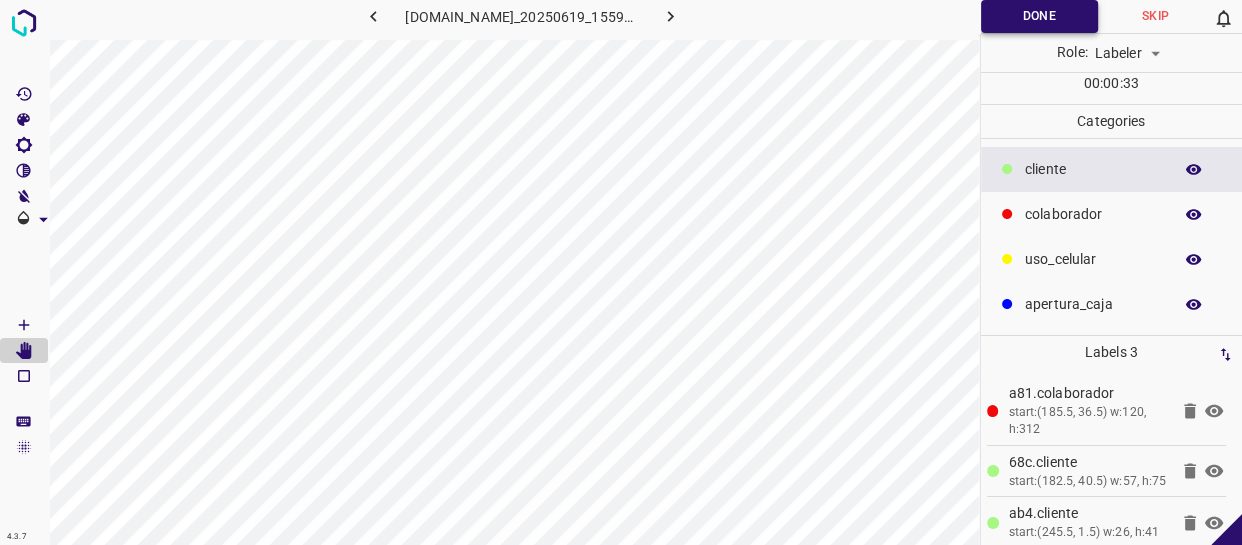 click on "Done" at bounding box center [1039, 16] 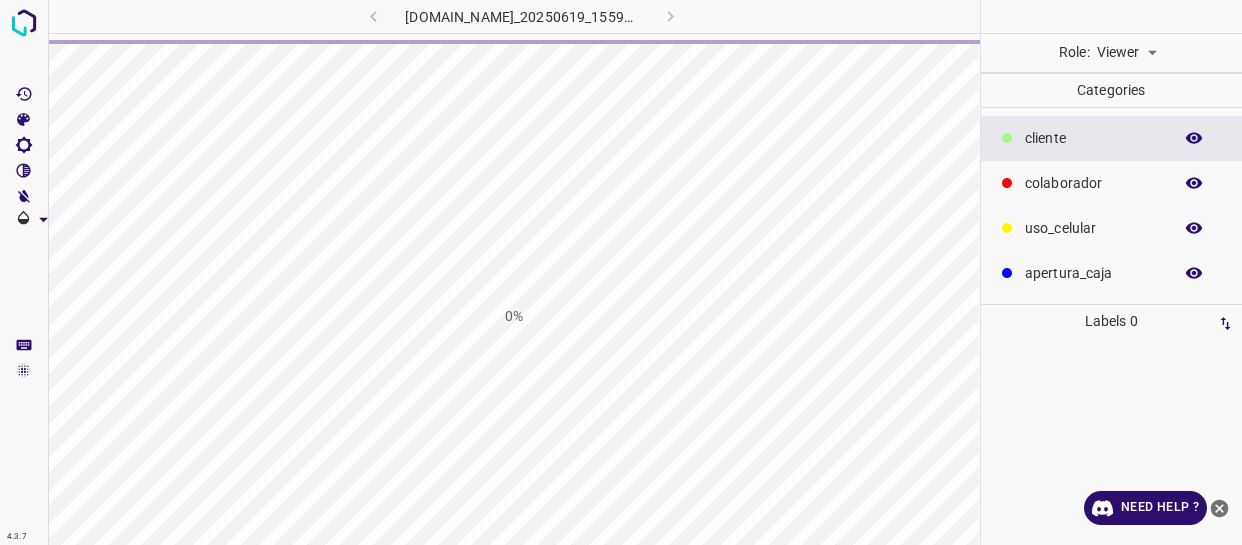 scroll, scrollTop: 0, scrollLeft: 0, axis: both 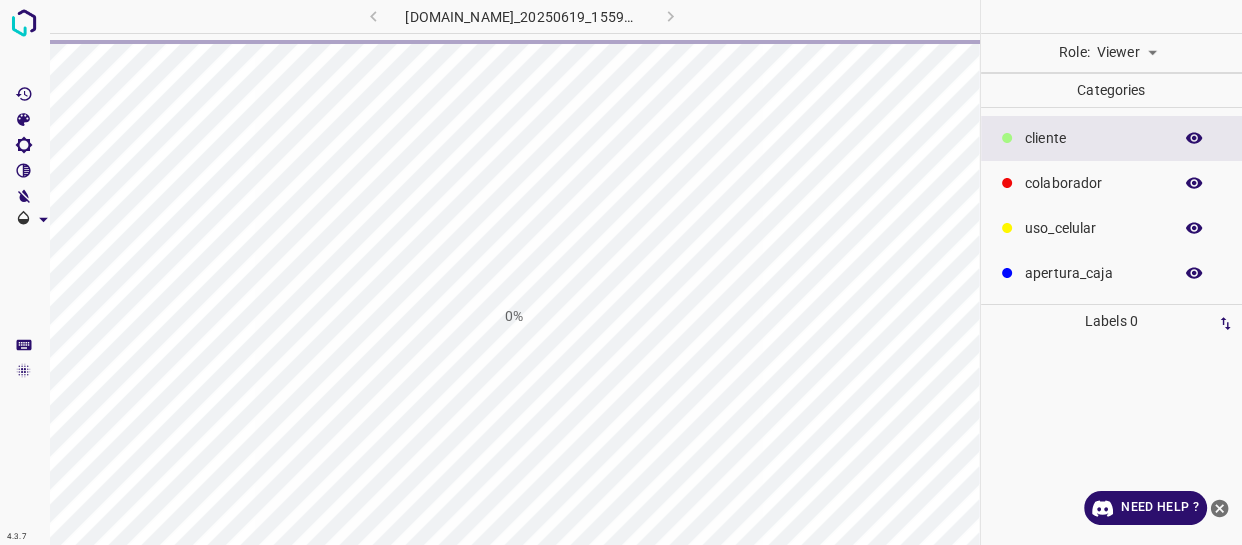 click on "4.3.7 [DOMAIN_NAME]_20250619_155922_000001710.jpg 0% Role: Viewer viewer Categories ​​cliente colaborador uso_celular apertura_caja Labels   0 Categories 1 ​​cliente 2 colaborador 3 uso_celular 4 apertura_caja Tools Space Change between modes (Draw & Edit) I Auto labeling R Restore zoom M Zoom in N Zoom out Delete Delete selecte label Filters Z Restore filters X Saturation filter C Brightness filter V Contrast filter B Gray scale filter General O Download Need Help ? - Text - Hide - Delete" at bounding box center [621, 272] 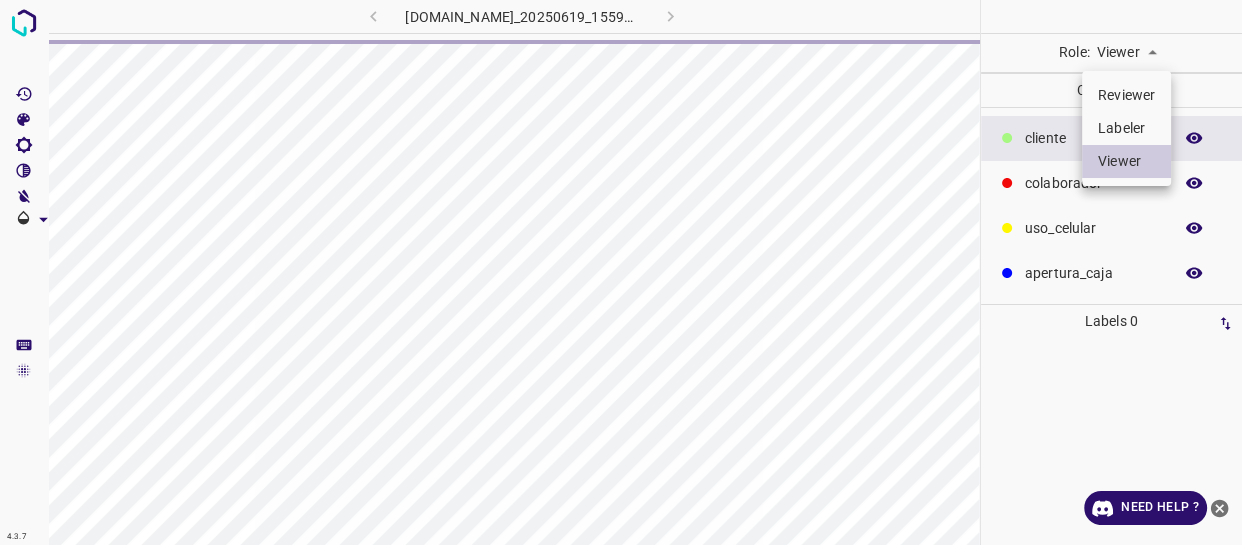click on "Labeler" at bounding box center (1126, 128) 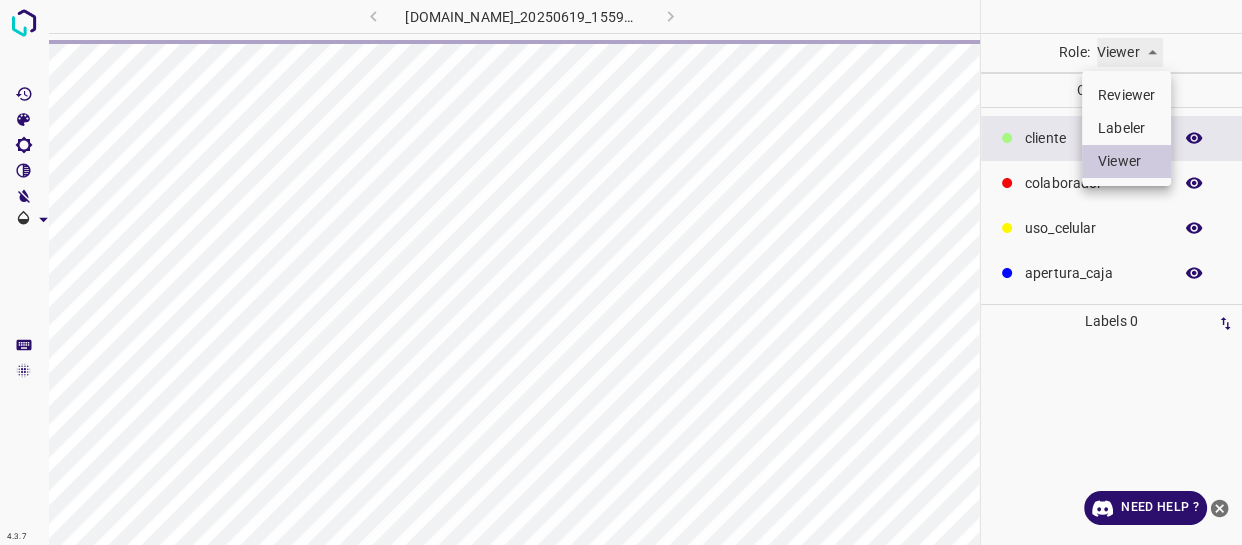 type on "labeler" 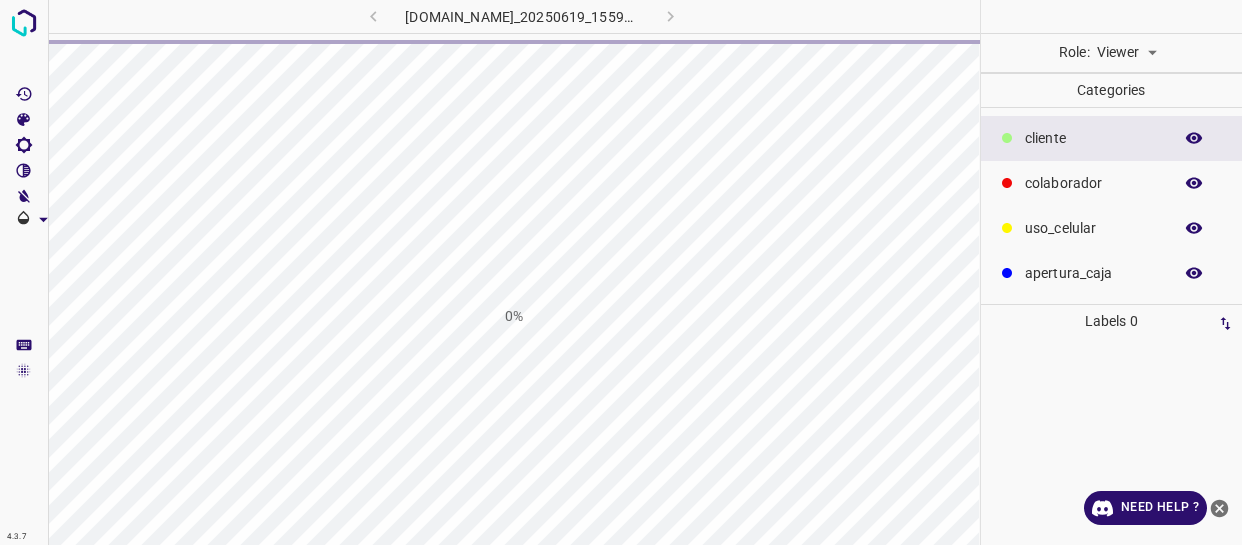 scroll, scrollTop: 0, scrollLeft: 0, axis: both 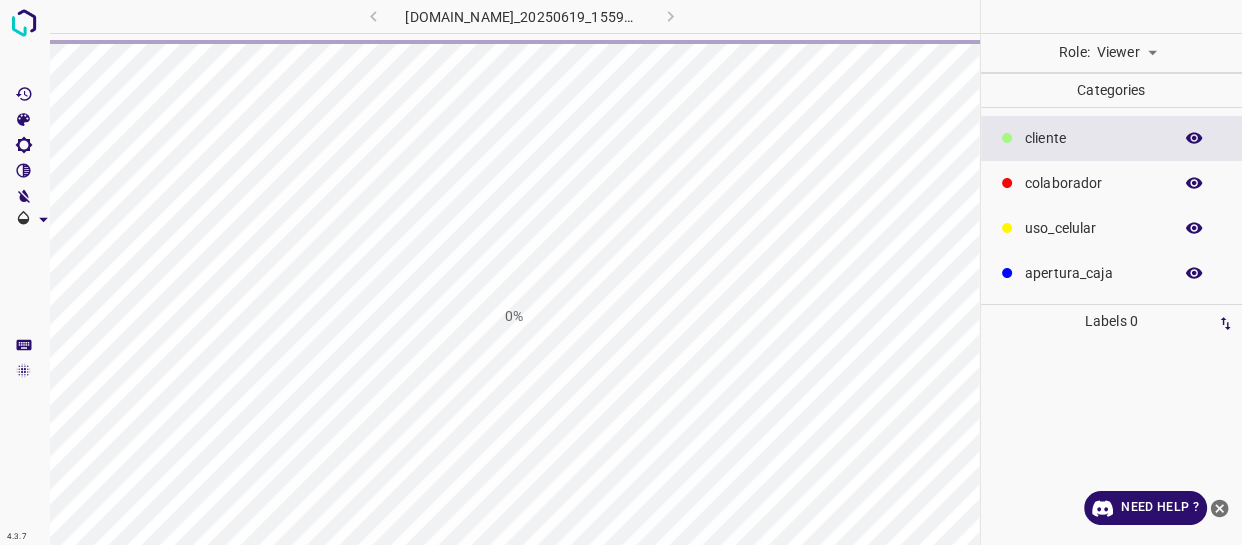 click on "4.3.7 [DOMAIN_NAME]_20250619_155922_000001710.jpg 0% Role: Viewer viewer Categories ​​cliente colaborador uso_celular apertura_caja Labels   0 Categories 1 ​​cliente 2 colaborador 3 uso_celular 4 apertura_caja Tools Space Change between modes (Draw & Edit) I Auto labeling R Restore zoom M Zoom in N Zoom out Delete Delete selecte label Filters Z Restore filters X Saturation filter C Brightness filter V Contrast filter B Gray scale filter General O Download Need Help ? - Text - Hide - Delete" at bounding box center [621, 272] 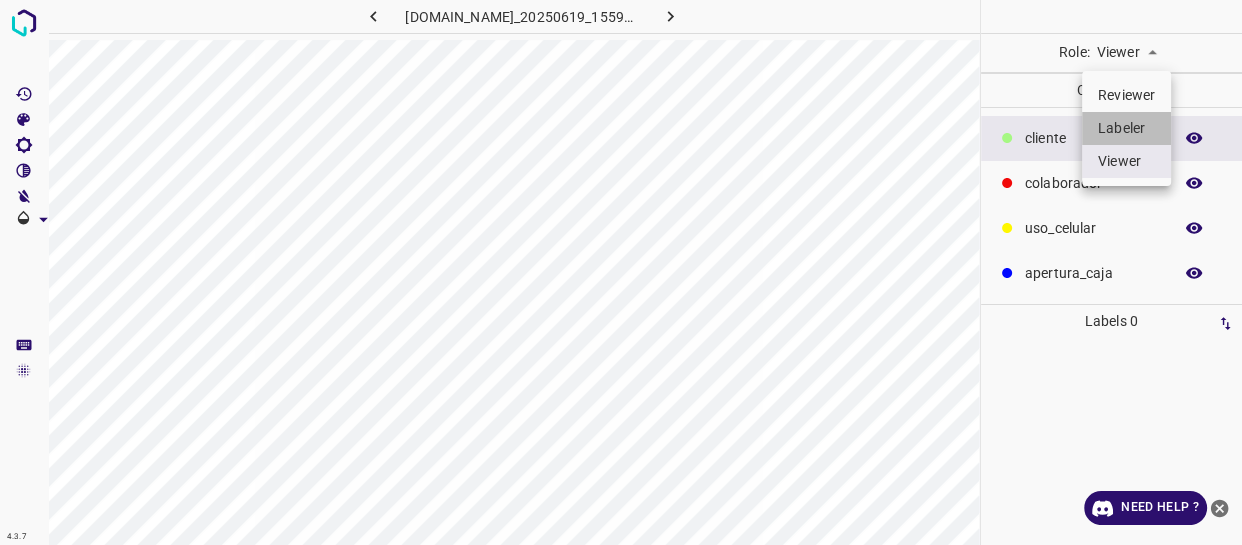 click on "Labeler" at bounding box center (1126, 128) 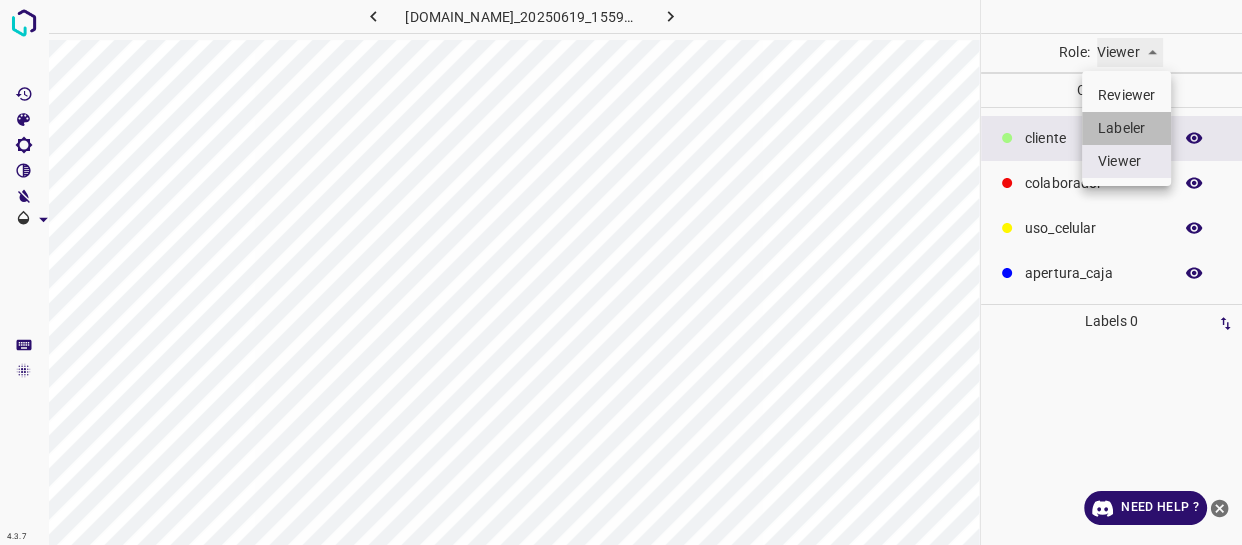 type on "labeler" 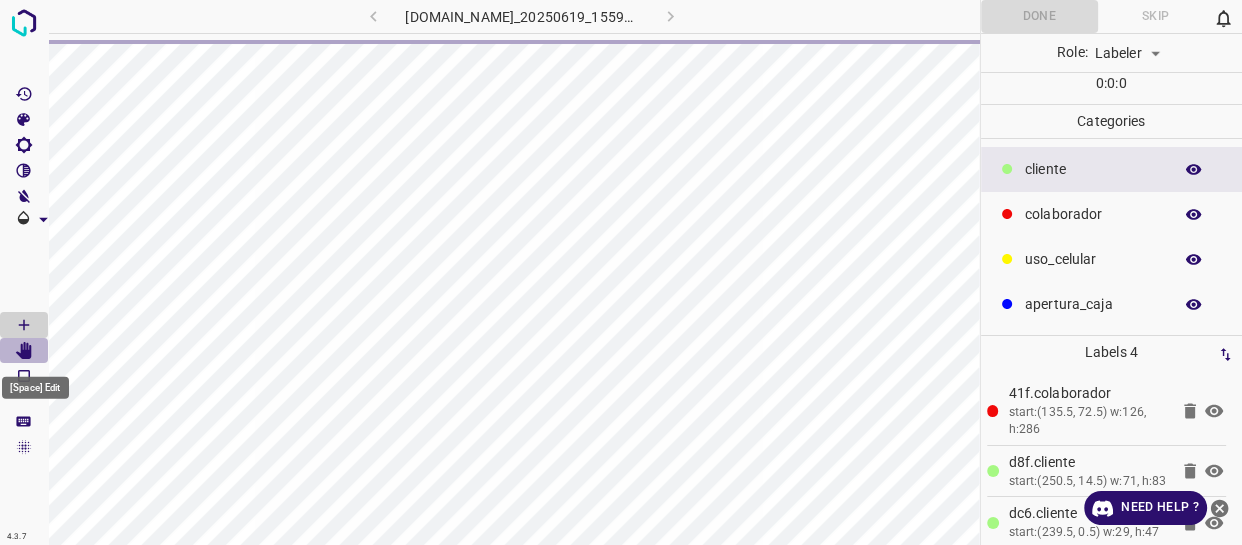 click at bounding box center (24, 351) 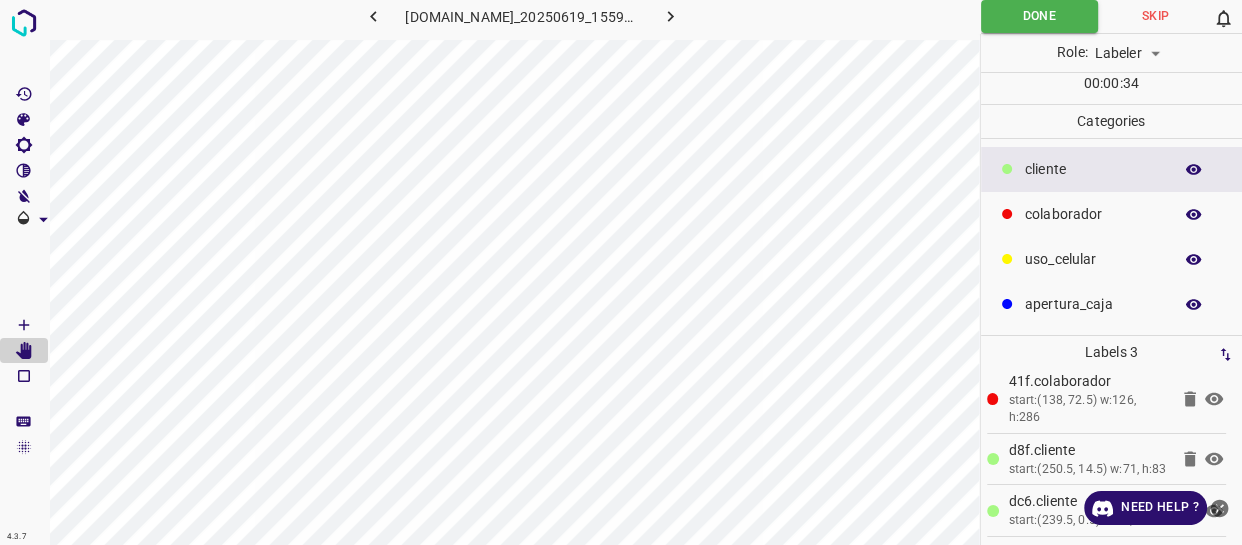 scroll, scrollTop: 46, scrollLeft: 0, axis: vertical 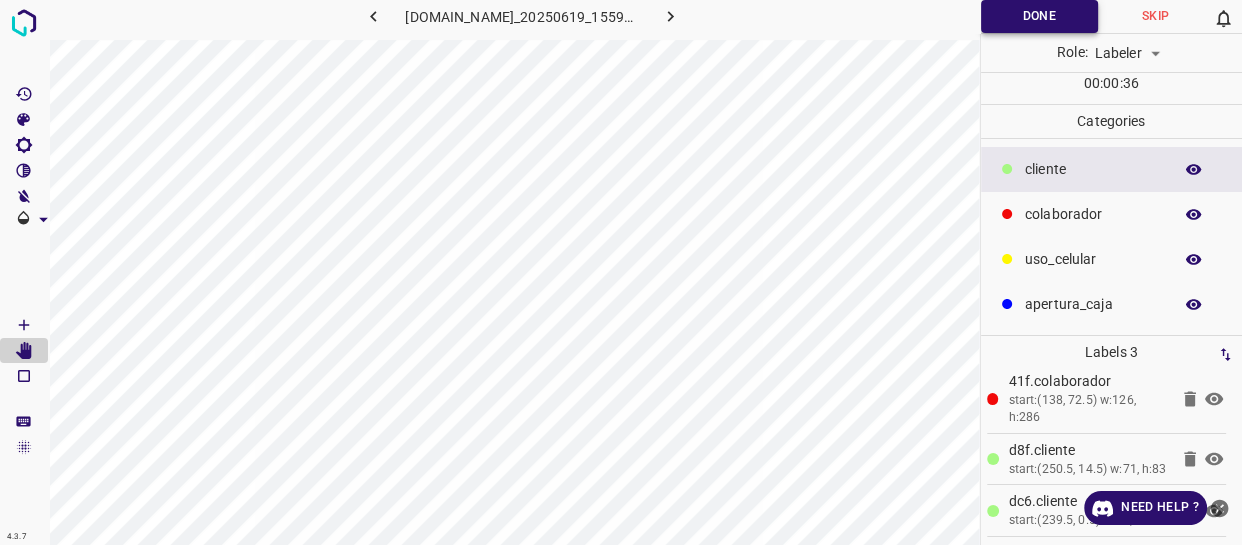 click on "Done" at bounding box center [1039, 16] 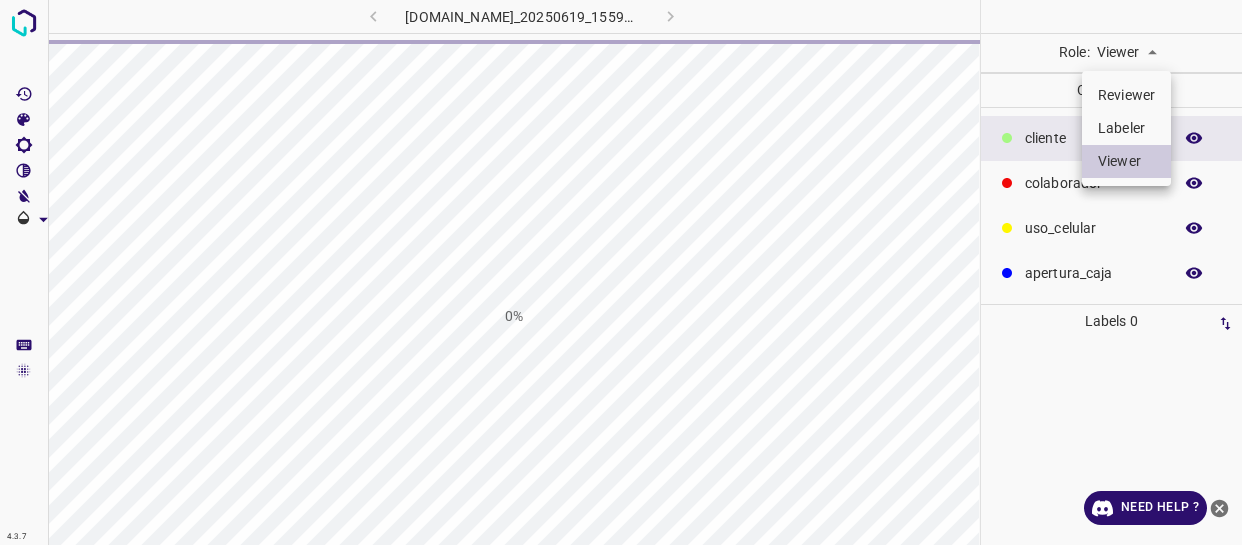 scroll, scrollTop: 0, scrollLeft: 0, axis: both 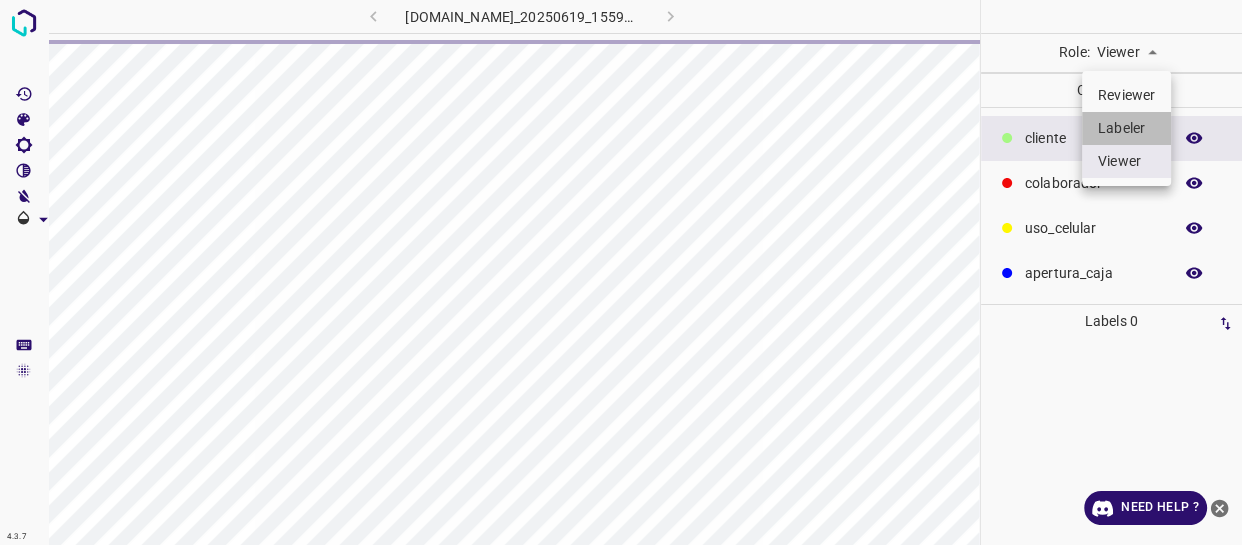 click on "Labeler" at bounding box center (1126, 128) 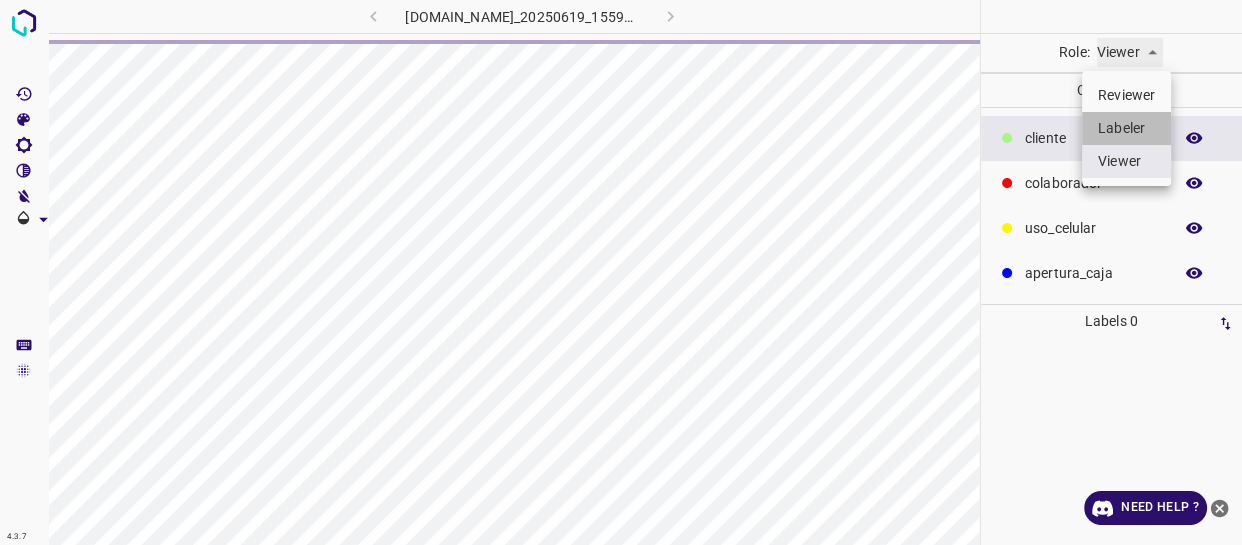 type on "labeler" 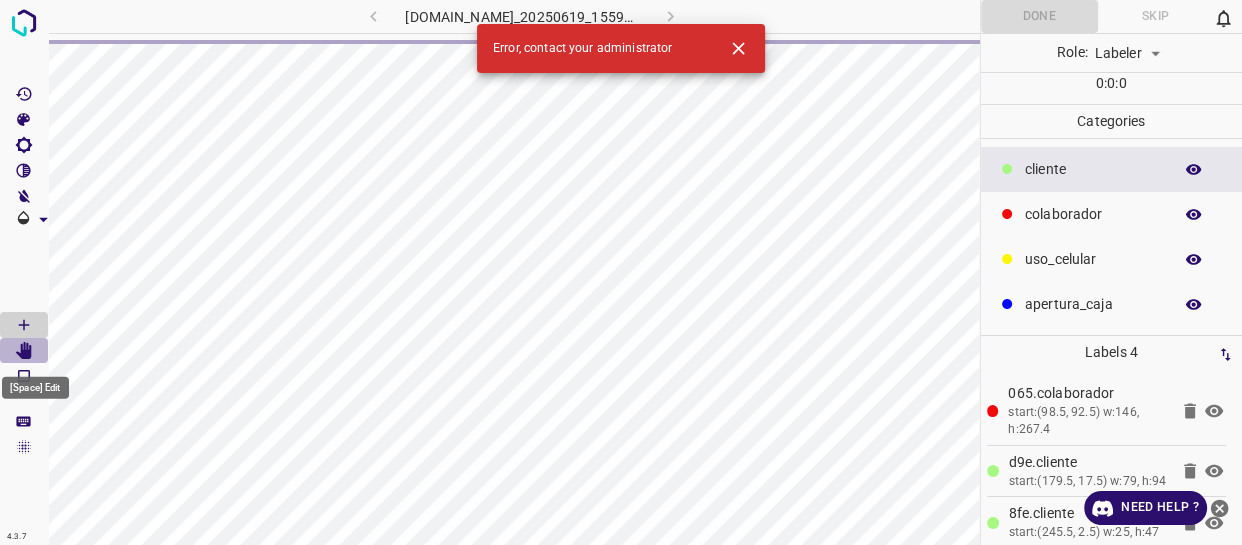 click 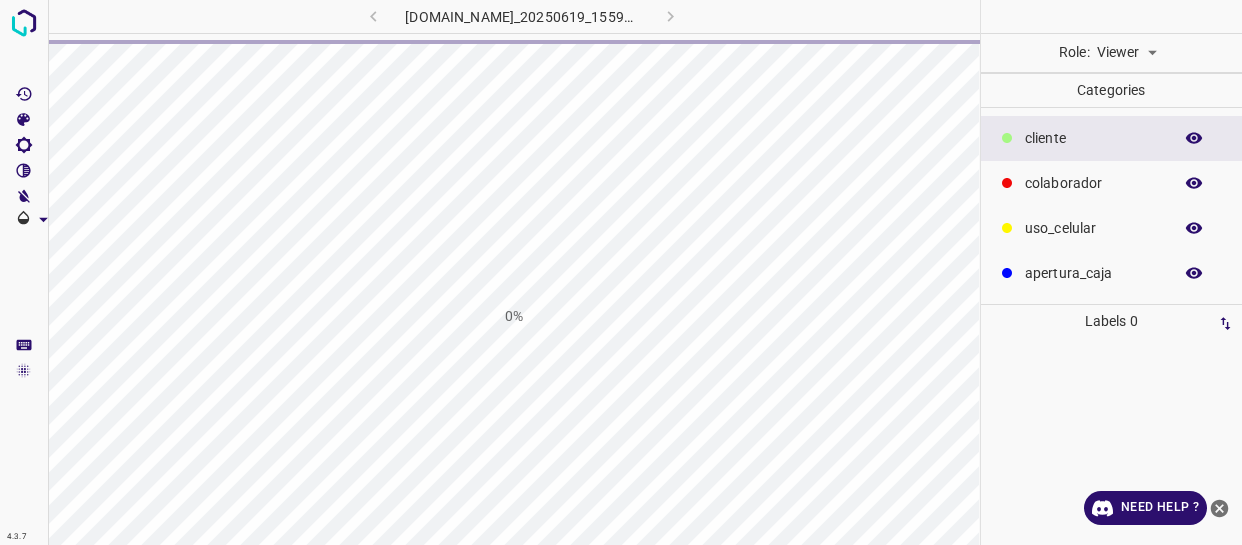scroll, scrollTop: 0, scrollLeft: 0, axis: both 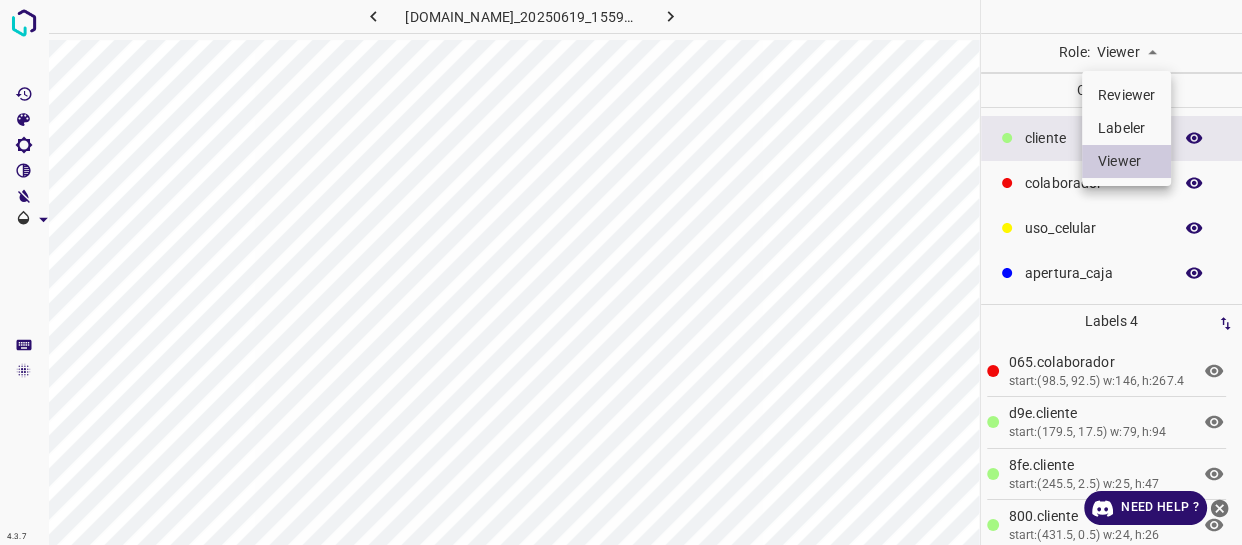 click on "4.3.7 [DOMAIN_NAME]_20250619_155922_000001740.jpg Role: Viewer viewer Categories ​​cliente colaborador uso_celular apertura_caja Labels   4 065.colaborador
start:(98.5, 92.5)
w:146, h:267.4
d9e.​​cliente
start:(179.5, 17.5)
w:79, h:94
8fe.​​cliente
start:(245.5, 2.5)
w:25, h:47
800.​​cliente
start:(431.5, 0.5)
w:24, h:26
Categories 1 ​​cliente 2 colaborador 3 uso_celular 4 apertura_caja Tools Space Change between modes (Draw & Edit) I Auto labeling R Restore zoom M Zoom in N Zoom out Delete Delete selecte label Filters Z Restore filters X Saturation filter C Brightness filter V Contrast filter B Gray scale filter General O Download Need Help ? - Text - Hide - Delete Reviewer Labeler Viewer" at bounding box center (621, 272) 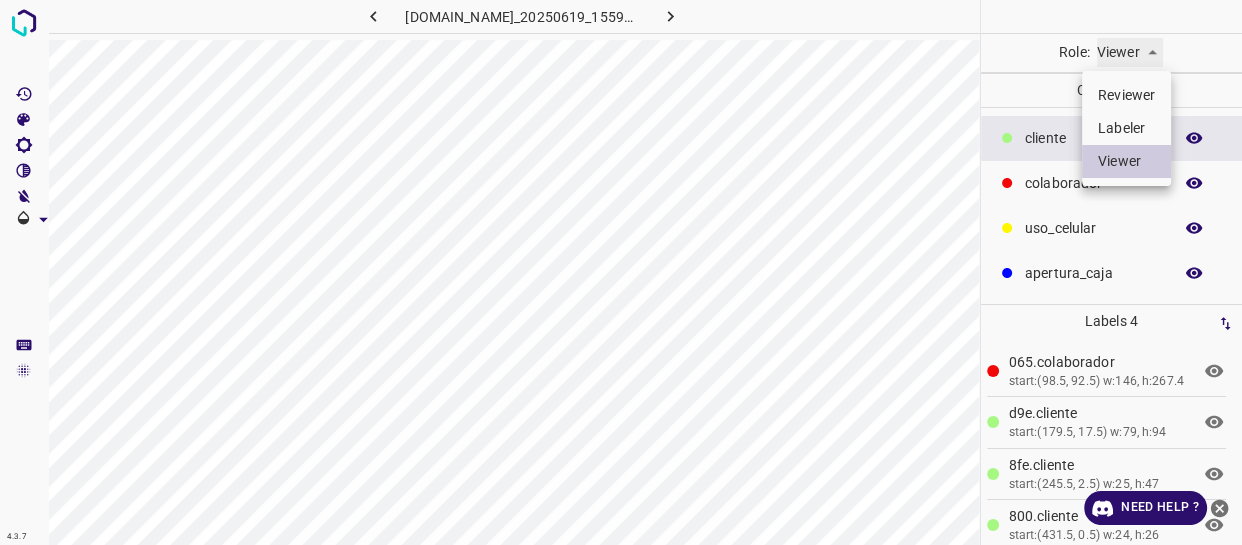 type on "labeler" 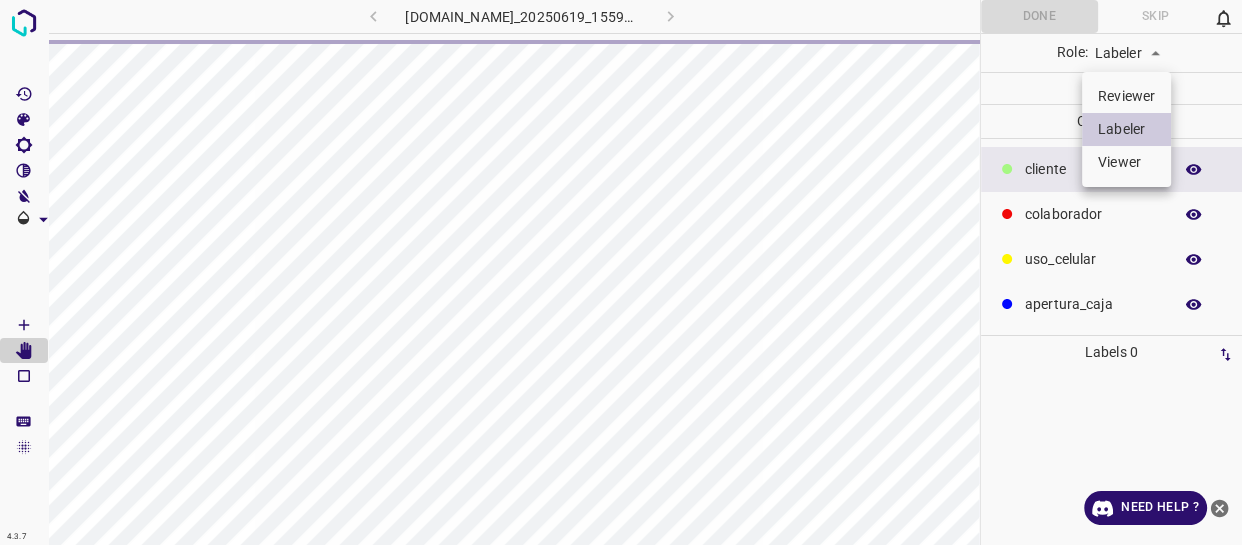 type 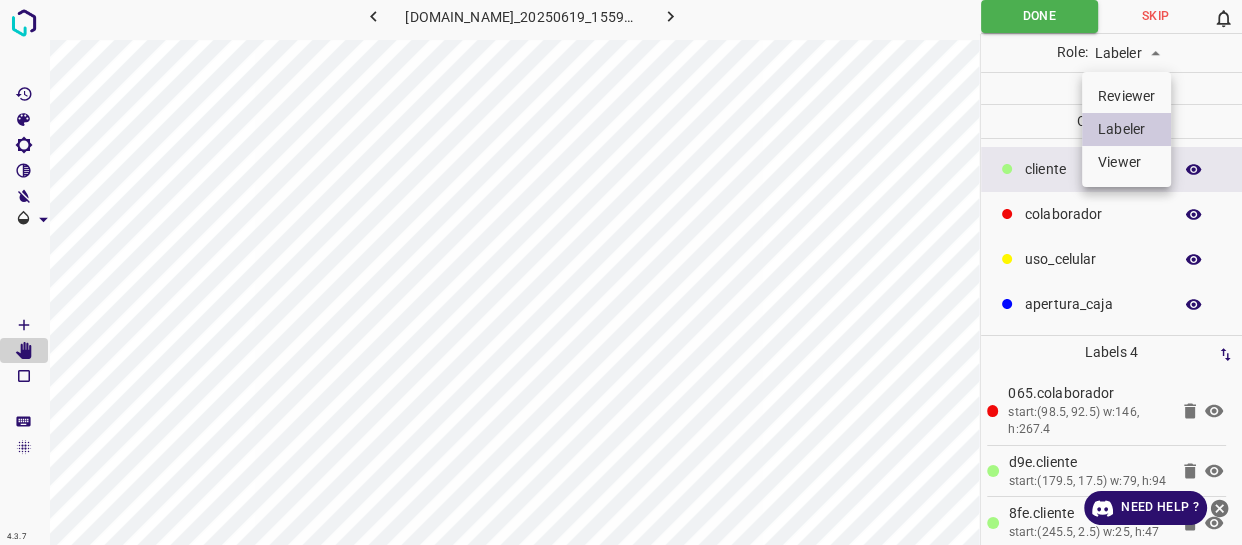 click at bounding box center [621, 272] 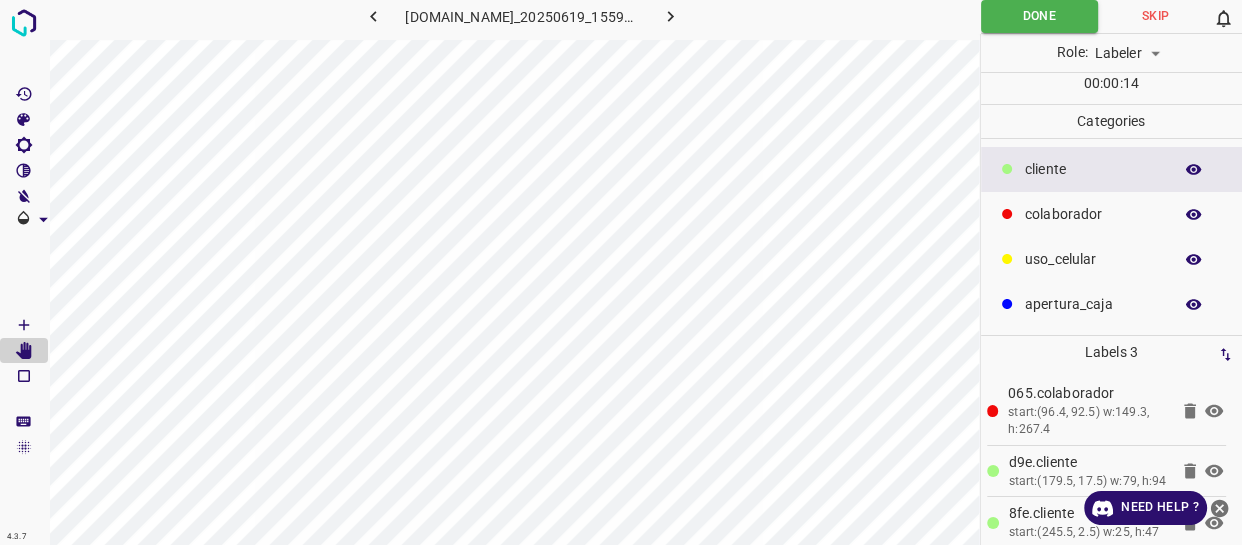 drag, startPoint x: 1220, startPoint y: 502, endPoint x: 1145, endPoint y: 441, distance: 96.67471 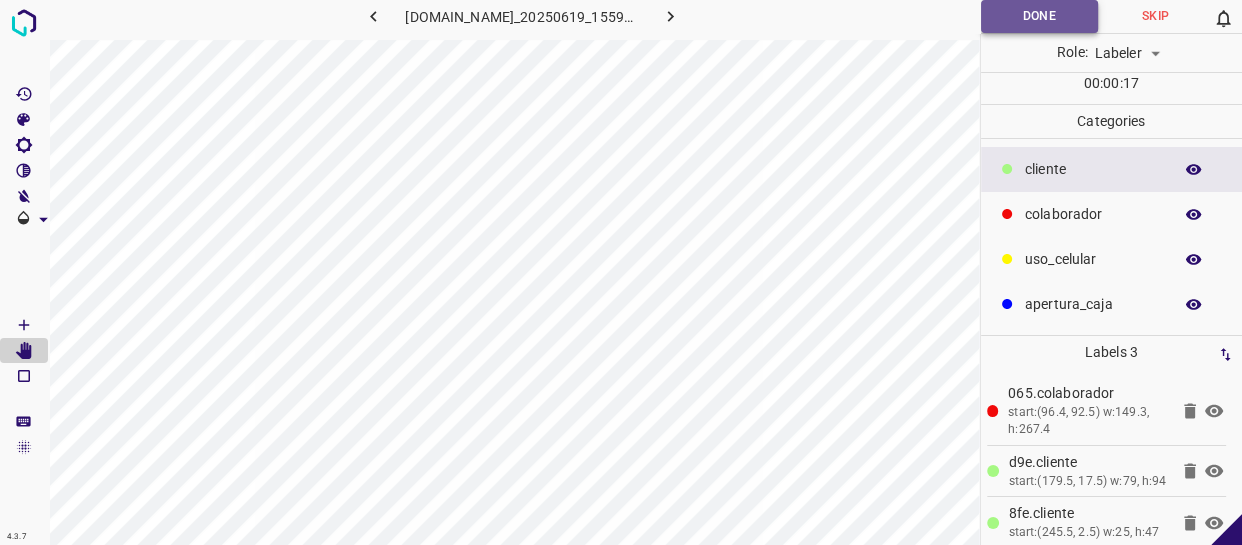 click on "Done" at bounding box center [1039, 16] 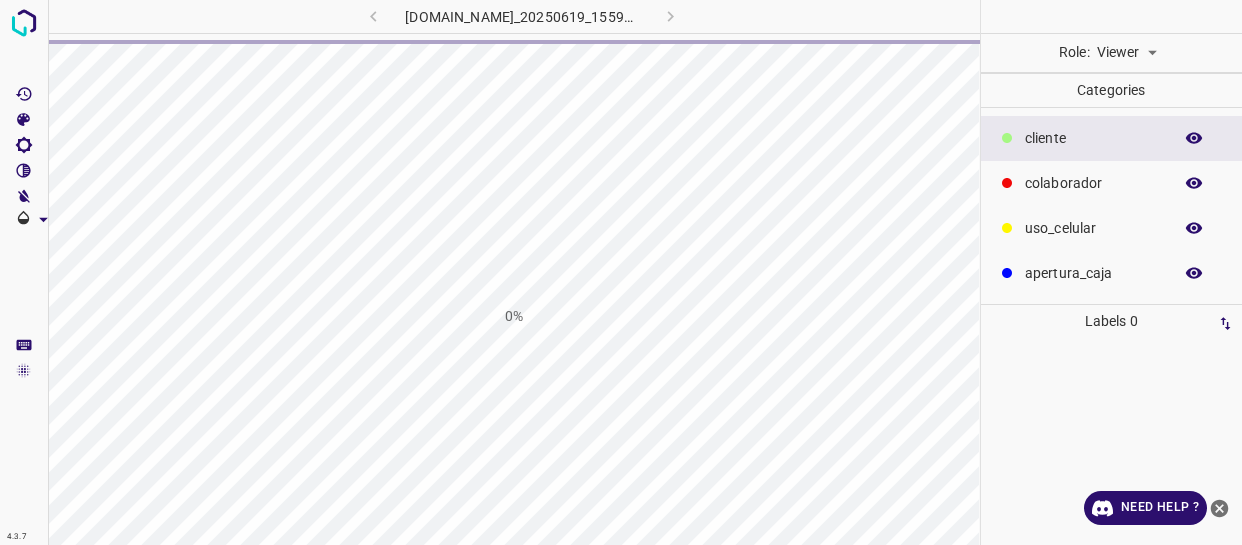 scroll, scrollTop: 0, scrollLeft: 0, axis: both 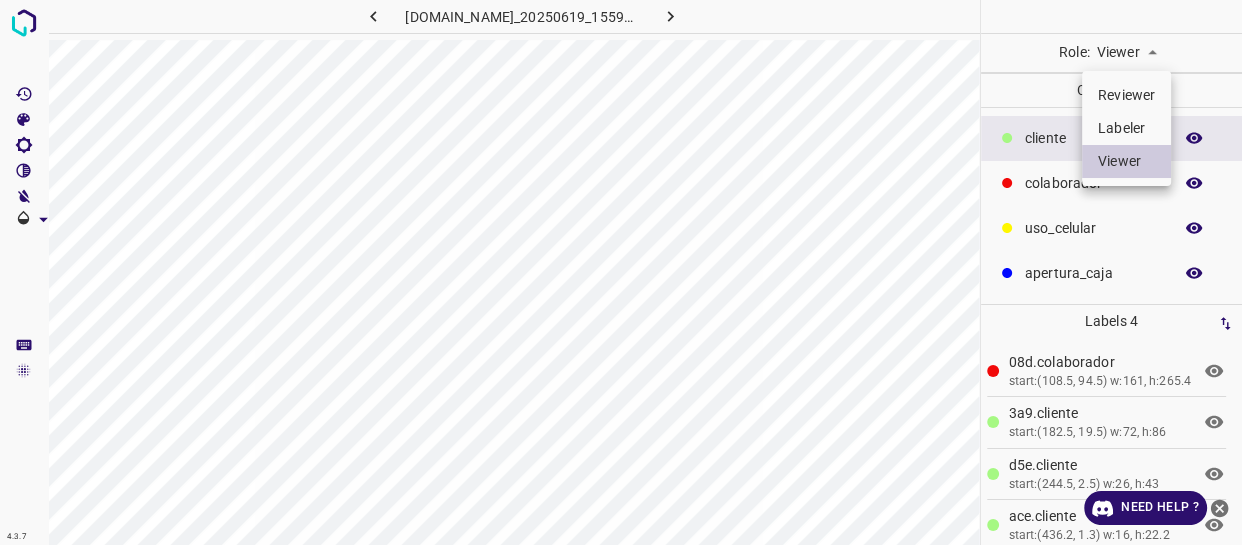 click on "4.3.7 [DOMAIN_NAME]_20250619_155922_000001770.jpg Role: Viewer viewer Categories ​​cliente colaborador uso_celular apertura_caja Labels   4 08d.colaborador
start:(108.5, 94.5)
w:161, h:265.4
3a9.​​cliente
start:(182.5, 19.5)
w:72, h:86
d5e.​​cliente
start:(244.5, 2.5)
w:26, h:43
ace.​​cliente
start:(436.2, 1.3)
w:16, h:22.2
Categories 1 ​​cliente 2 colaborador 3 uso_celular 4 apertura_caja Tools Space Change between modes (Draw & Edit) I Auto labeling R Restore zoom M Zoom in N Zoom out Delete Delete selecte label Filters Z Restore filters X Saturation filter C Brightness filter V Contrast filter B Gray scale filter General O Download Need Help ? - Text - Hide - Delete Reviewer Labeler Viewer" at bounding box center (621, 272) 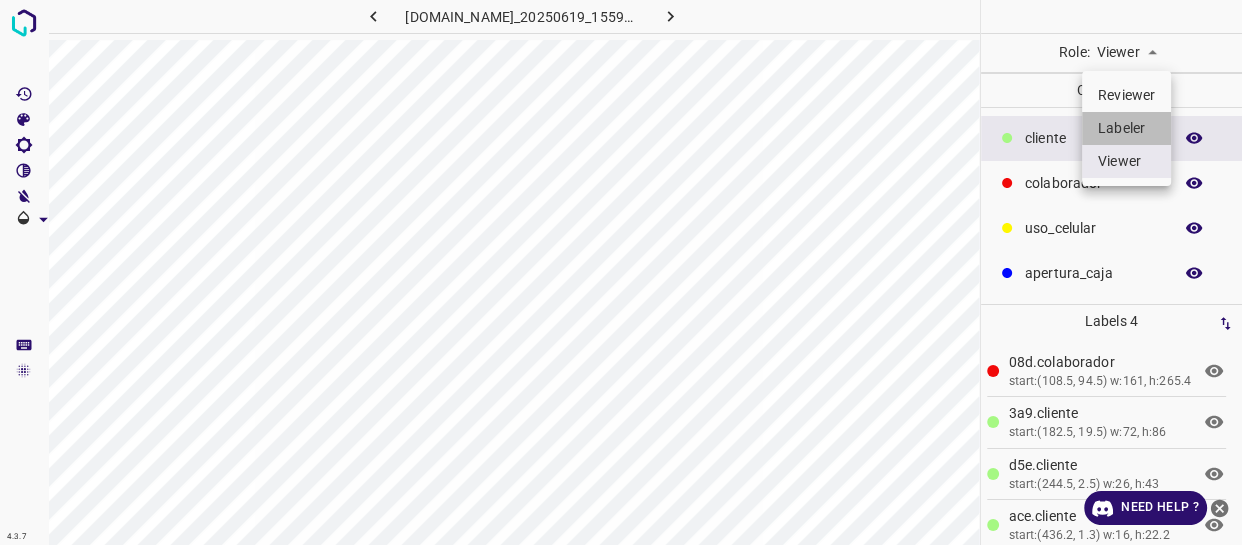 click on "Labeler" at bounding box center [1126, 128] 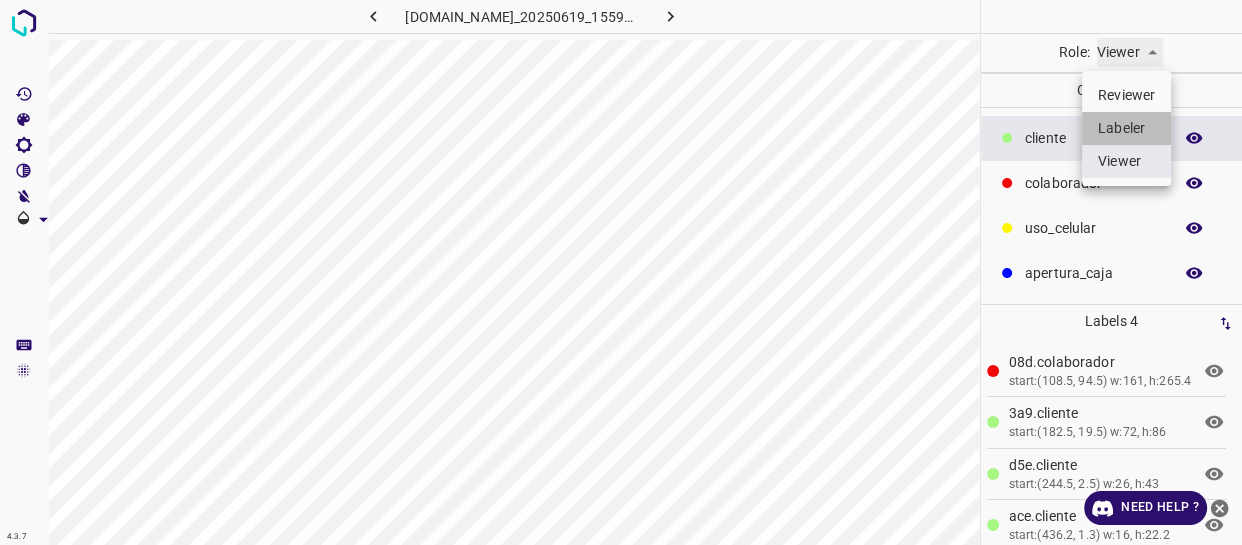 type on "labeler" 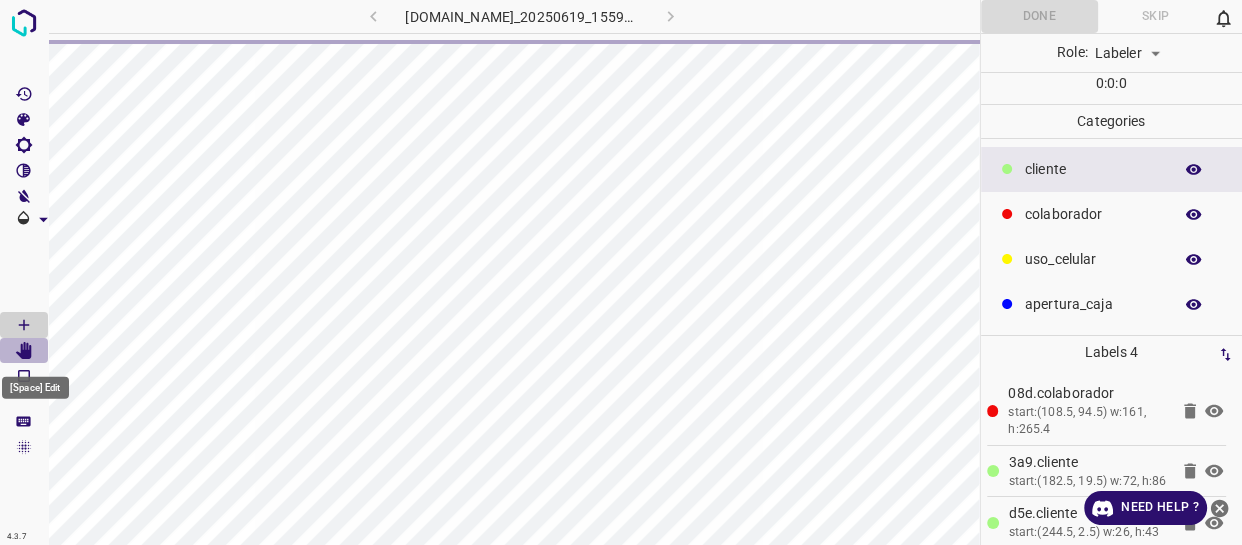 click 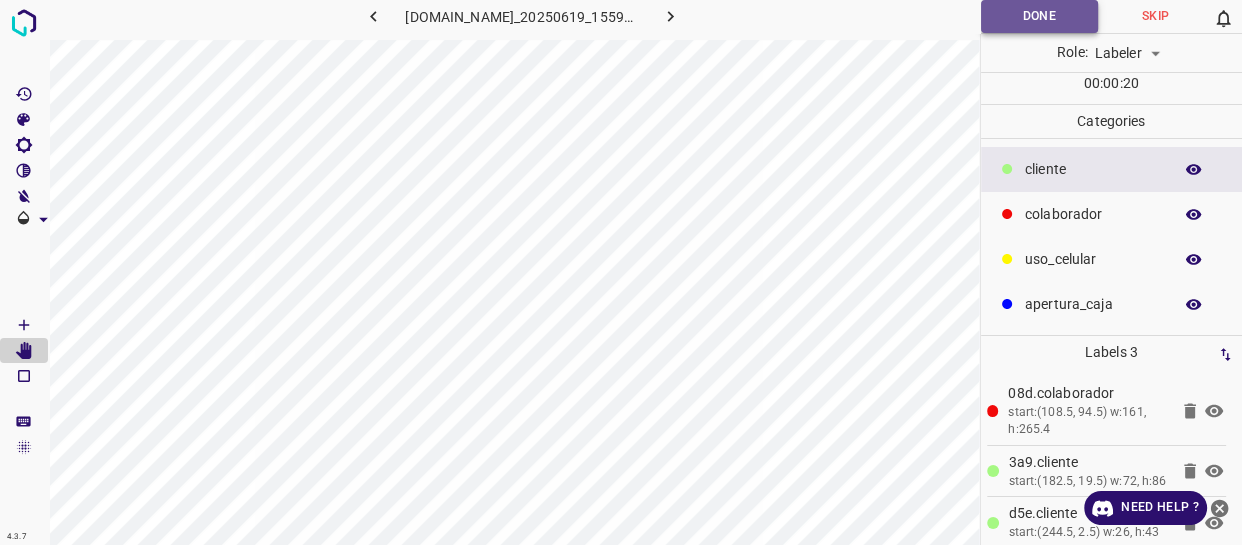 click on "Done" at bounding box center [1039, 16] 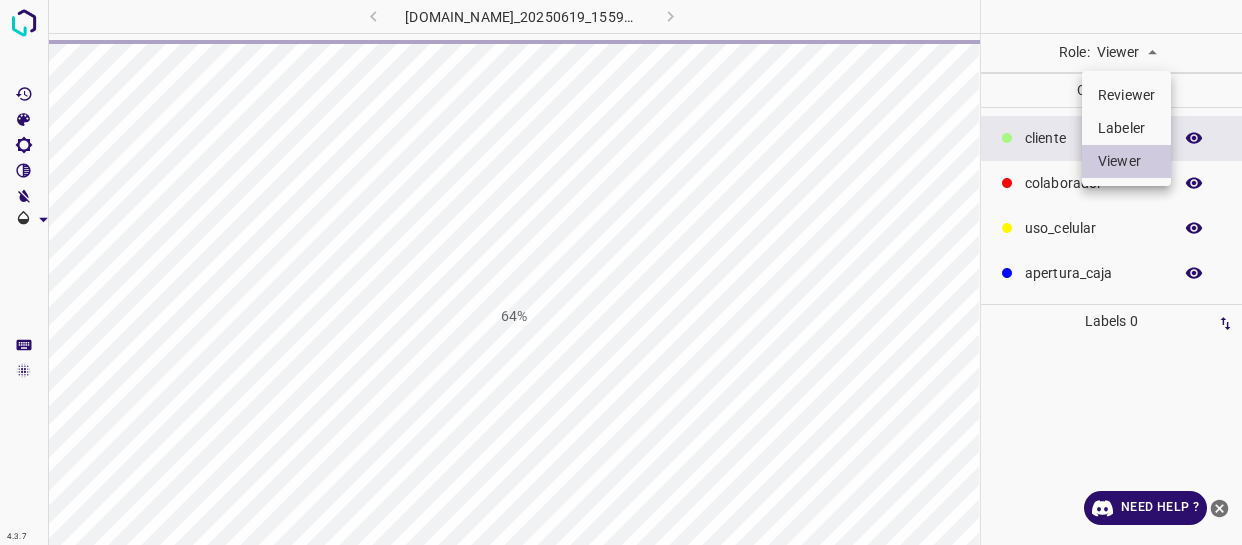 scroll, scrollTop: 0, scrollLeft: 0, axis: both 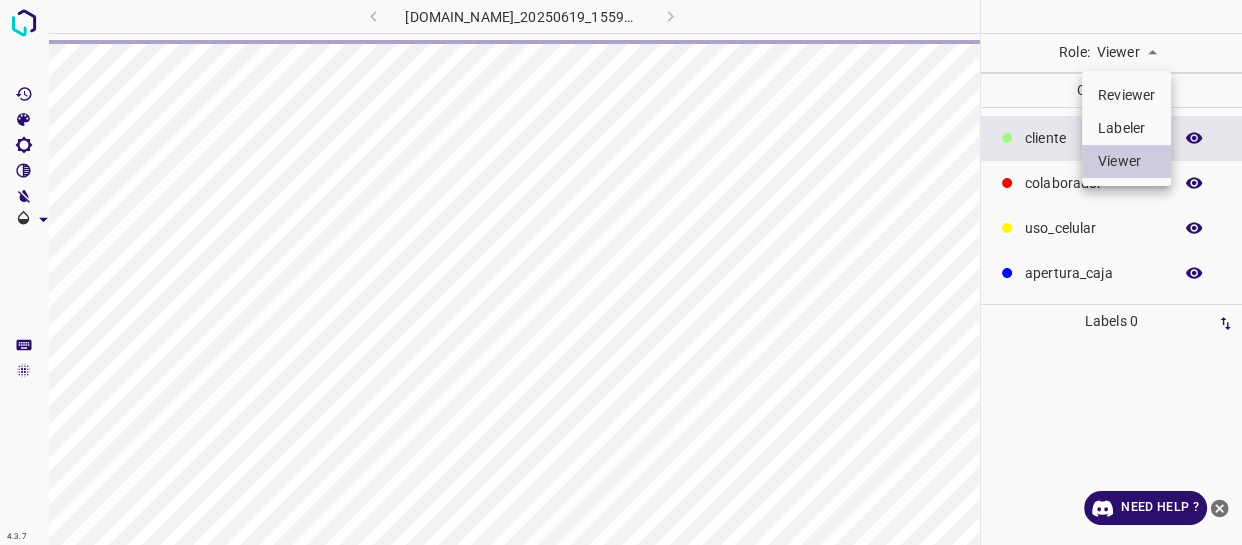 click on "Labeler" at bounding box center (1126, 128) 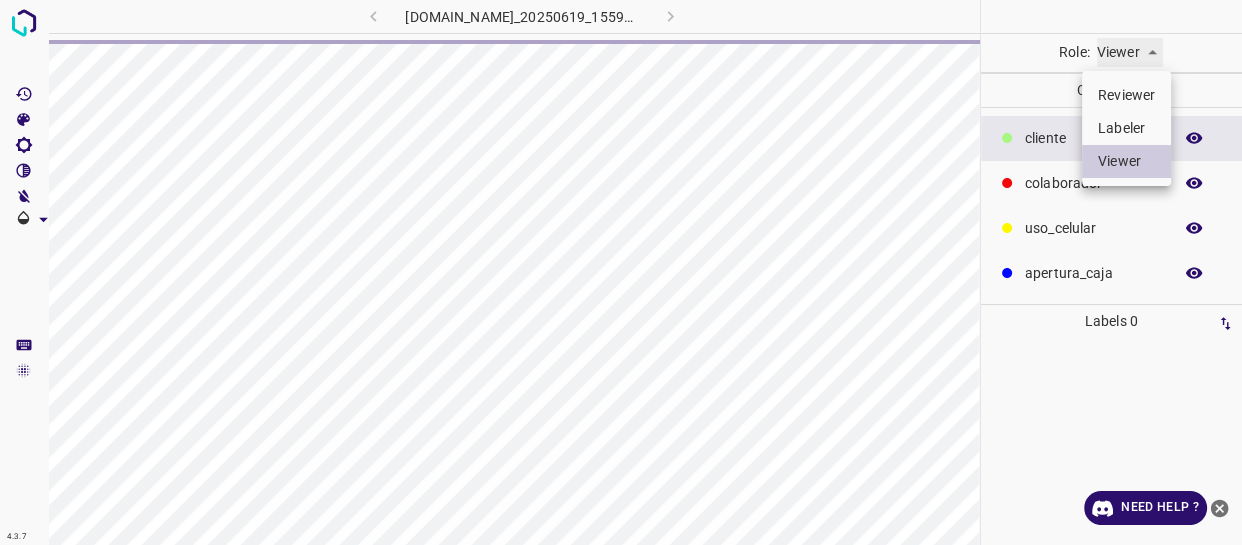 type on "labeler" 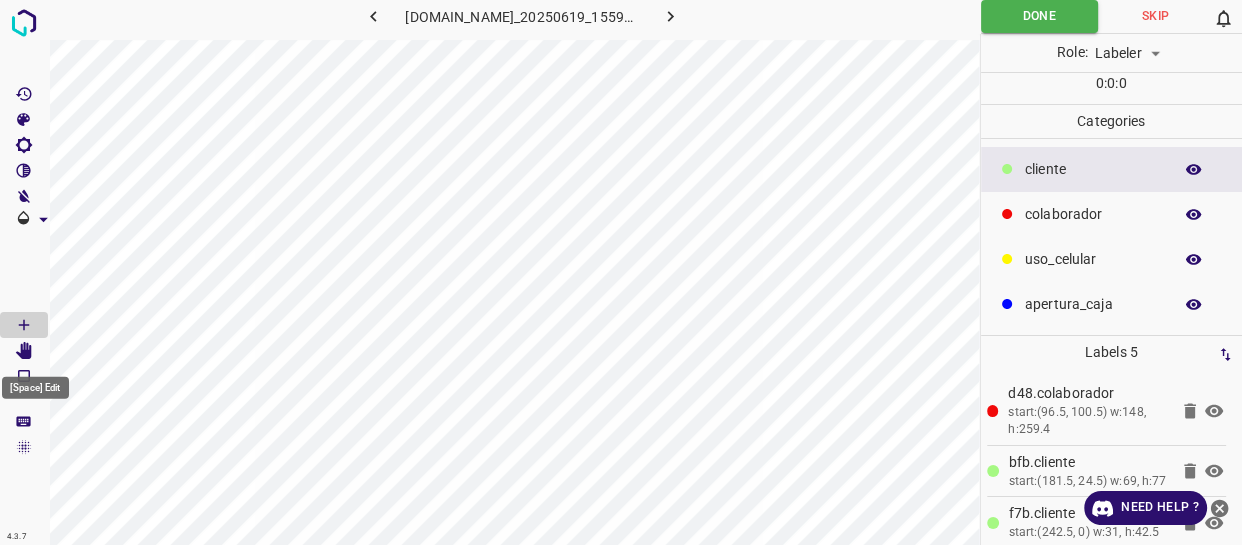 click at bounding box center [24, 351] 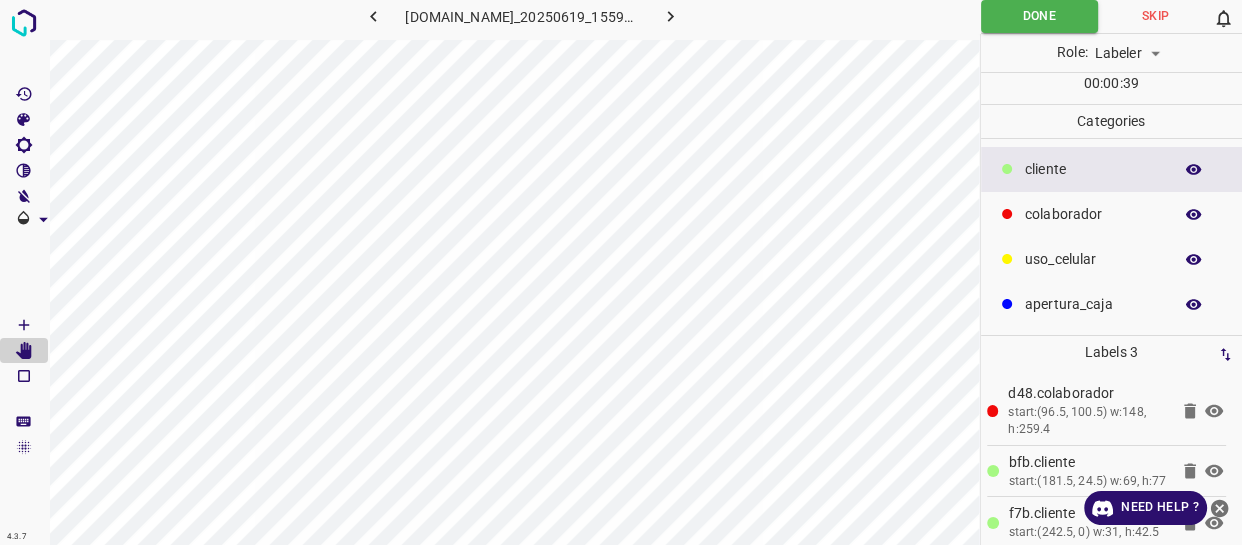 scroll, scrollTop: 46, scrollLeft: 0, axis: vertical 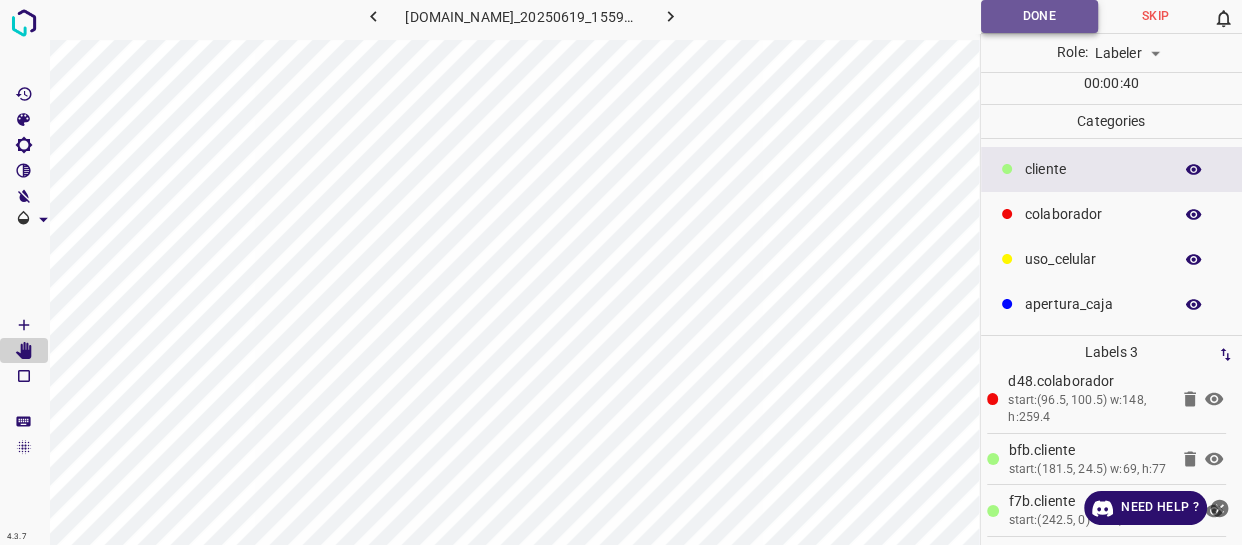 click on "Done" at bounding box center [1039, 16] 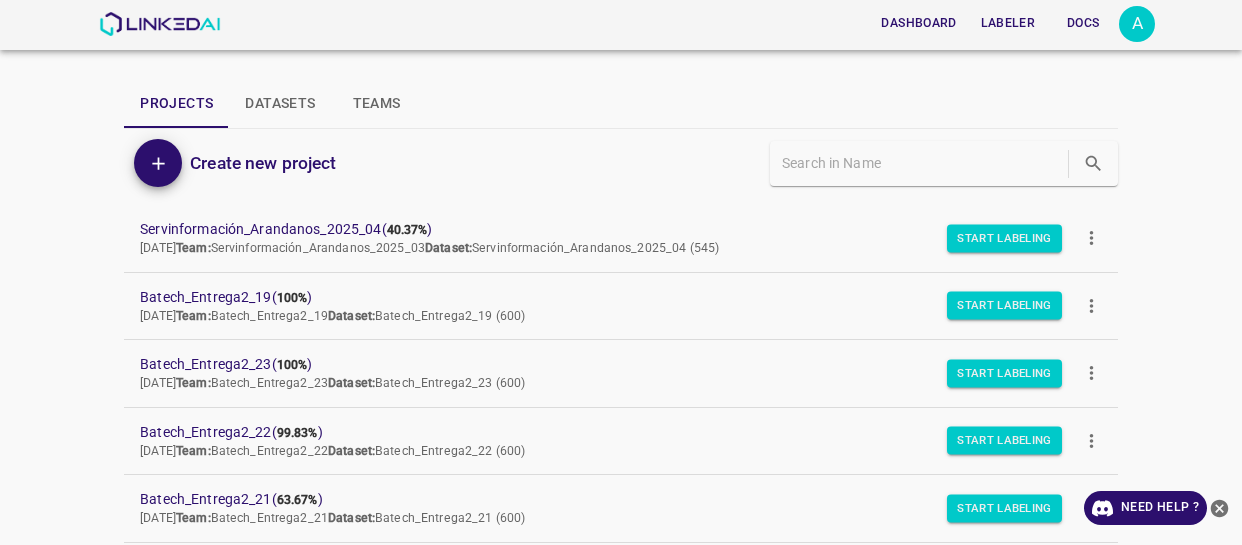 scroll, scrollTop: 0, scrollLeft: 0, axis: both 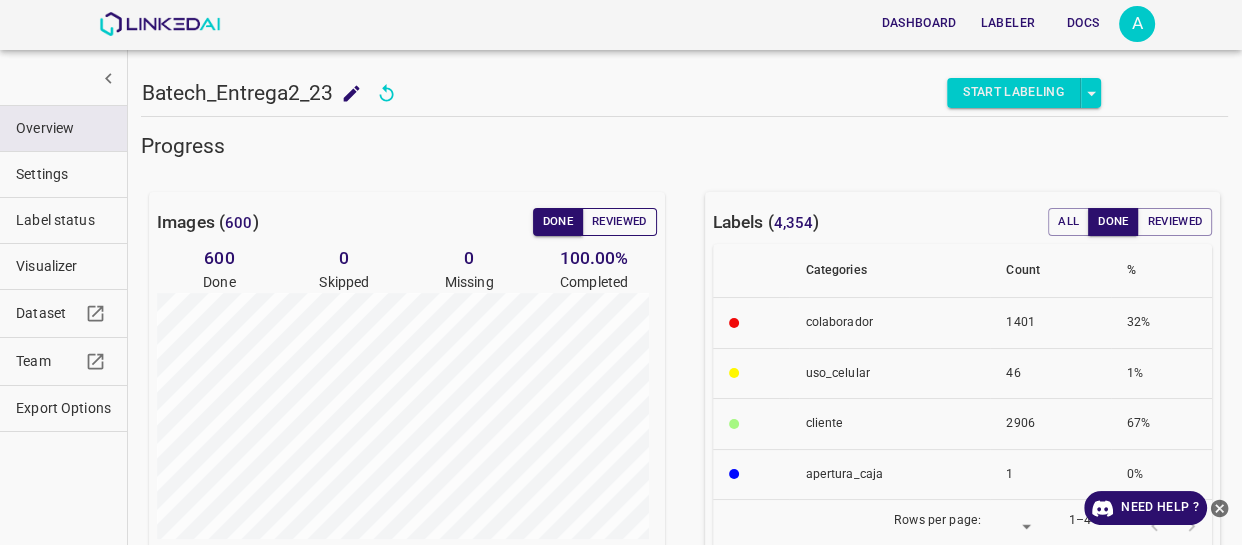 click on "Reviewed" at bounding box center [619, 222] 